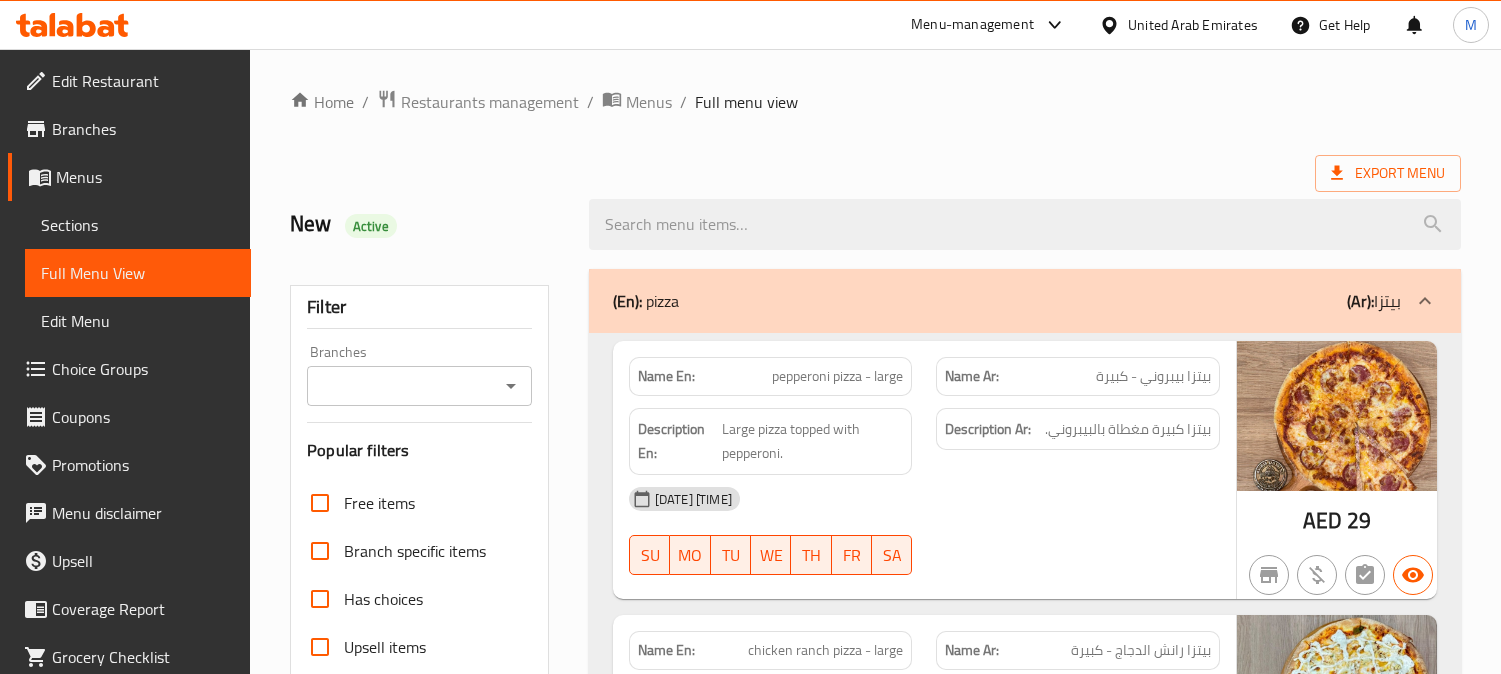 scroll, scrollTop: 0, scrollLeft: 0, axis: both 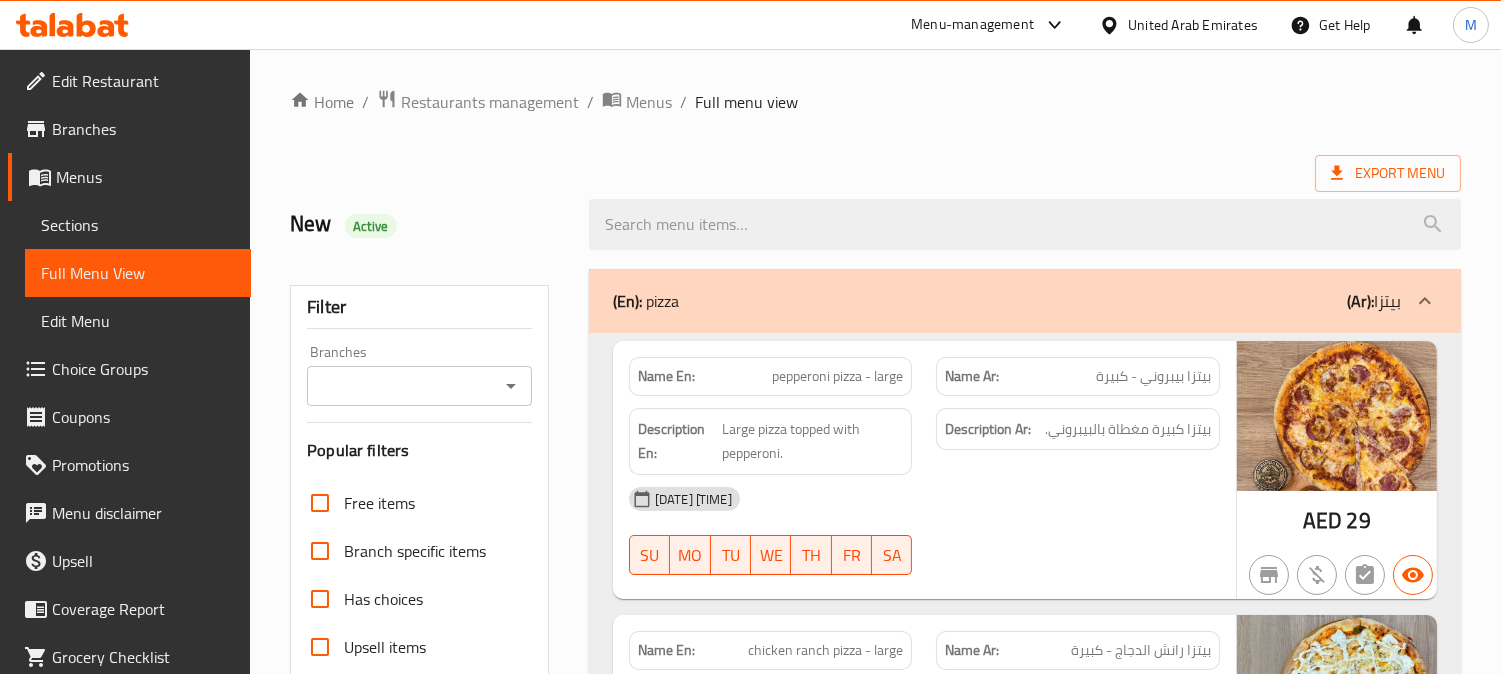 click on "United Arab Emirates" at bounding box center (1193, 25) 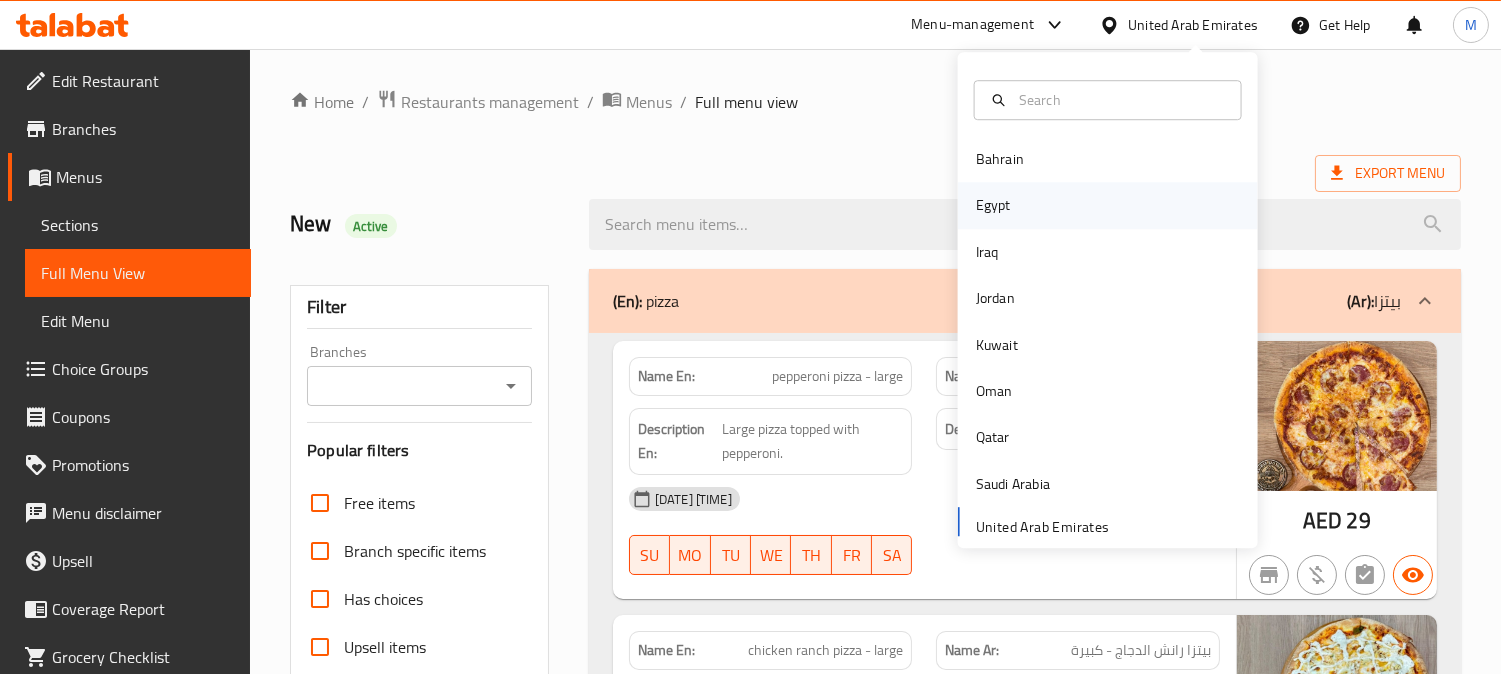 click on "Egypt" at bounding box center [993, 206] 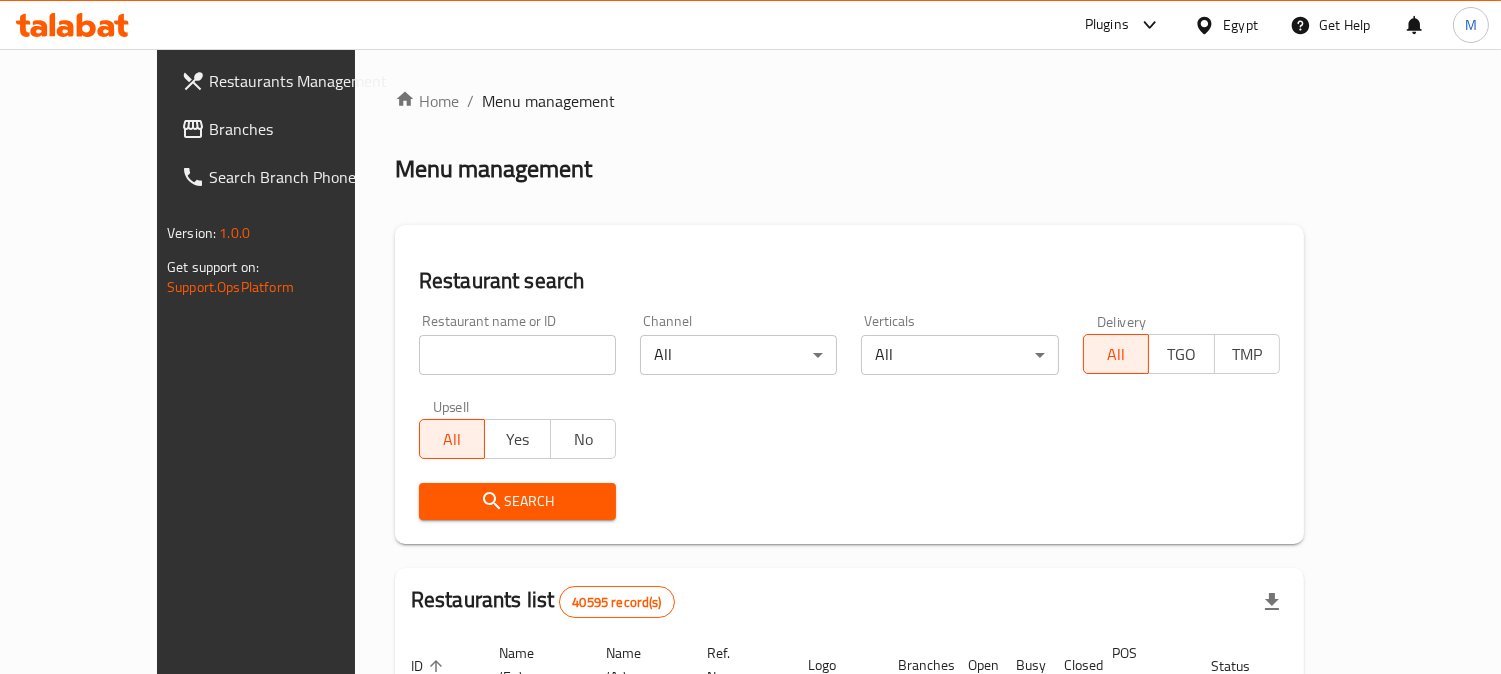 click on "Branches" at bounding box center [300, 129] 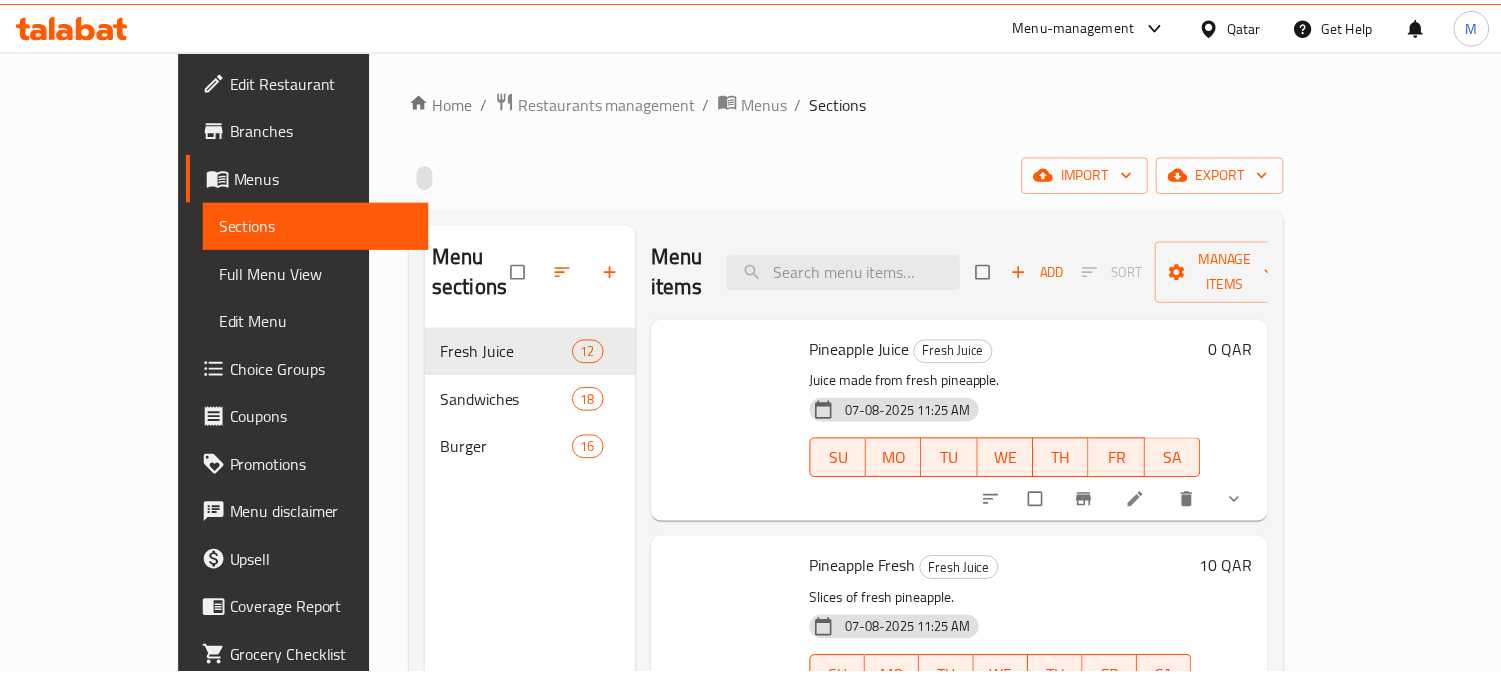 scroll, scrollTop: 0, scrollLeft: 0, axis: both 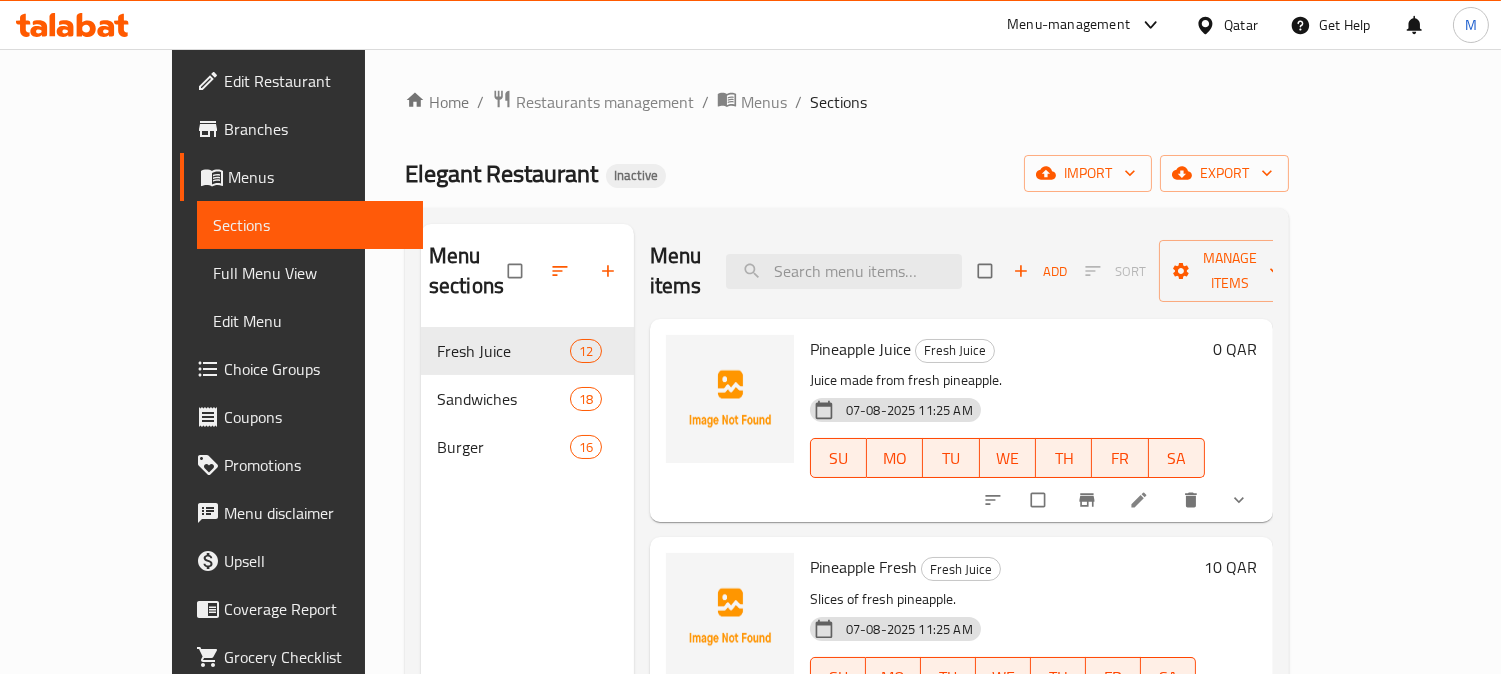 click on "Full Menu View" at bounding box center (310, 273) 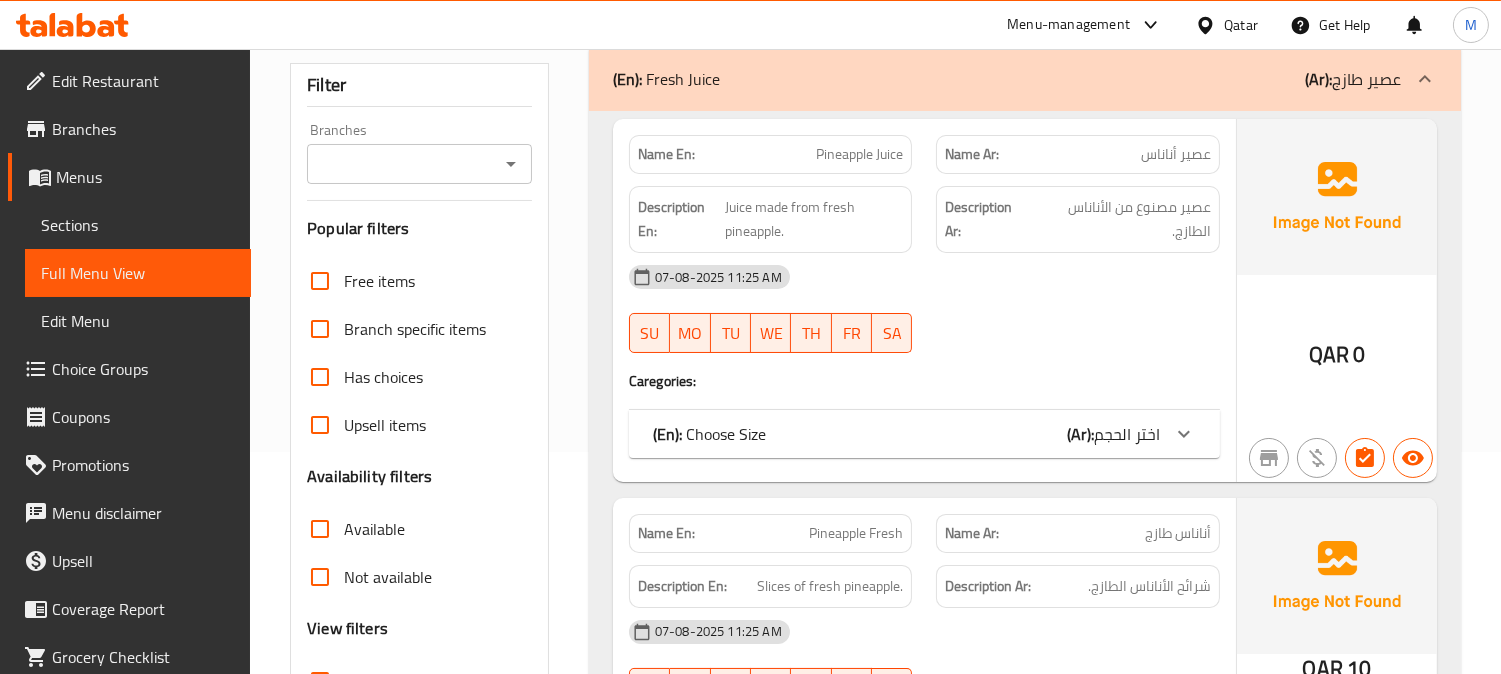 scroll, scrollTop: 555, scrollLeft: 0, axis: vertical 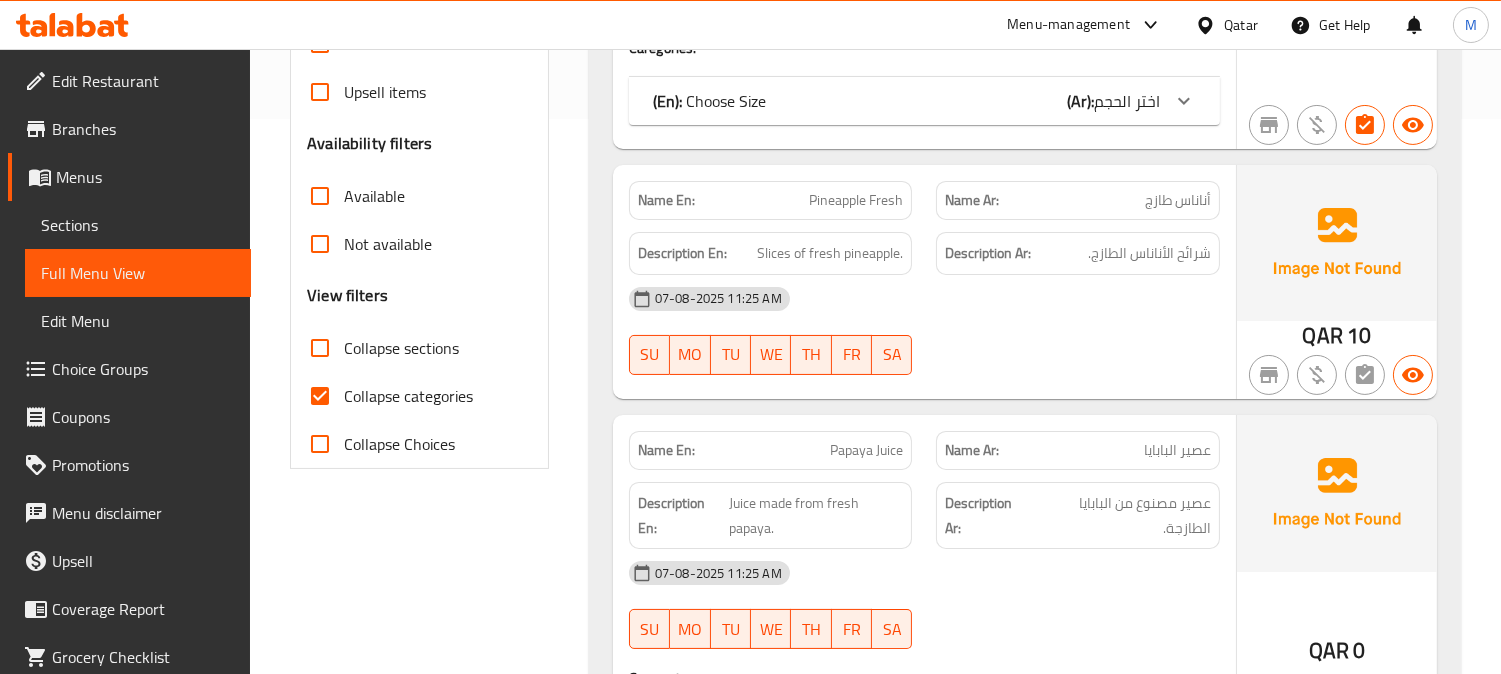drag, startPoint x: 341, startPoint y: 390, endPoint x: 522, endPoint y: 420, distance: 183.46935 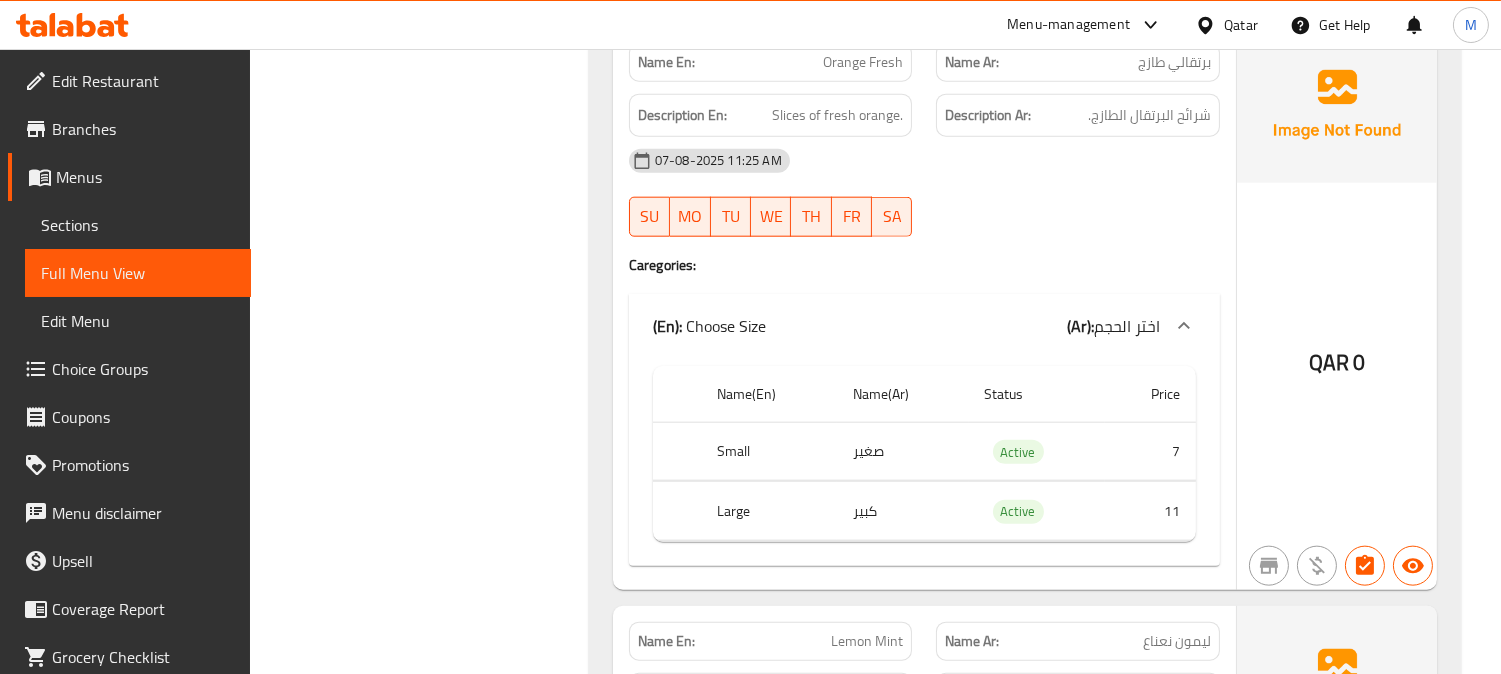 scroll, scrollTop: 4111, scrollLeft: 0, axis: vertical 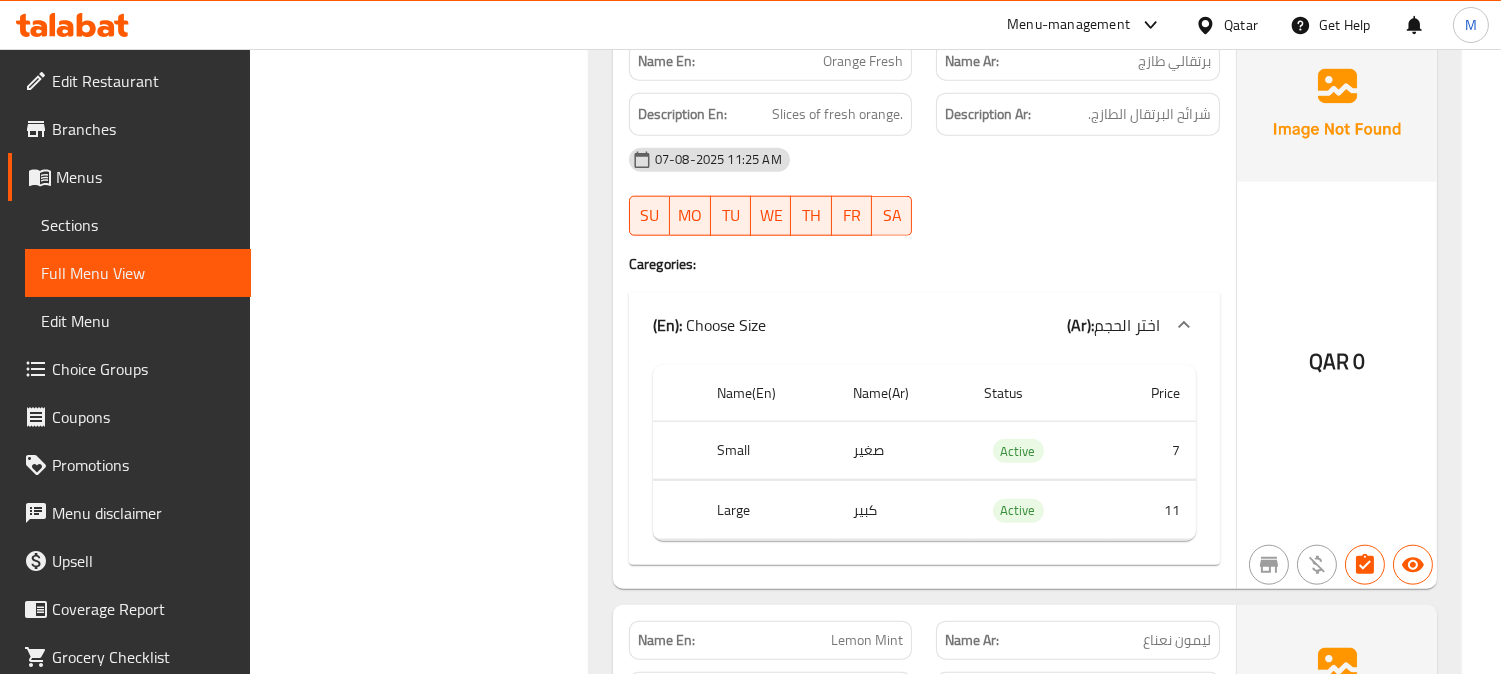 click on "Orange Fresh" at bounding box center (863, 61) 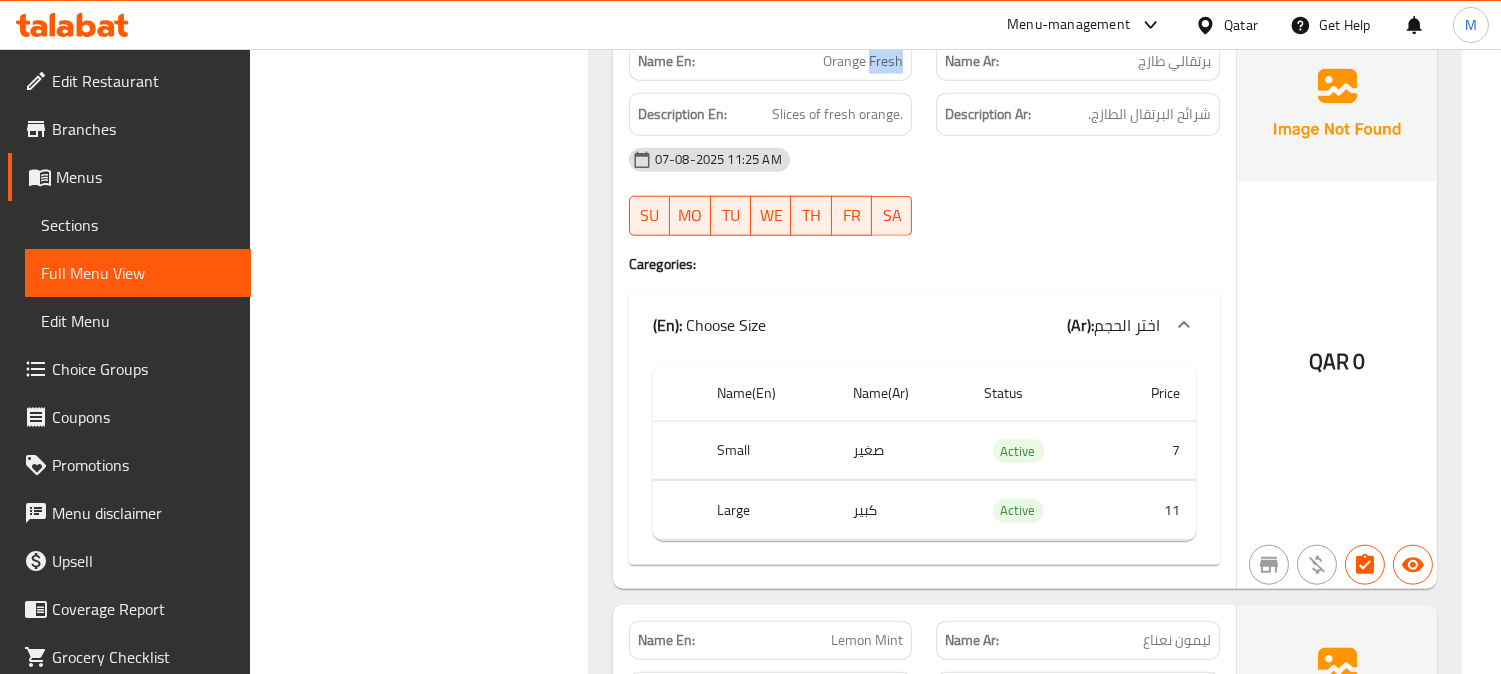 click on "Orange Fresh" at bounding box center (863, 61) 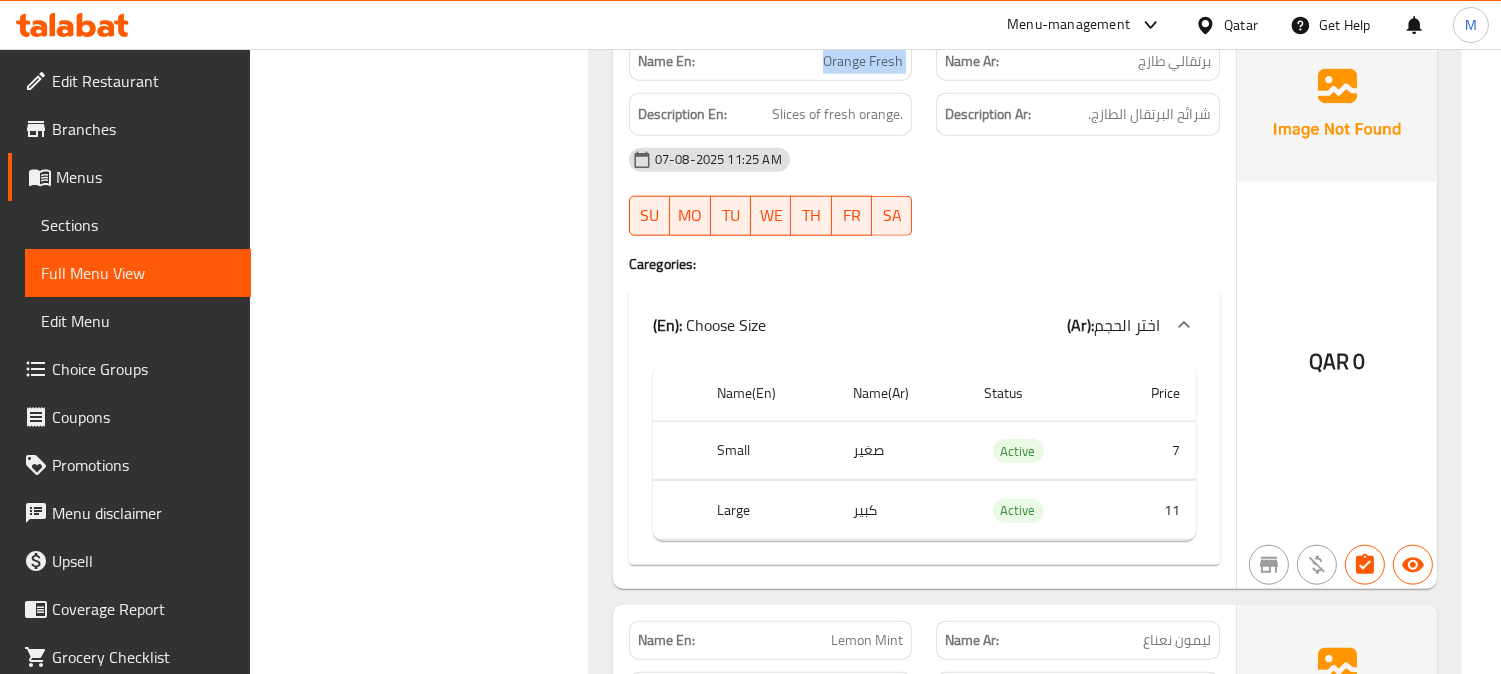 click on "Orange Fresh" at bounding box center [863, 61] 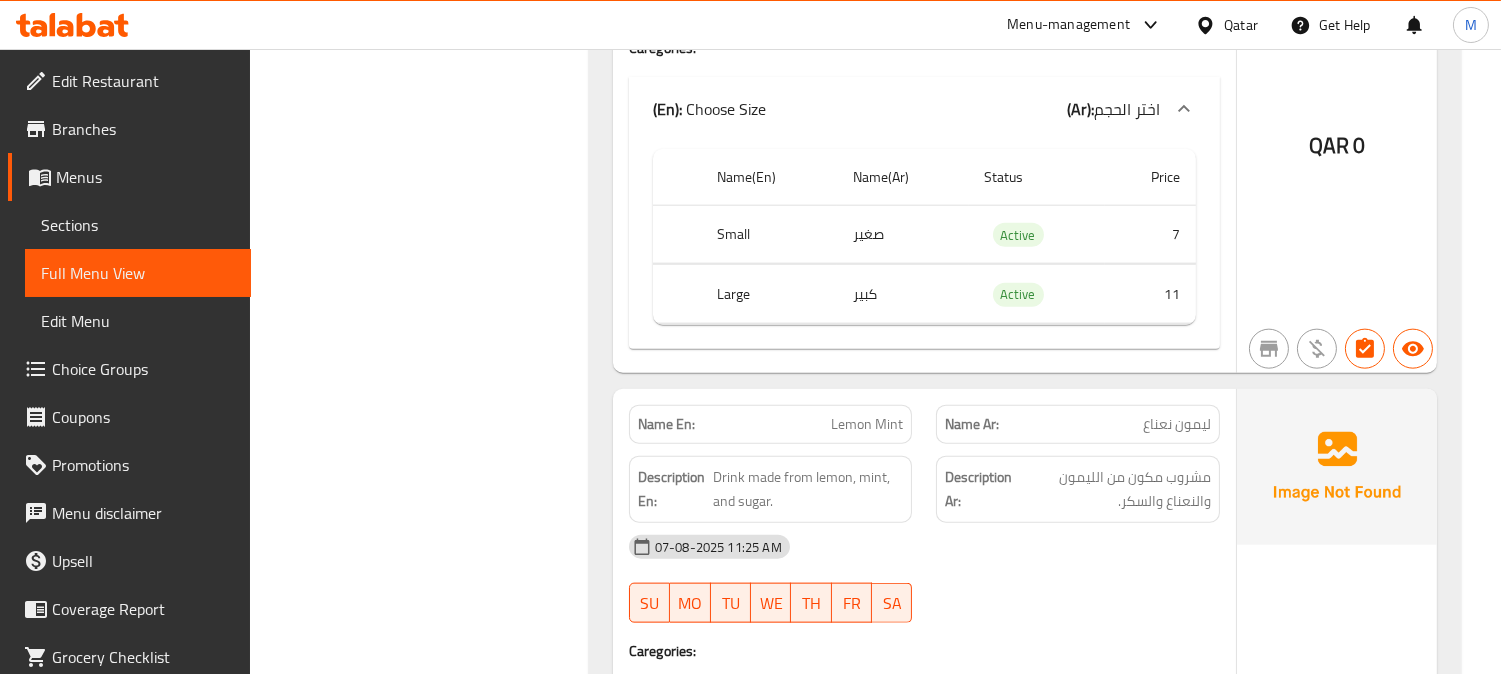scroll, scrollTop: 4555, scrollLeft: 0, axis: vertical 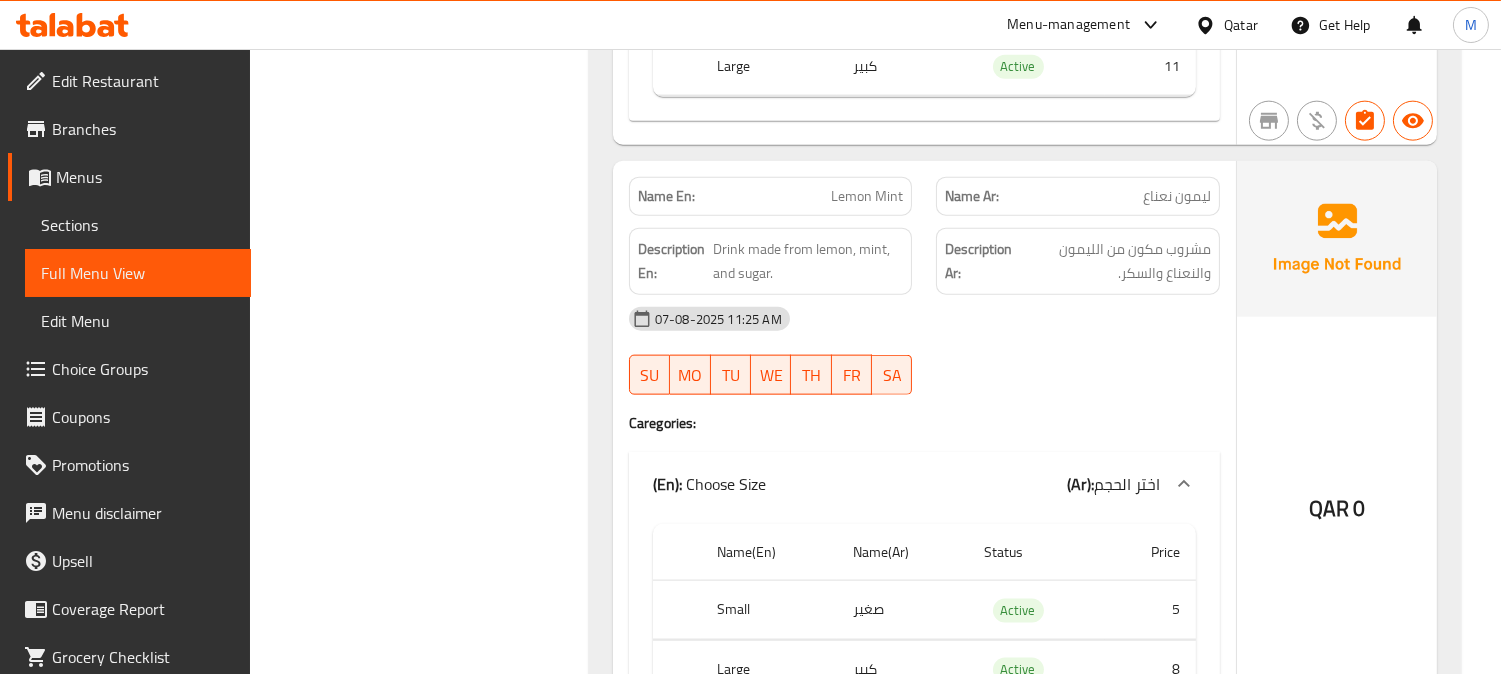click on "Lemon Mint" at bounding box center [867, 196] 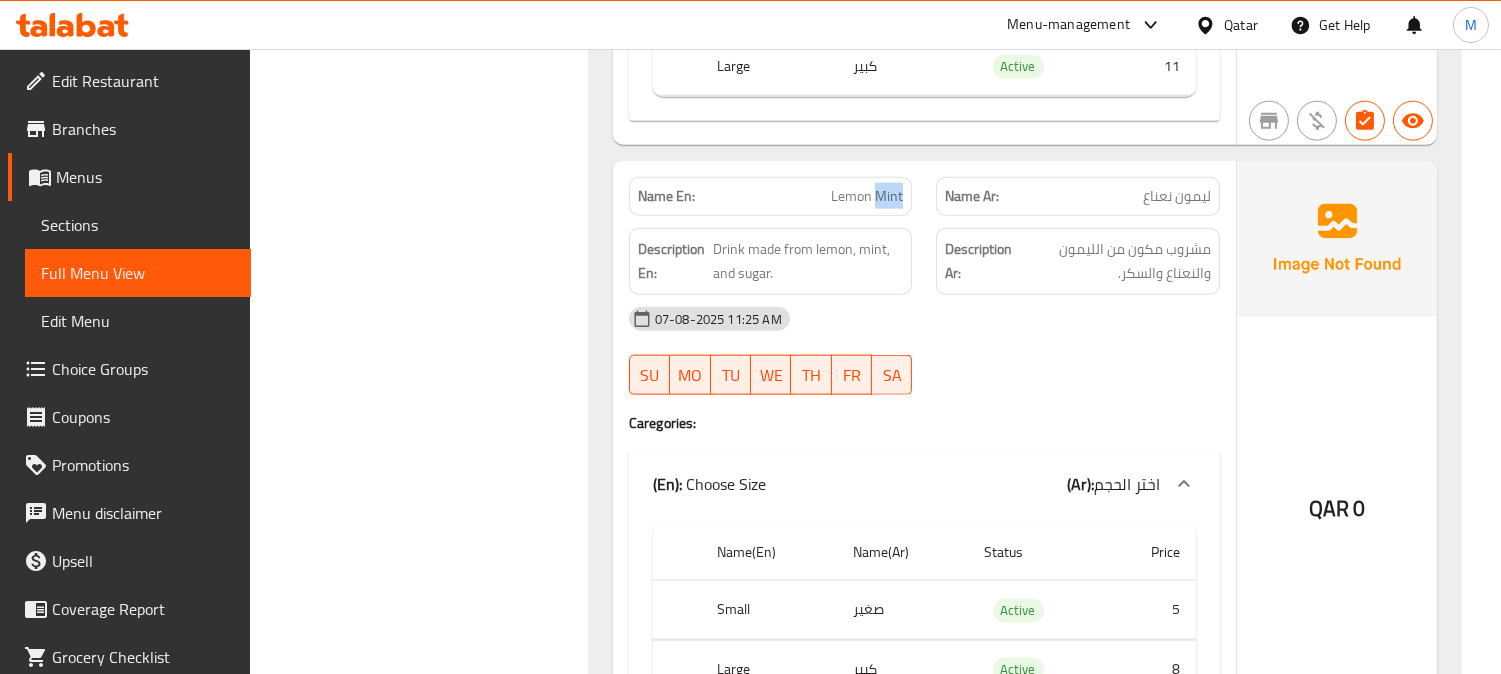 click on "Lemon Mint" at bounding box center (867, 196) 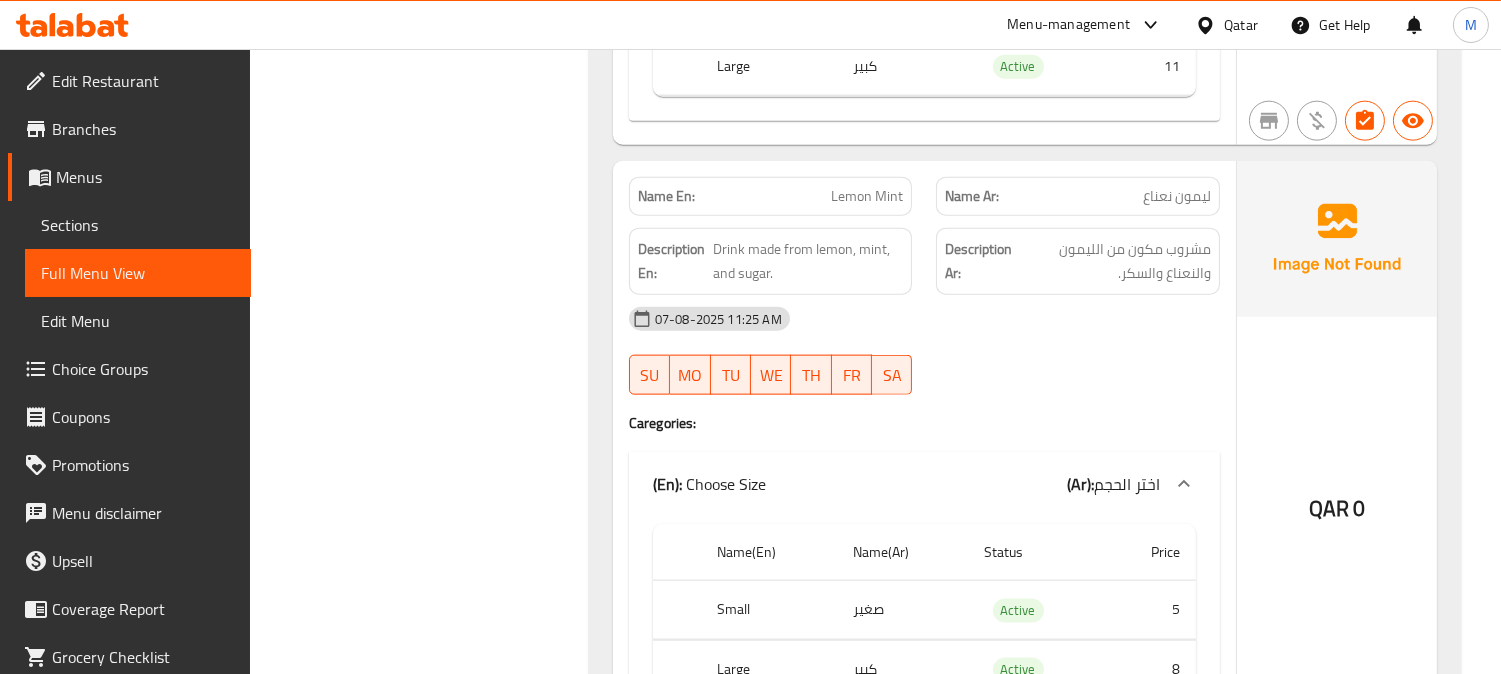 click on "Name En: Lemon Mint" at bounding box center (771, 196) 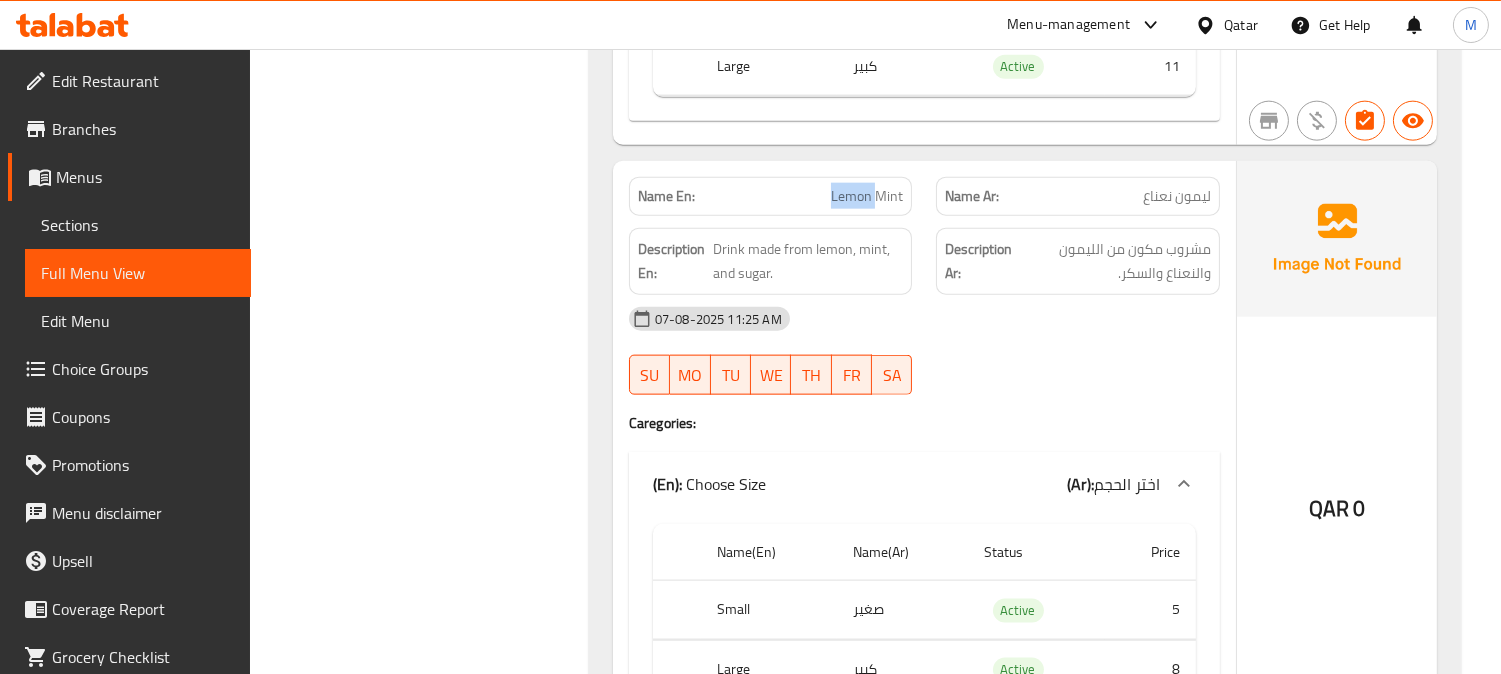 click on "Name En: Lemon Mint" at bounding box center [771, 196] 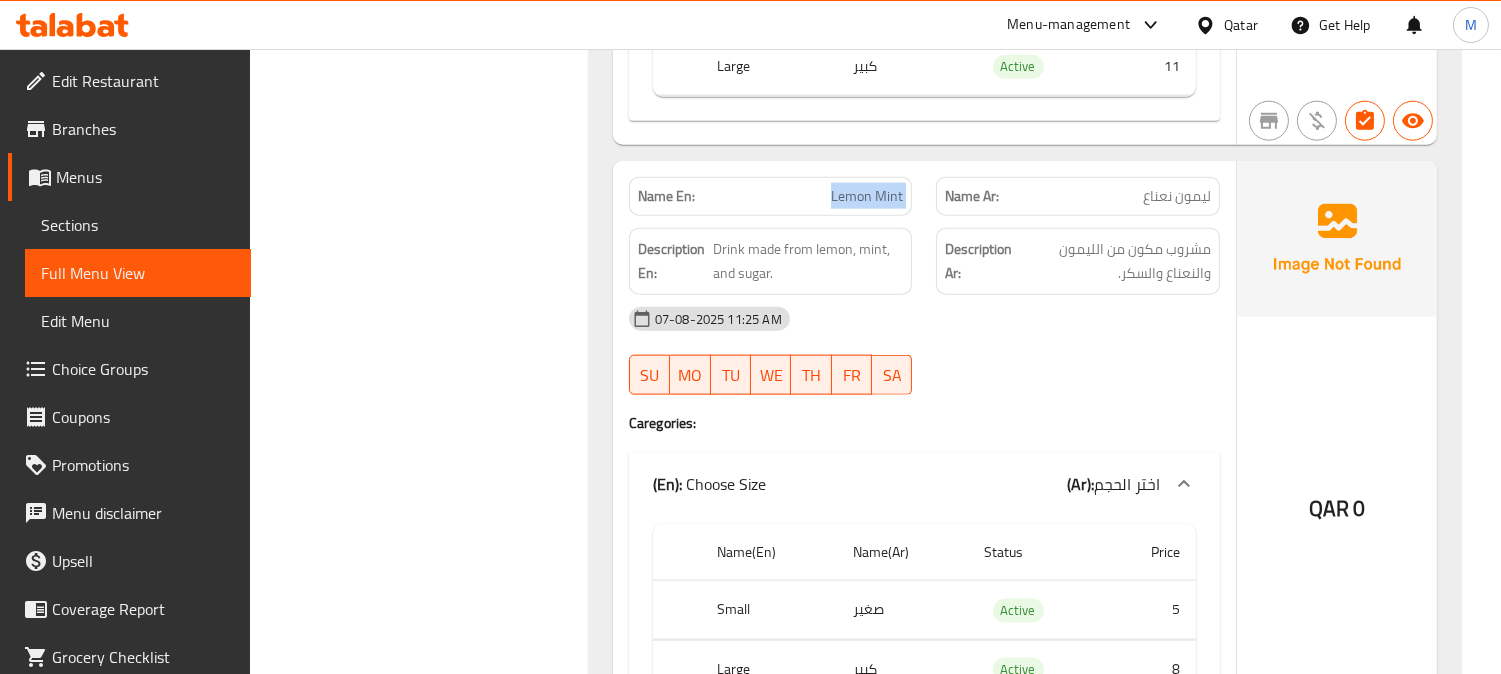 click on "Name En: Lemon Mint" at bounding box center [771, 196] 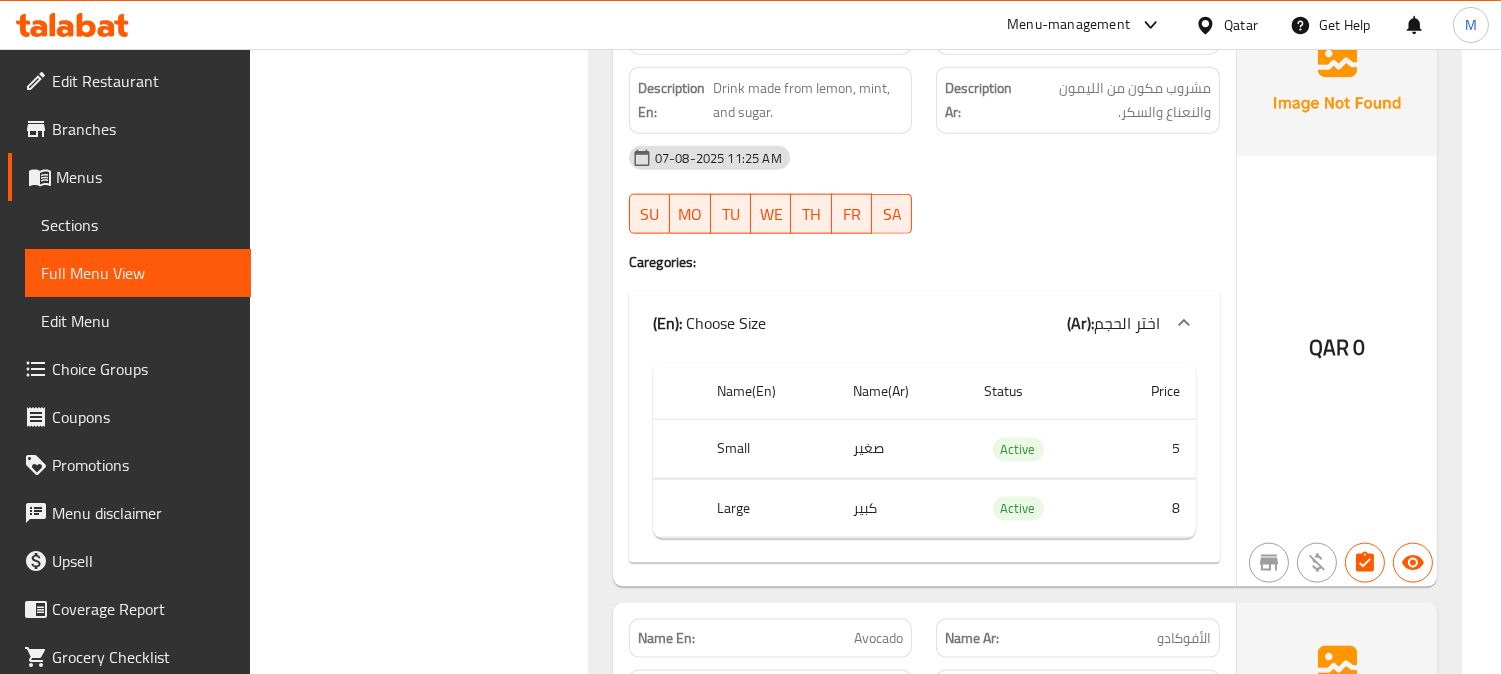 scroll, scrollTop: 4666, scrollLeft: 0, axis: vertical 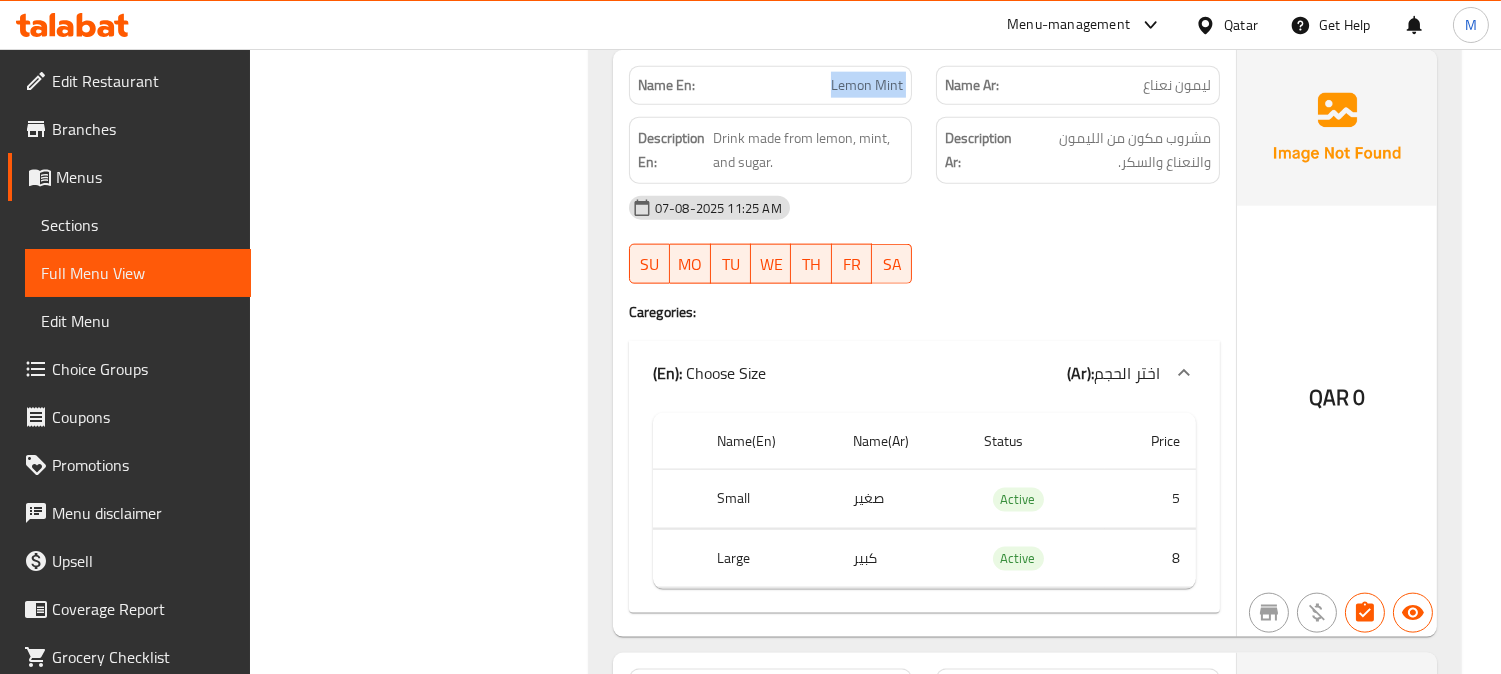 copy on "Lemon Mint" 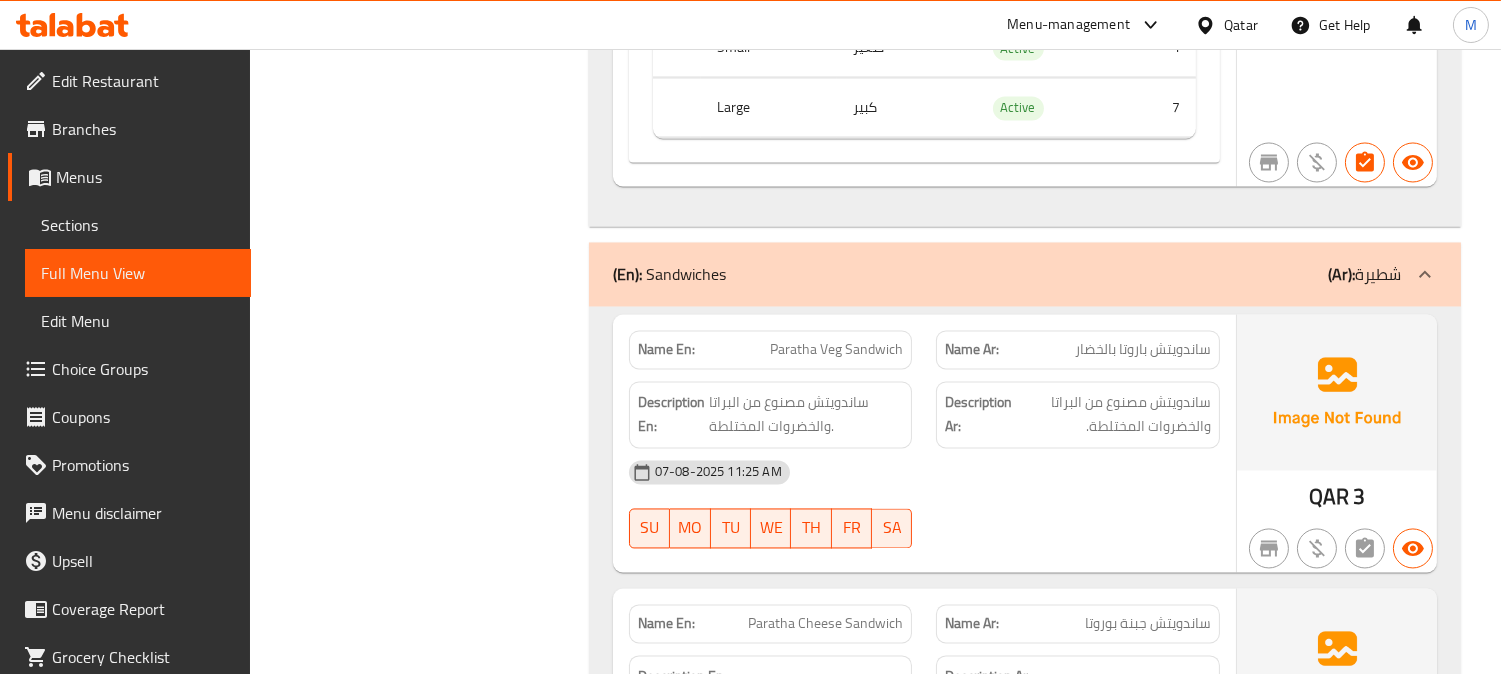 scroll, scrollTop: 7000, scrollLeft: 0, axis: vertical 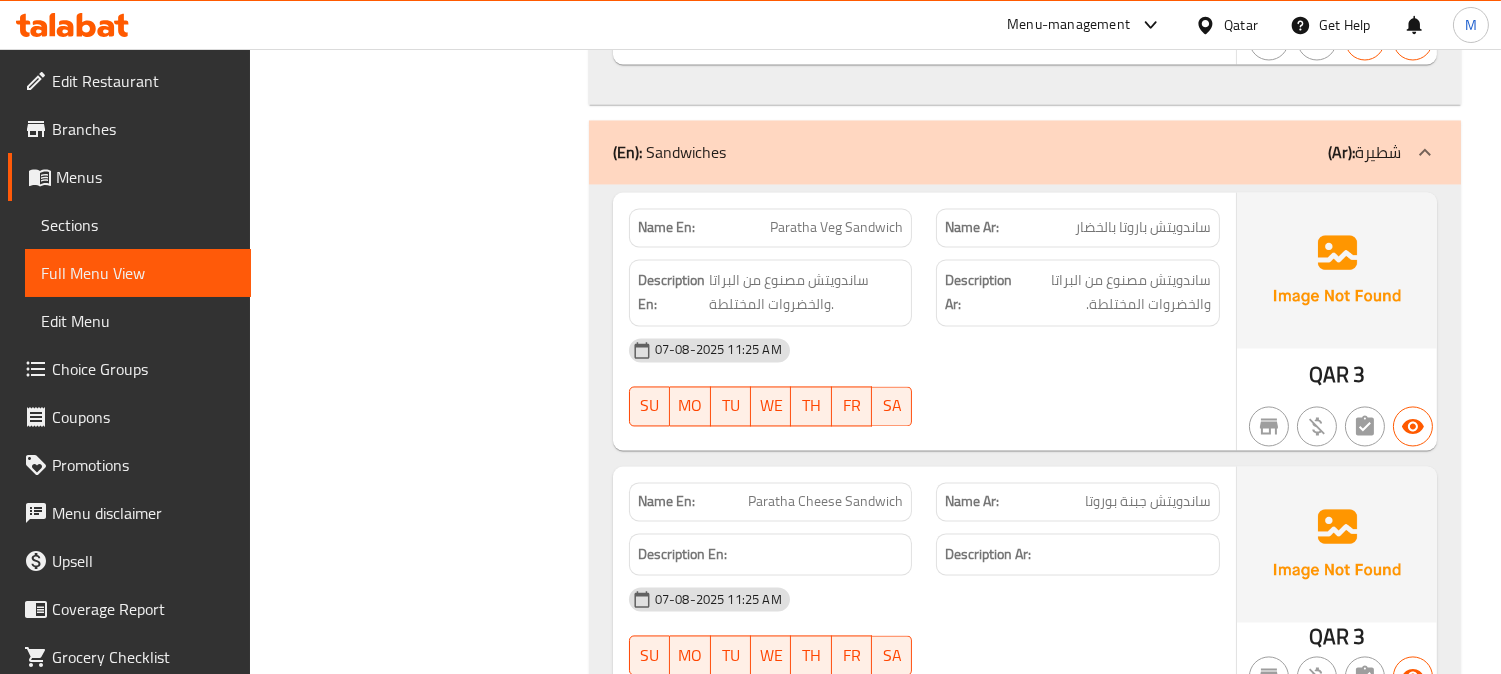 click on "Paratha Veg Sandwich" at bounding box center (859, -6624) 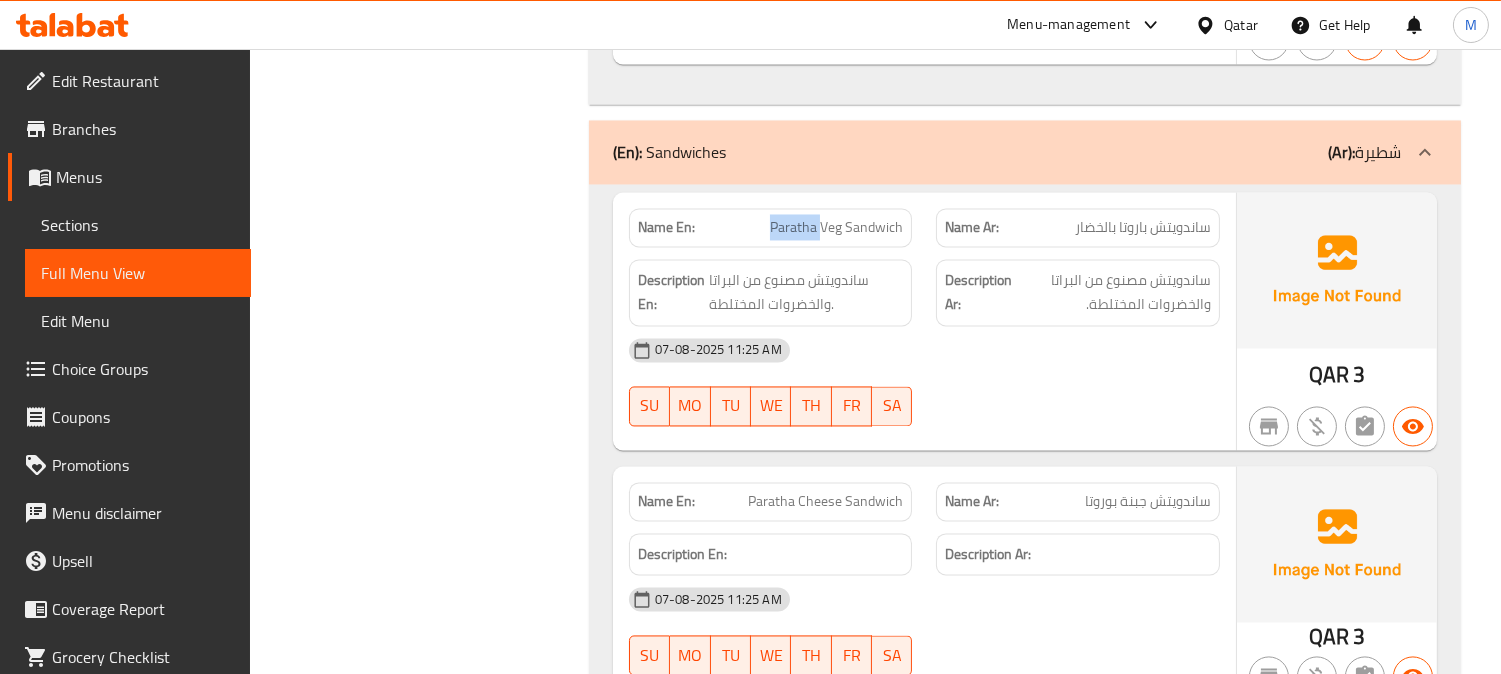 click on "Paratha Veg Sandwich" at bounding box center [859, -6624] 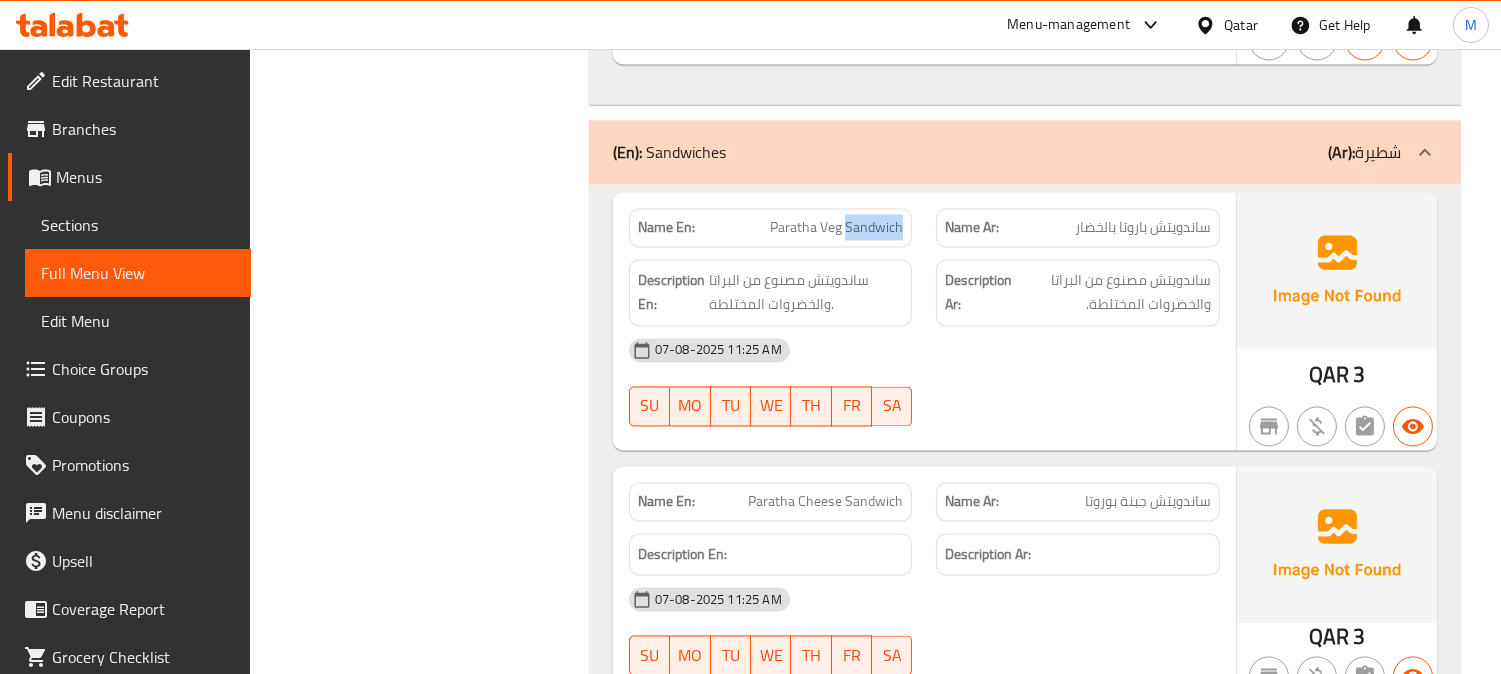 click on "Name En: Paratha Veg Sandwich" at bounding box center [771, -6624] 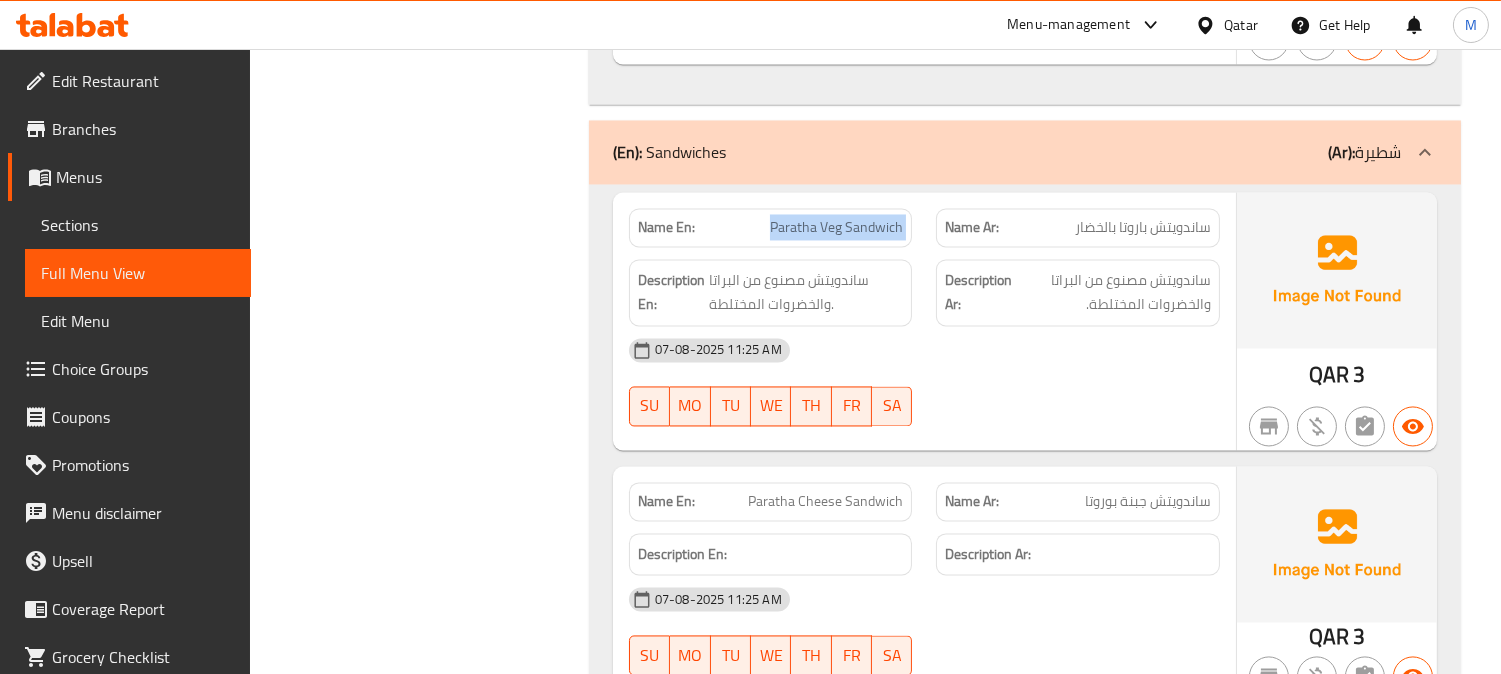 click on "Name En: Paratha Veg Sandwich" at bounding box center [771, -6624] 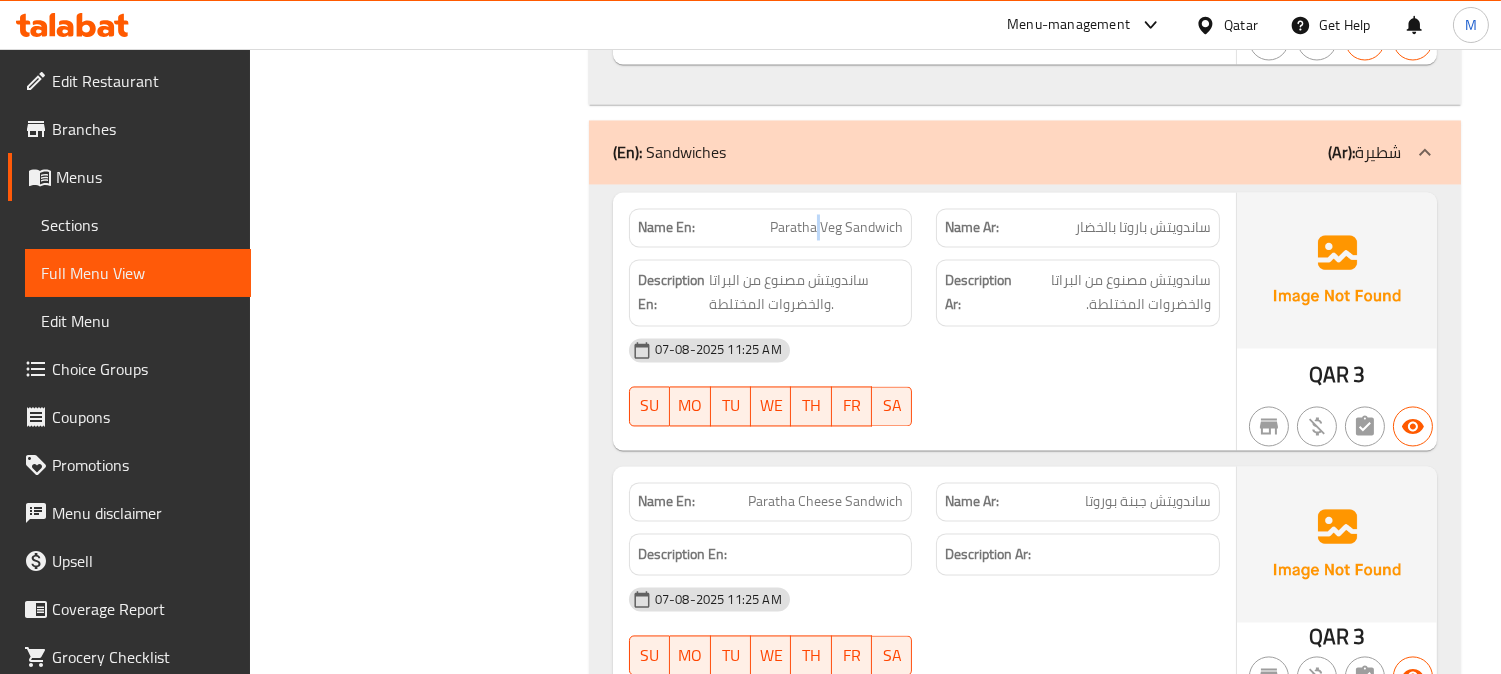 click on "Paratha Veg Sandwich" at bounding box center (859, -6624) 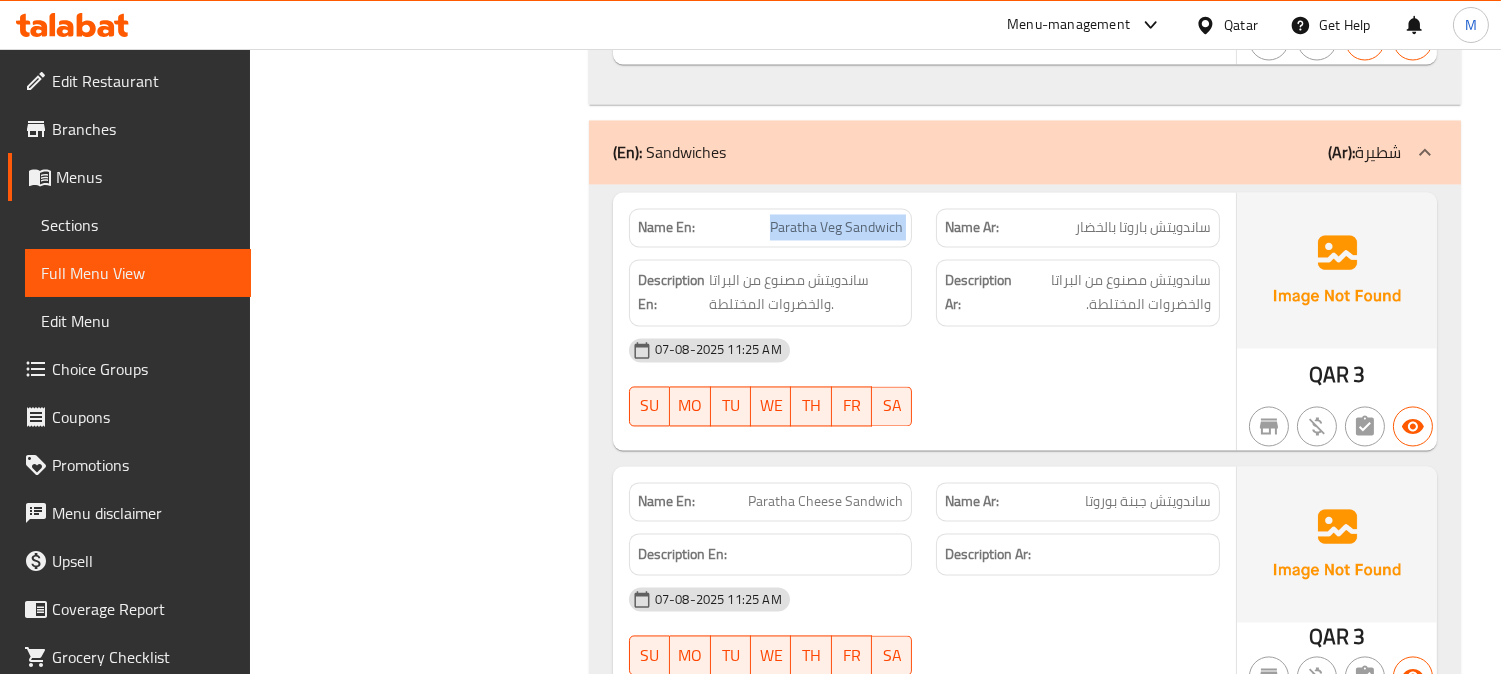 click on "Paratha Veg Sandwich" at bounding box center [859, -6624] 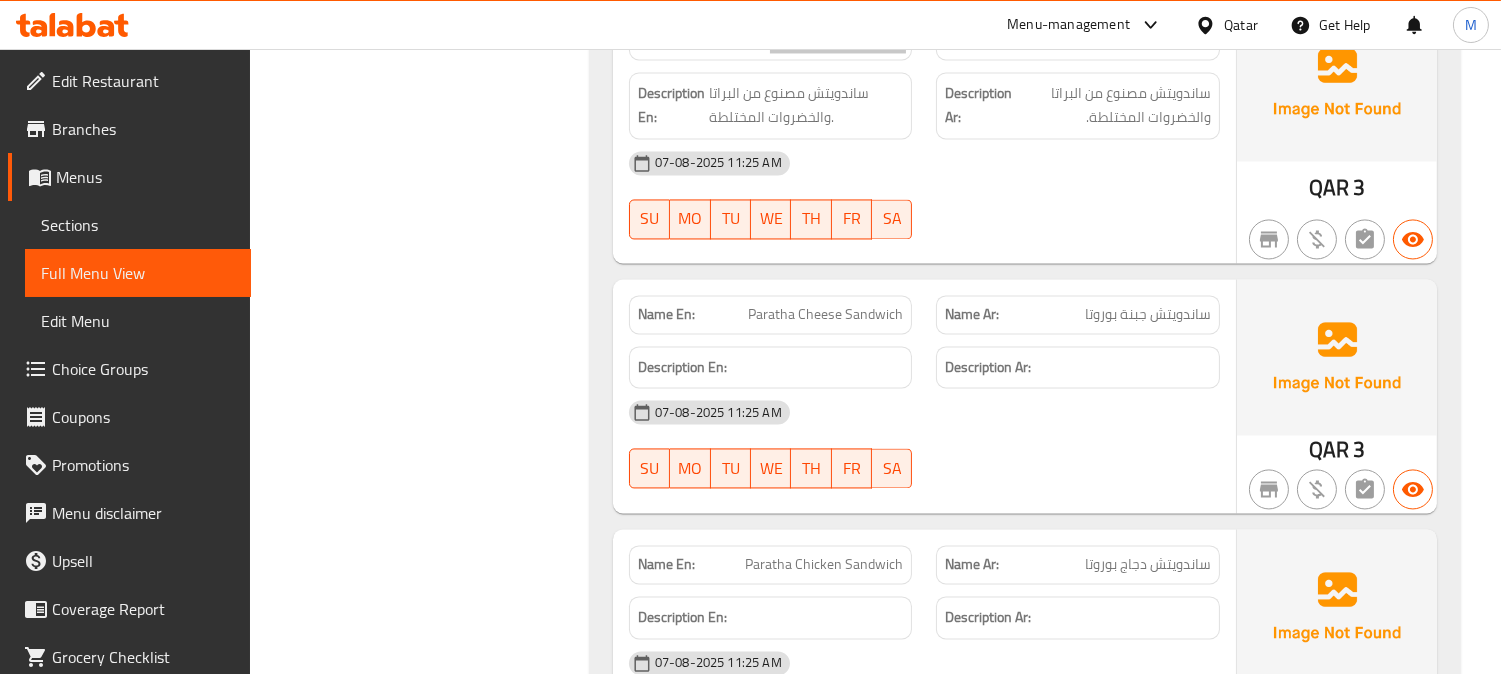 scroll, scrollTop: 7222, scrollLeft: 0, axis: vertical 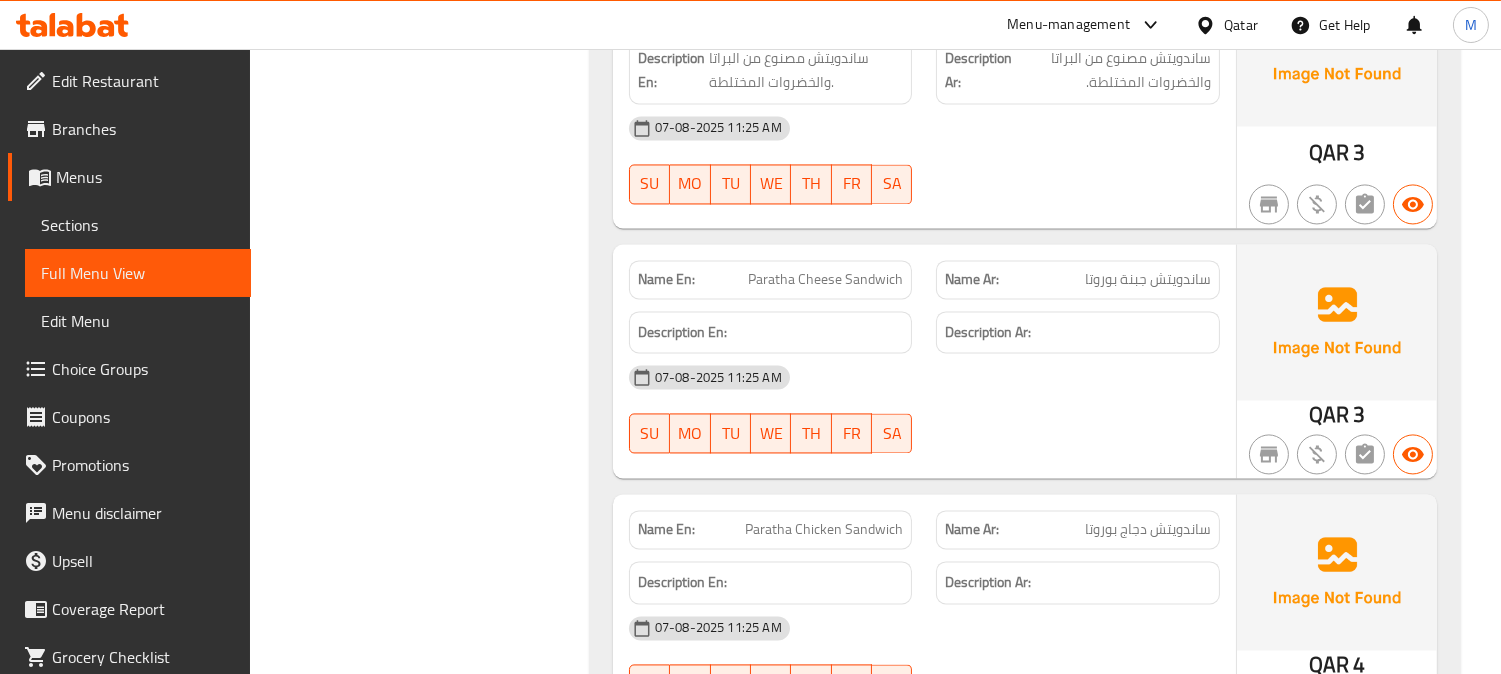 click on "Paratha Cheese Sandwich" at bounding box center [856, -6243] 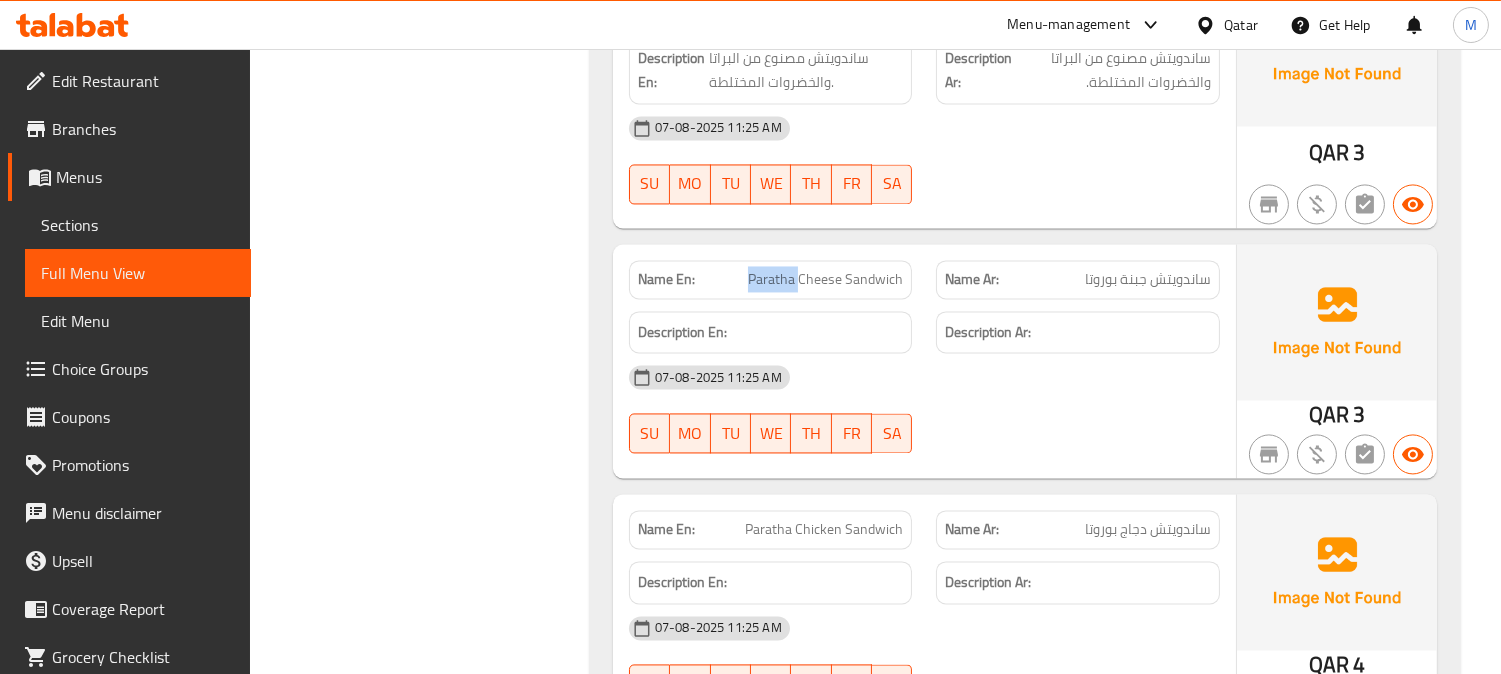 click on "Paratha Cheese Sandwich" at bounding box center (856, -6243) 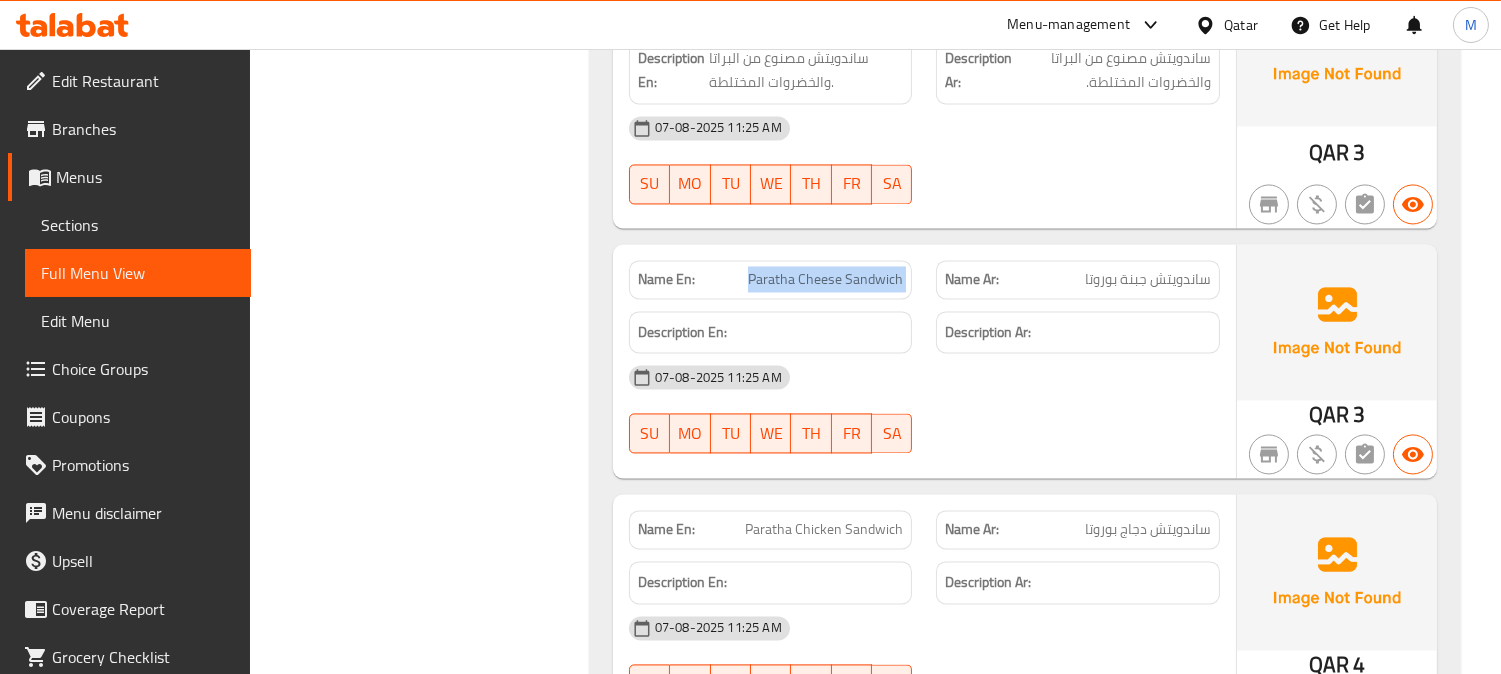 click on "Paratha Cheese Sandwich" at bounding box center [856, -6243] 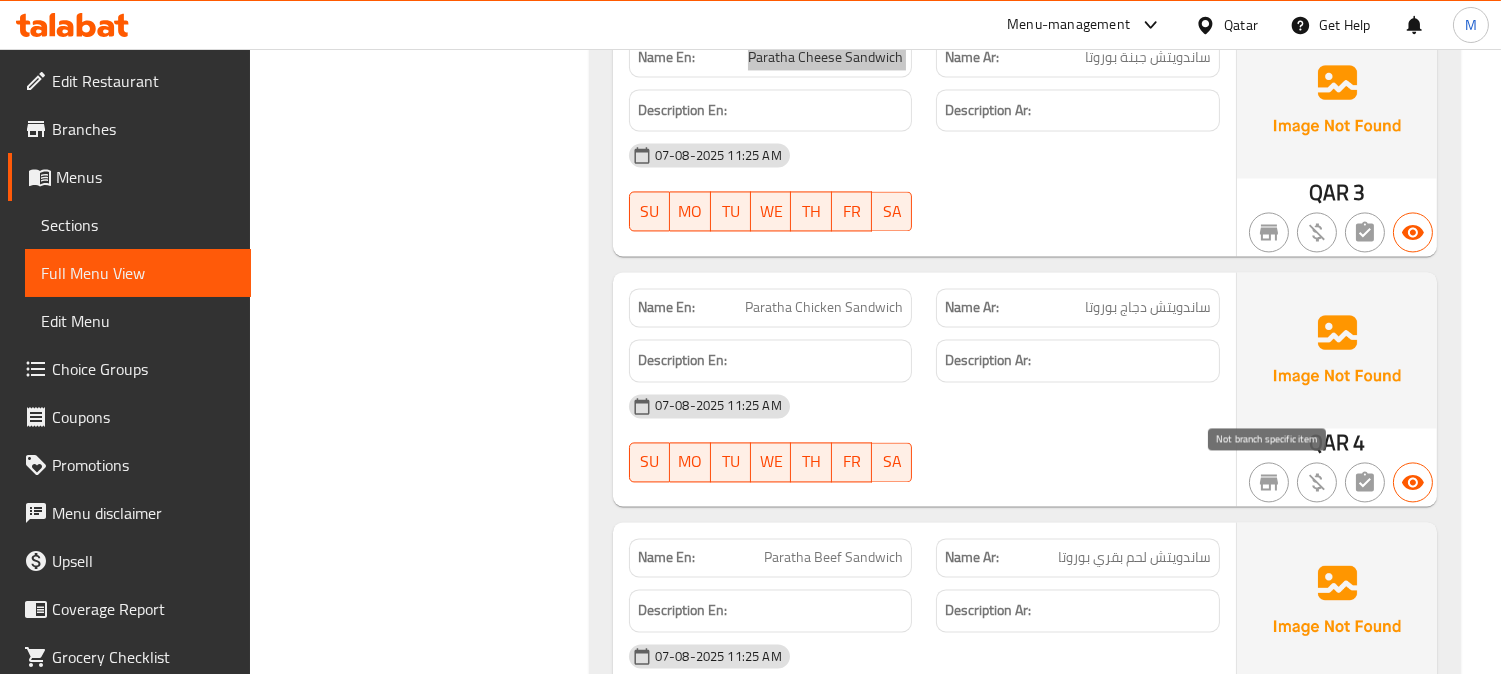 scroll, scrollTop: 7555, scrollLeft: 0, axis: vertical 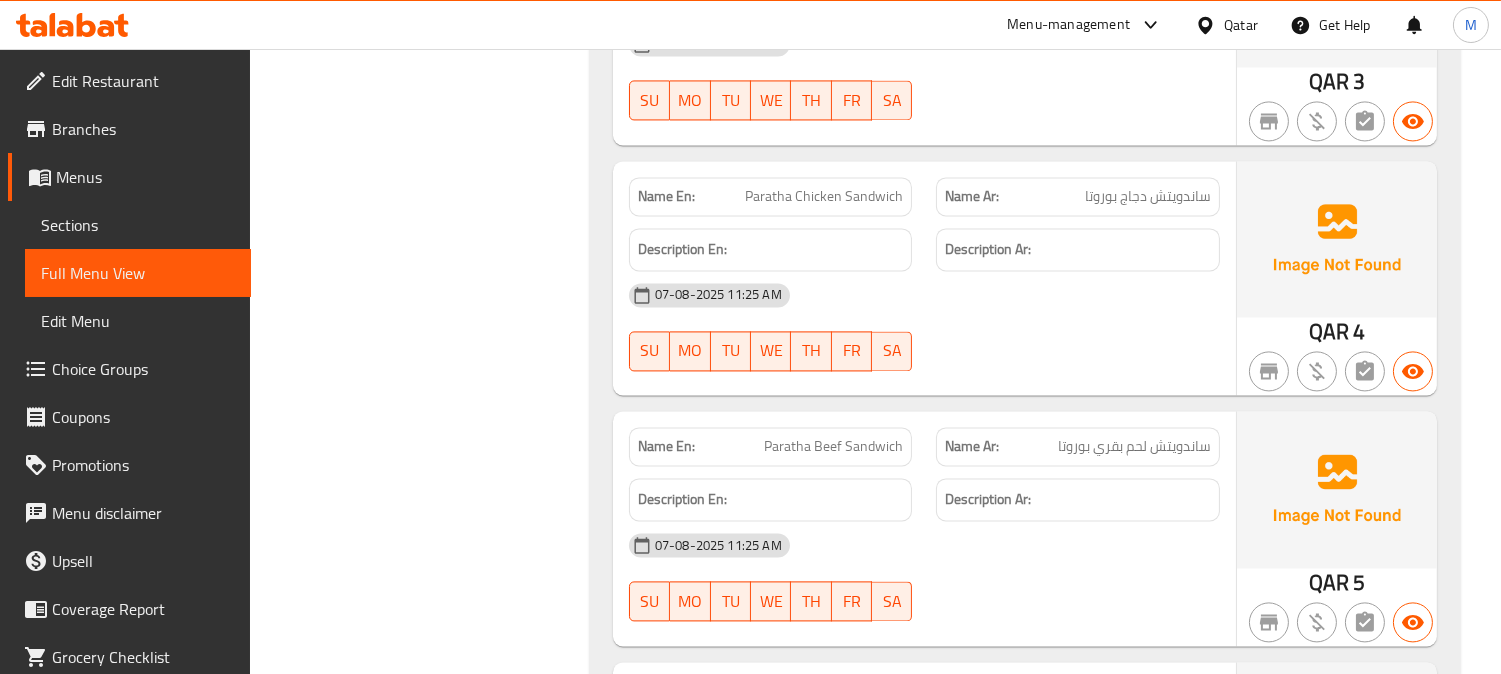 click on "Paratha Beef Sandwich" at bounding box center (866, -5722) 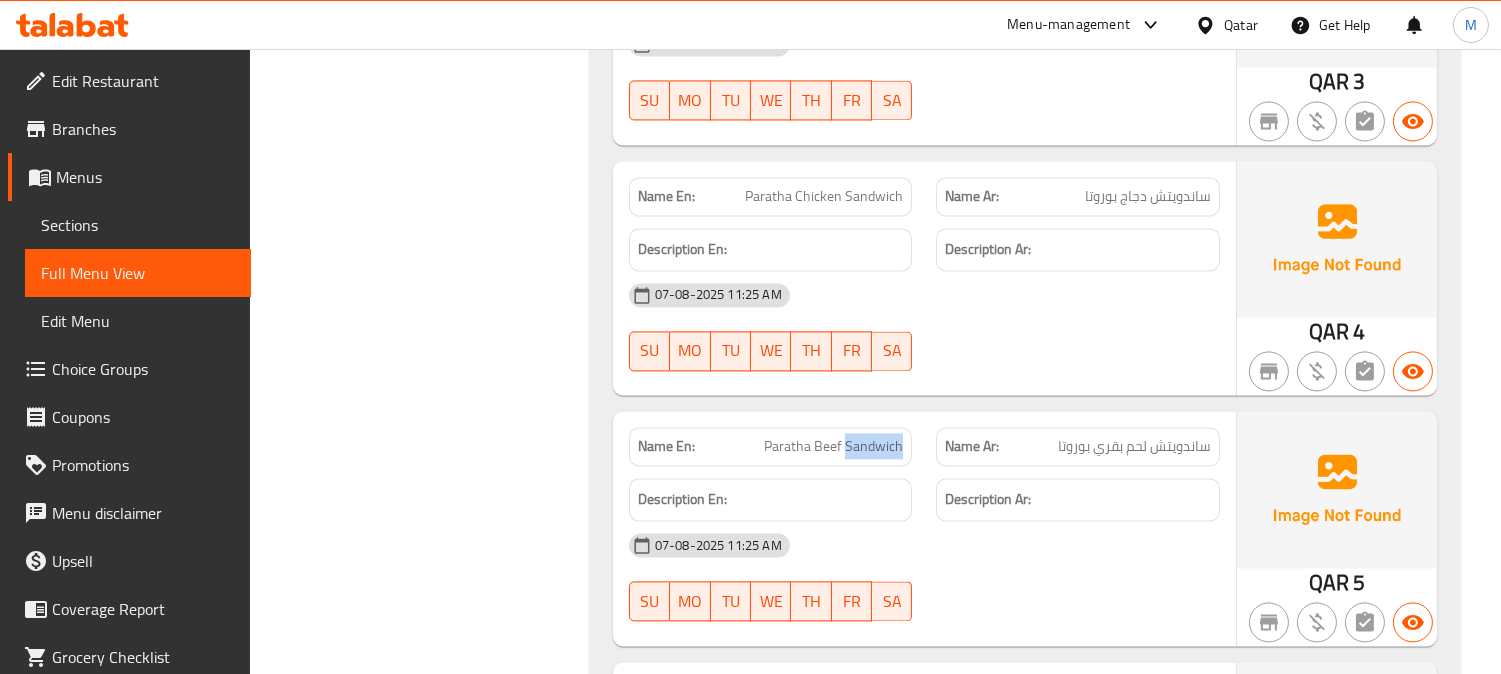click on "Paratha Beef Sandwich" at bounding box center [866, -5722] 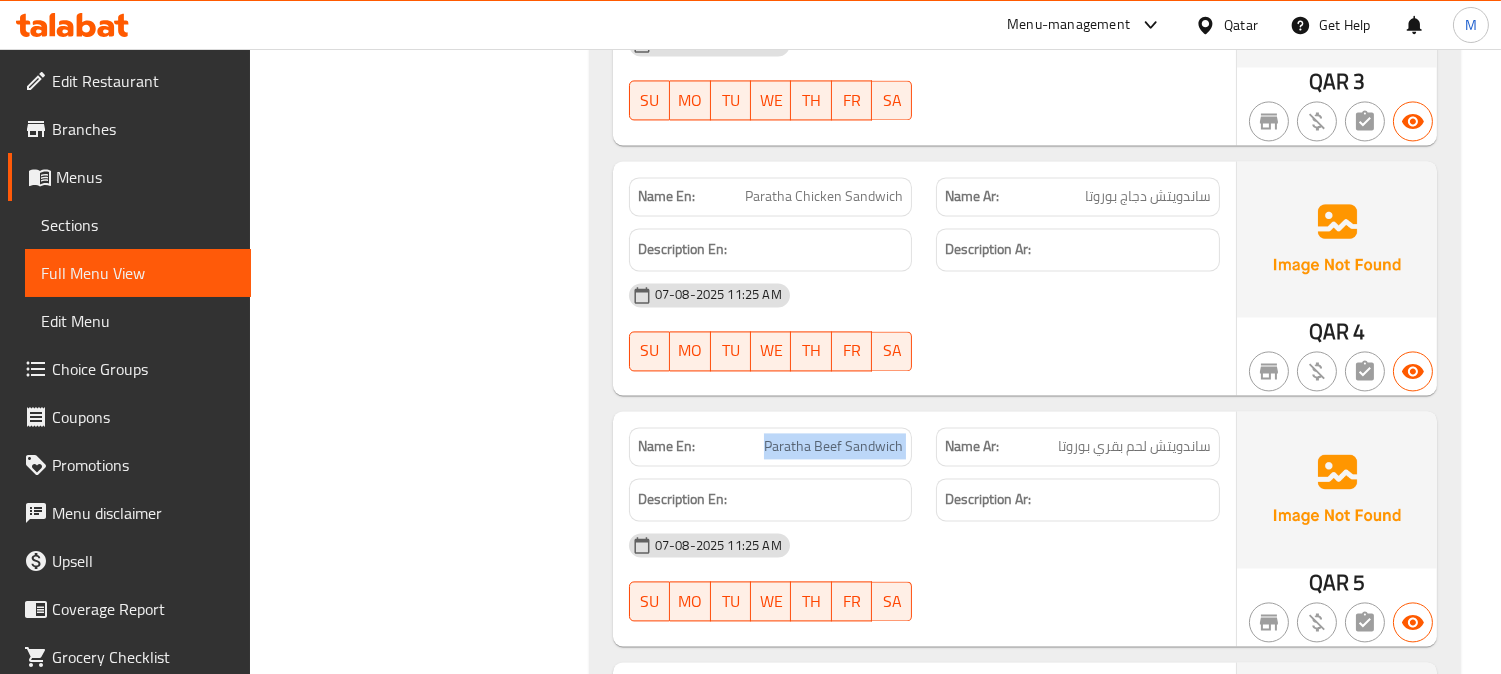 click on "Paratha Beef Sandwich" at bounding box center [866, -5722] 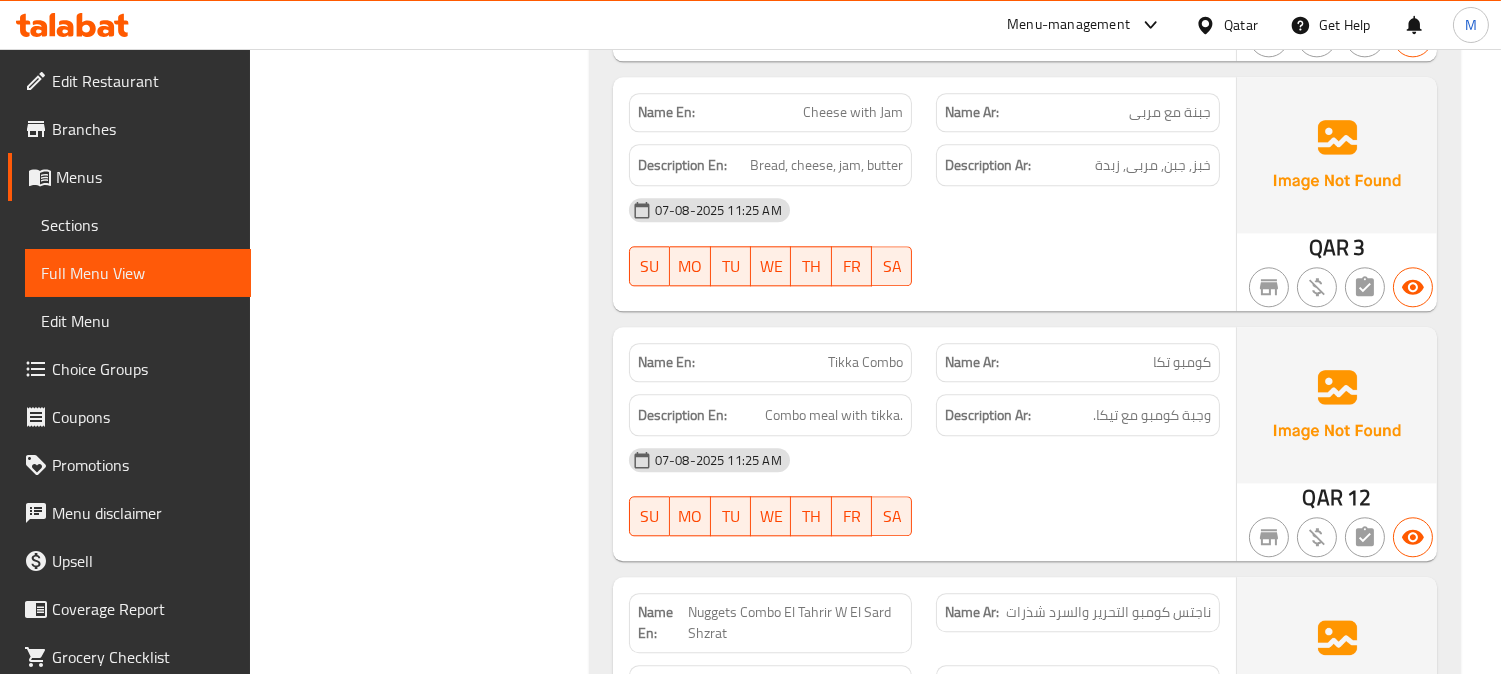 scroll, scrollTop: 9111, scrollLeft: 0, axis: vertical 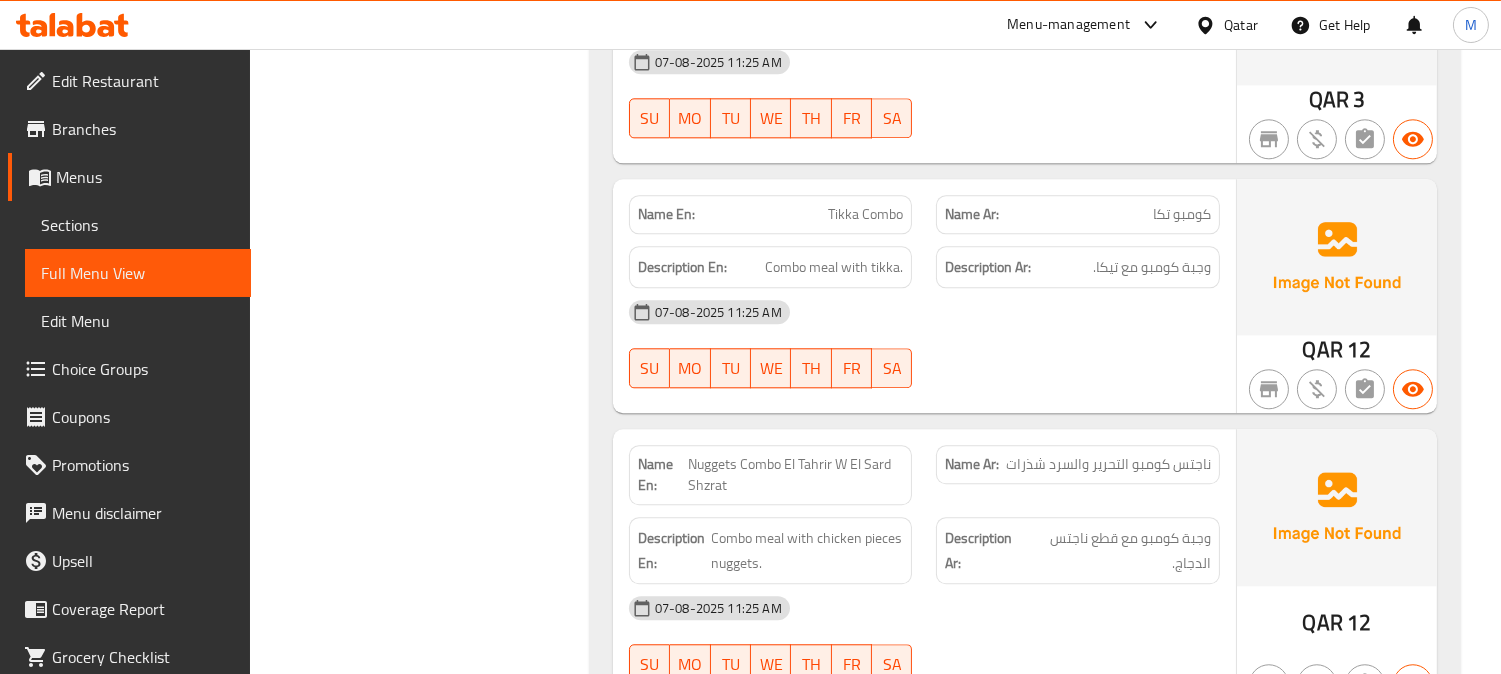 click on "Nuggets Combo El Tahrir W El Sard Shzrat" at bounding box center (878, -3757) 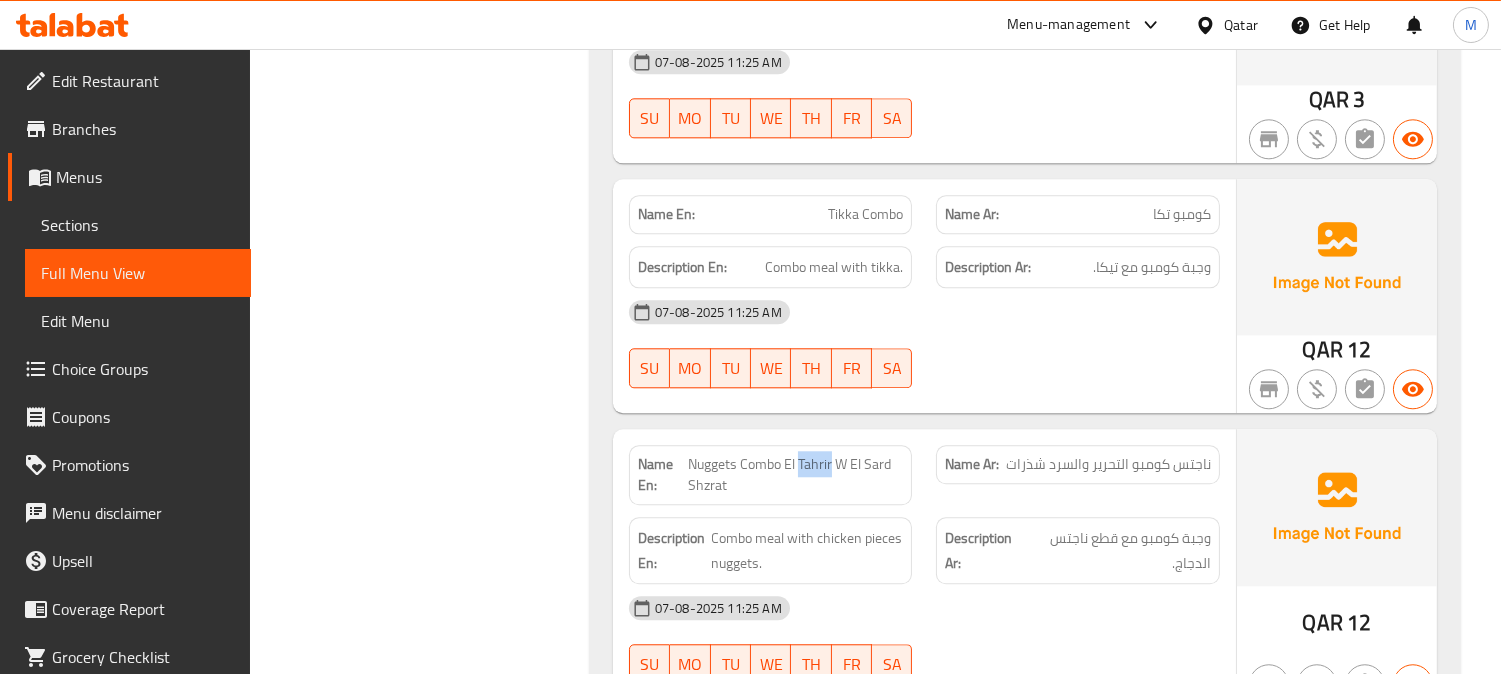click on "Nuggets Combo El Tahrir W El Sard Shzrat" at bounding box center [878, -3757] 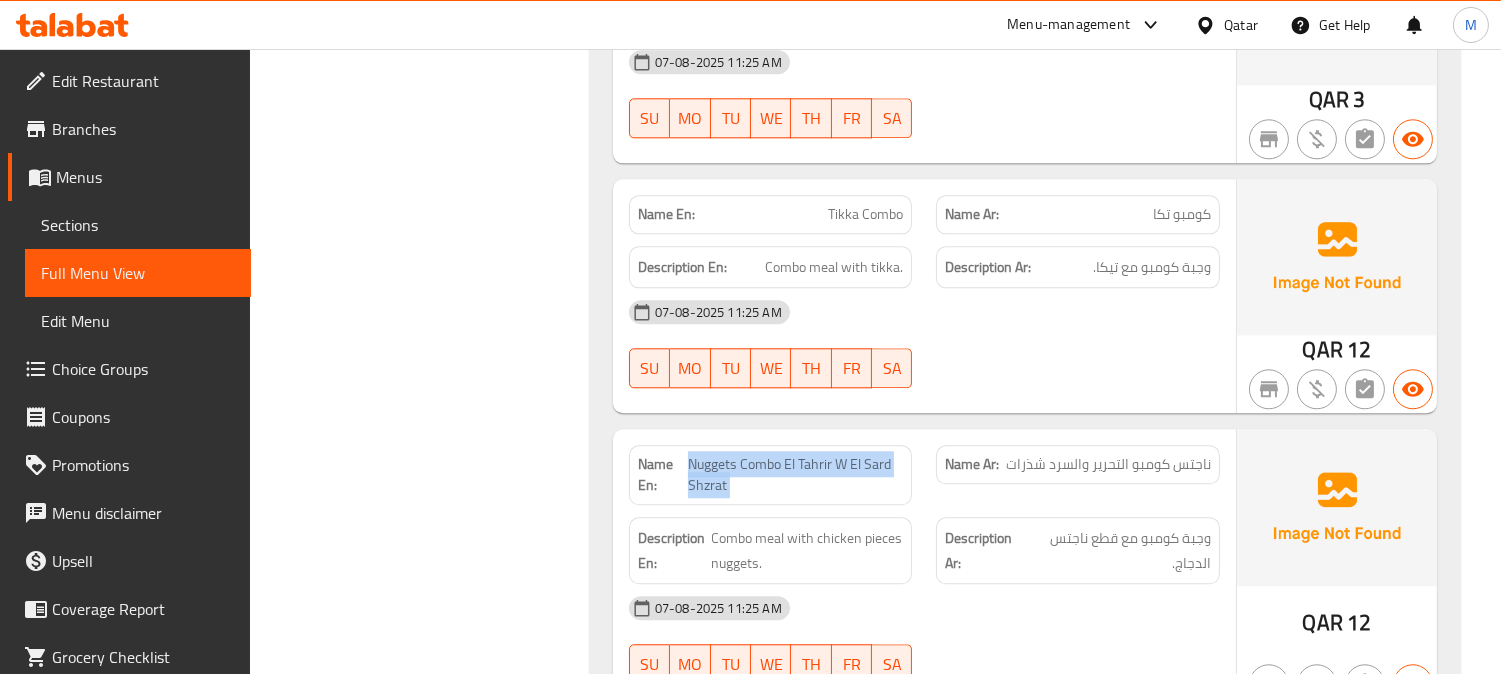click on "Nuggets Combo El Tahrir W El Sard Shzrat" at bounding box center (878, -3757) 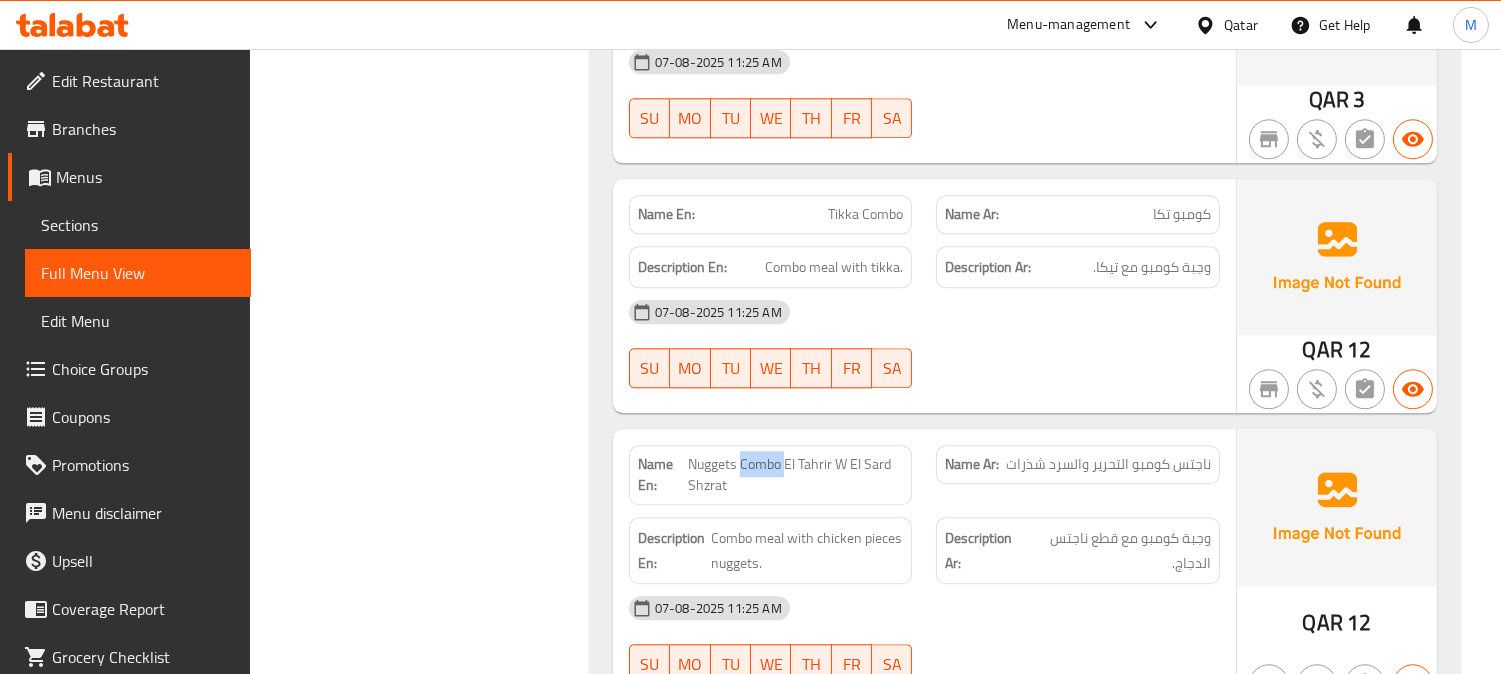 click on "Nuggets Combo El Tahrir W El Sard Shzrat" at bounding box center (878, -3757) 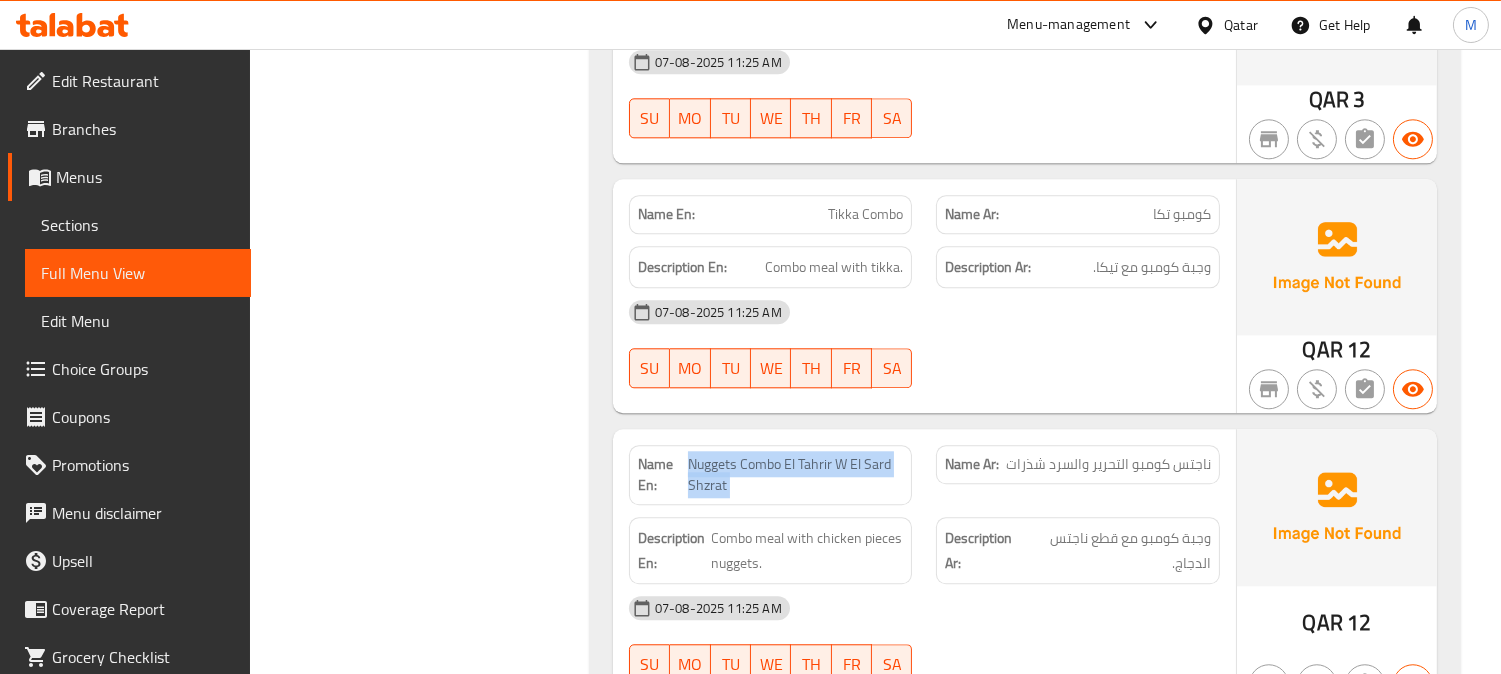 click on "Nuggets Combo El Tahrir W El Sard Shzrat" at bounding box center [878, -3757] 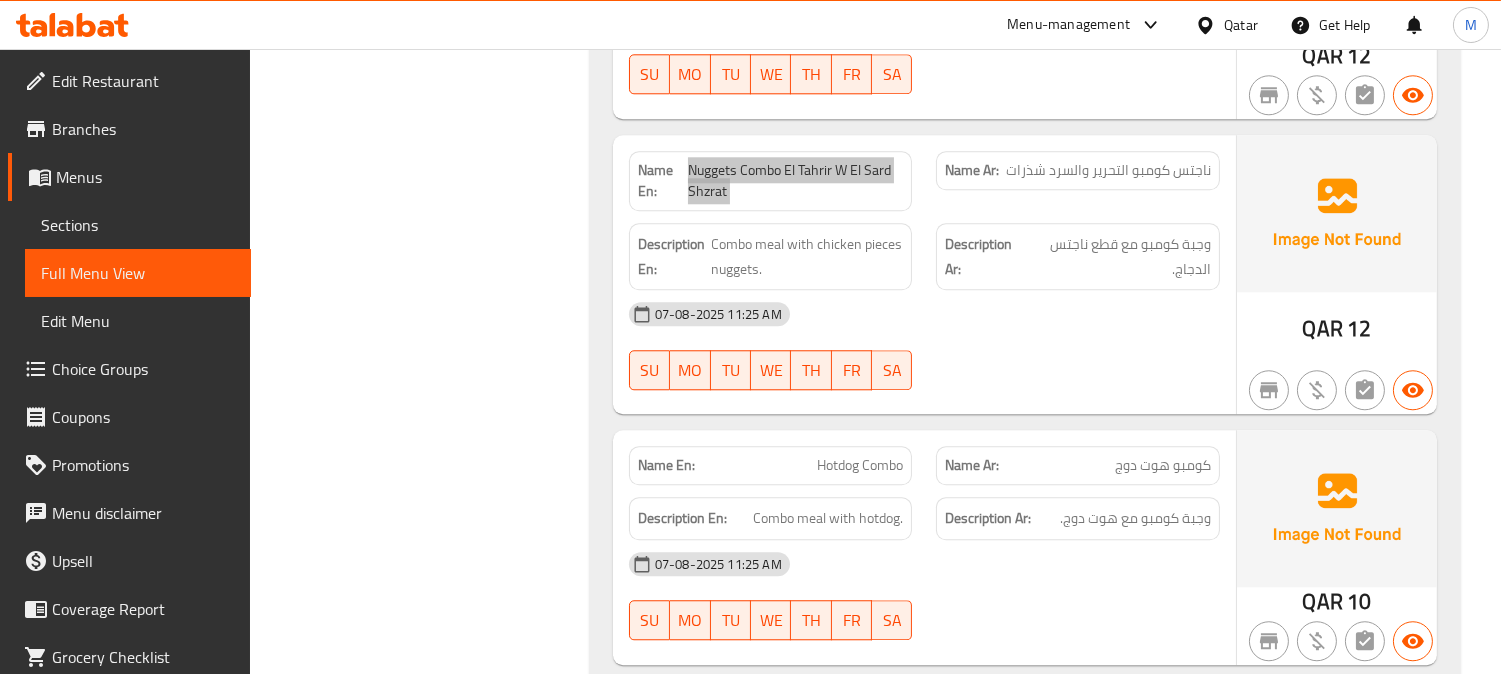 scroll, scrollTop: 9444, scrollLeft: 0, axis: vertical 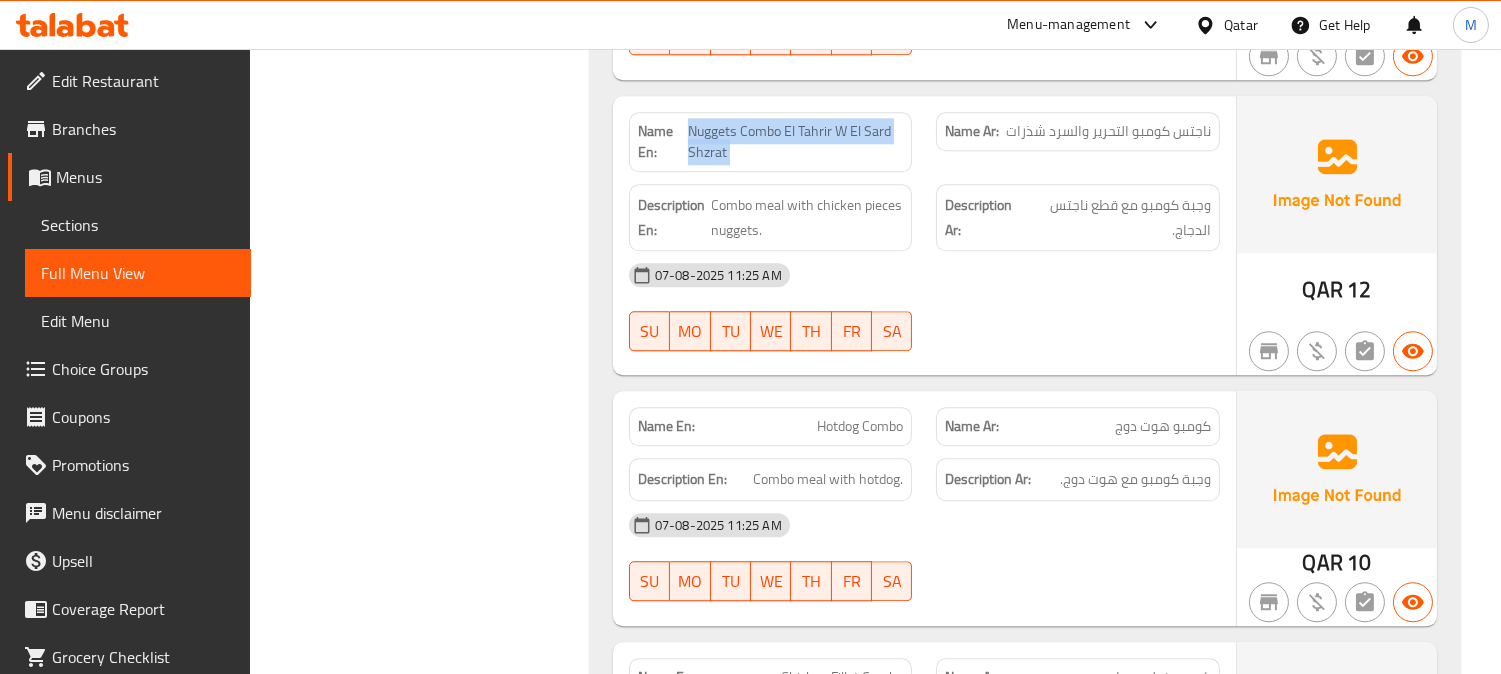 click on "Hotdog Combo" at bounding box center [880, -3511] 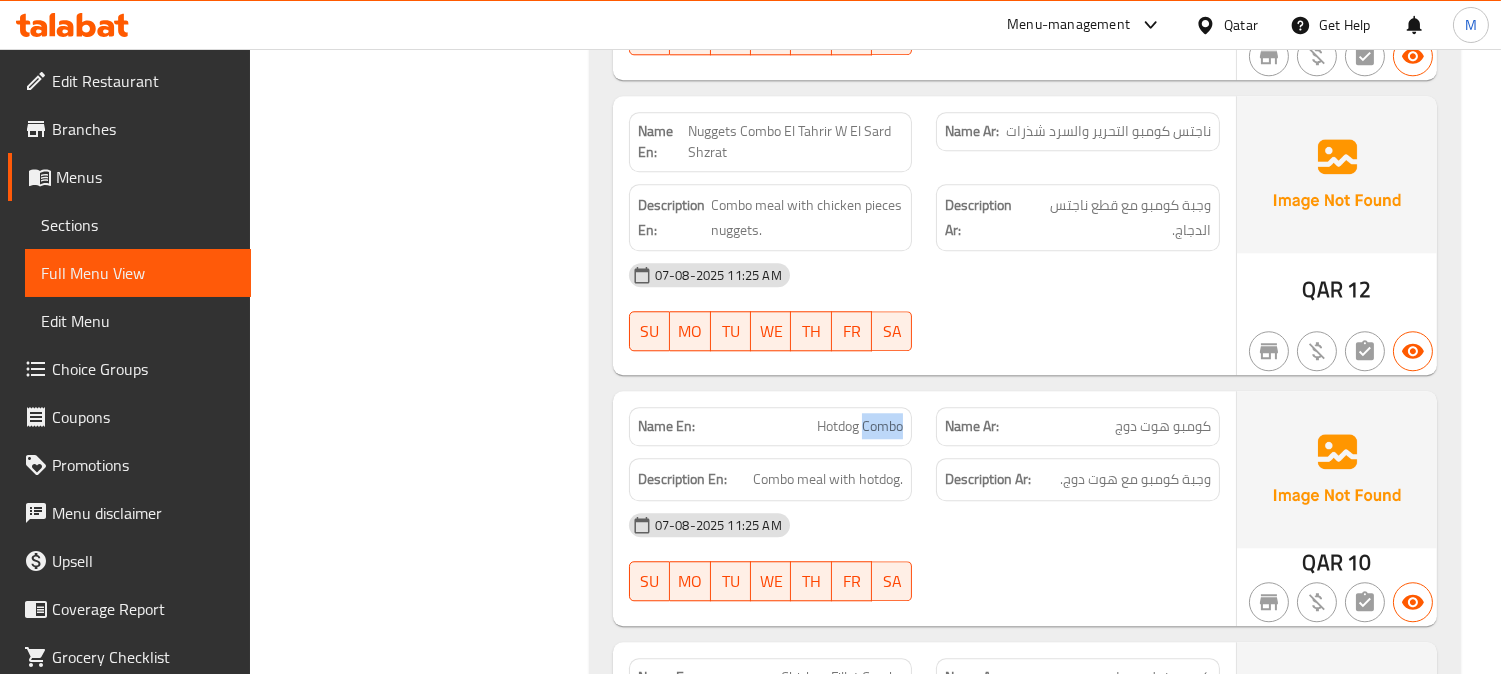click on "Hotdog Combo" at bounding box center (880, -3511) 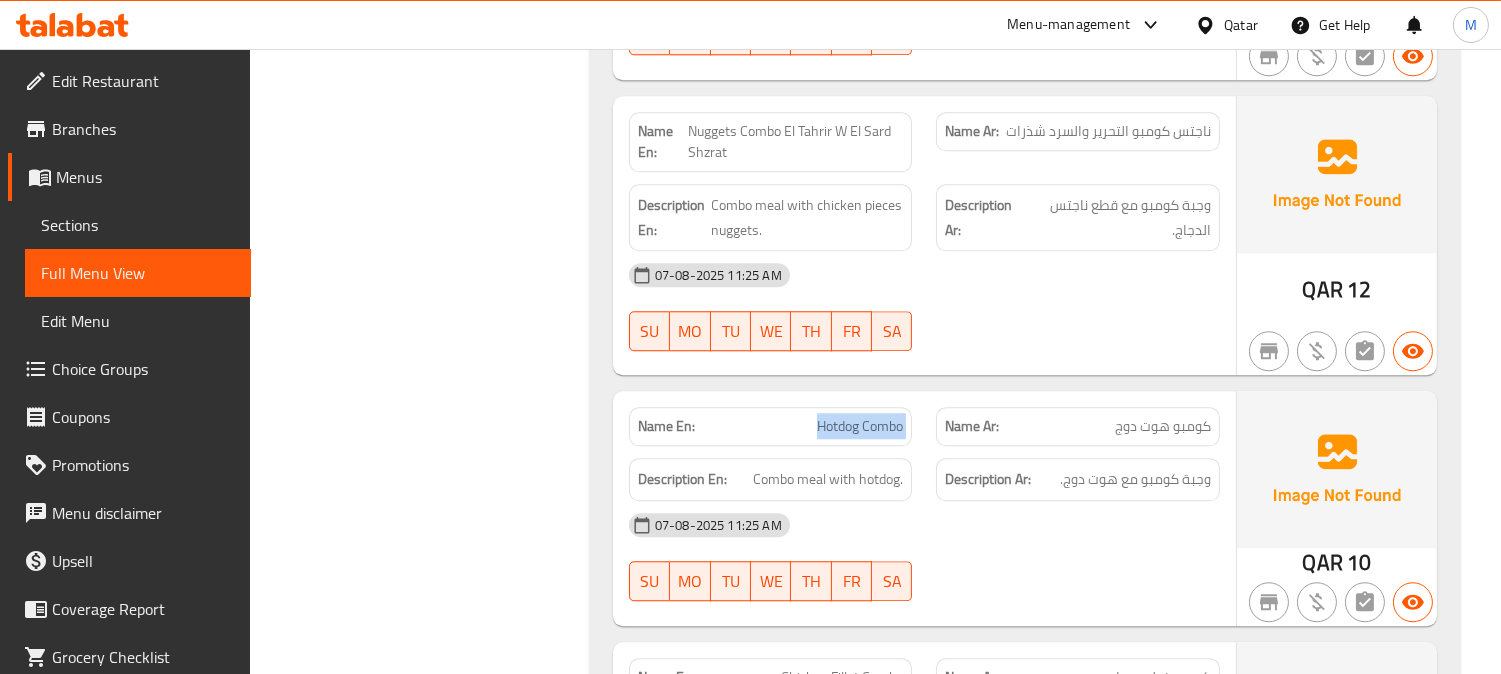 click on "Hotdog Combo" at bounding box center [880, -3511] 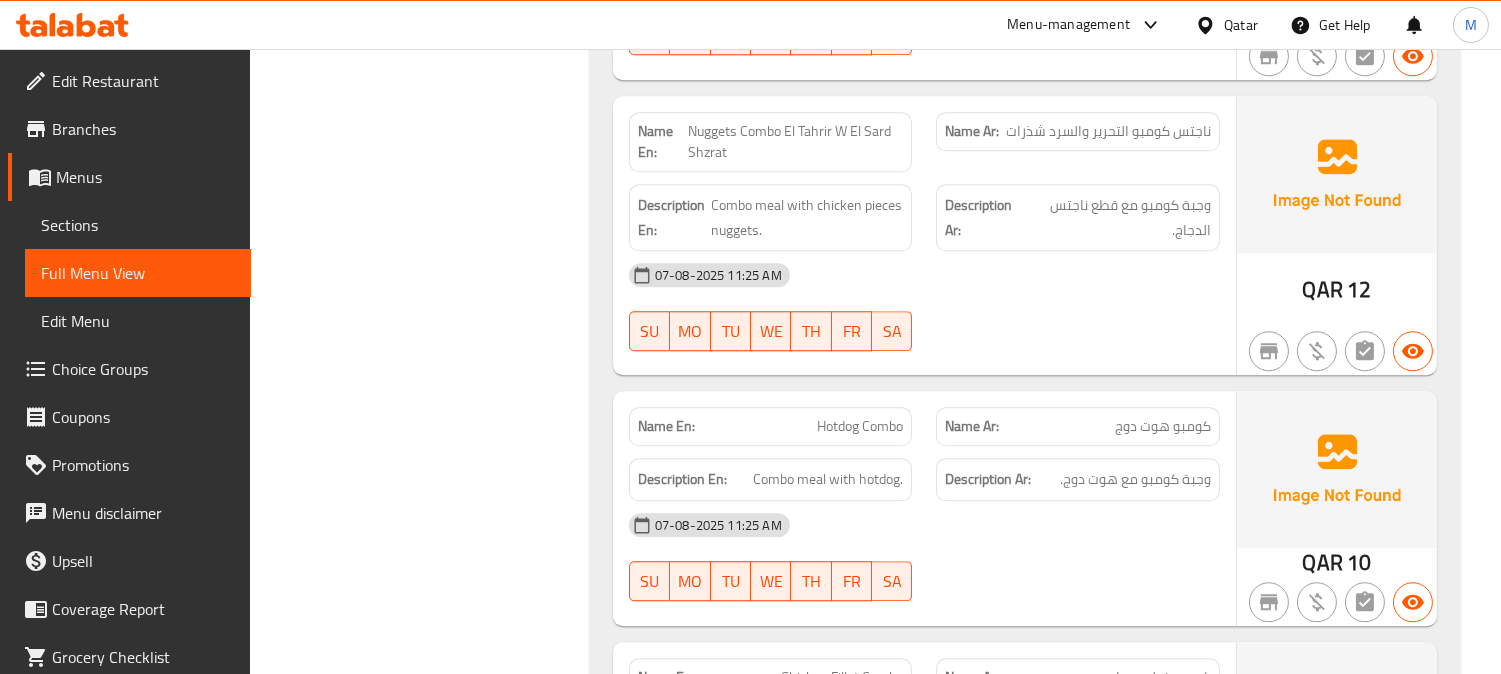 click on "07-08-2025 11:25 AM SU MO TU WE TH FR SA" at bounding box center [924, -3381] 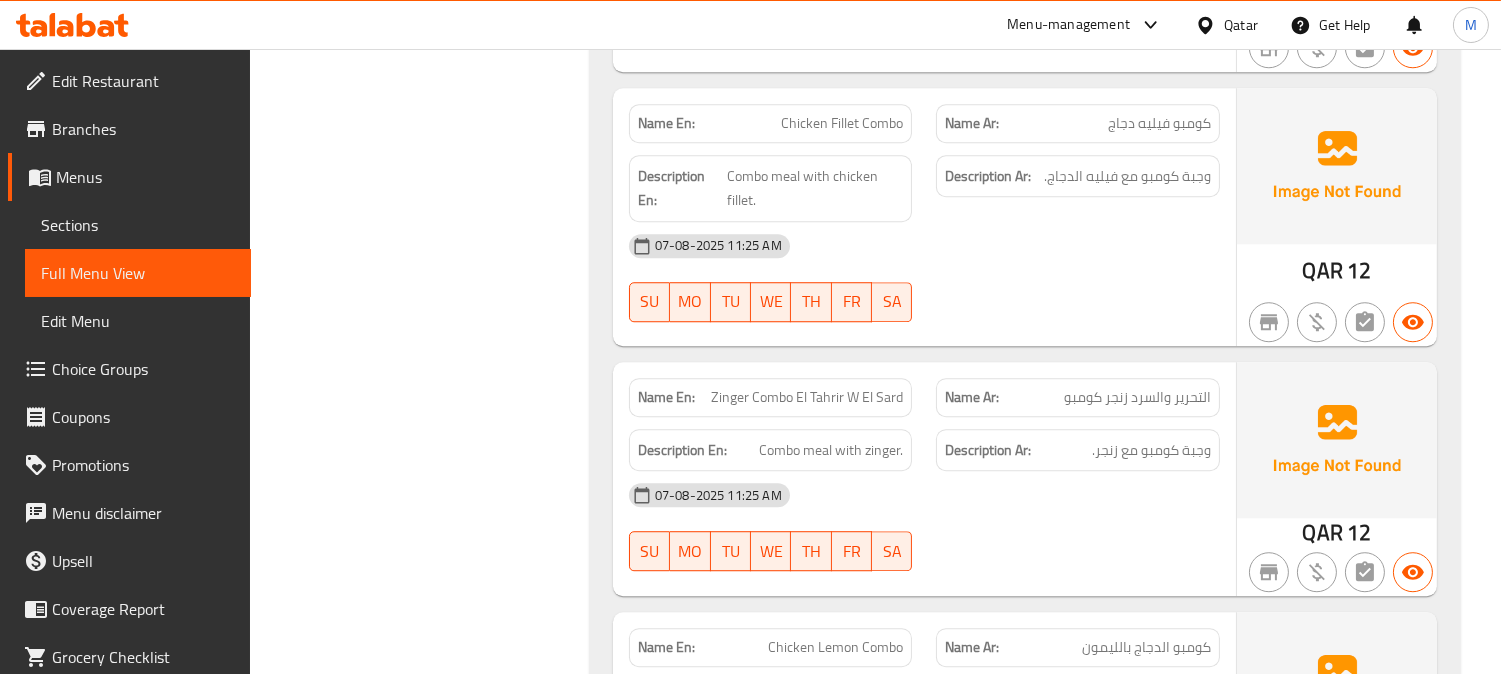 scroll, scrollTop: 10000, scrollLeft: 0, axis: vertical 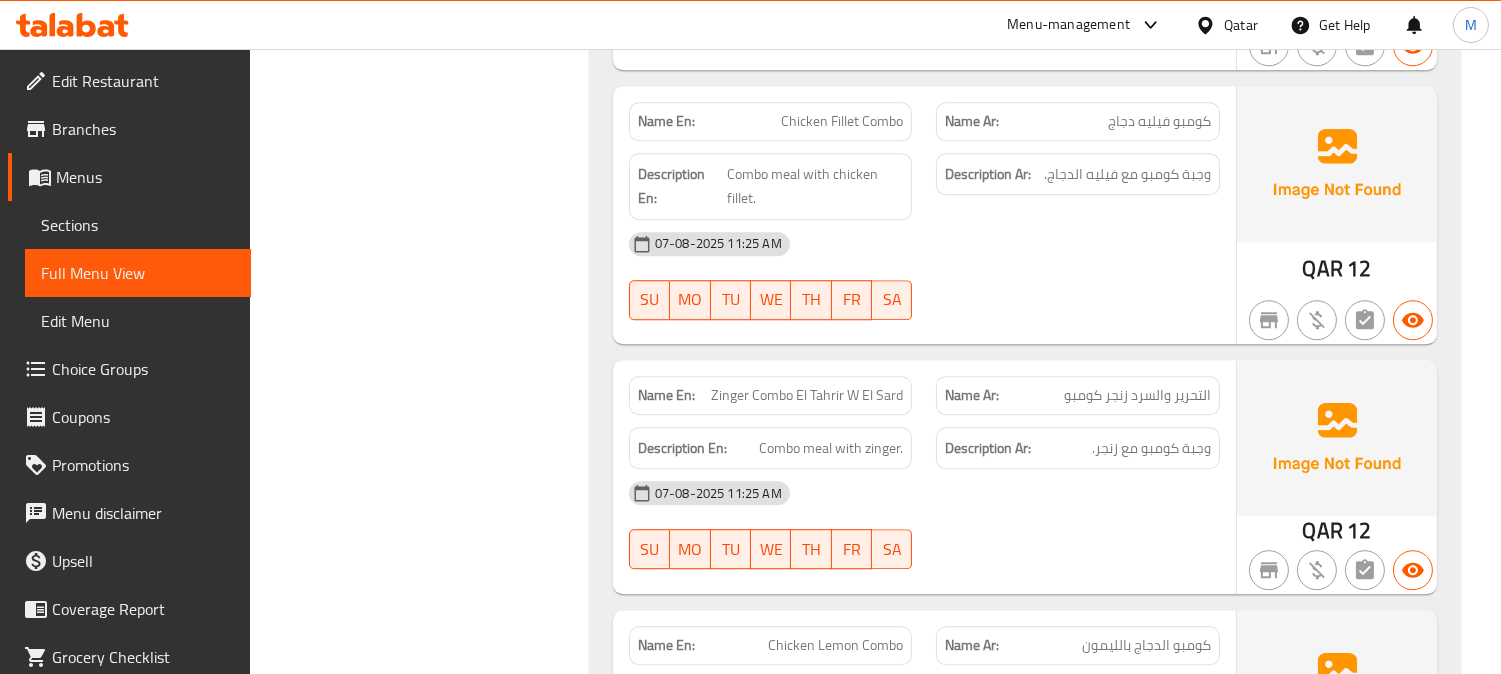 click on "Zinger Combo El Tahrir W El Sard" at bounding box center (807, 395) 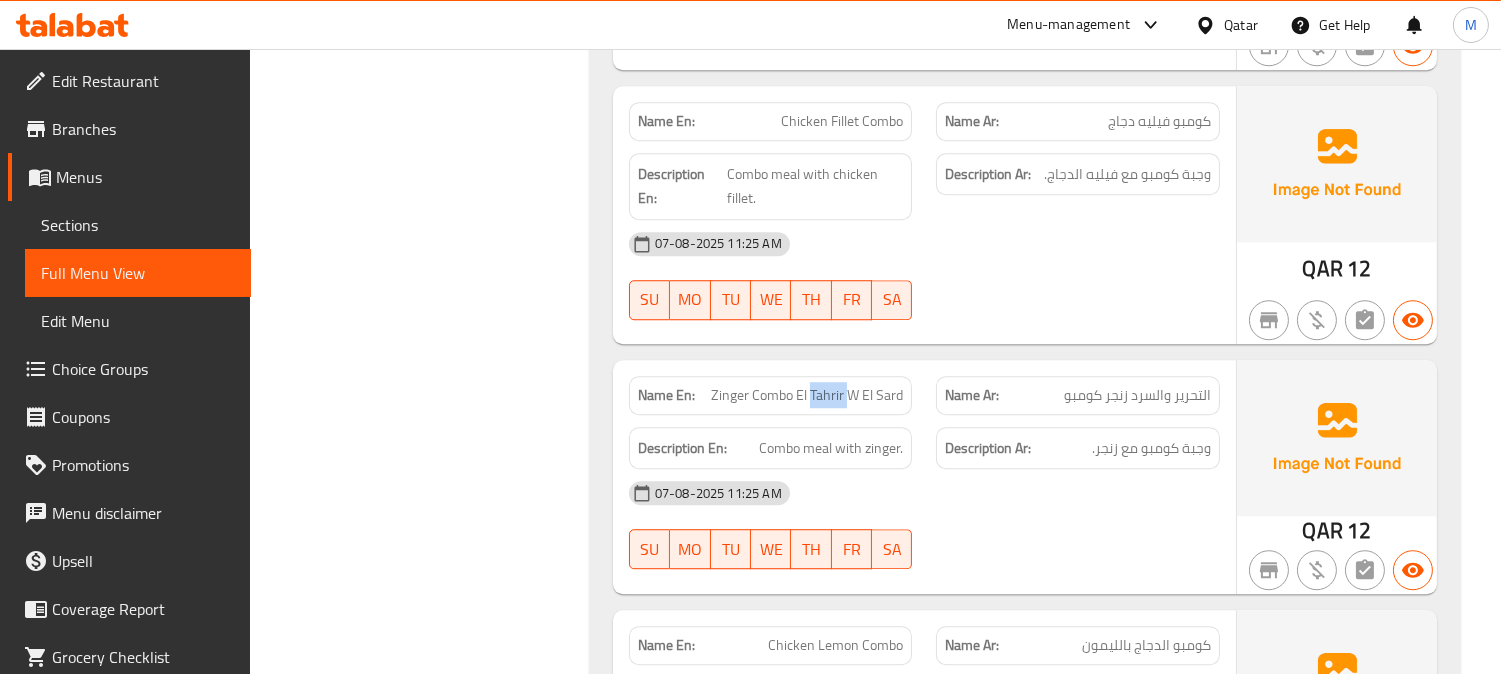 click on "Zinger Combo El Tahrir W El Sard" at bounding box center [807, 395] 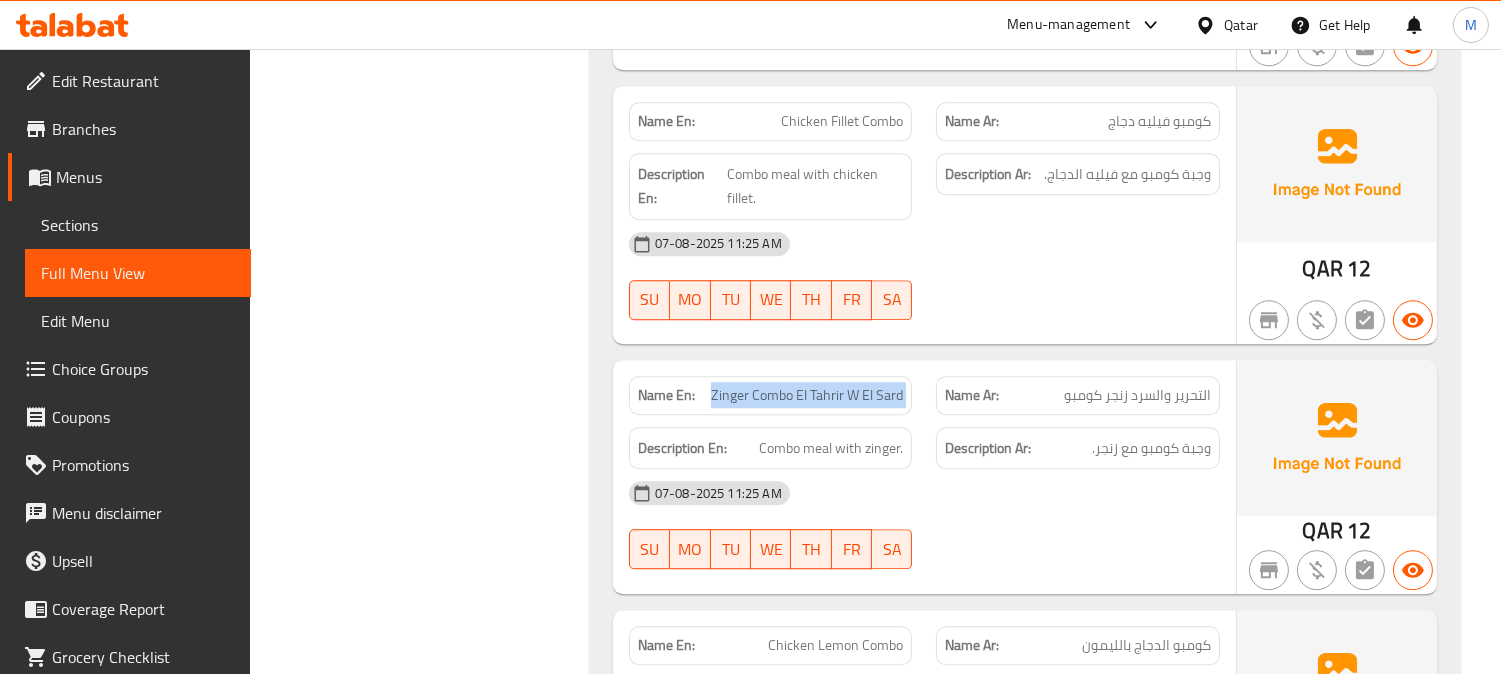 click on "Zinger Combo El Tahrir W El Sard" at bounding box center [807, 395] 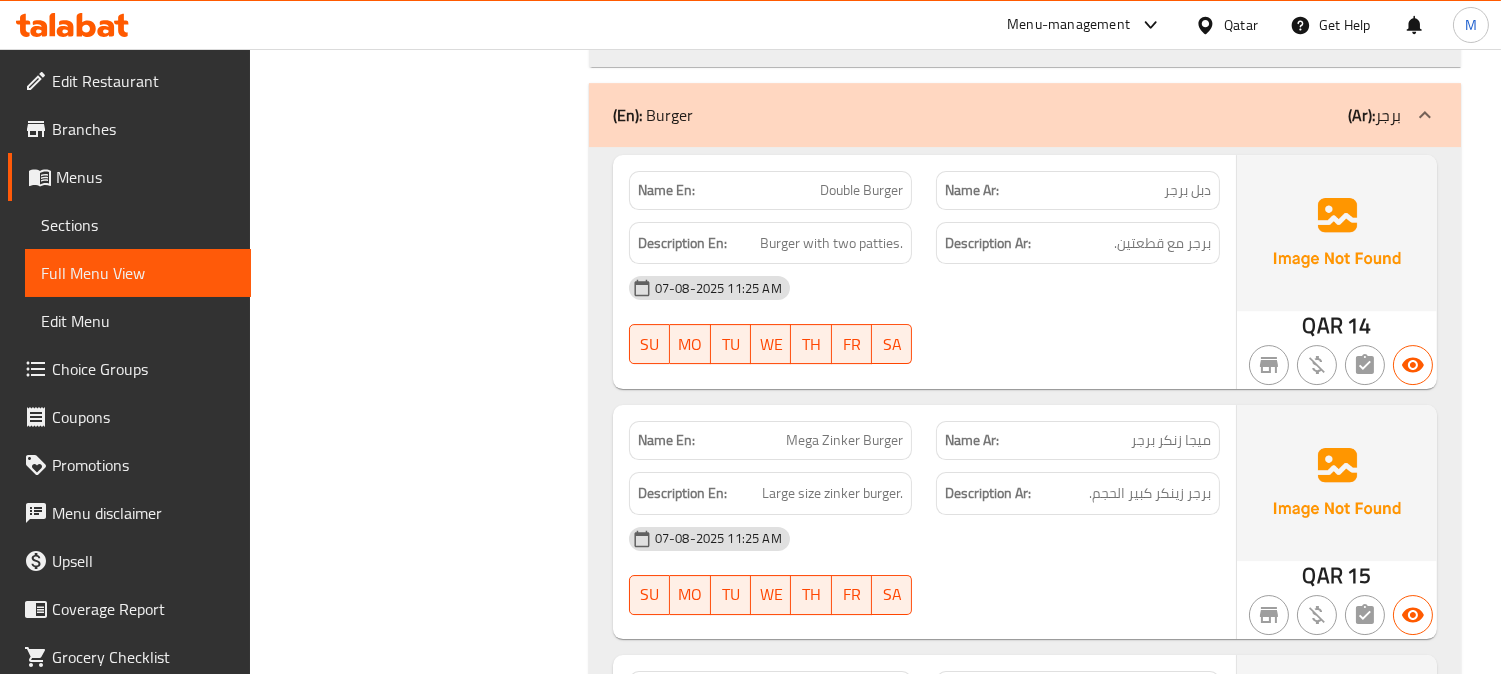 scroll, scrollTop: 11888, scrollLeft: 0, axis: vertical 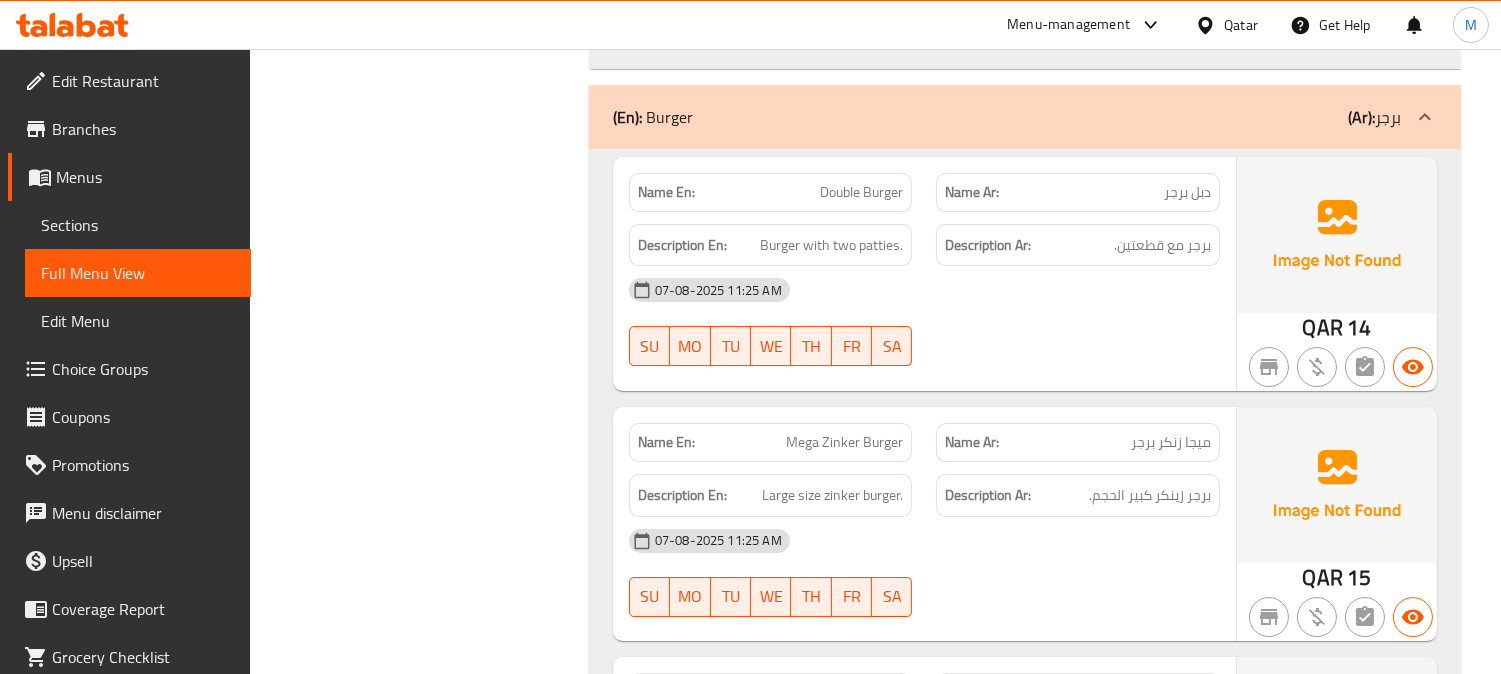 click on "Double Burger" at bounding box center [859, -11512] 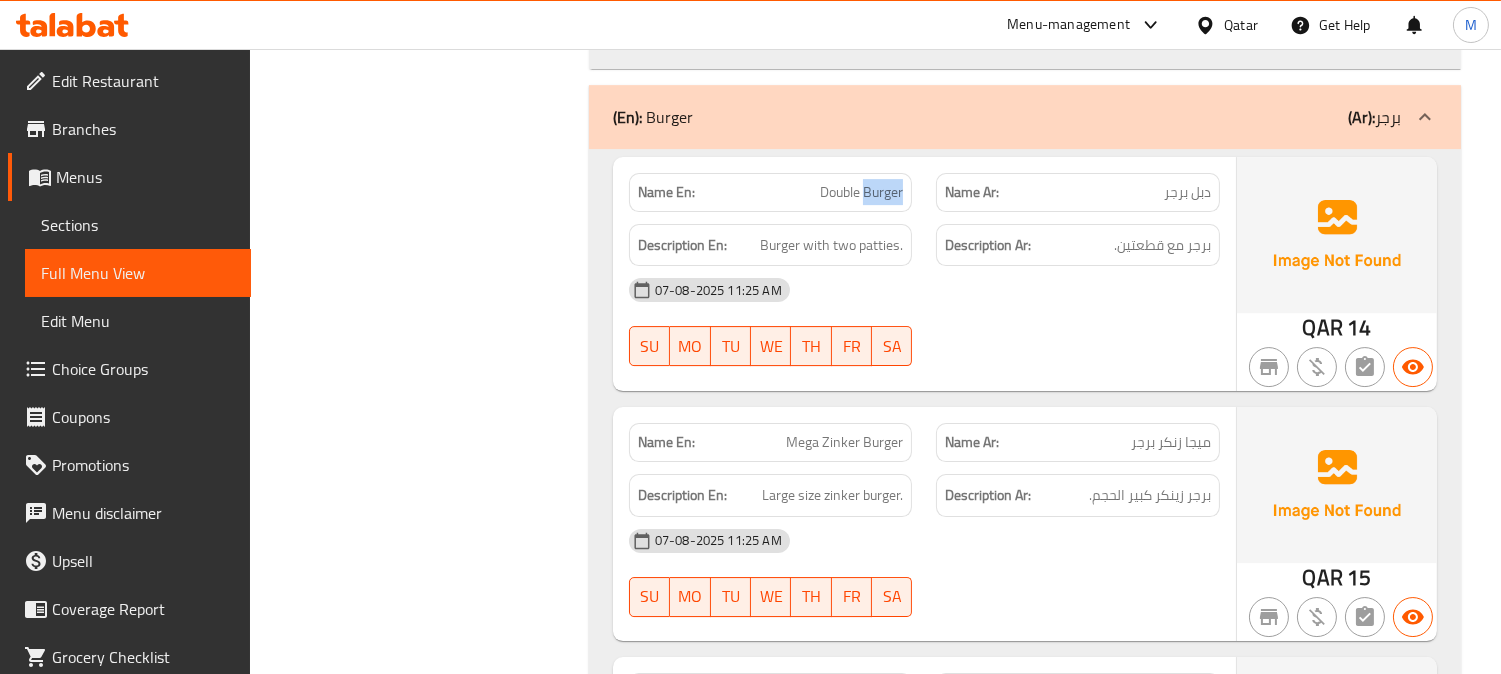 click on "Double Burger" at bounding box center (859, -11512) 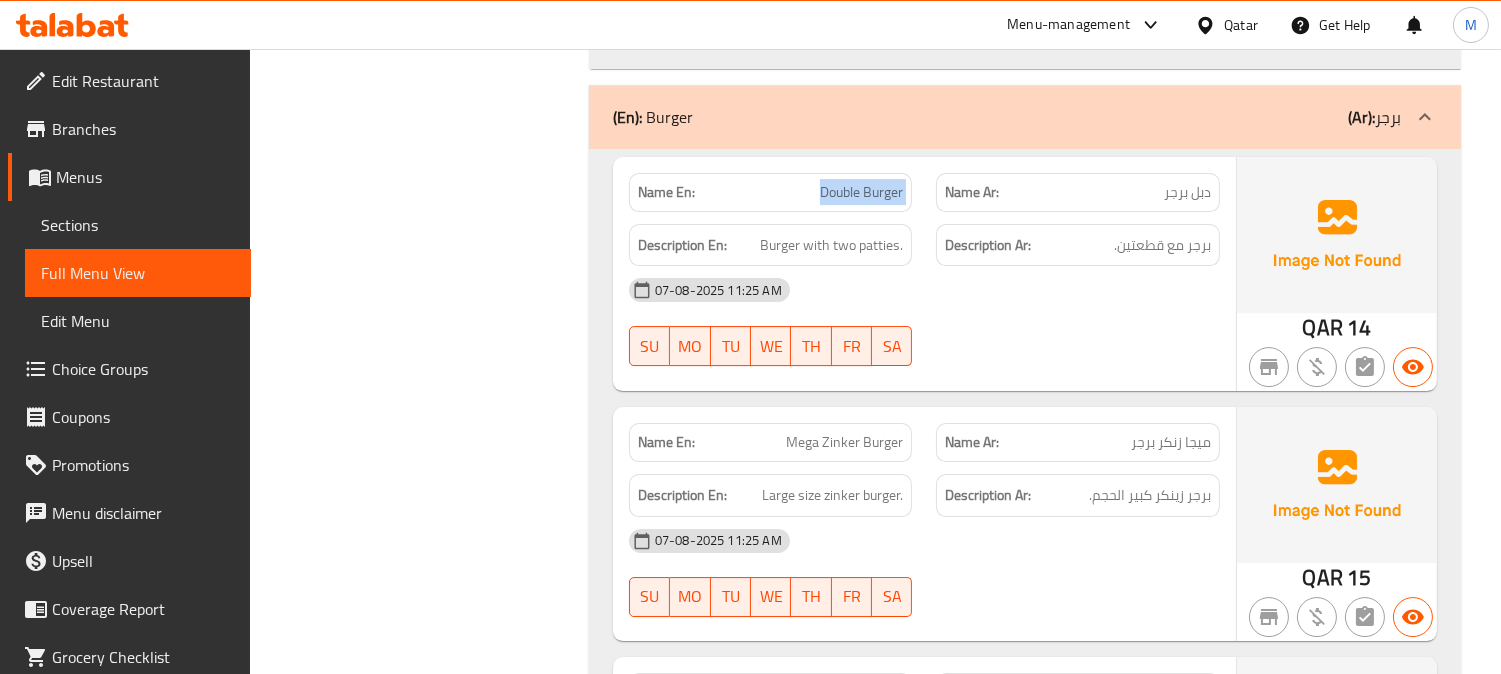 click on "Double Burger" at bounding box center (859, -11512) 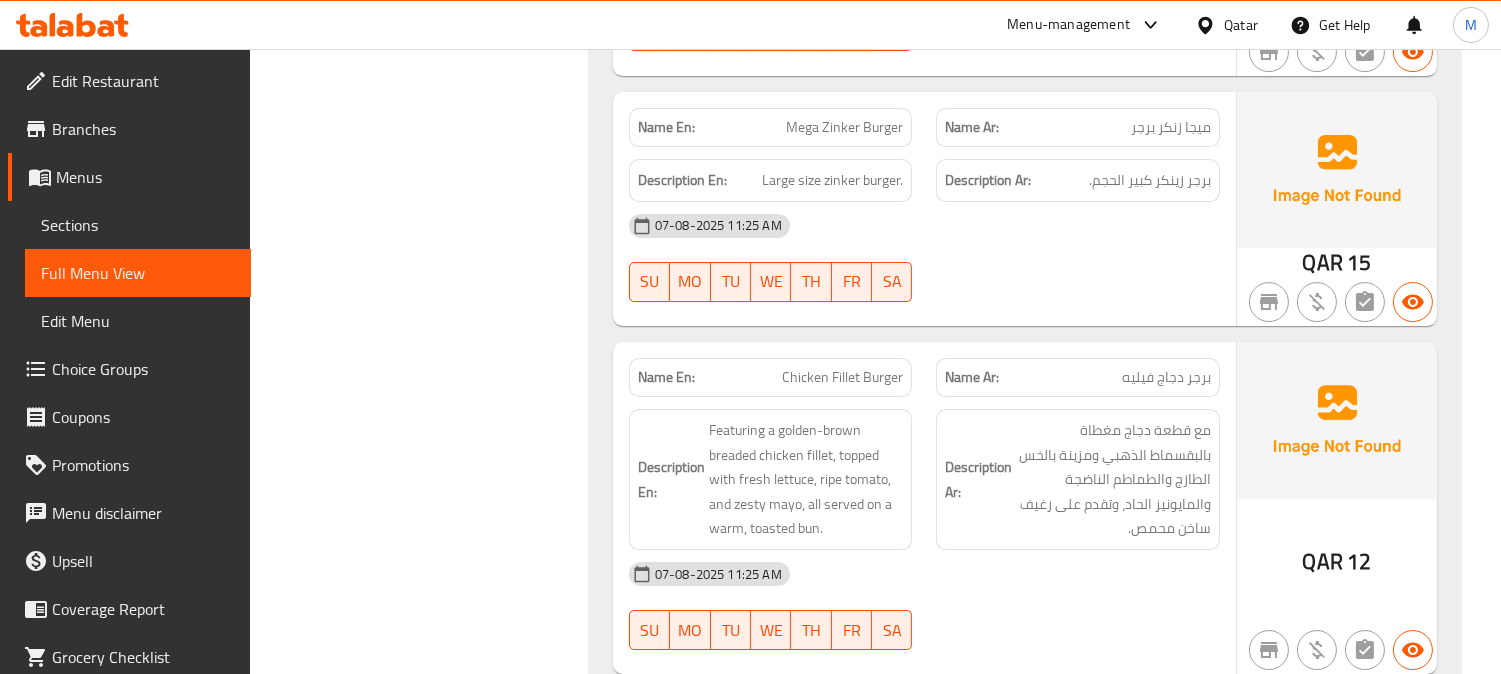 scroll, scrollTop: 12222, scrollLeft: 0, axis: vertical 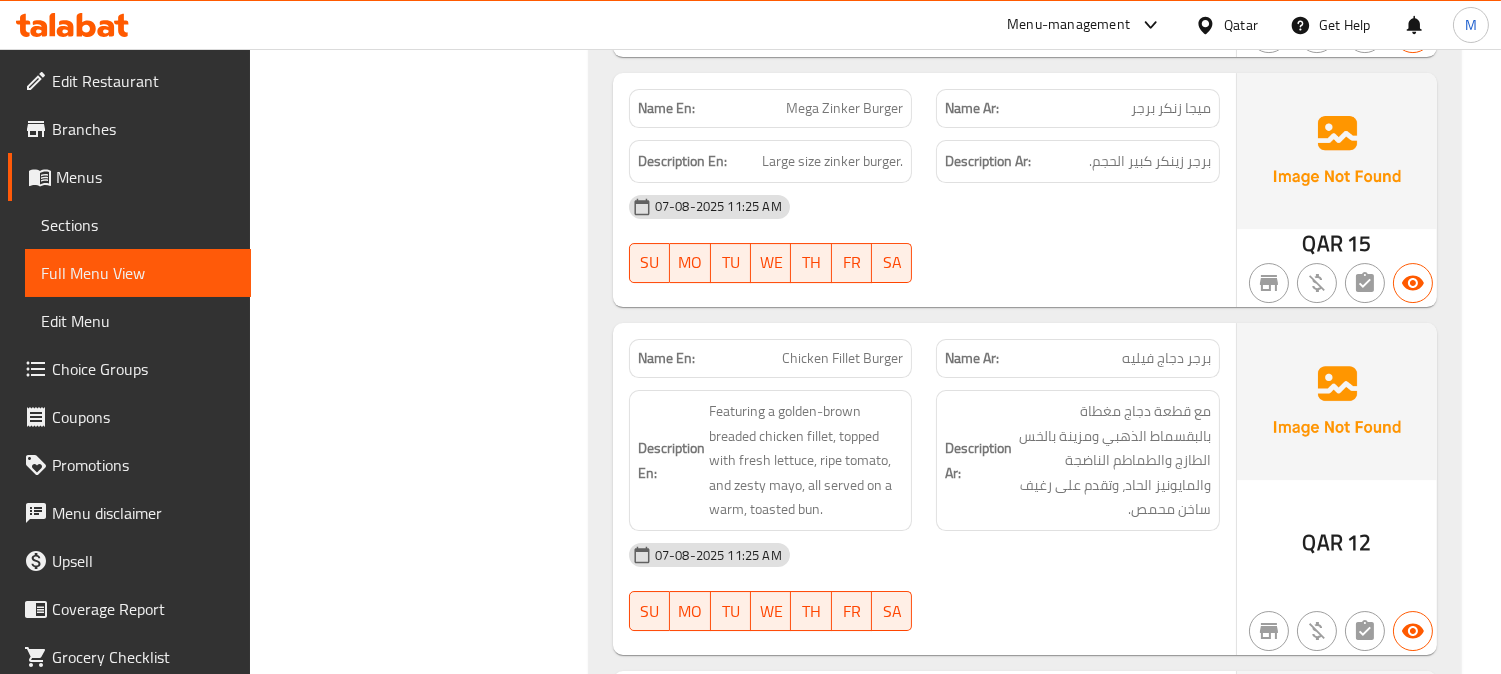 click on "Chicken Fillet Burger" at bounding box center (866, -10993) 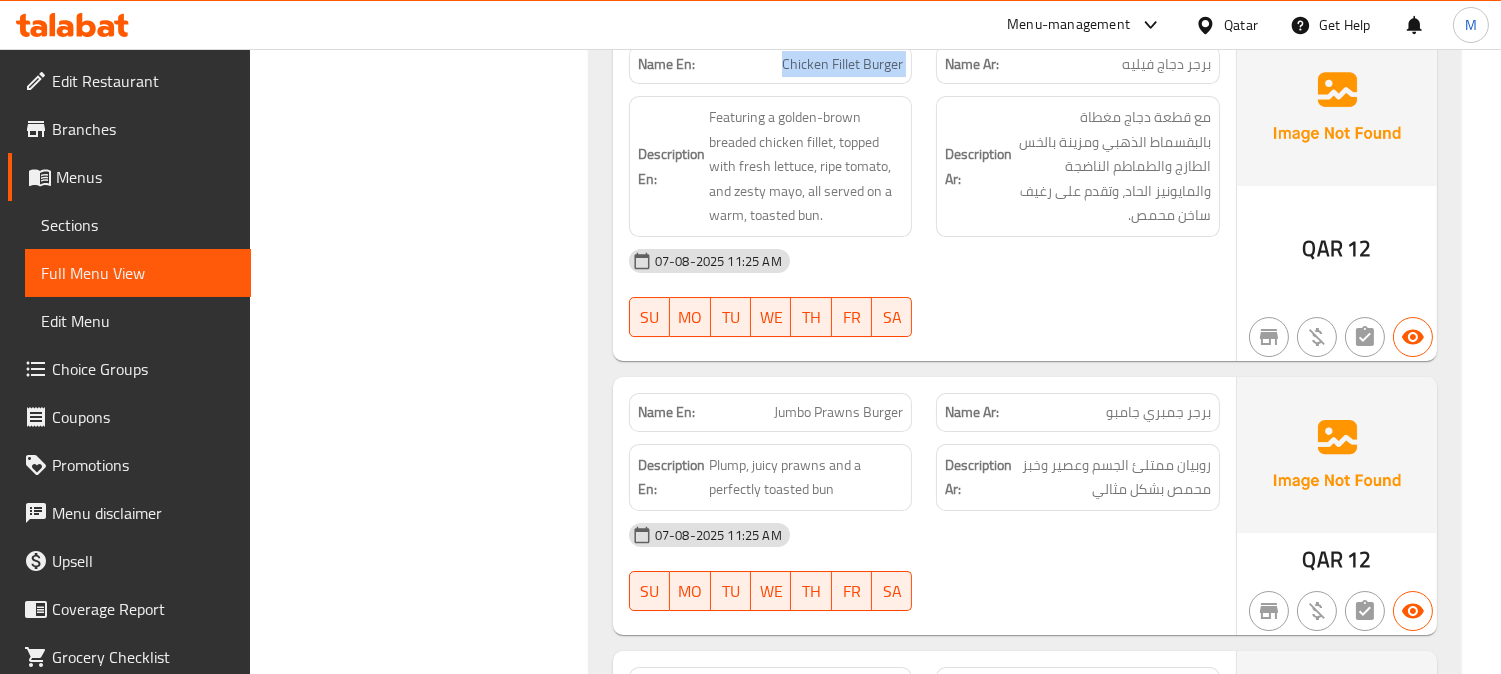 scroll, scrollTop: 12555, scrollLeft: 0, axis: vertical 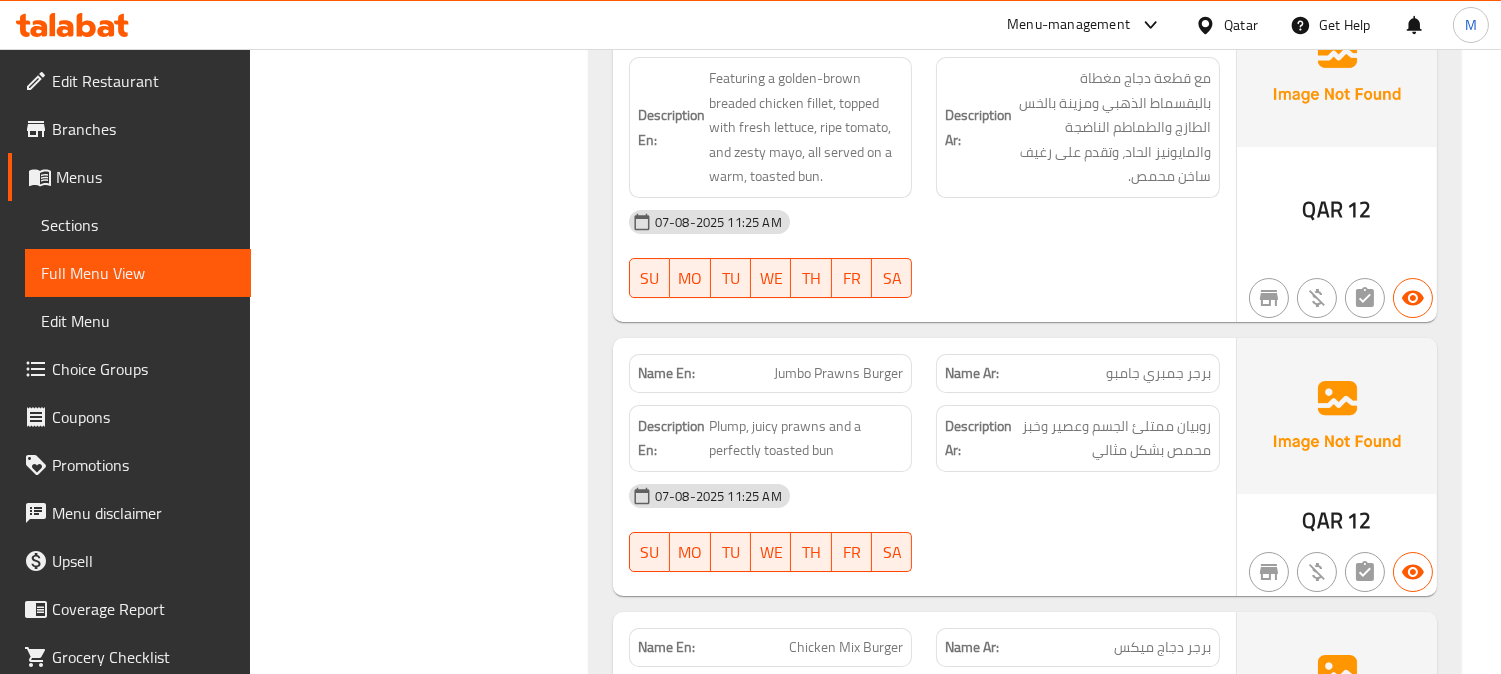 drag, startPoint x: 686, startPoint y: 434, endPoint x: 705, endPoint y: 453, distance: 26.870058 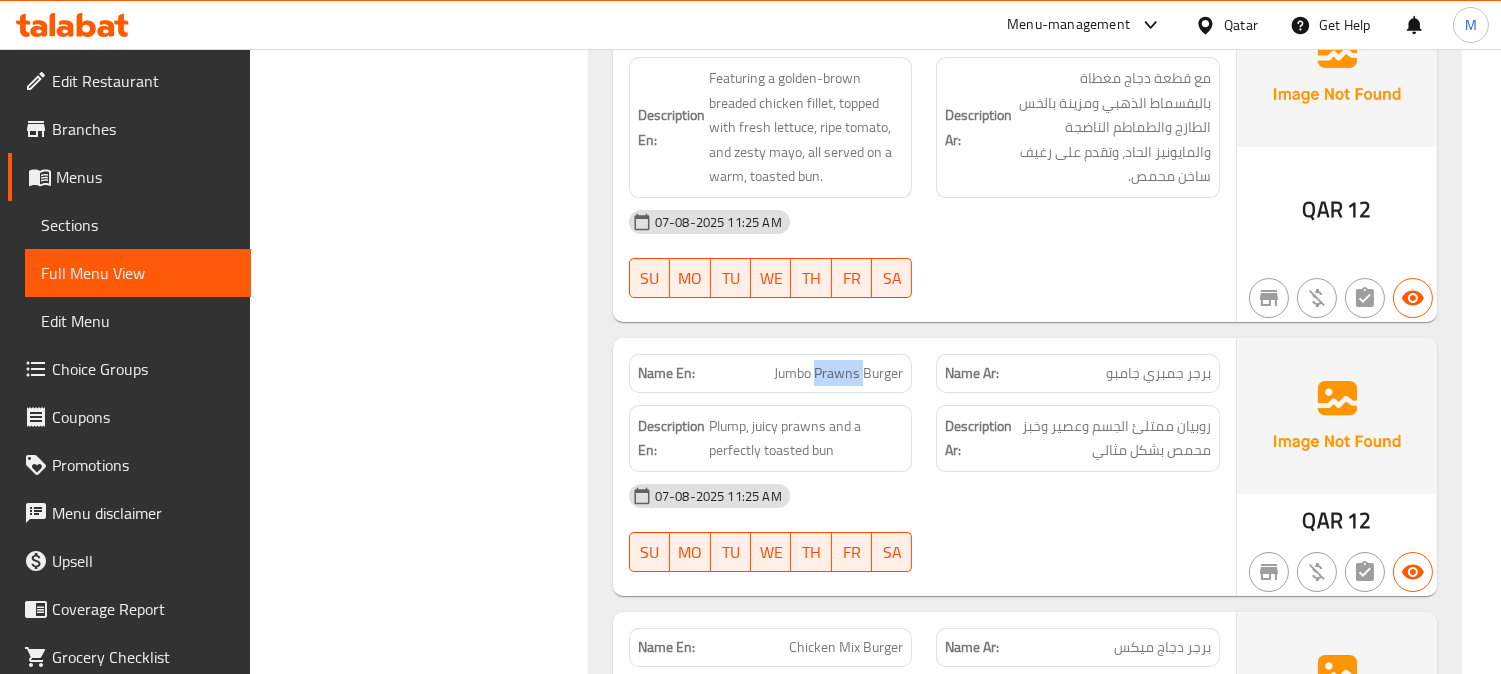 click on "Jumbo Prawns Burger" at bounding box center (866, -10722) 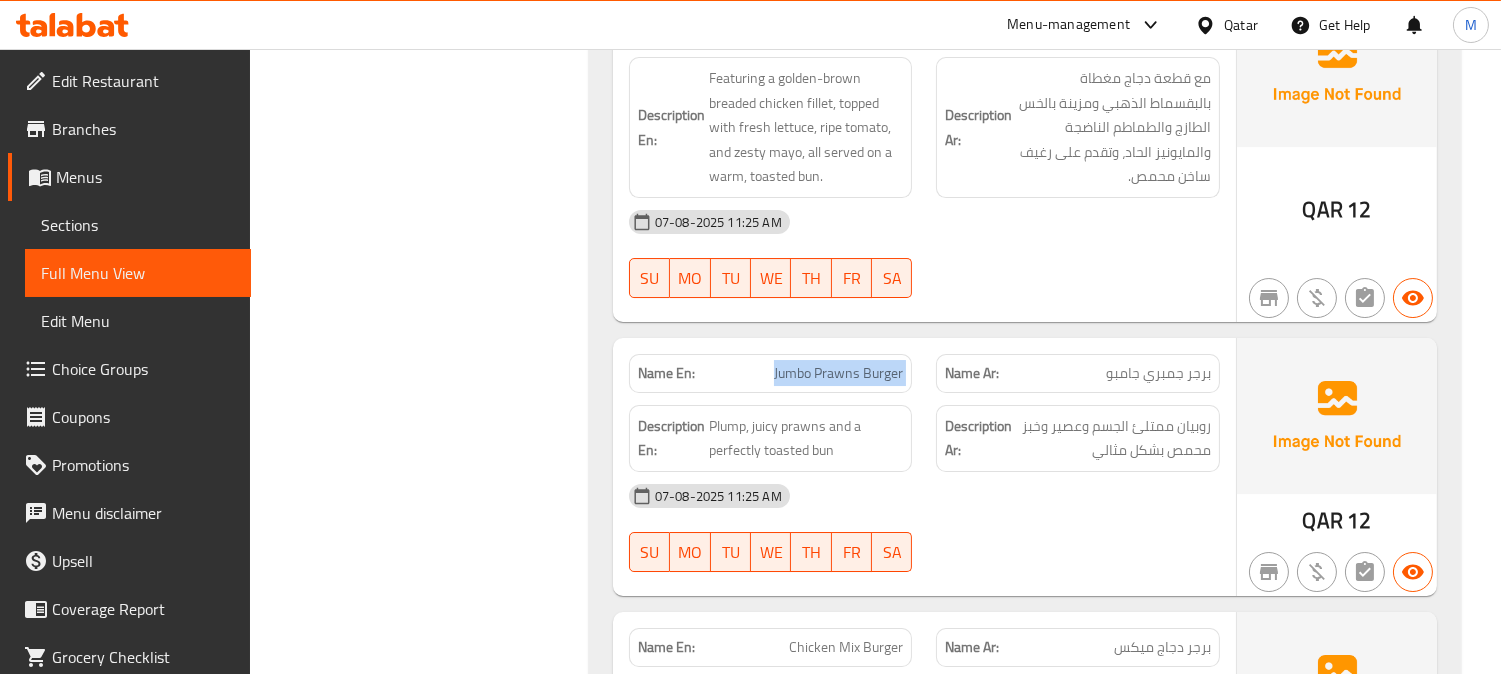 click on "Jumbo Prawns Burger" at bounding box center (866, -10722) 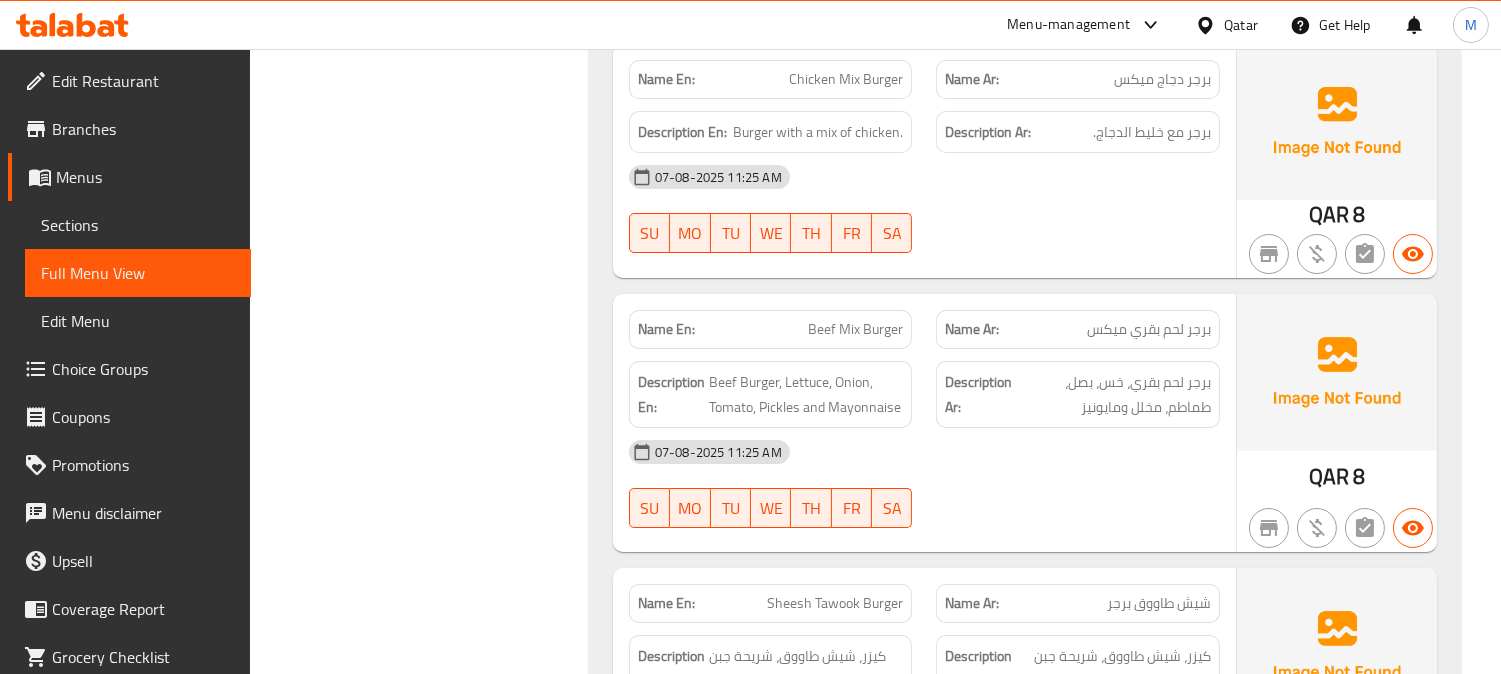 scroll, scrollTop: 13111, scrollLeft: 0, axis: vertical 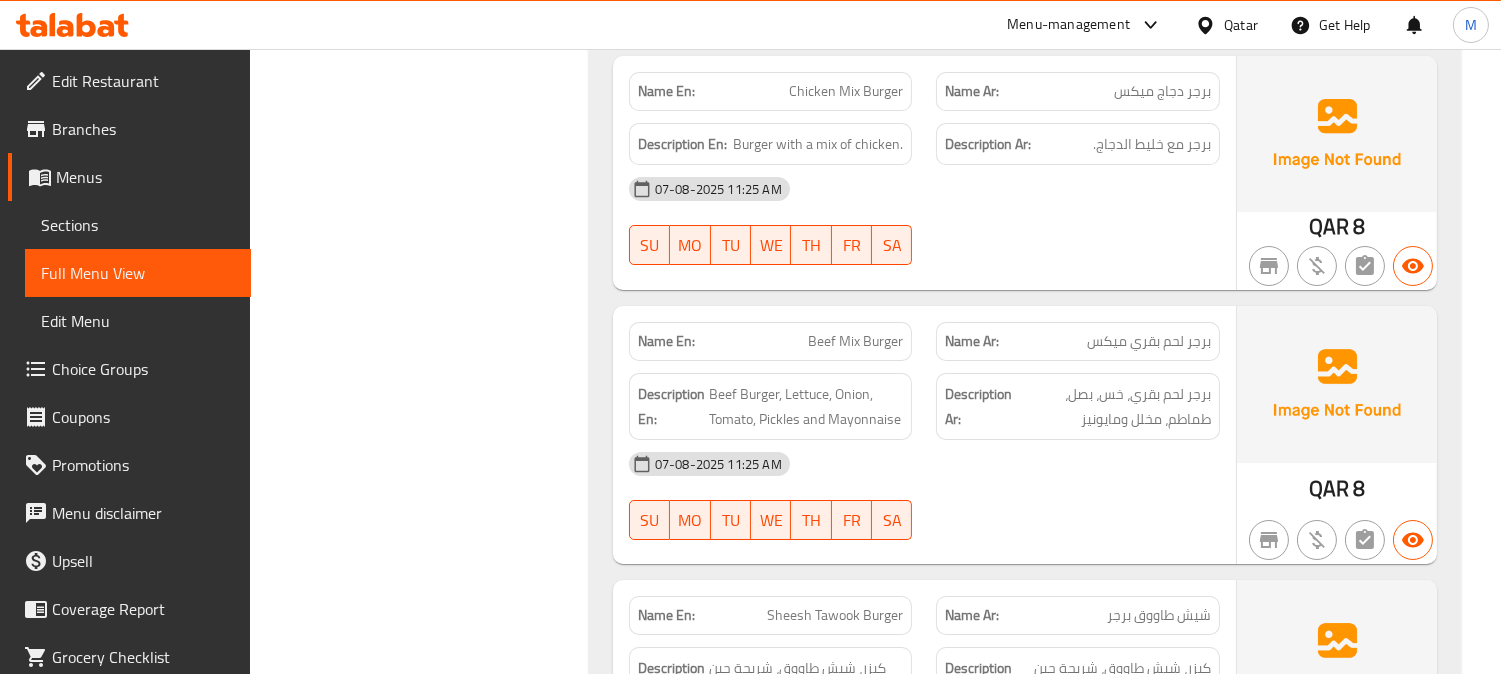 click on "Chicken Mix Burger" at bounding box center (867, -10700) 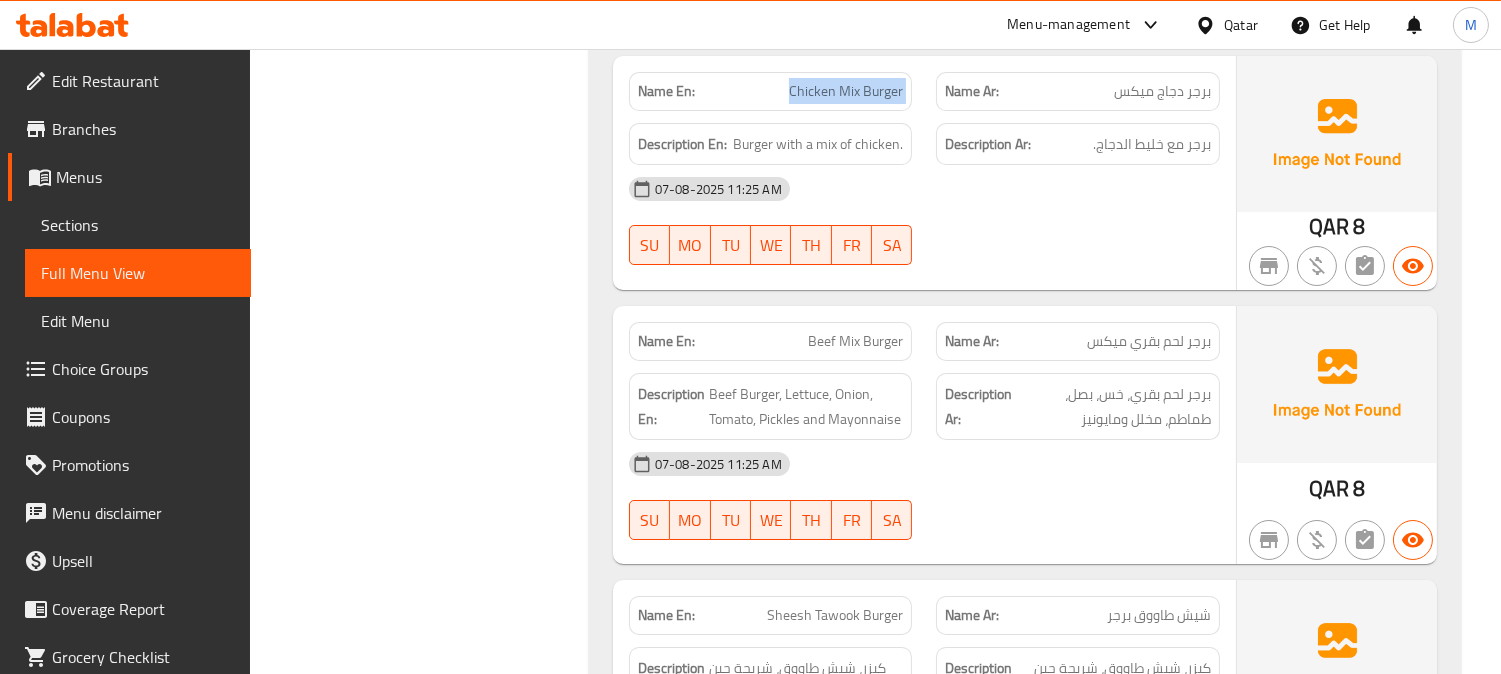 click on "Chicken Mix Burger" at bounding box center (867, -10700) 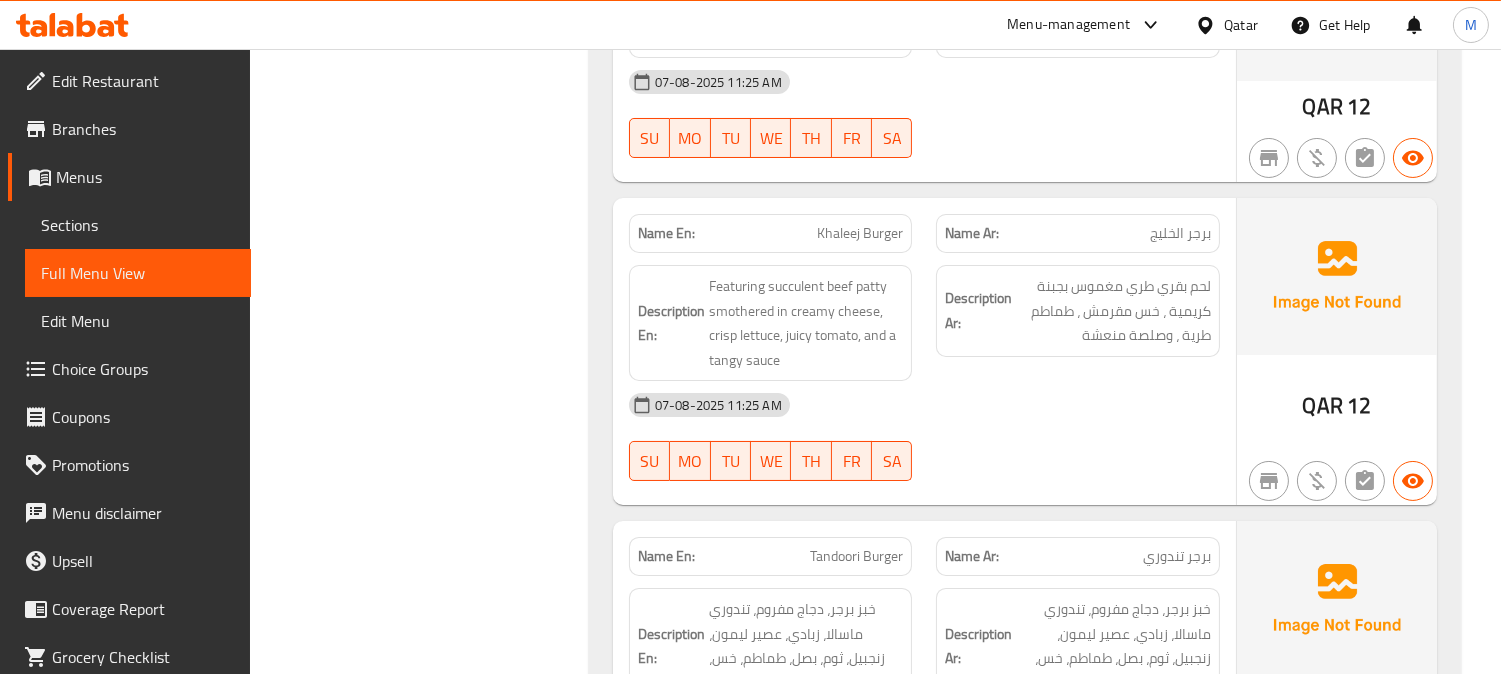 scroll, scrollTop: 13777, scrollLeft: 0, axis: vertical 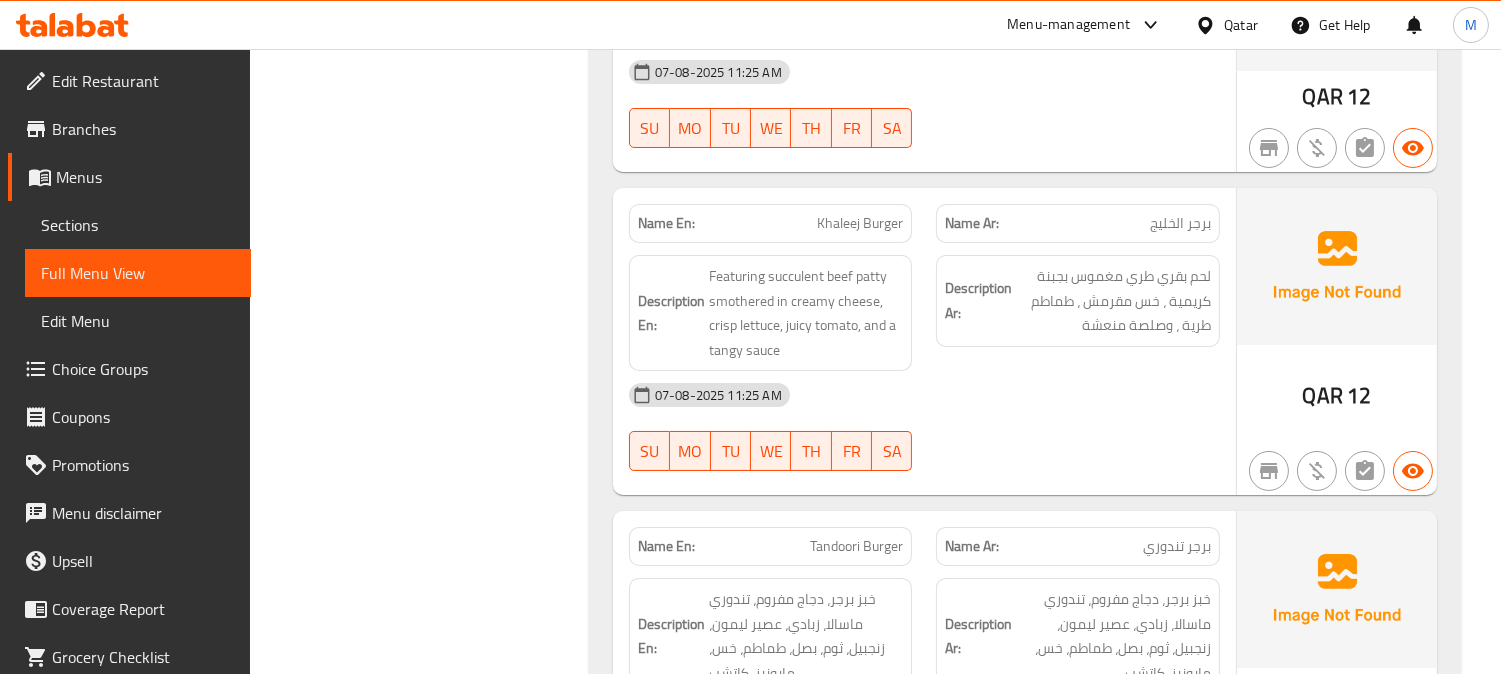 click on "Khaleej Burger" at bounding box center [863, -9605] 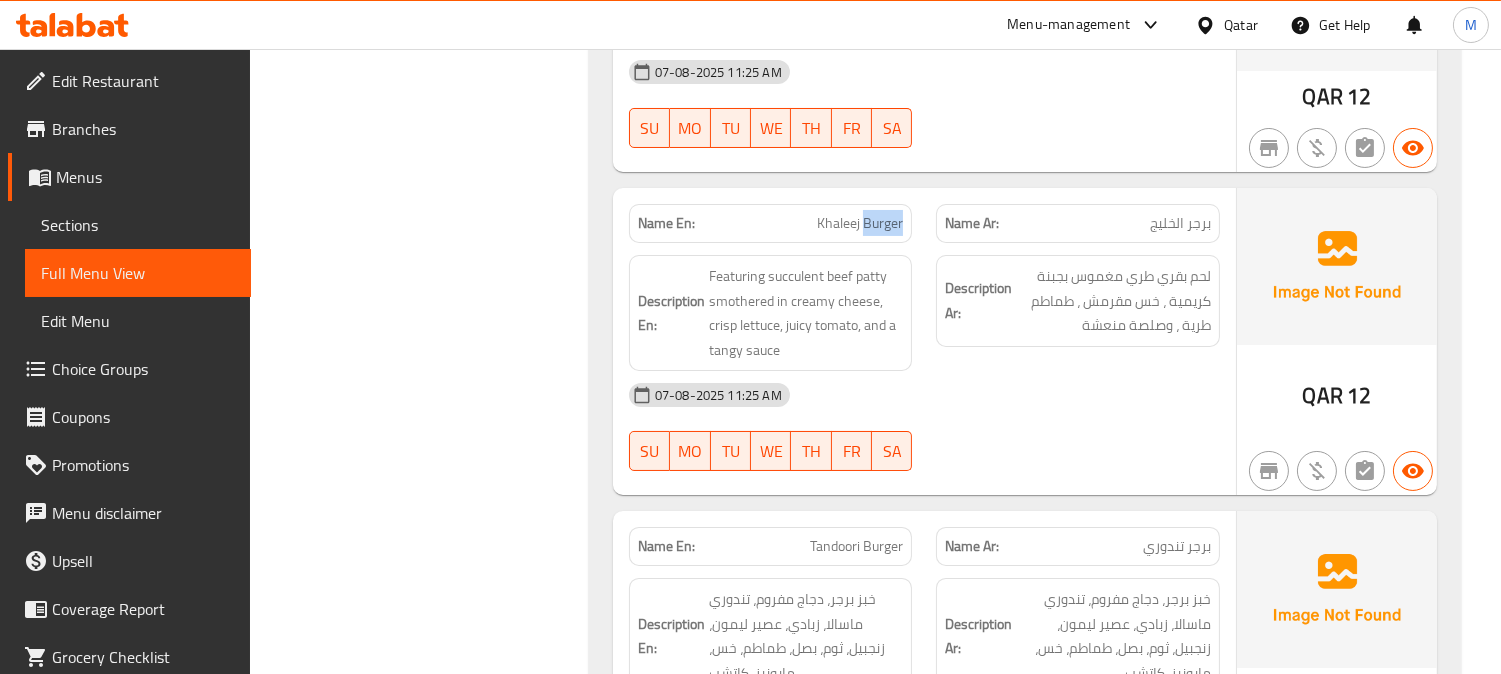 click on "Khaleej Burger" at bounding box center (863, -9605) 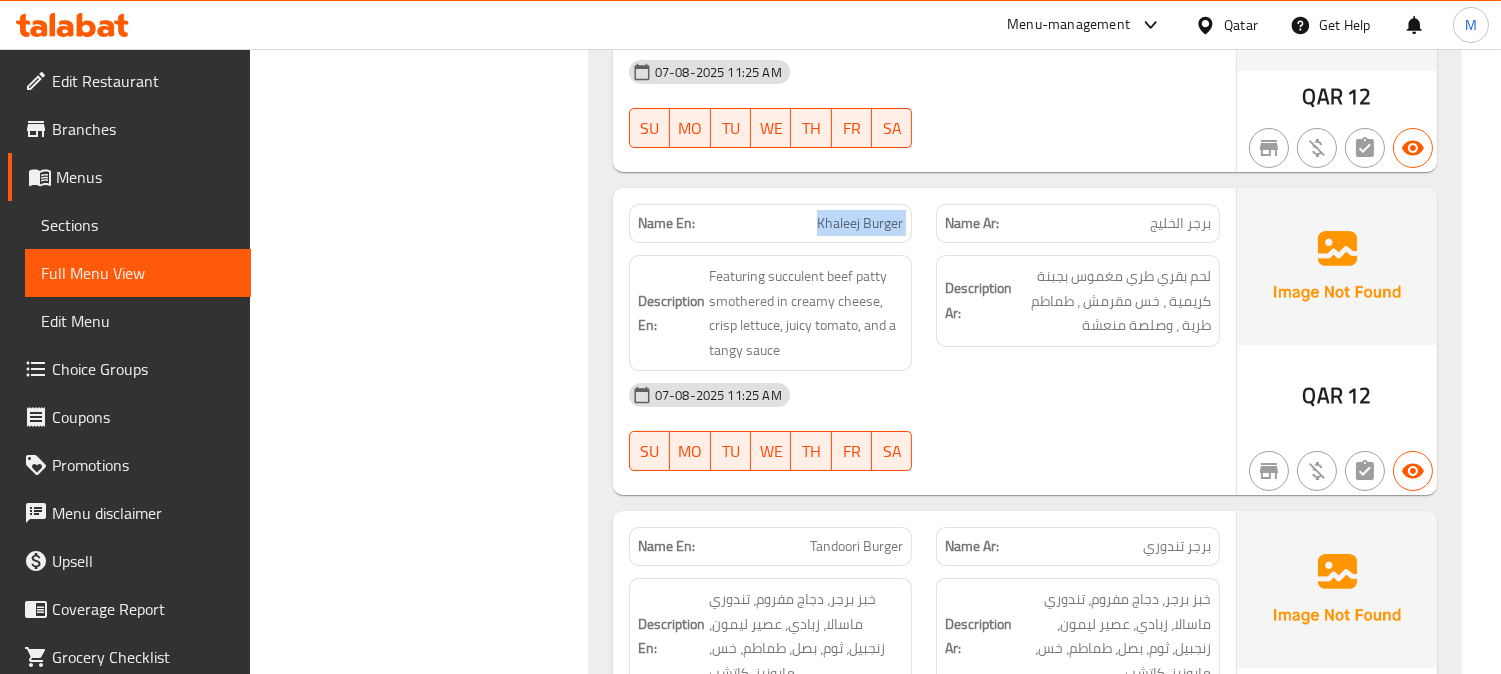 click on "Khaleej Burger" at bounding box center (863, -9605) 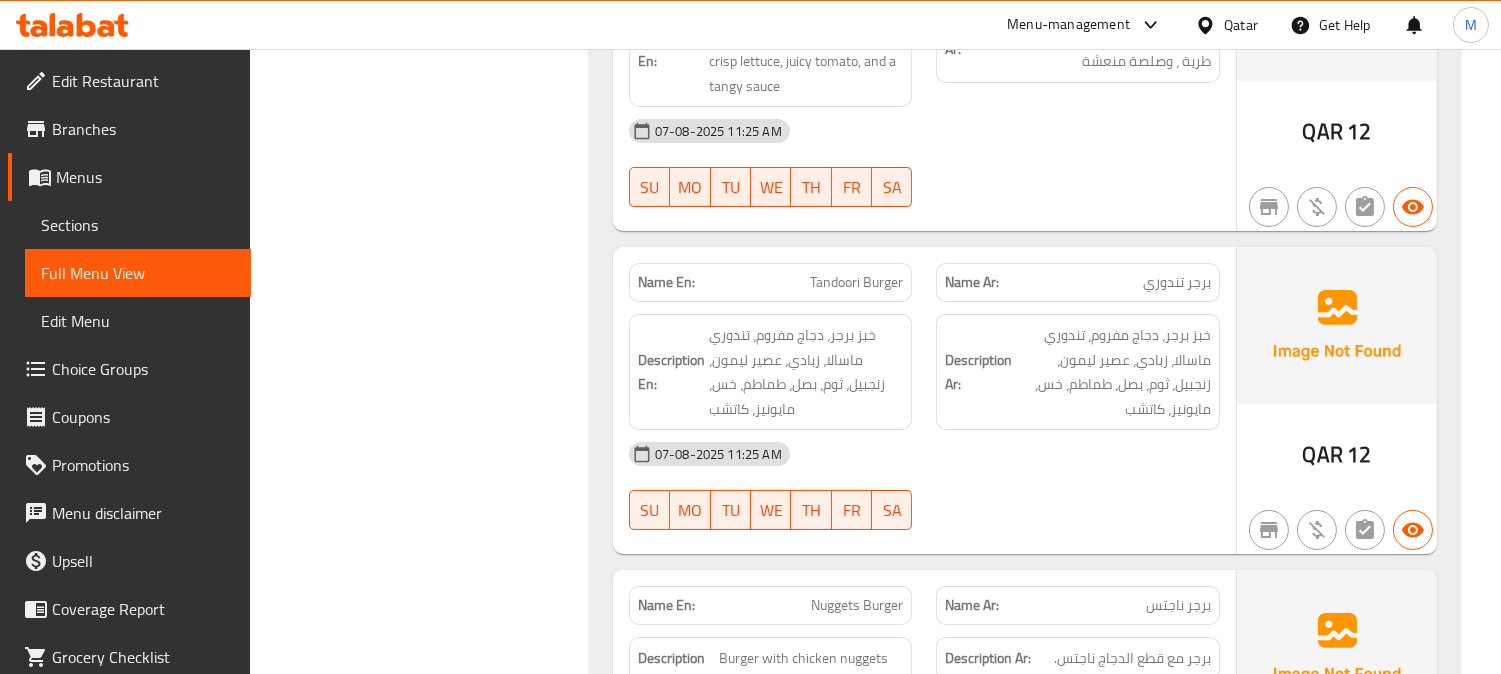 scroll, scrollTop: 14111, scrollLeft: 0, axis: vertical 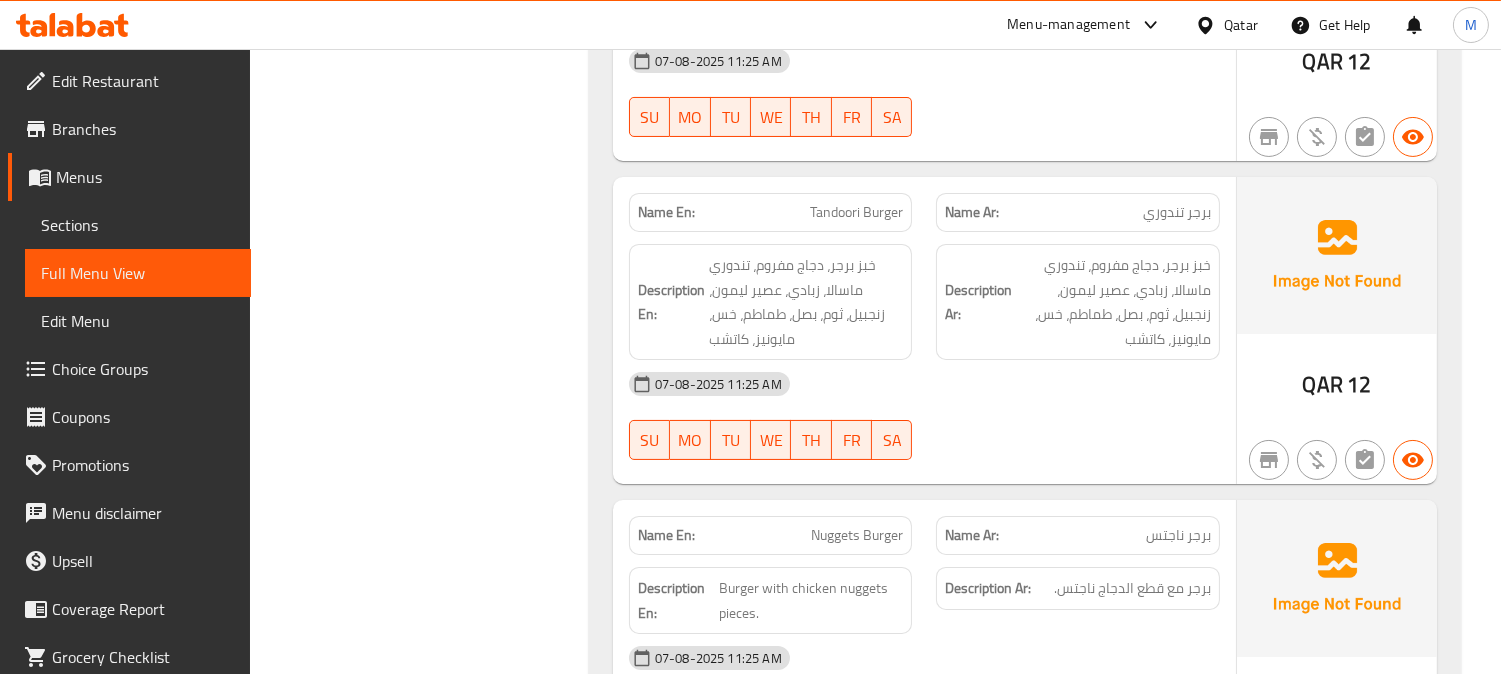 click on "07-08-2025 11:25 AM SU MO TU WE TH FR SA" at bounding box center [924, -9205] 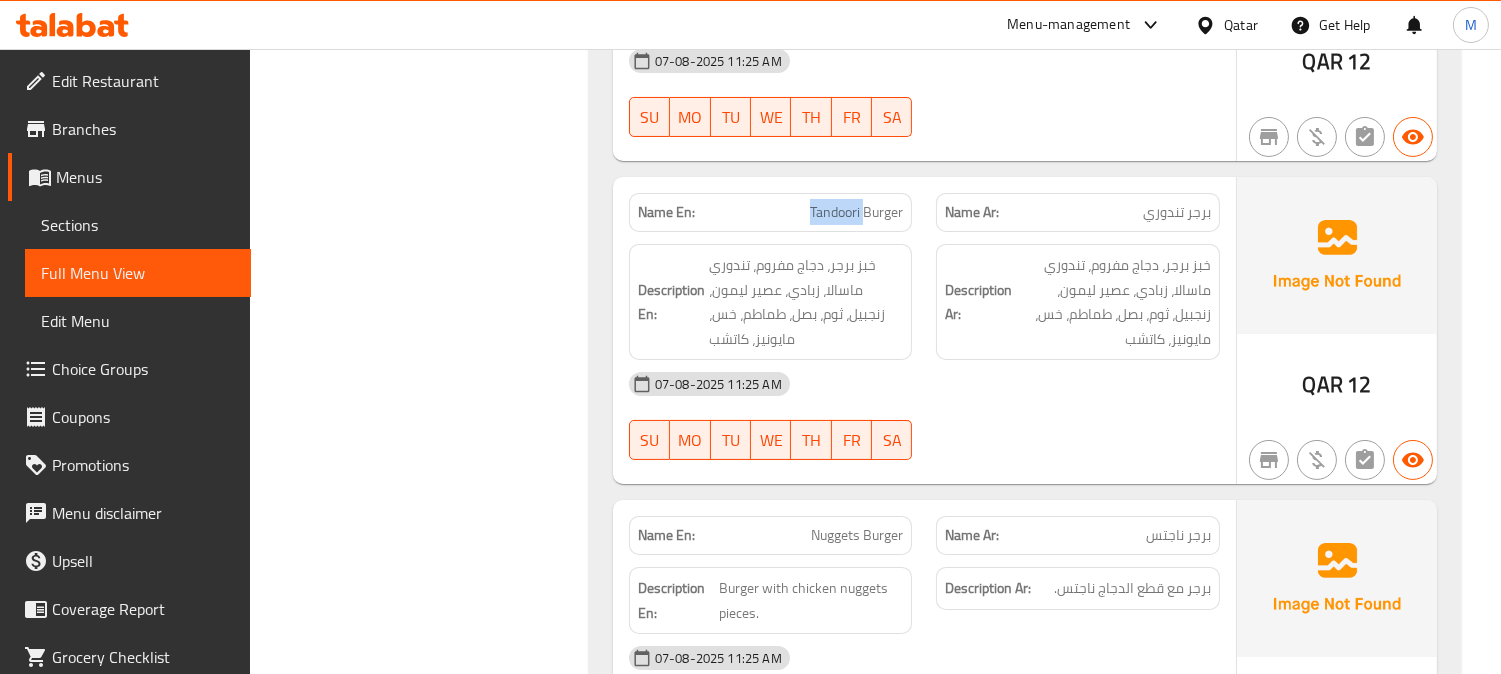 click on "Tandoori Burger" at bounding box center [867, -9360] 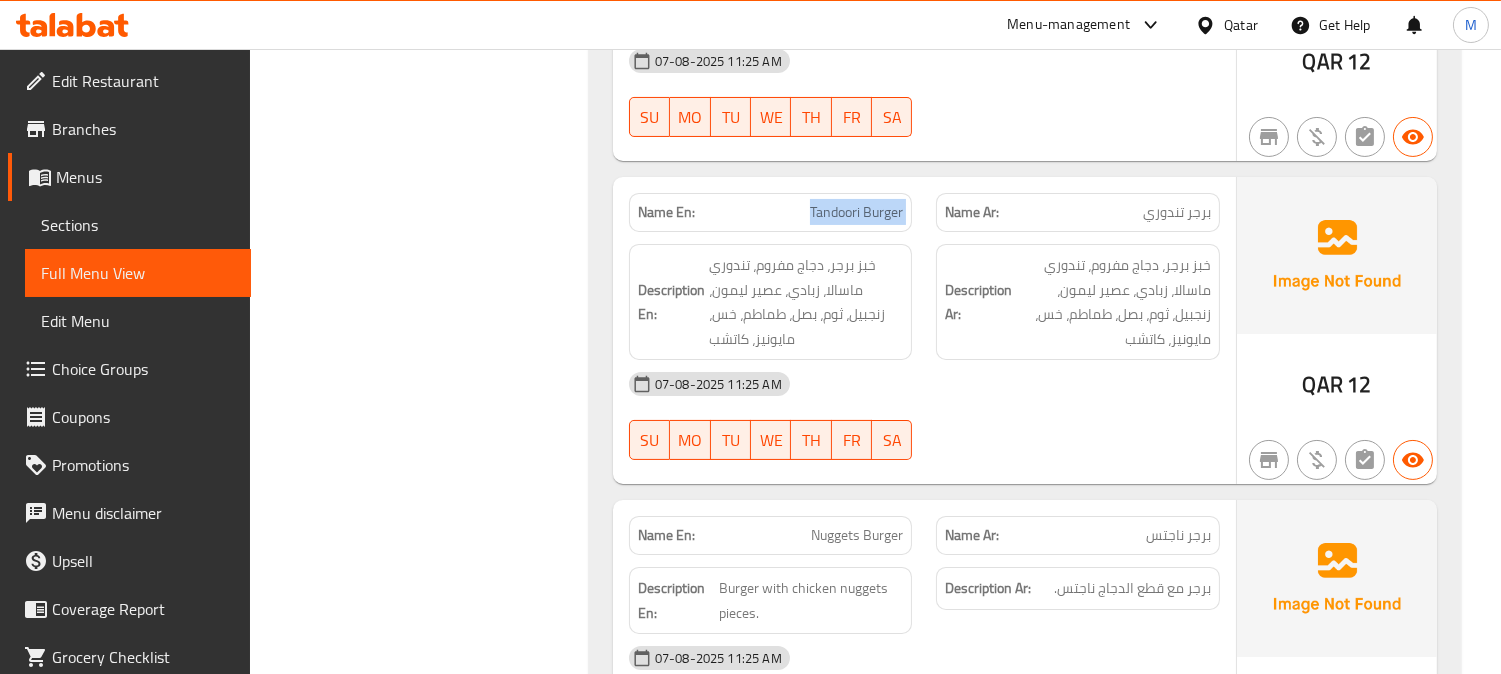 click on "Tandoori Burger" at bounding box center (867, -9360) 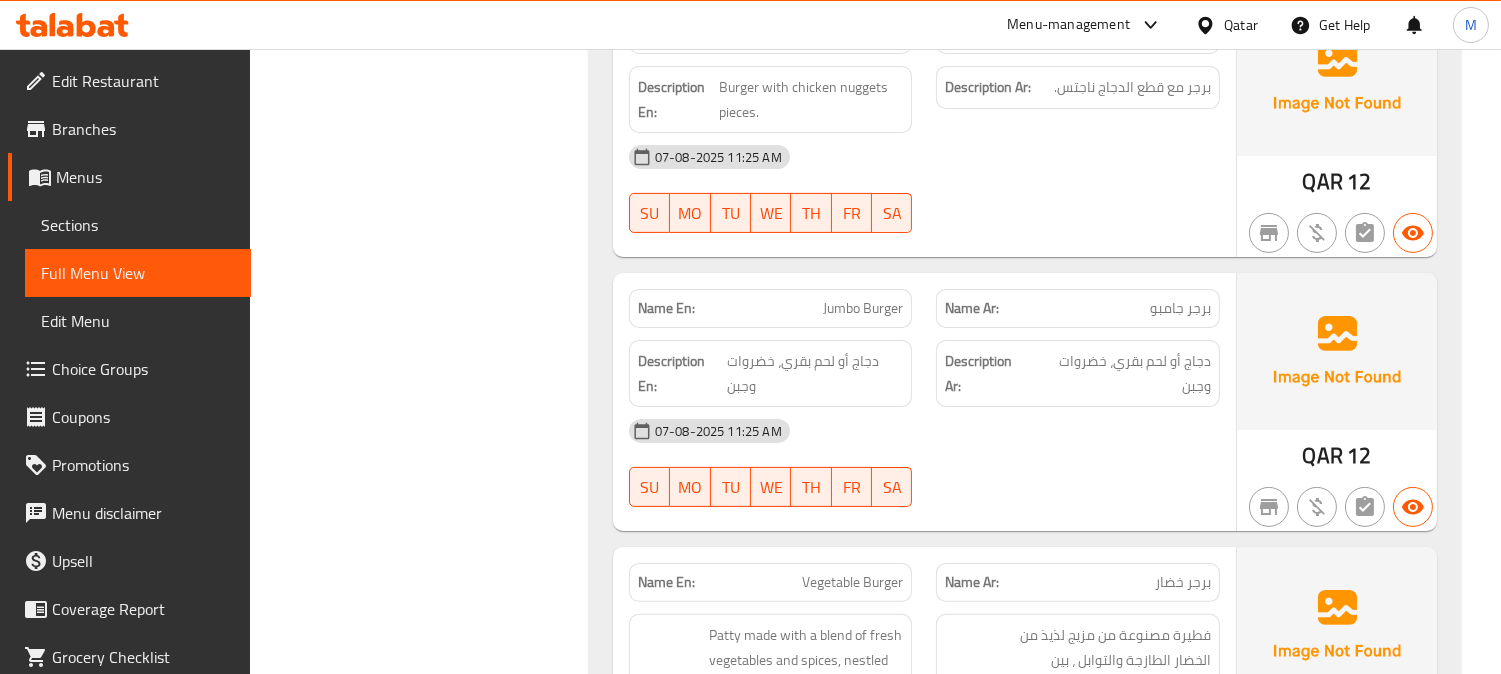 scroll, scrollTop: 14666, scrollLeft: 0, axis: vertical 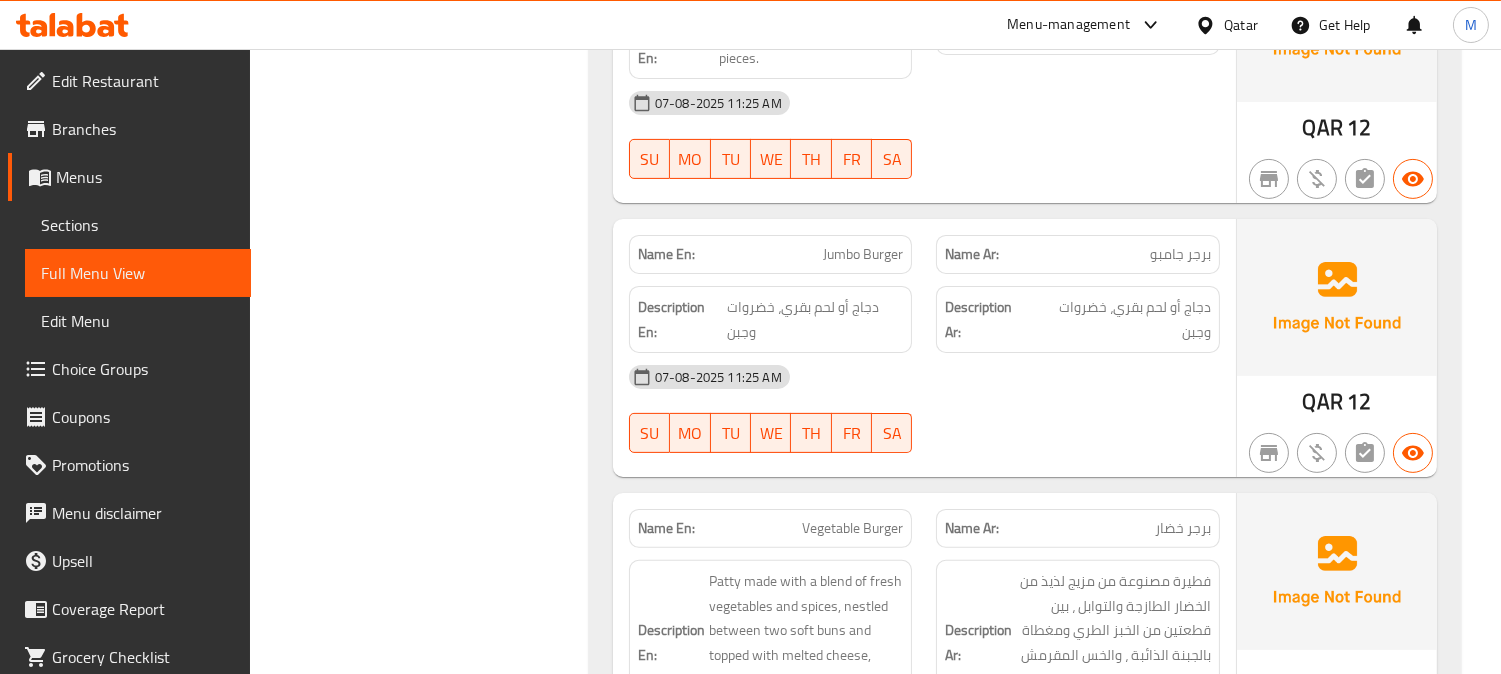 click on "Jumbo Burger" at bounding box center (880, -8733) 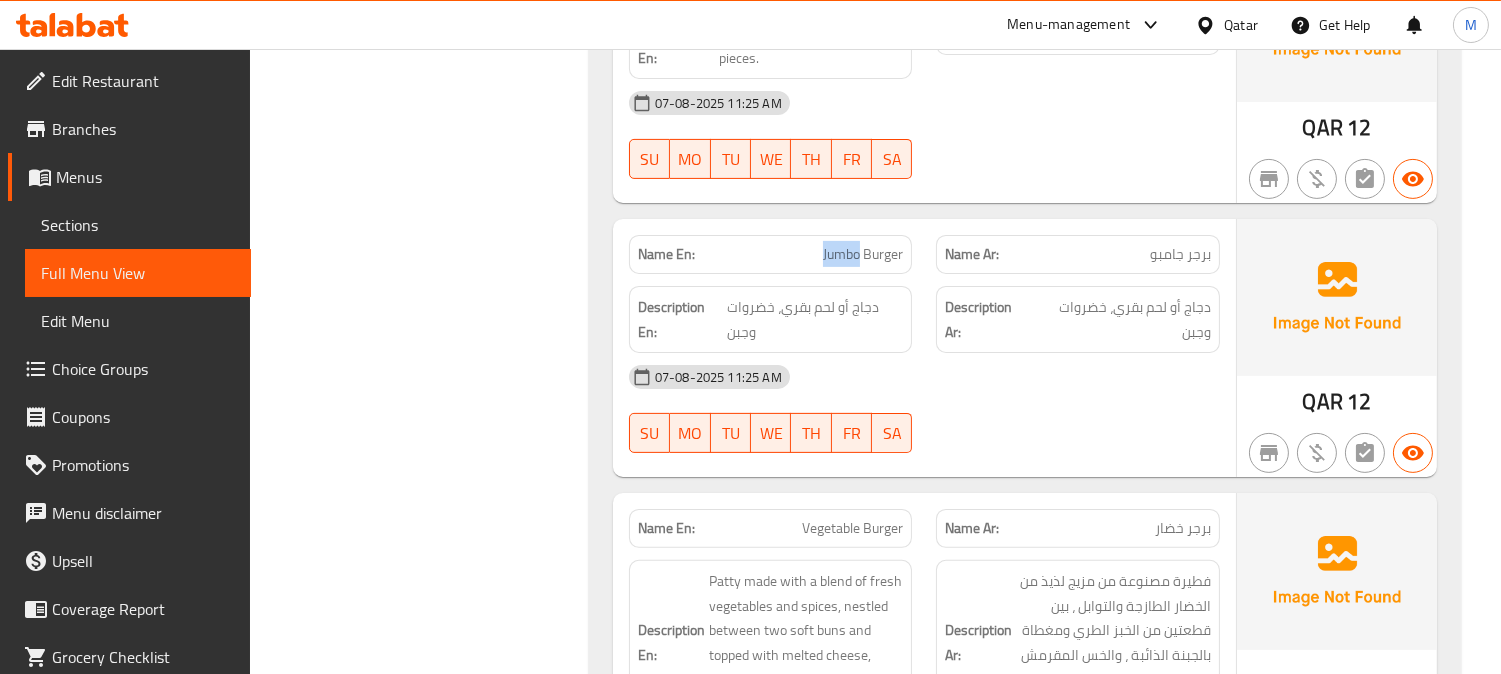 click on "Jumbo Burger" at bounding box center [880, -8733] 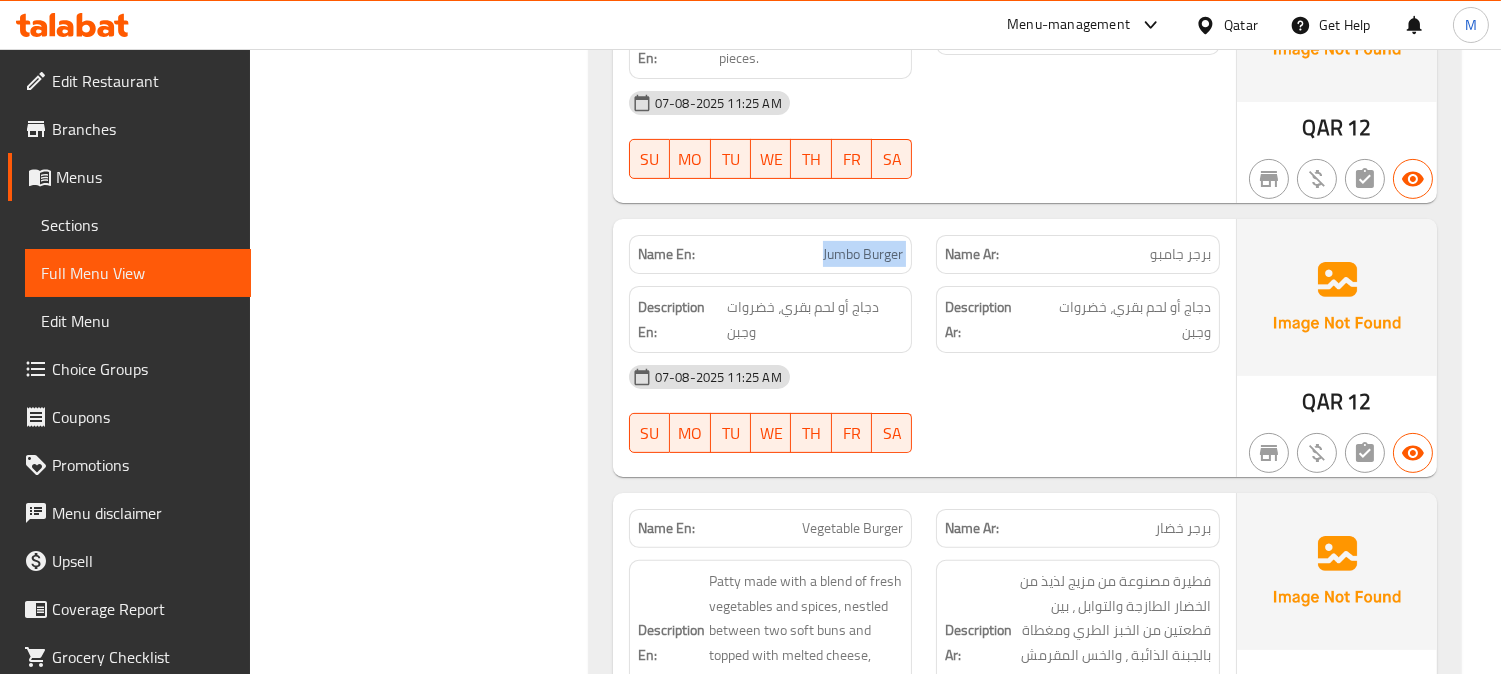 click on "Jumbo Burger" at bounding box center [880, -8733] 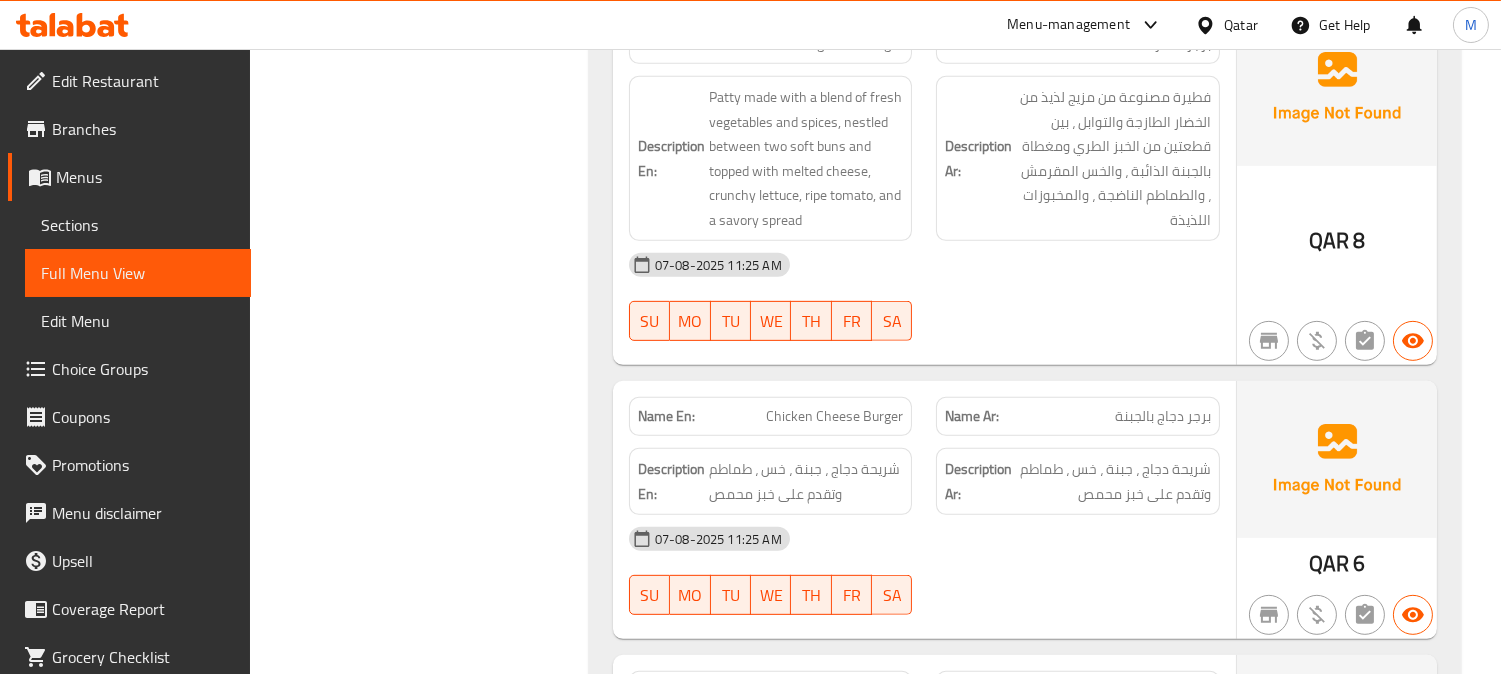 scroll, scrollTop: 15111, scrollLeft: 0, axis: vertical 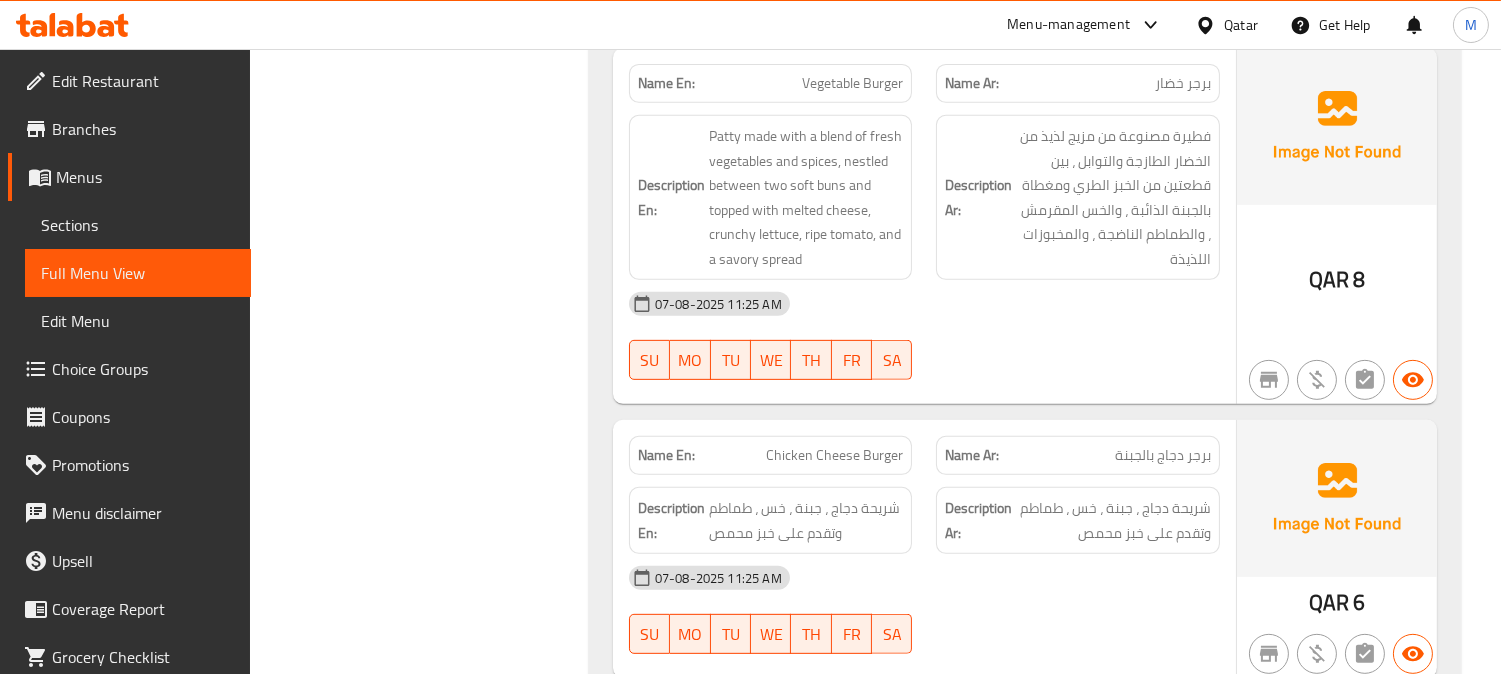 click on "Vegetable Burger" at bounding box center [865, -8599] 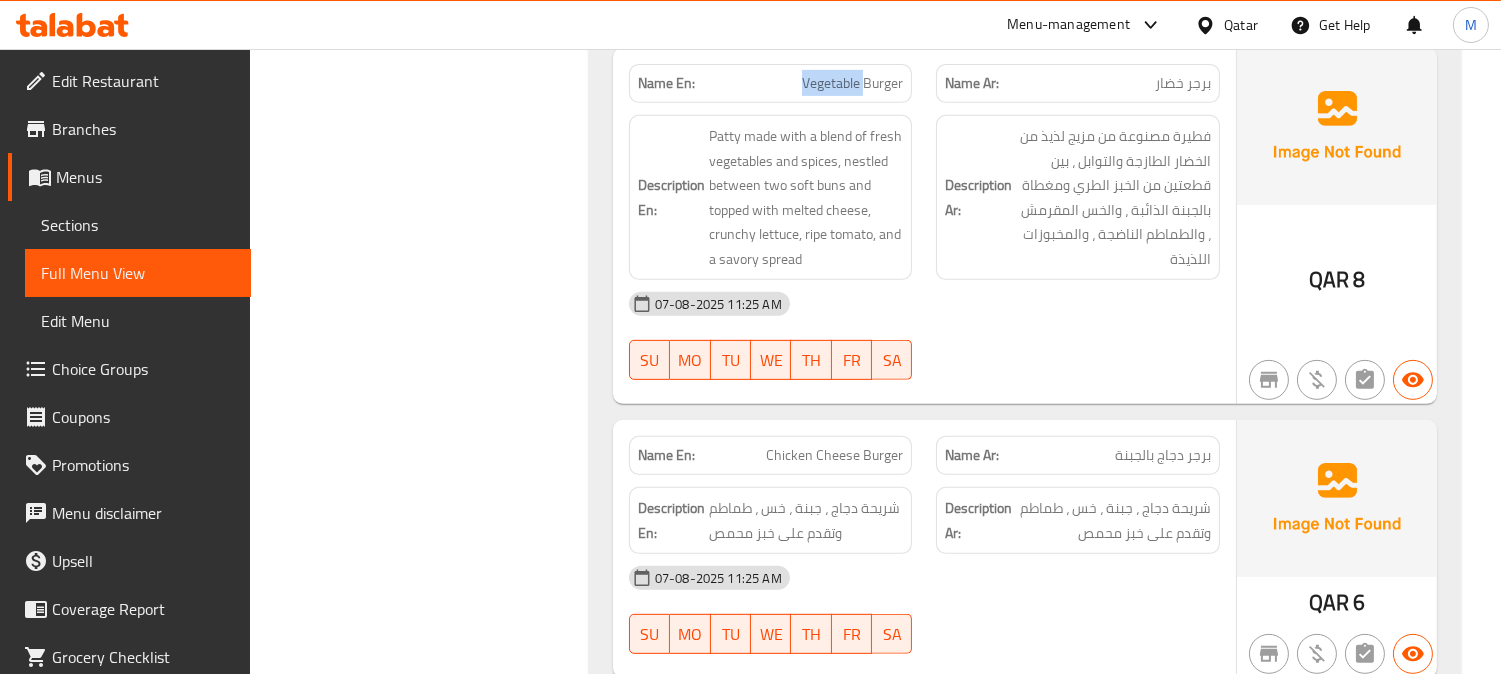 click on "Vegetable Burger" at bounding box center [865, -8599] 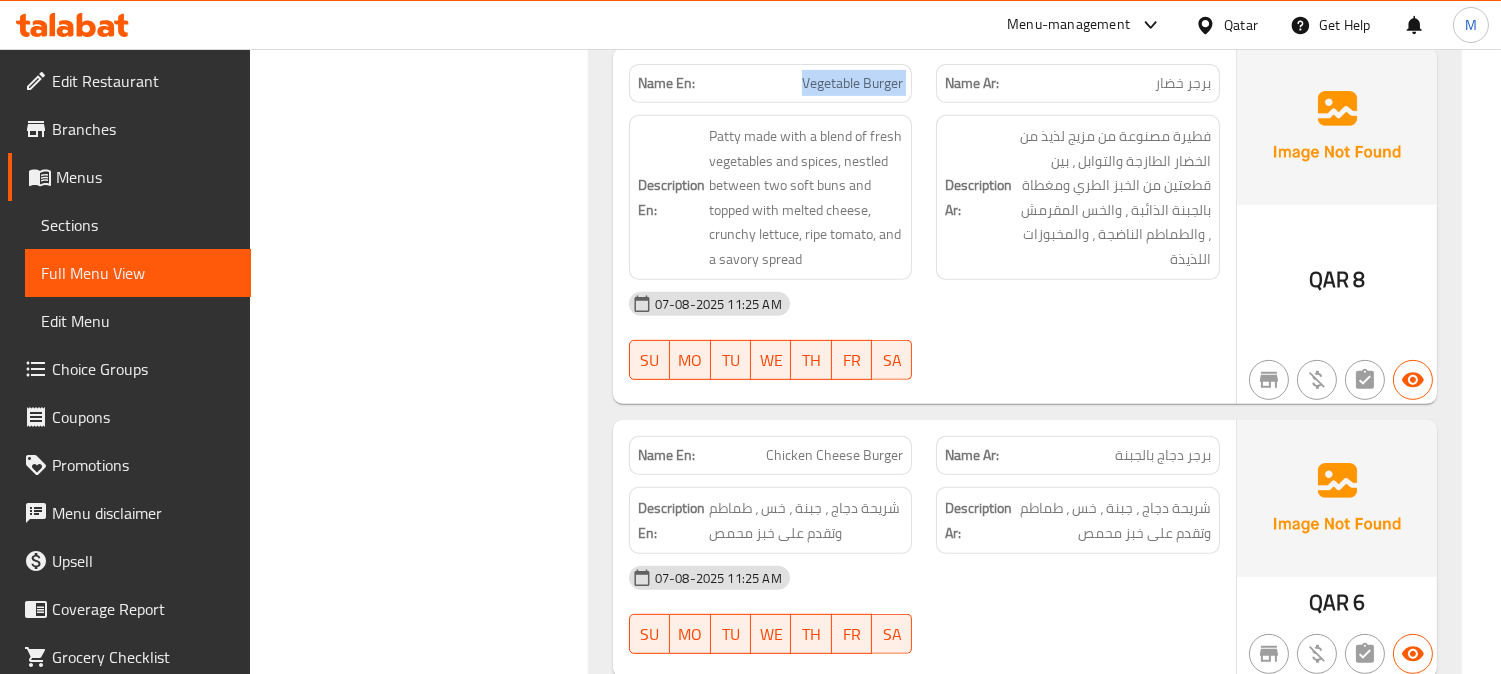 click on "Vegetable Burger" at bounding box center (865, -8599) 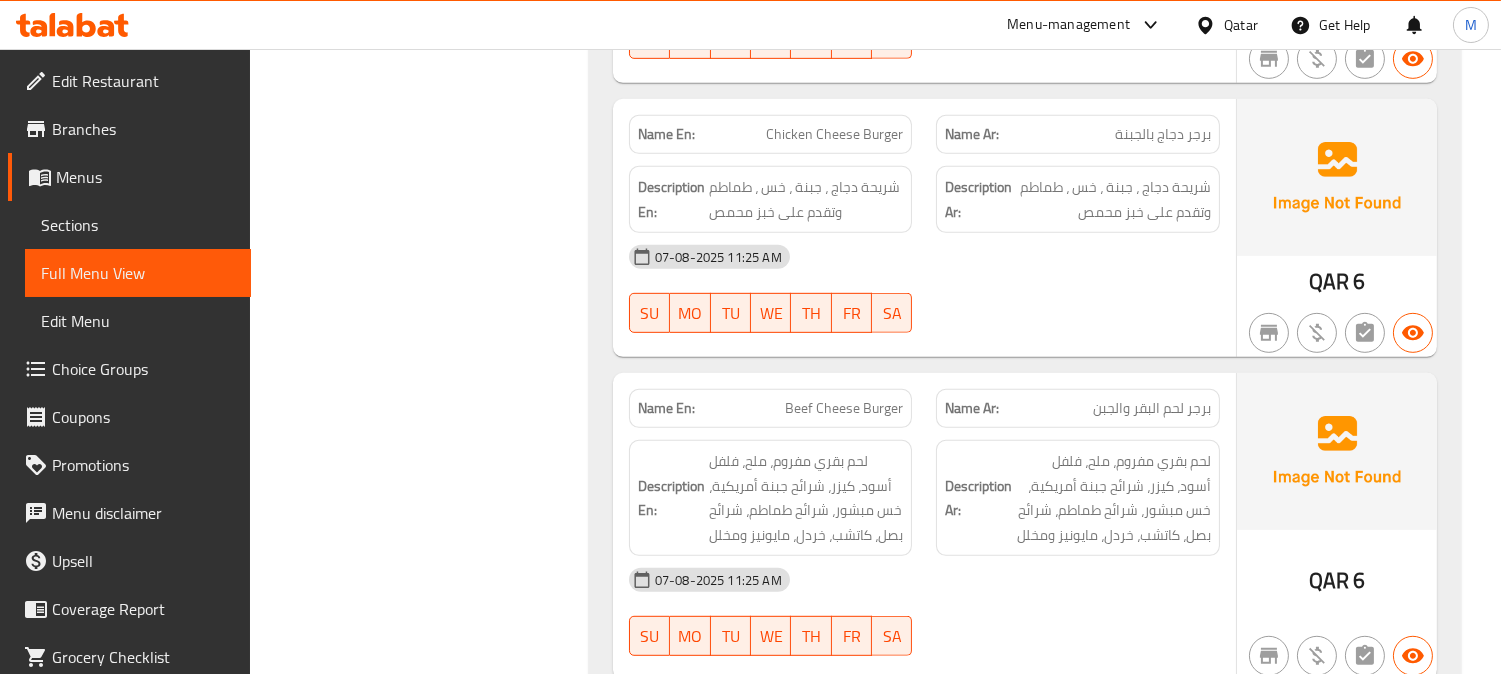 scroll, scrollTop: 15444, scrollLeft: 0, axis: vertical 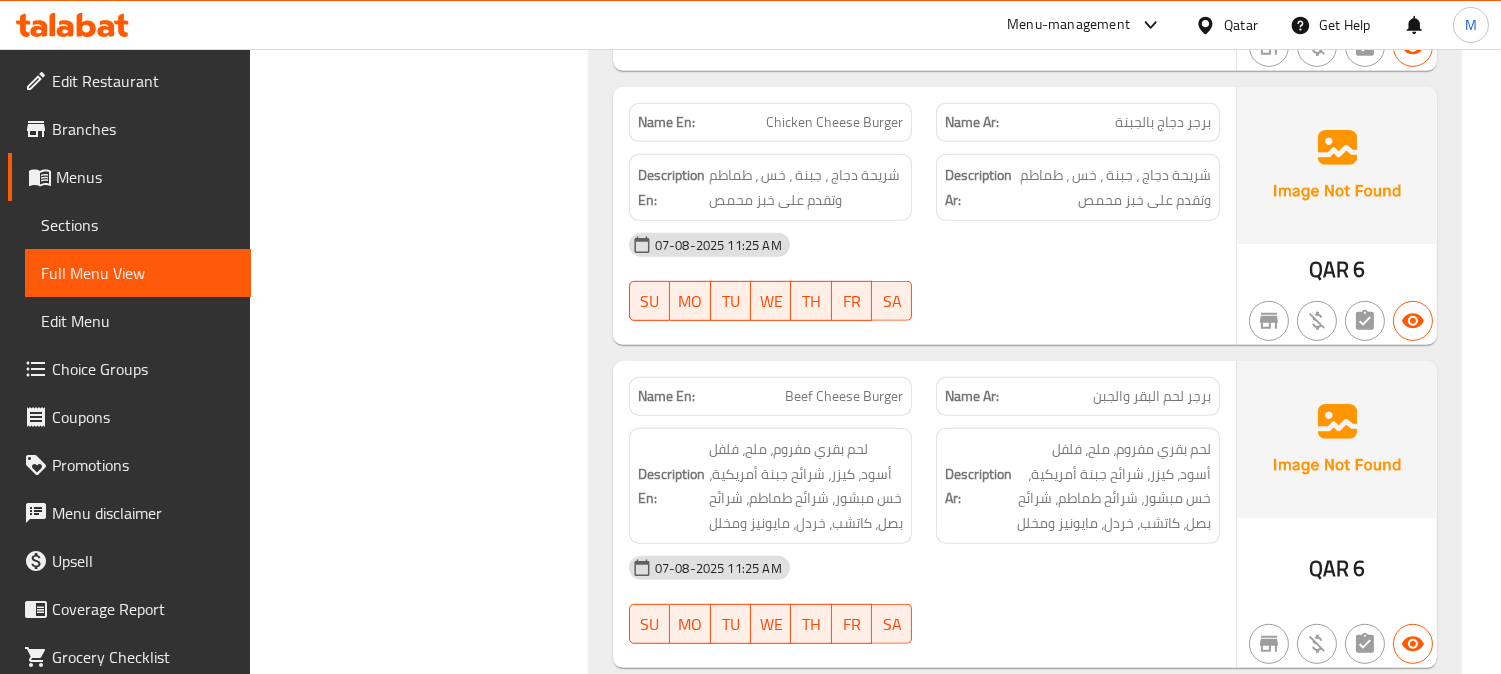 click on "Chicken Cheese Burger" at bounding box center (807, -5049) 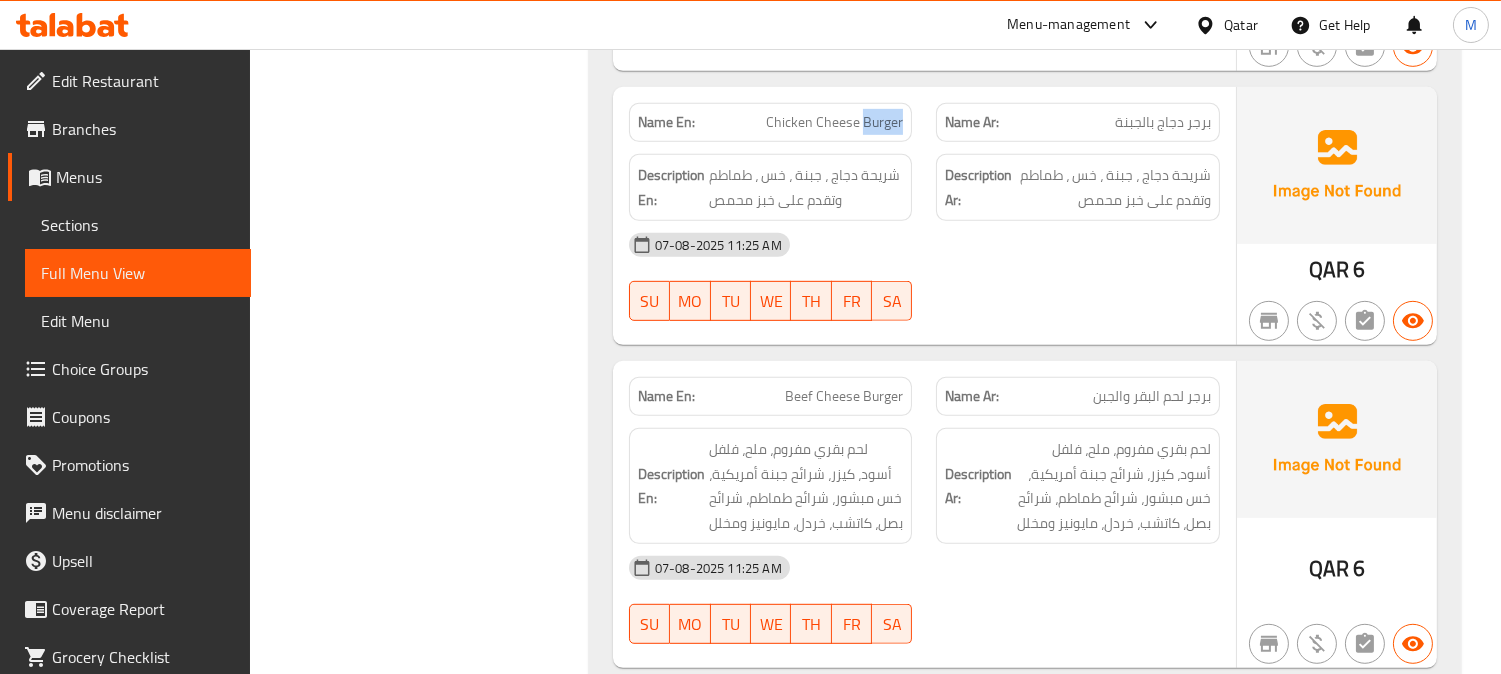 click on "Chicken Cheese Burger" at bounding box center [807, -5049] 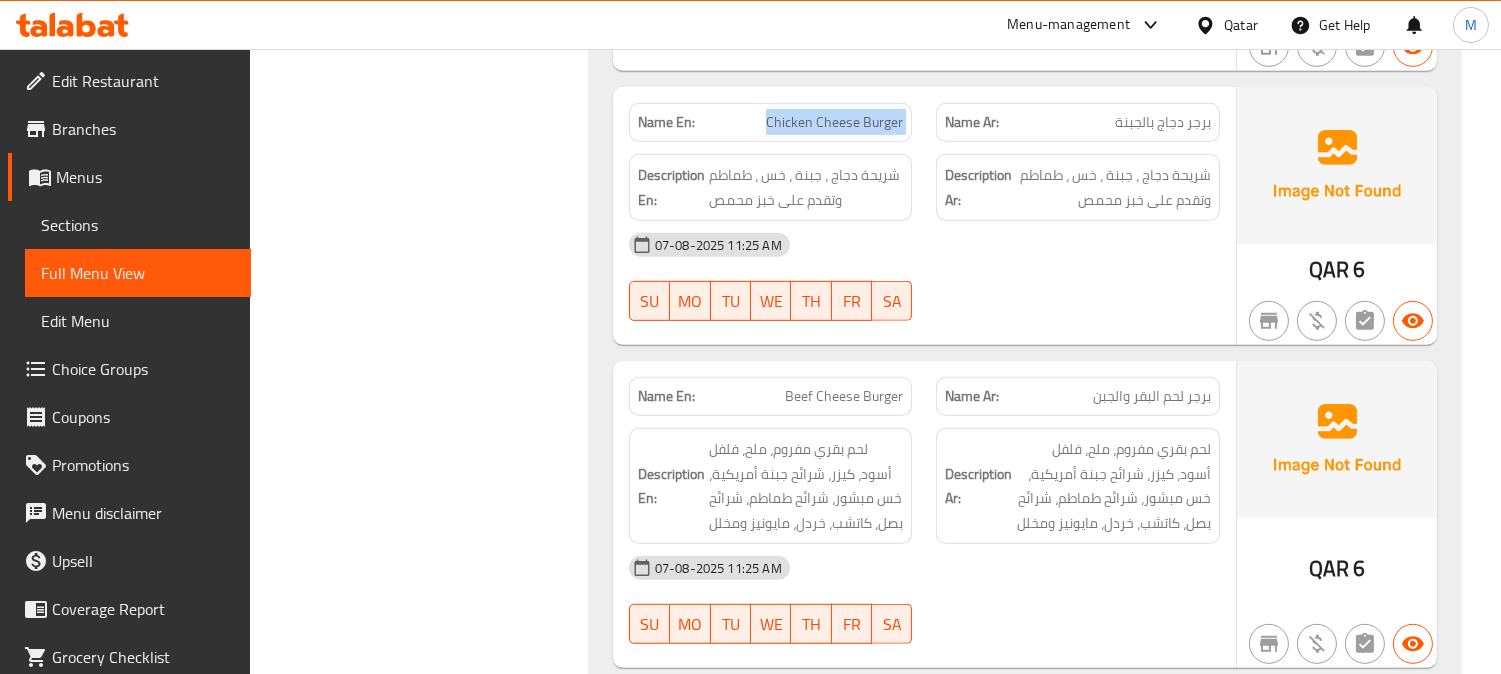 click on "Chicken Cheese Burger" at bounding box center [807, -5049] 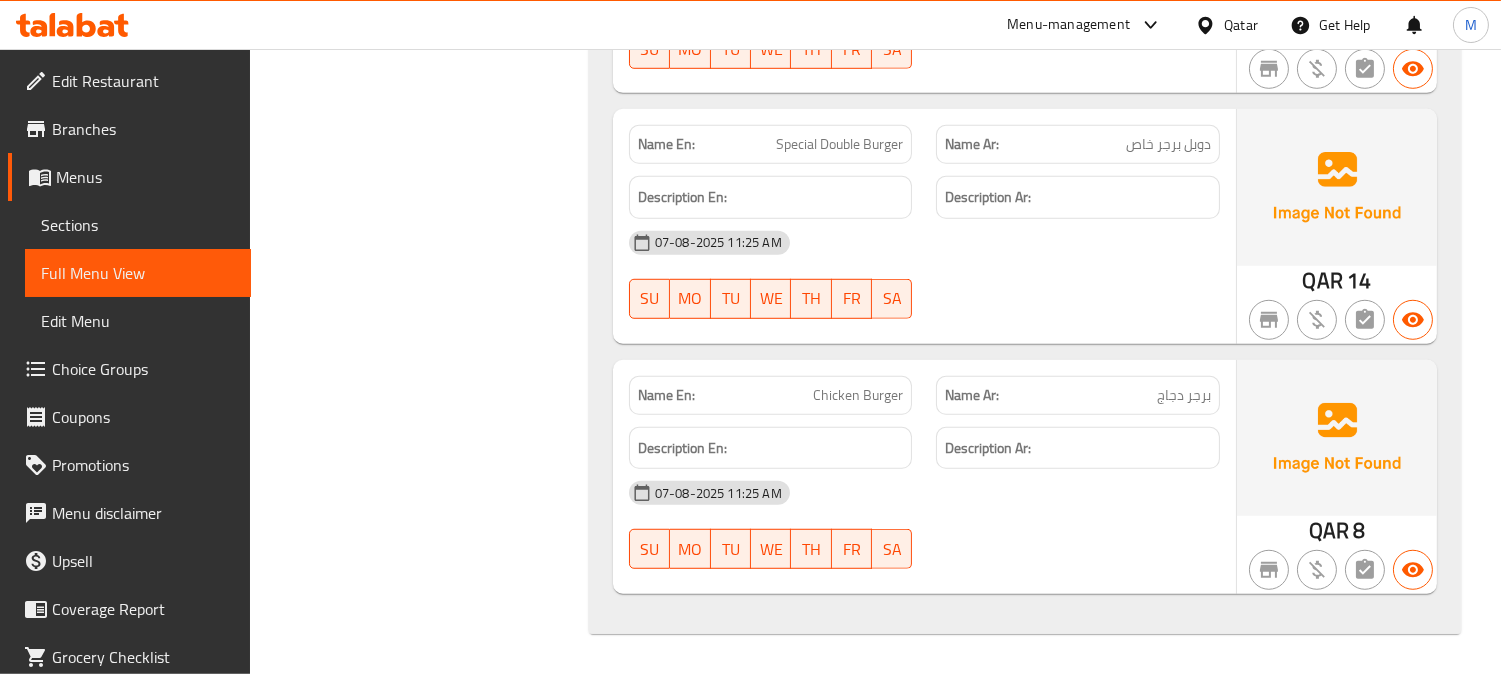 scroll, scrollTop: 16123, scrollLeft: 0, axis: vertical 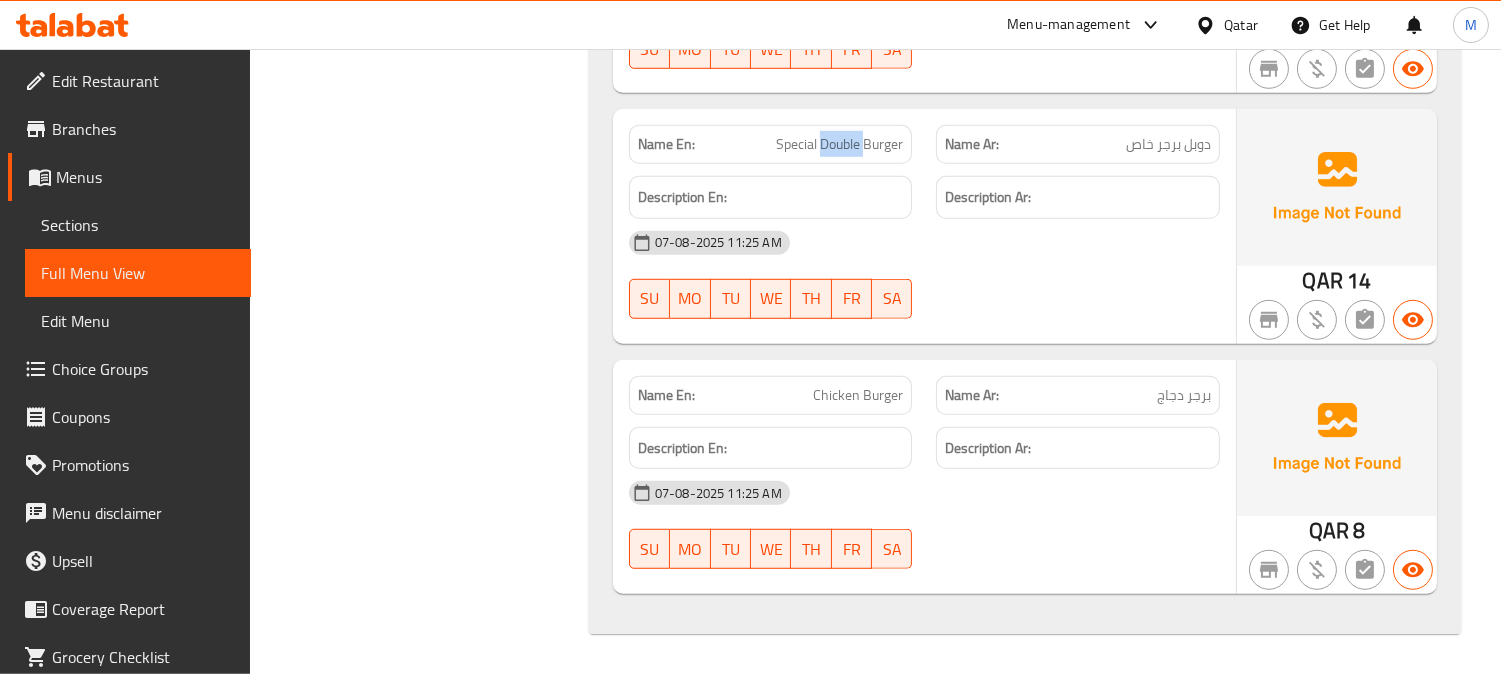 click on "Special Double Burger" at bounding box center [863, -5100] 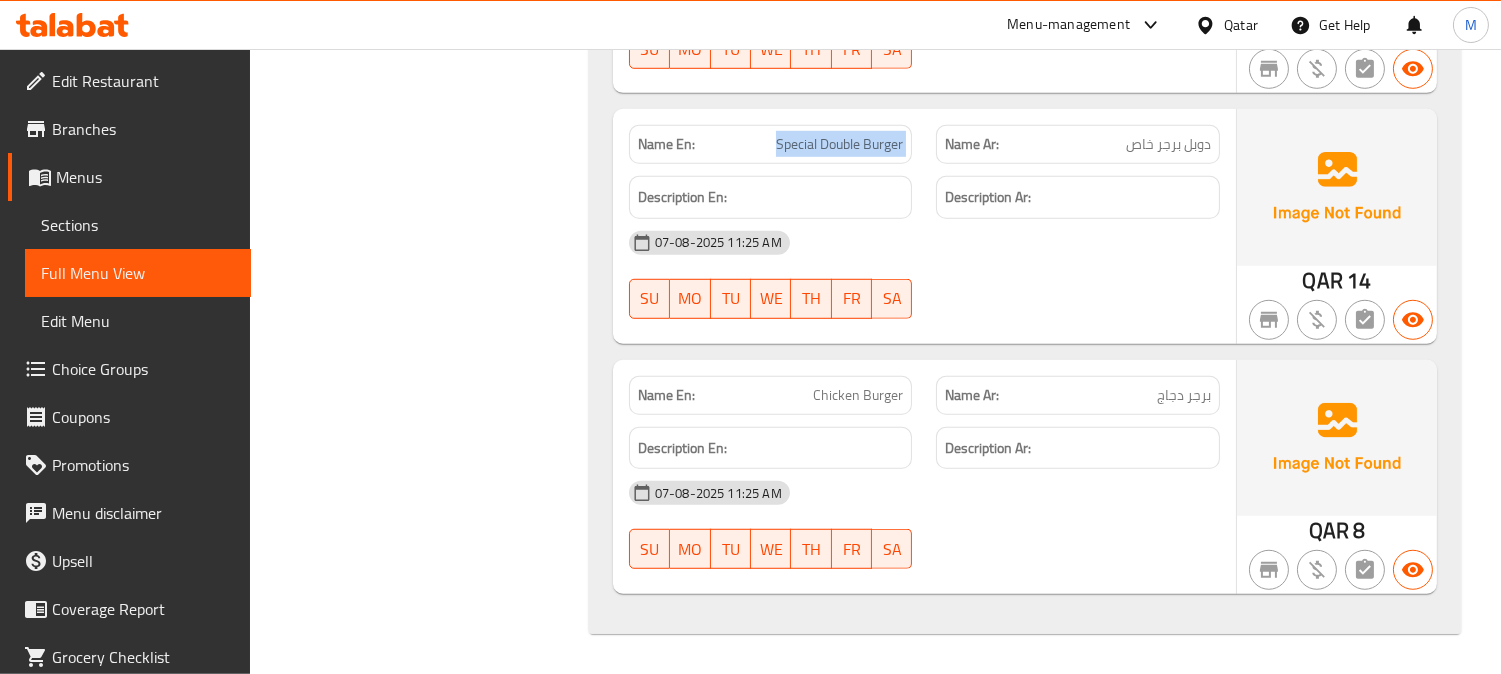 click on "Special Double Burger" at bounding box center (863, -5100) 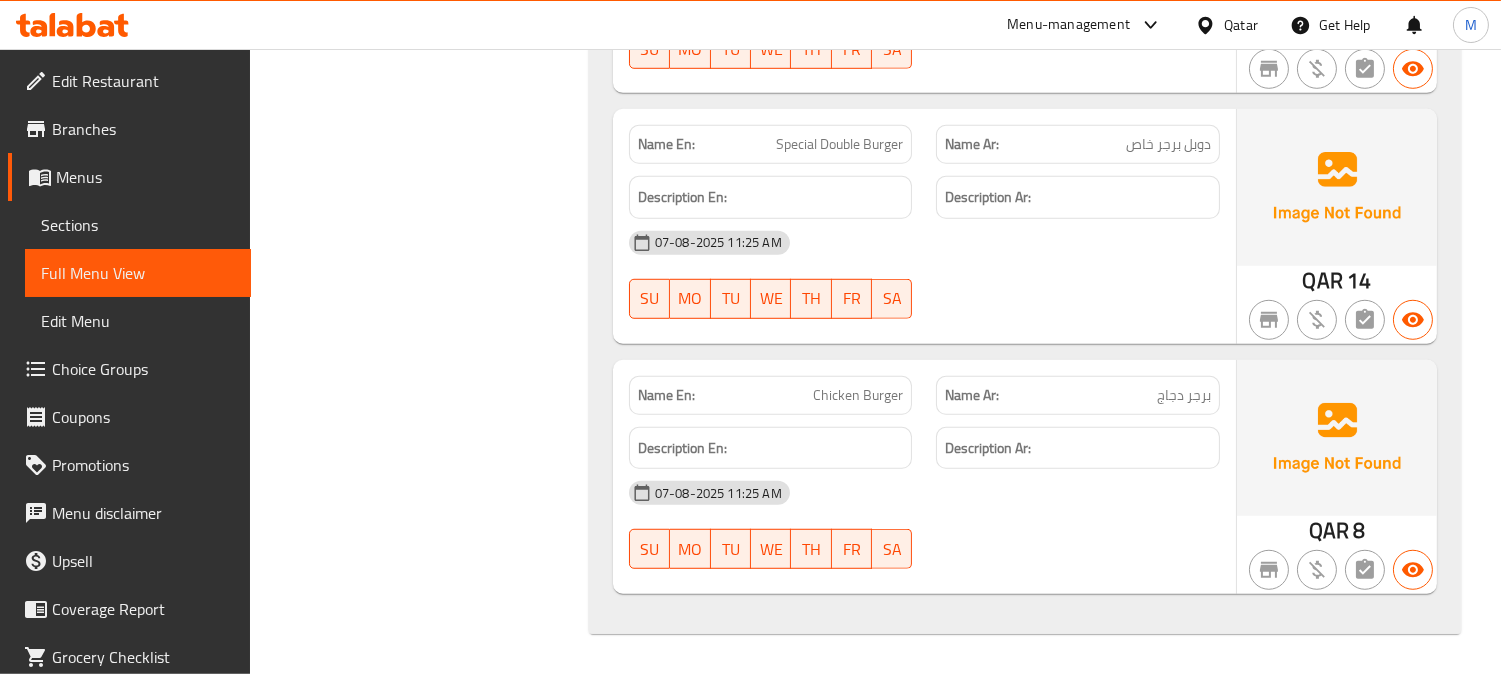 click on "Filter Branches Branches Popular filters Free items Branch specific items Has choices Upsell items Availability filters Available Not available View filters Collapse sections Collapse categories Collapse Choices" at bounding box center [427, -7558] 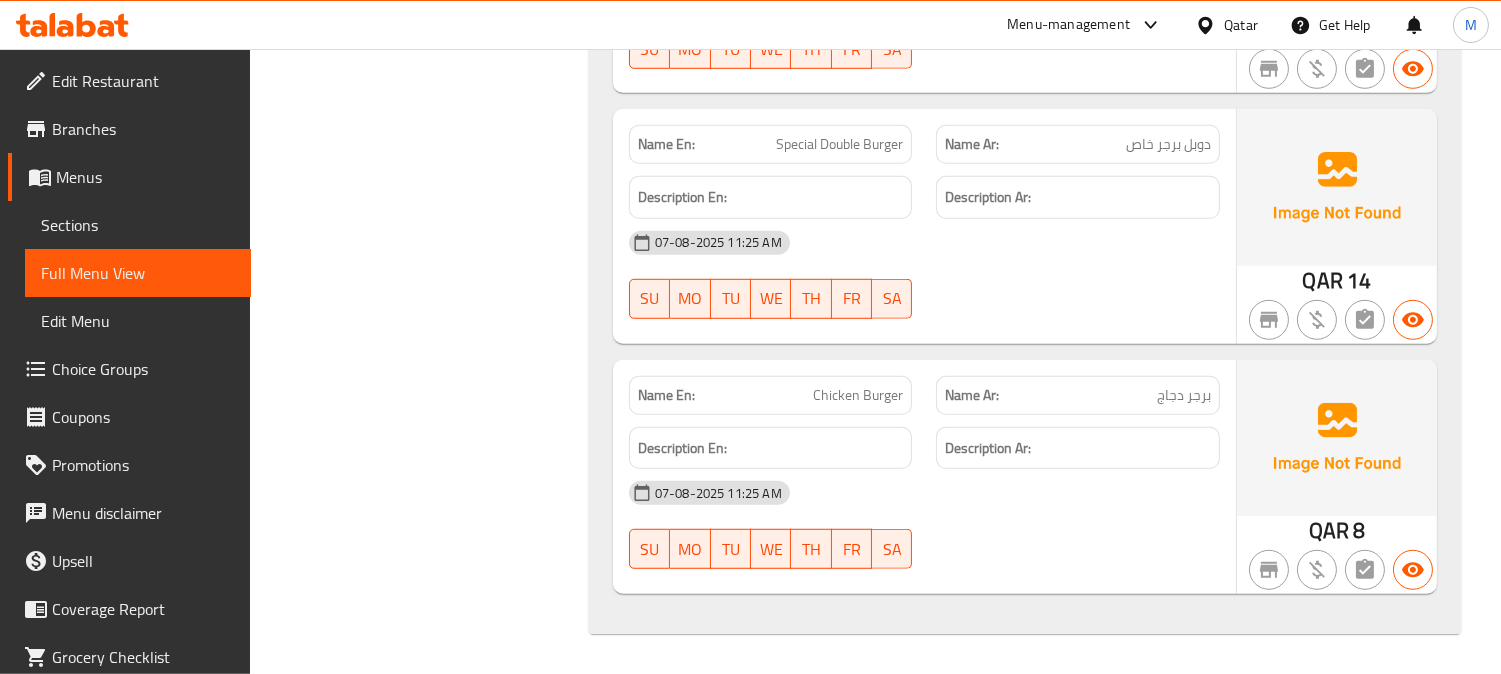 click on "Chicken Burger" at bounding box center (834, -4850) 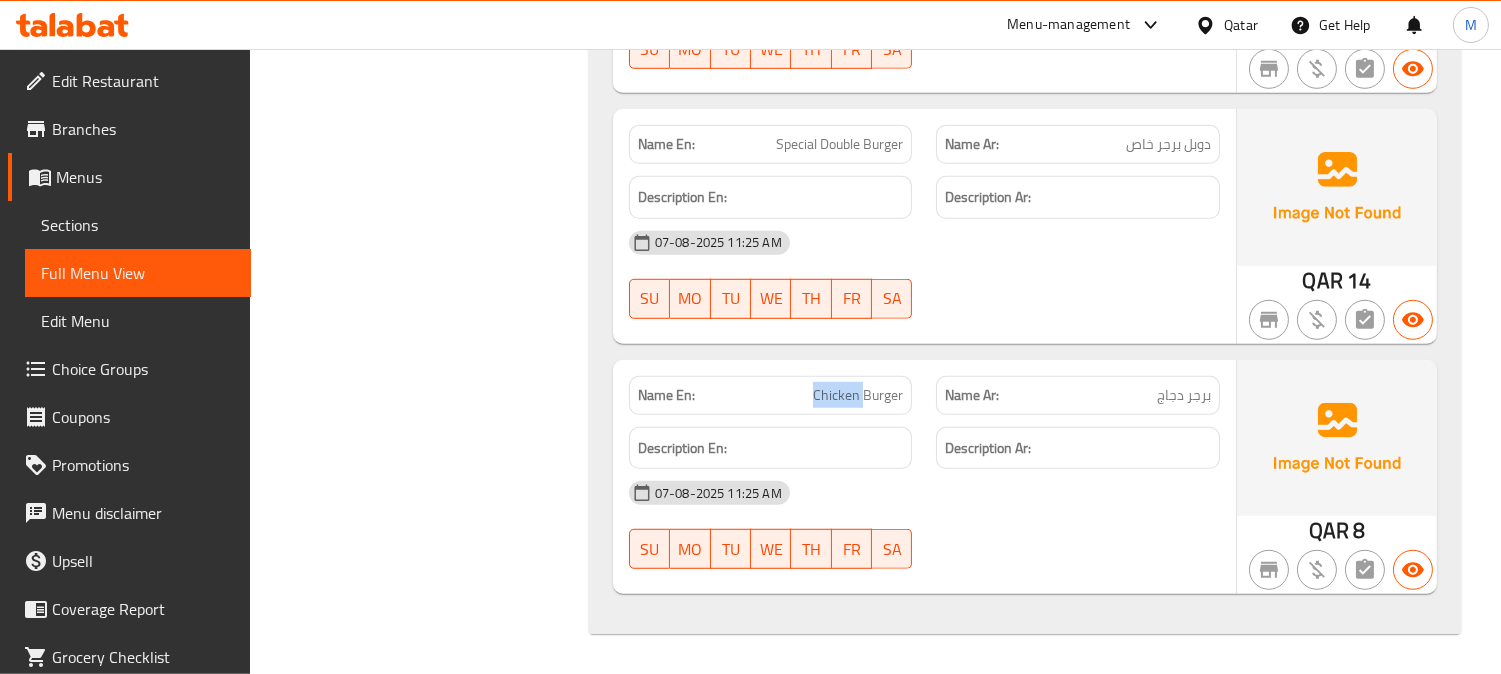 click on "Chicken Burger" at bounding box center (834, -4850) 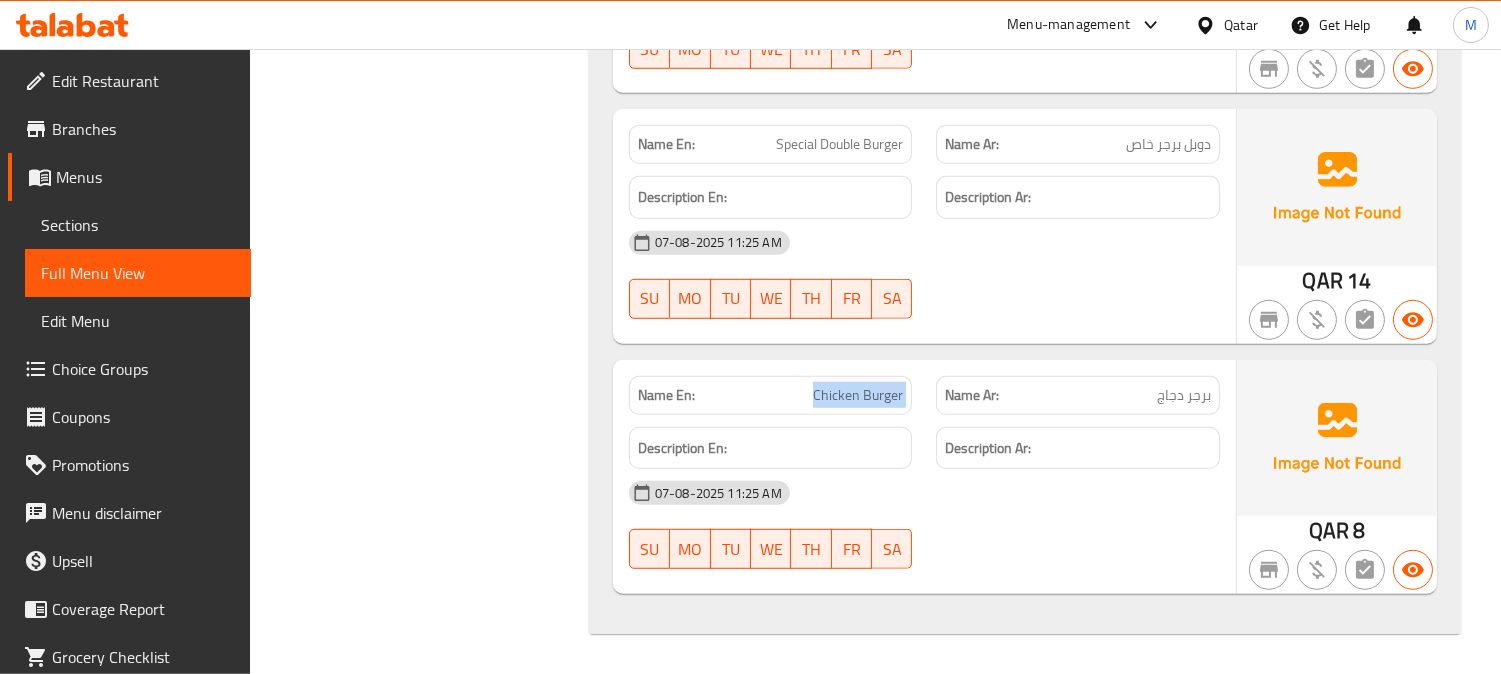 click on "Chicken Burger" at bounding box center [834, -4850] 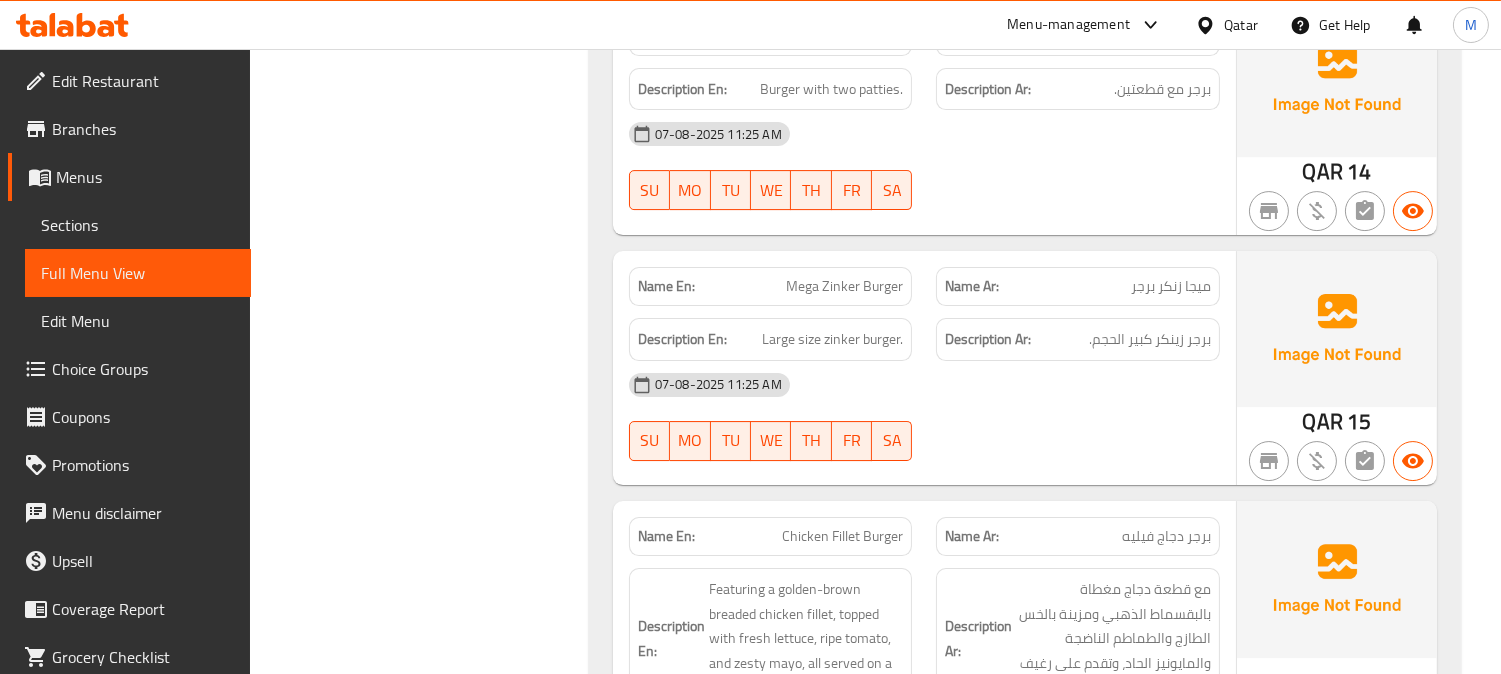 scroll, scrollTop: 12012, scrollLeft: 0, axis: vertical 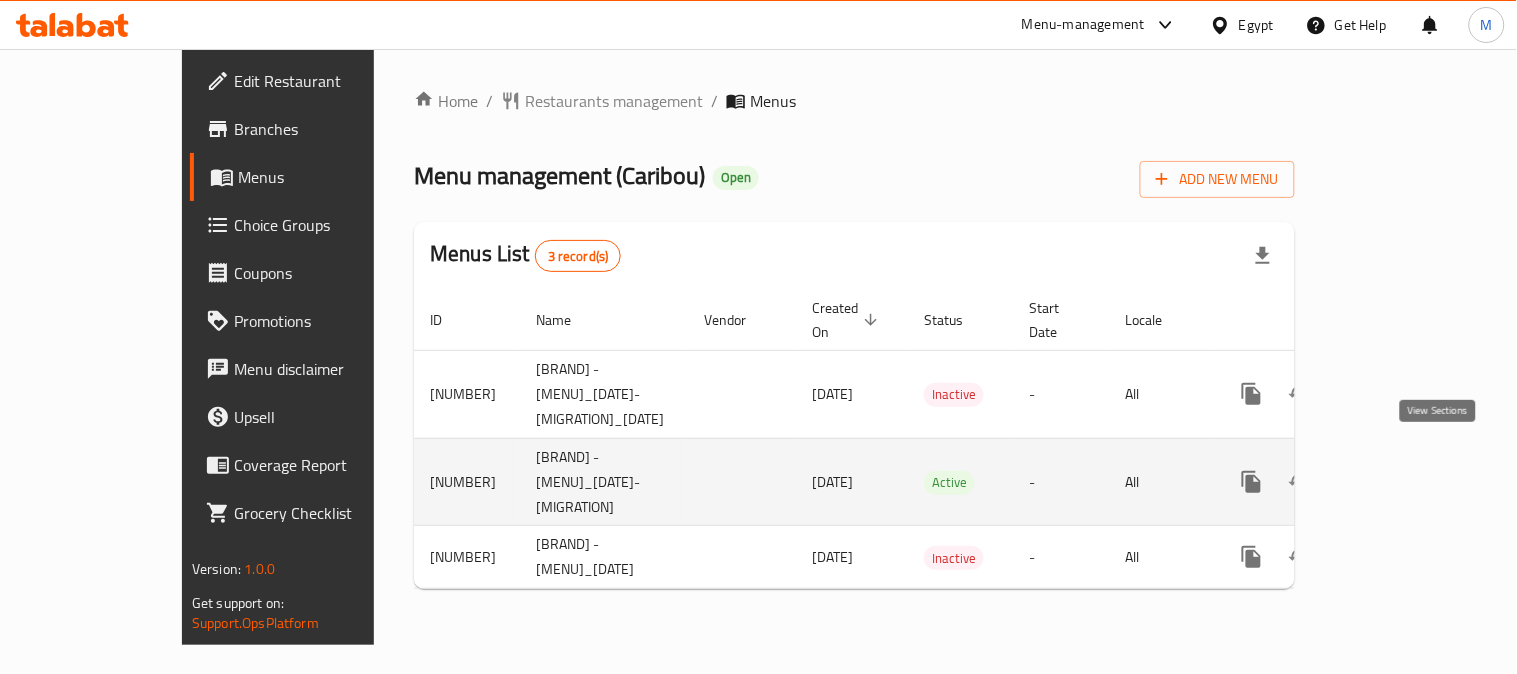 click 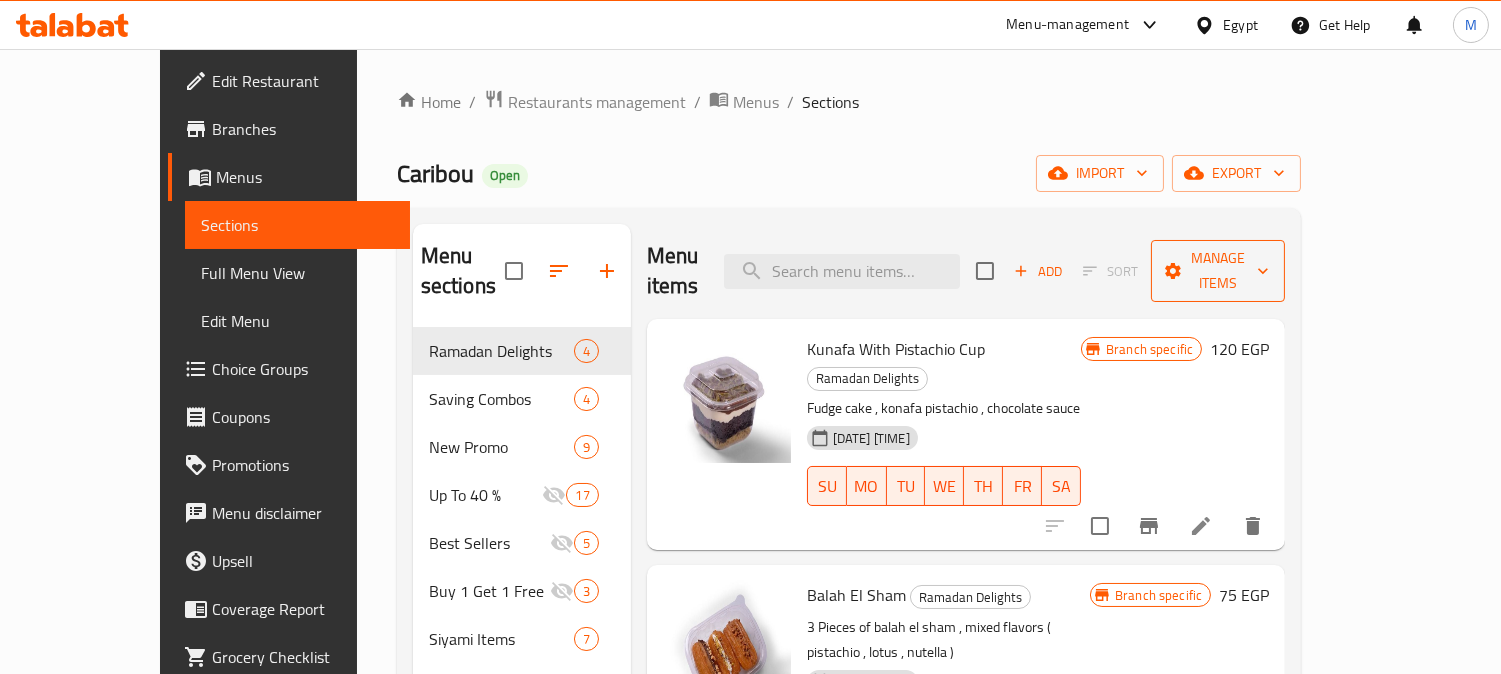 click on "Manage items" at bounding box center [1218, 271] 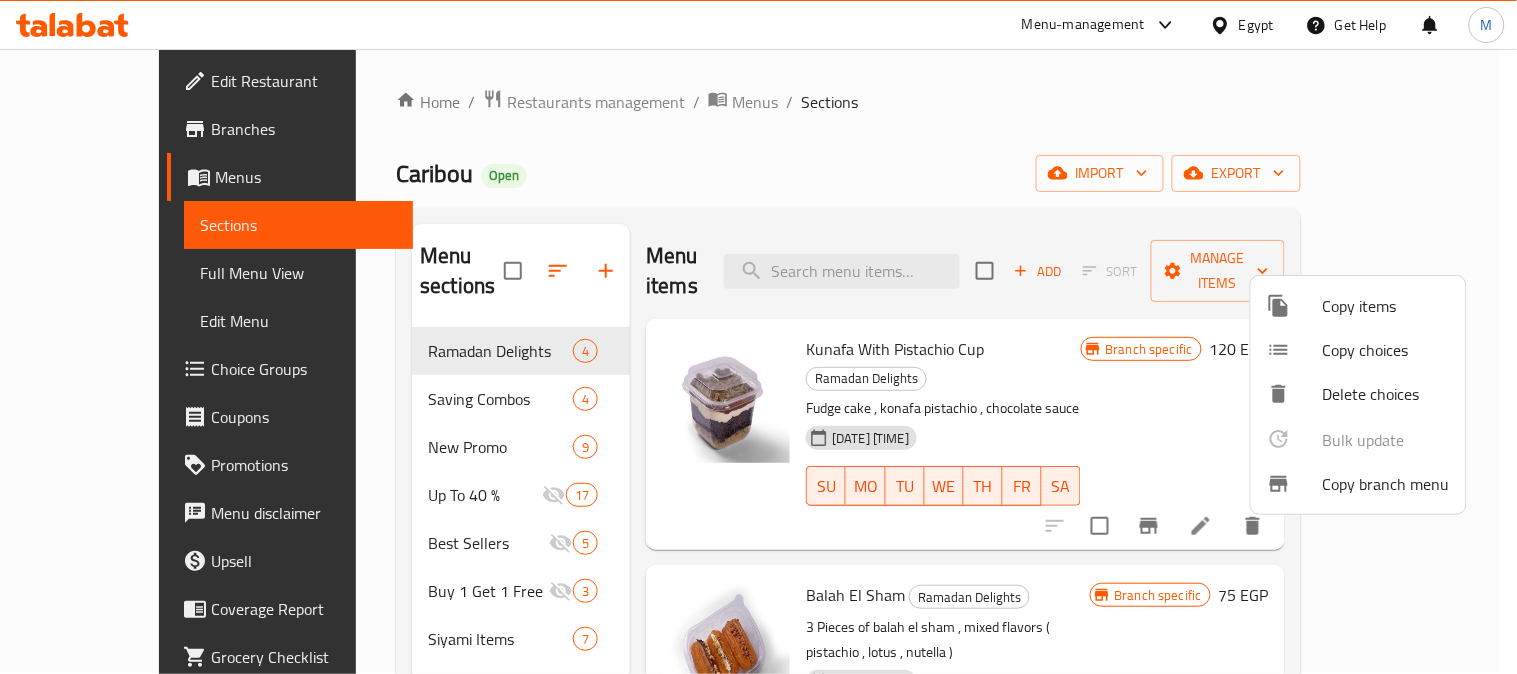click on "Copy branch menu" at bounding box center [1386, 484] 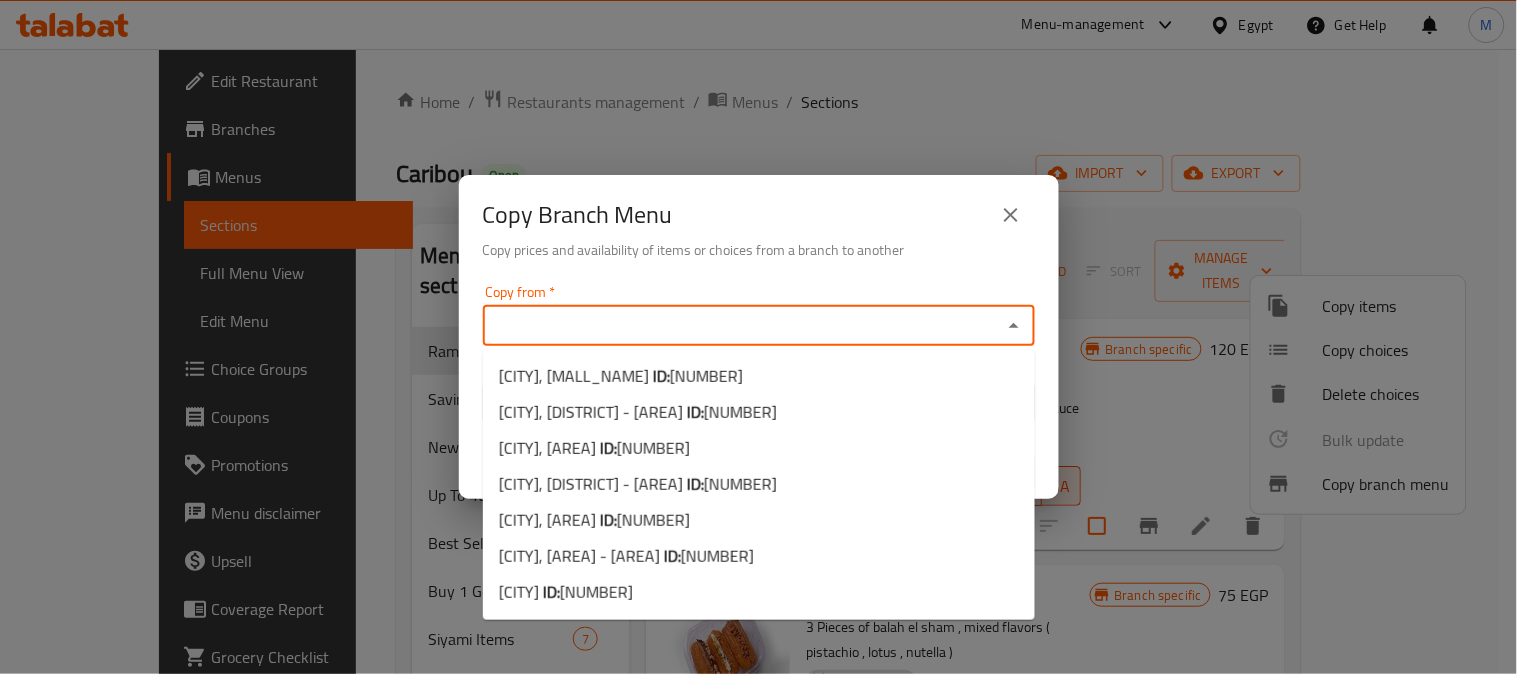 click on "Copy from   *" at bounding box center [742, 326] 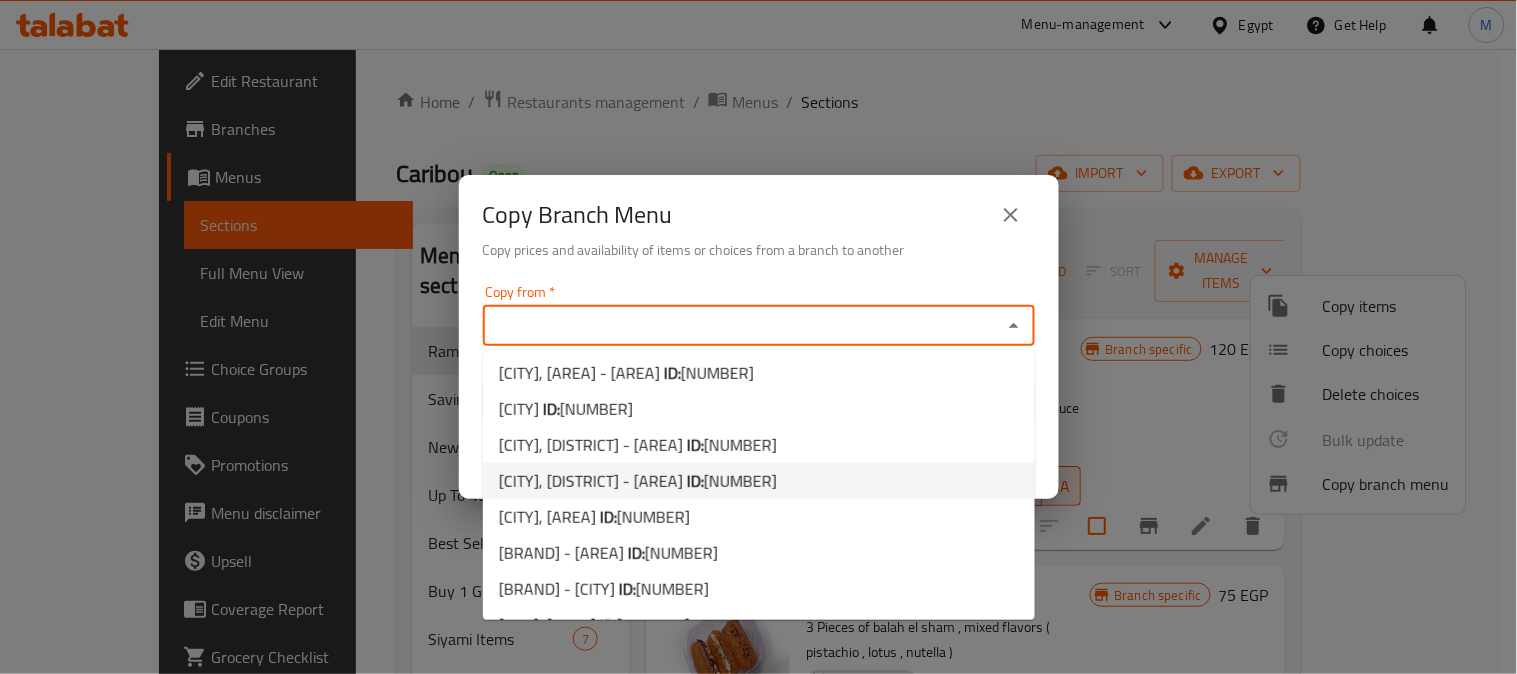 scroll, scrollTop: 222, scrollLeft: 0, axis: vertical 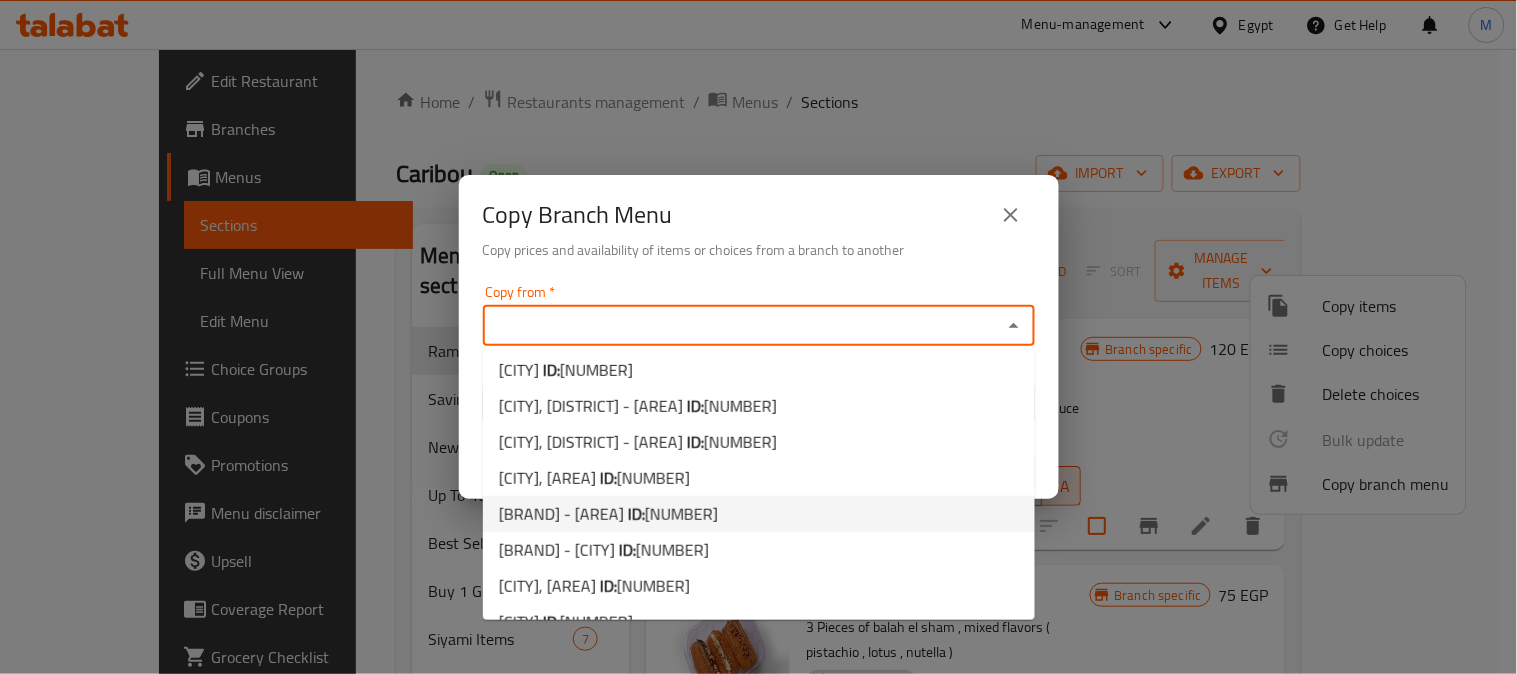 click on "676933" at bounding box center (681, 514) 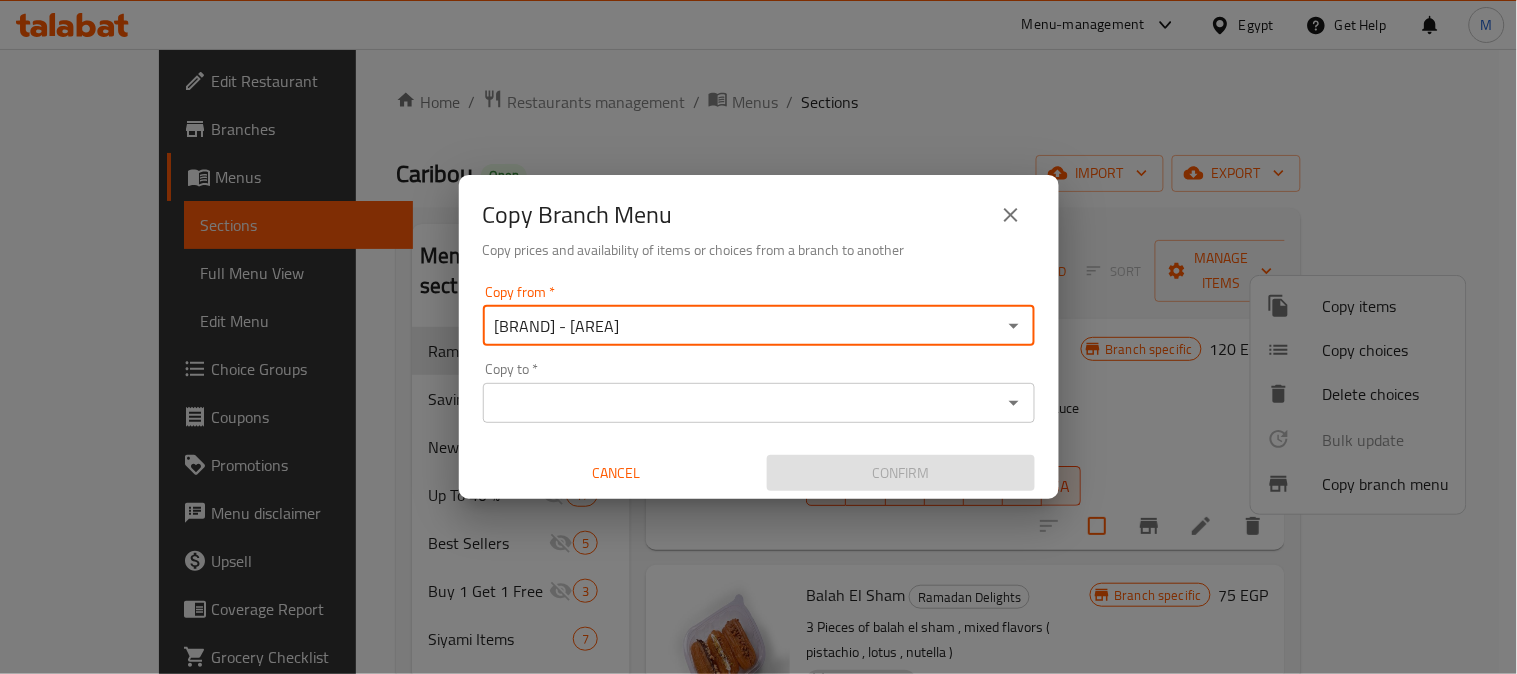 click on "Copy to   *" at bounding box center [742, 403] 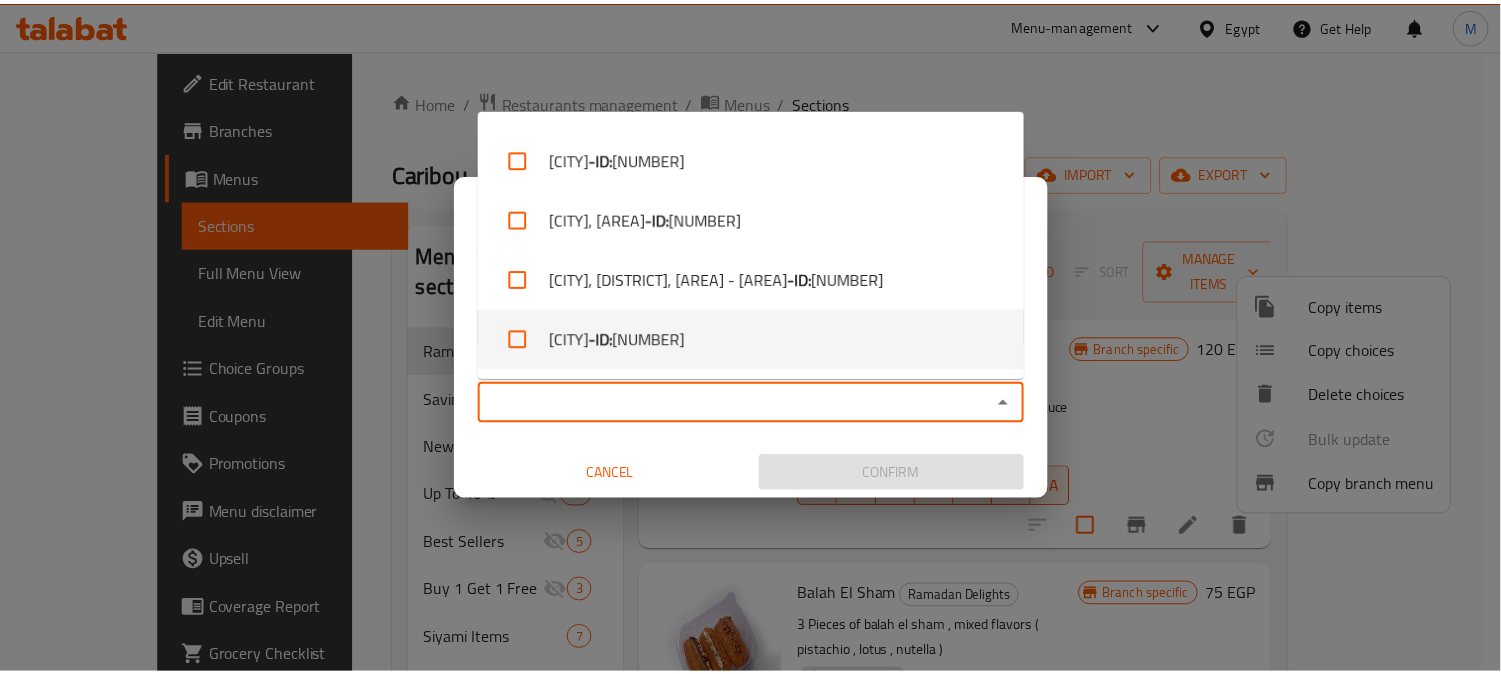 scroll, scrollTop: 1245, scrollLeft: 0, axis: vertical 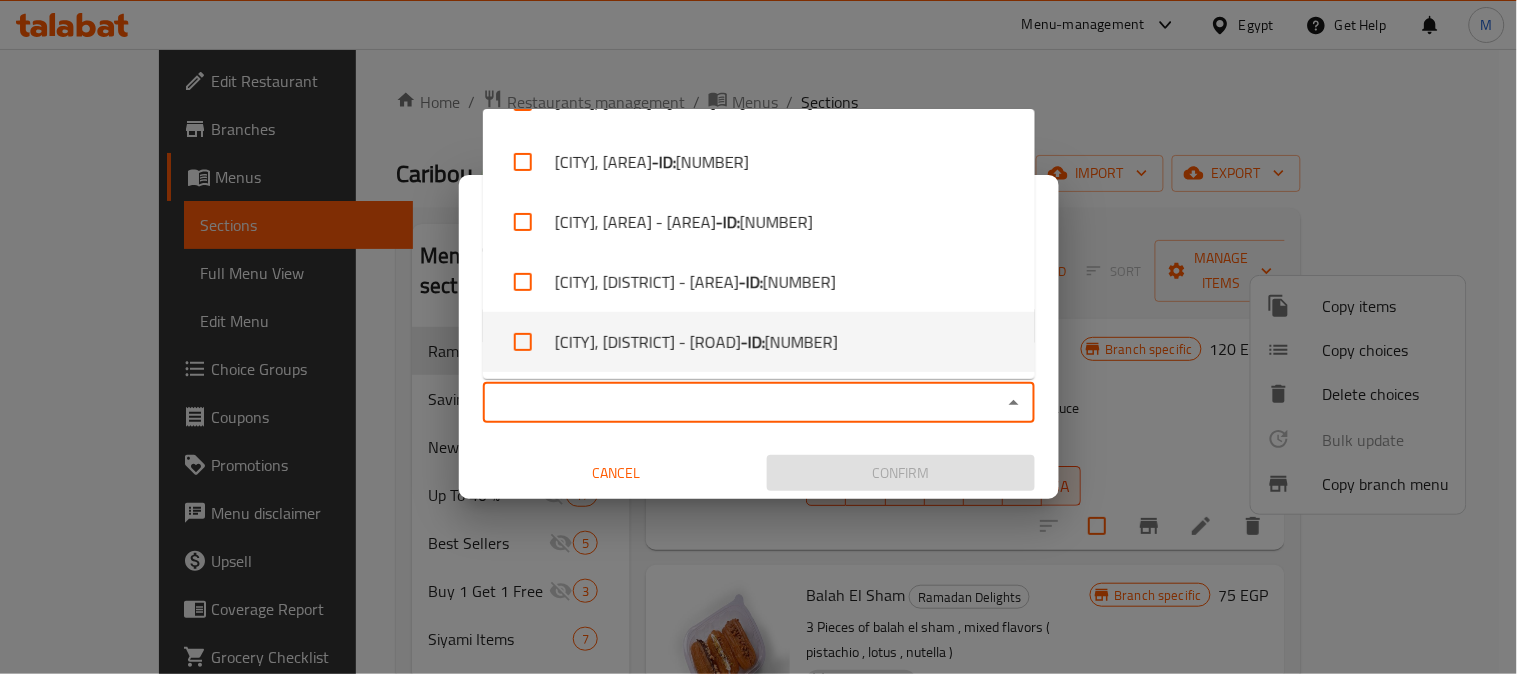 click on "Caribou, 6th of October - Dahshur Road    -   ID: 773329" at bounding box center (759, 342) 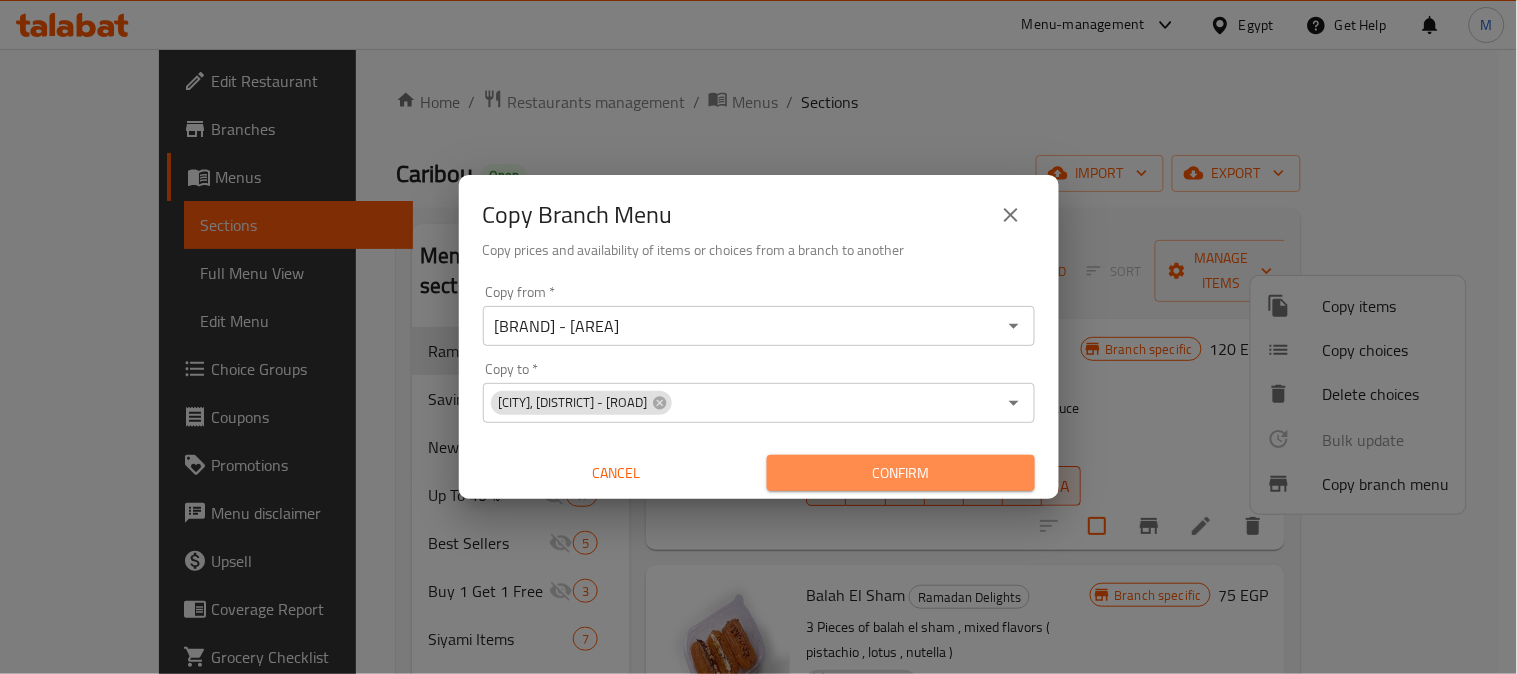 click on "Confirm" at bounding box center [901, 473] 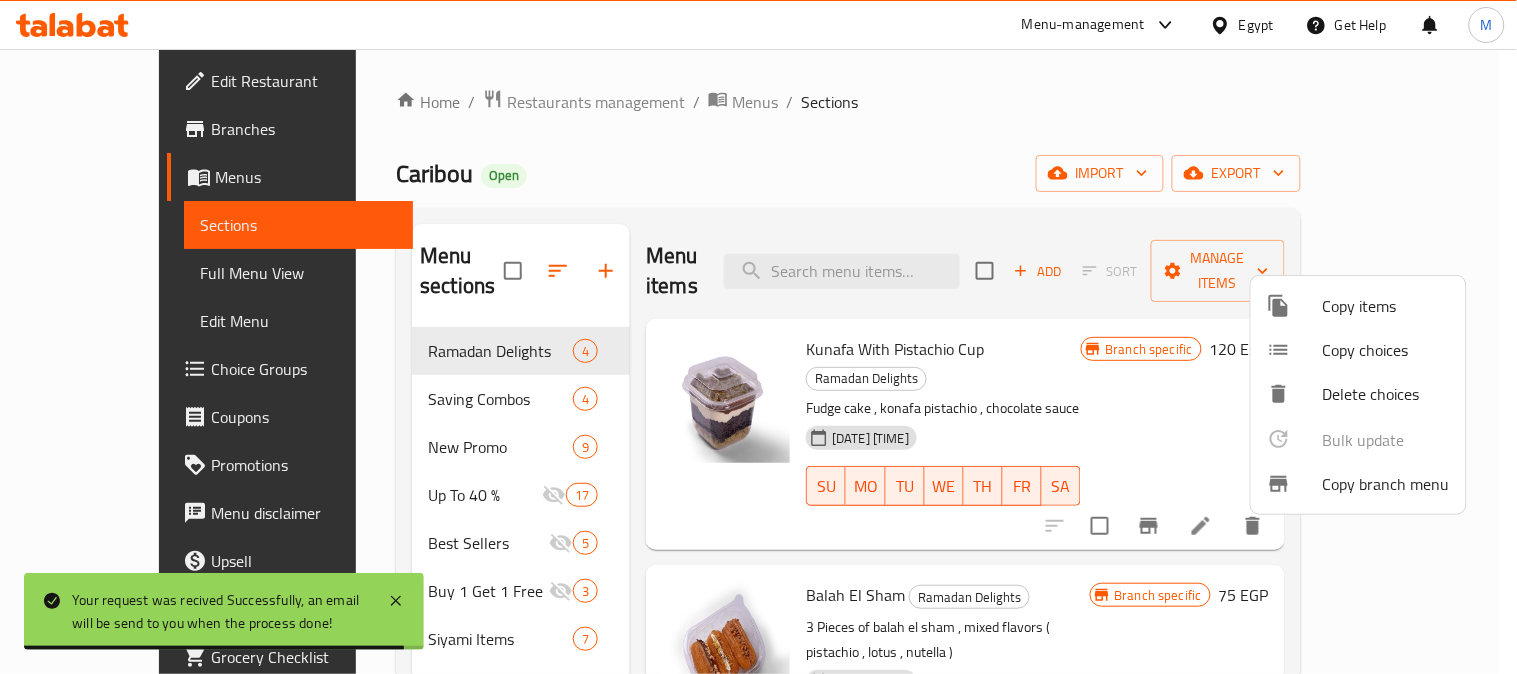 click at bounding box center [758, 337] 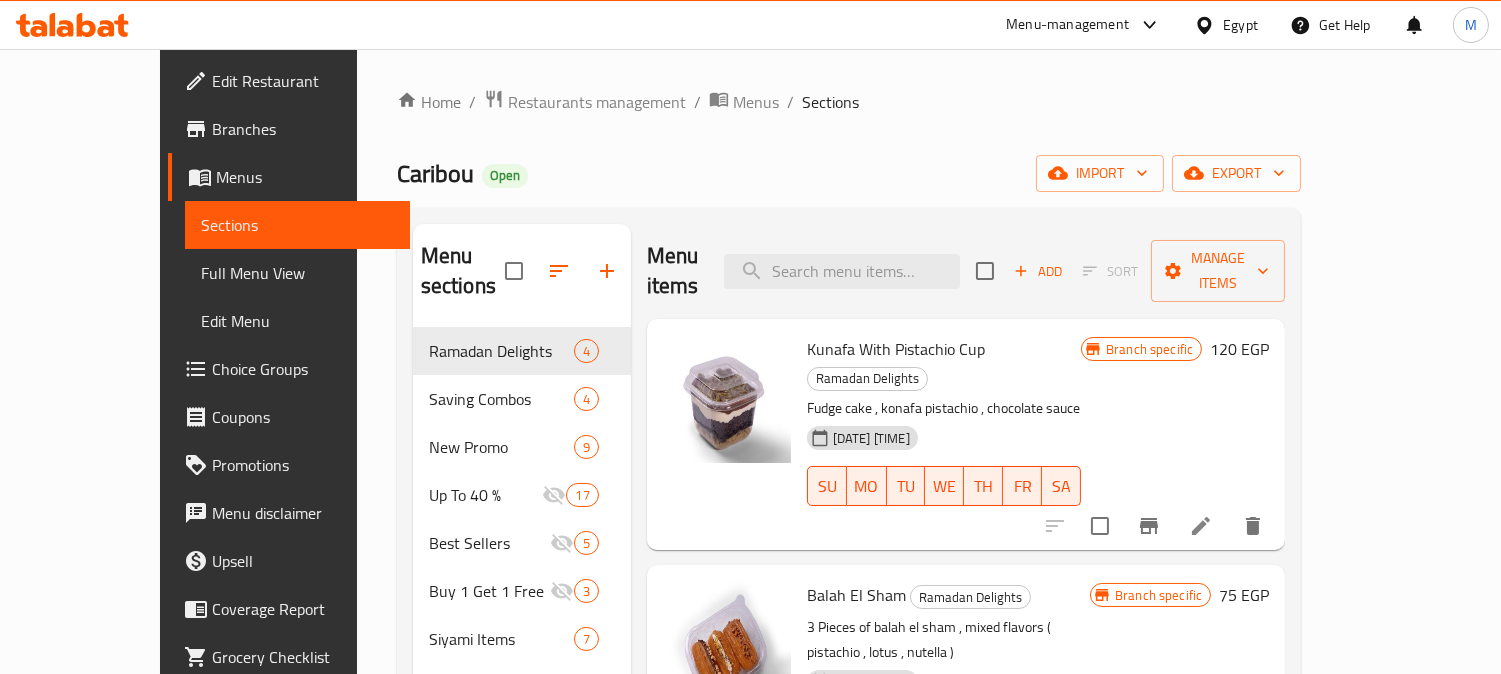 click on "Branches" at bounding box center [303, 129] 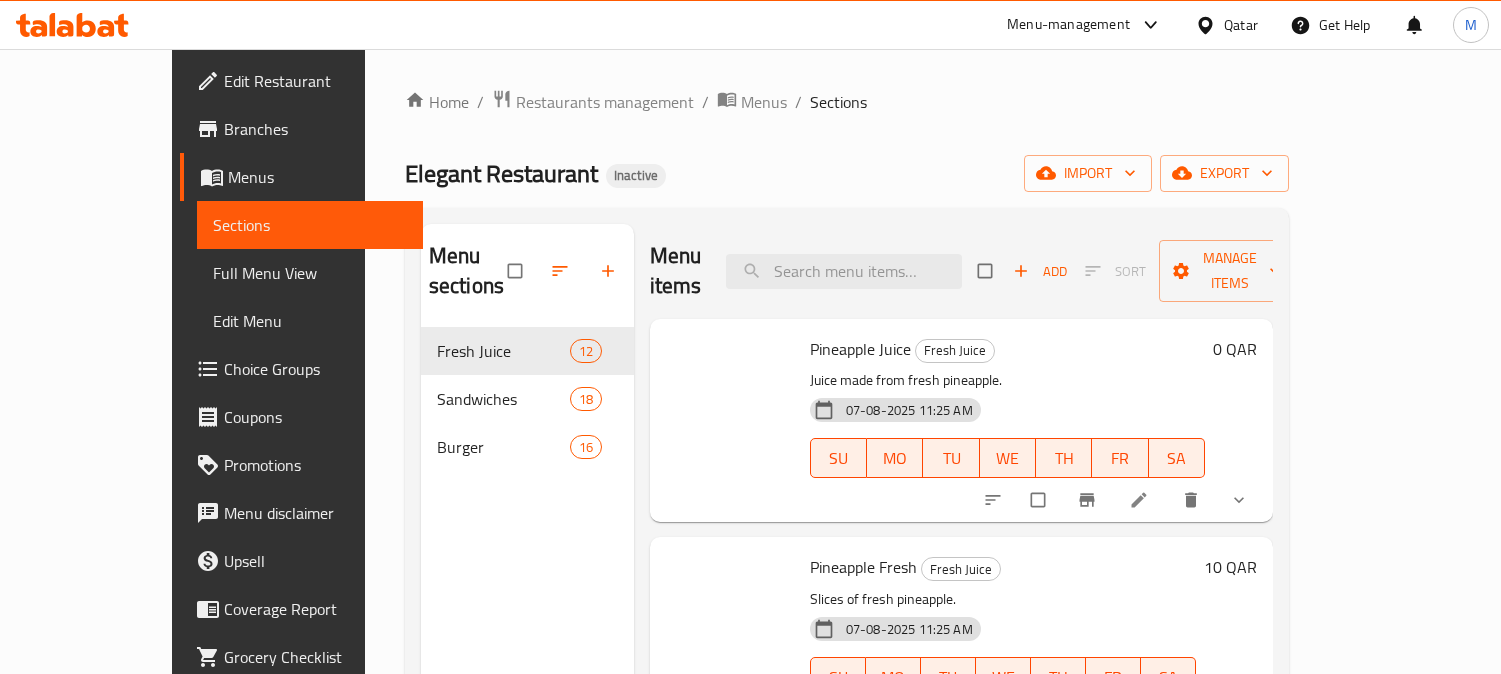 scroll, scrollTop: 0, scrollLeft: 0, axis: both 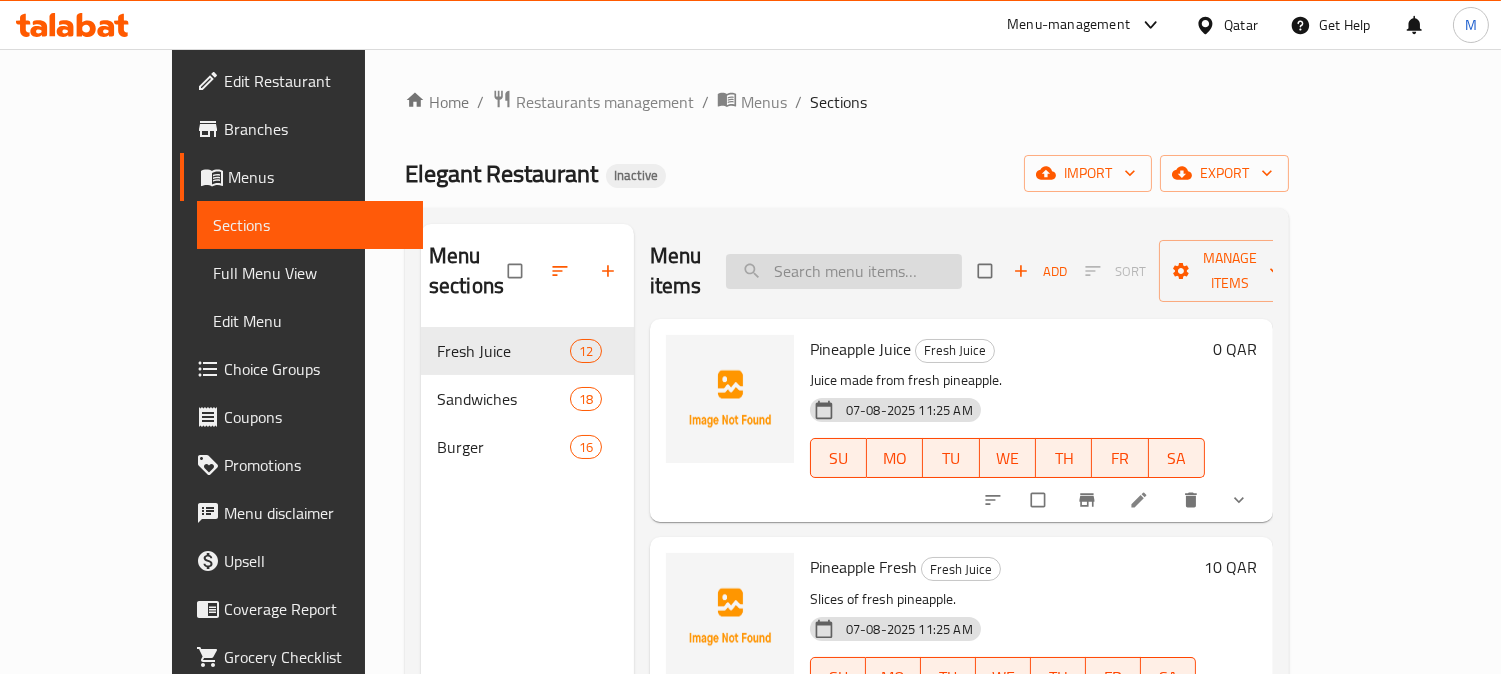click at bounding box center [844, 271] 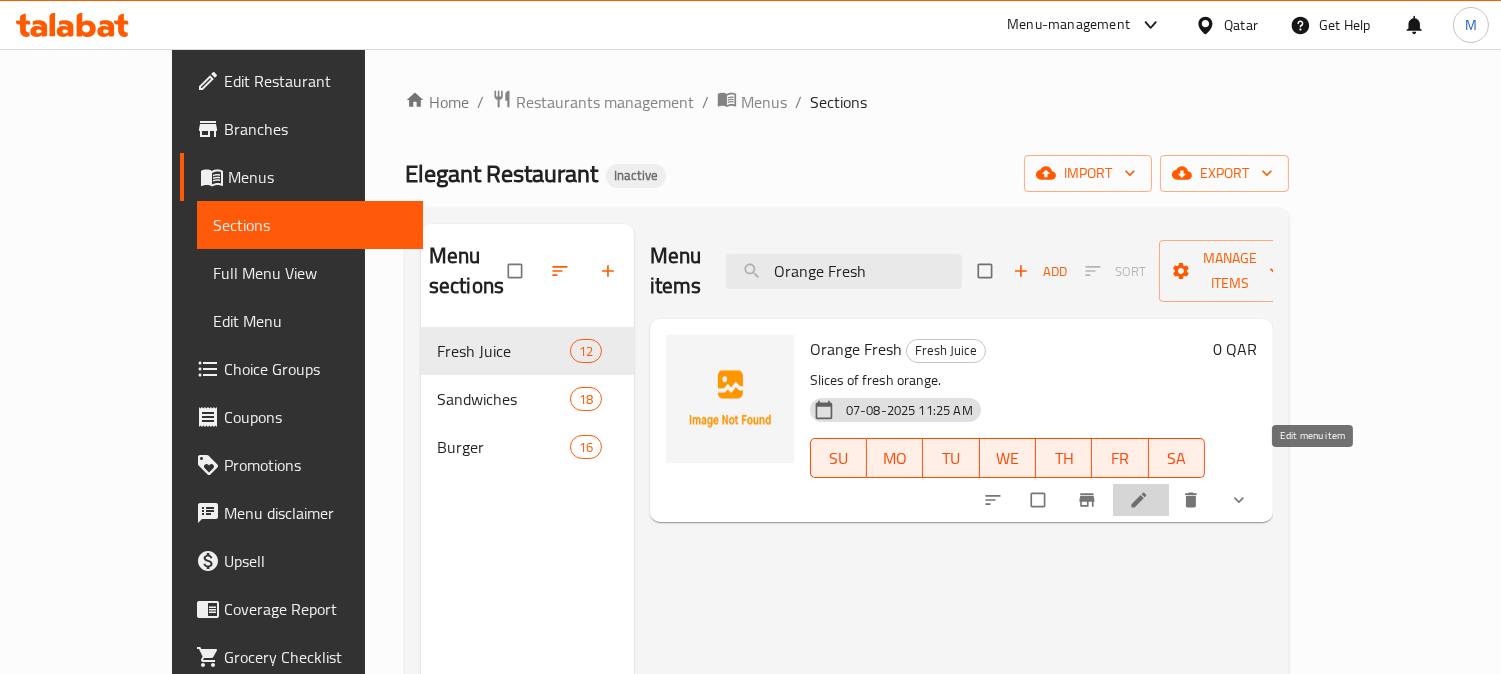 click 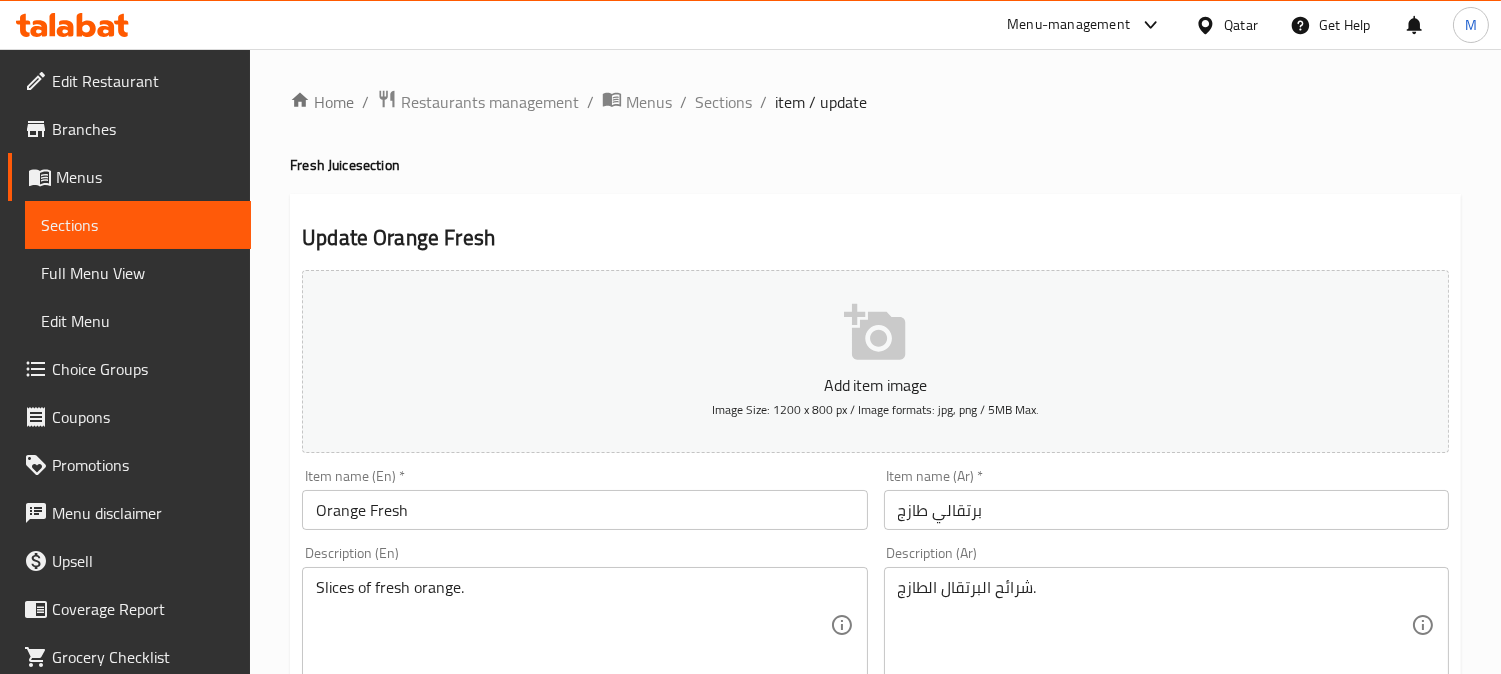 scroll, scrollTop: 222, scrollLeft: 0, axis: vertical 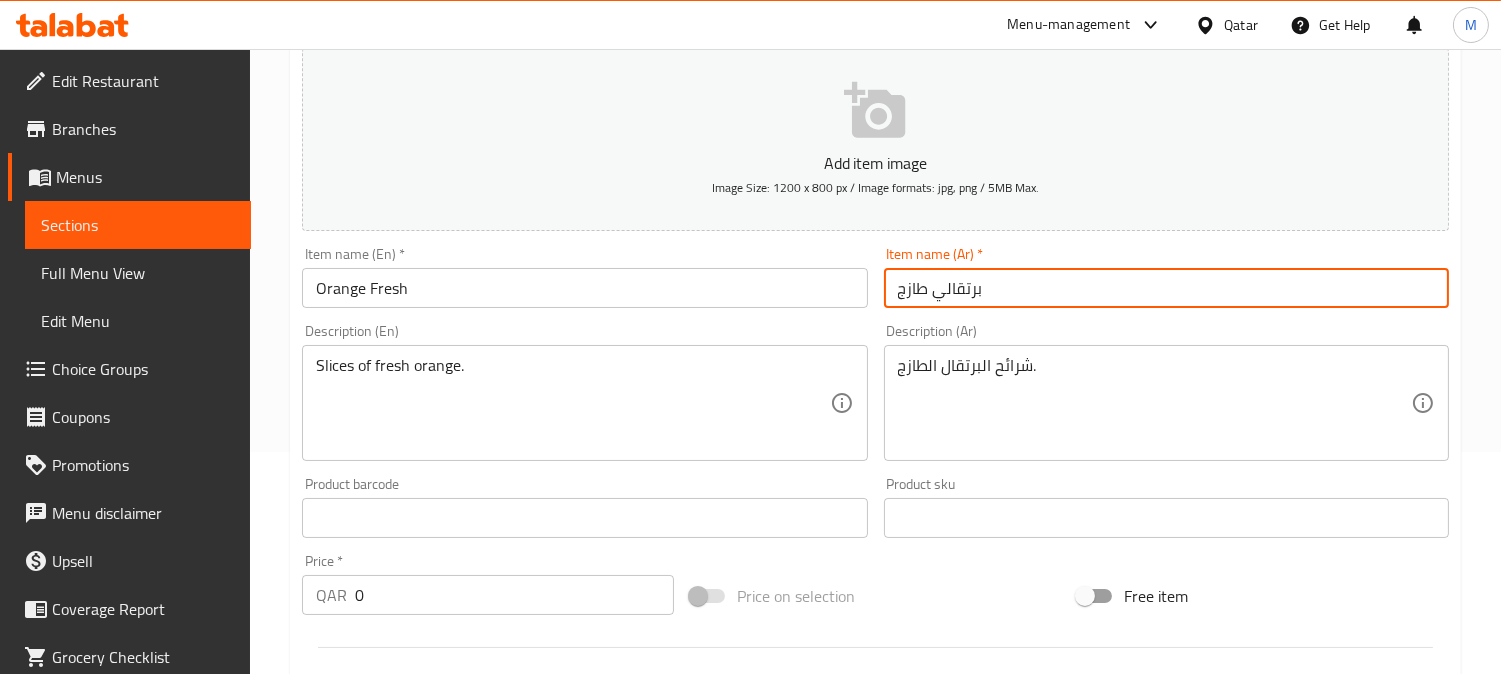 click on "برتقالي طازج" at bounding box center (1166, 288) 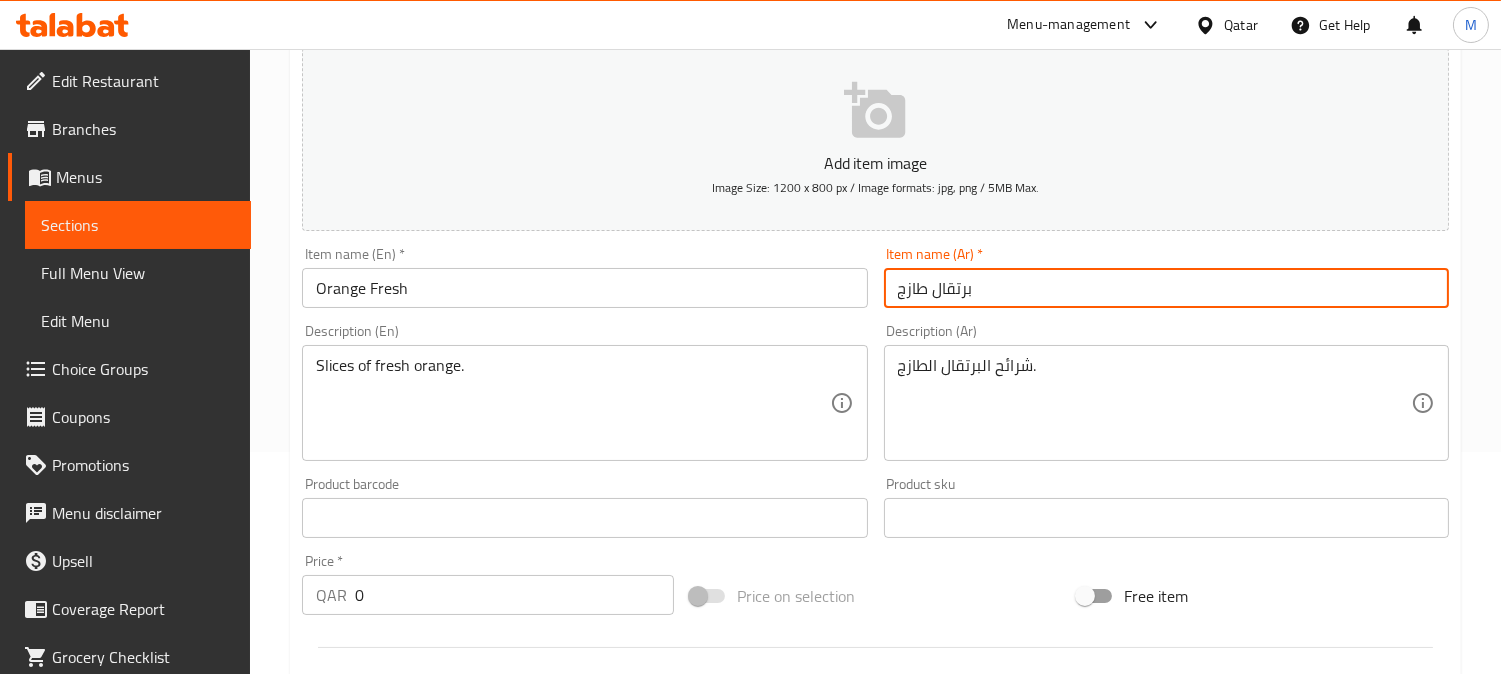 type on "برتقال طازج" 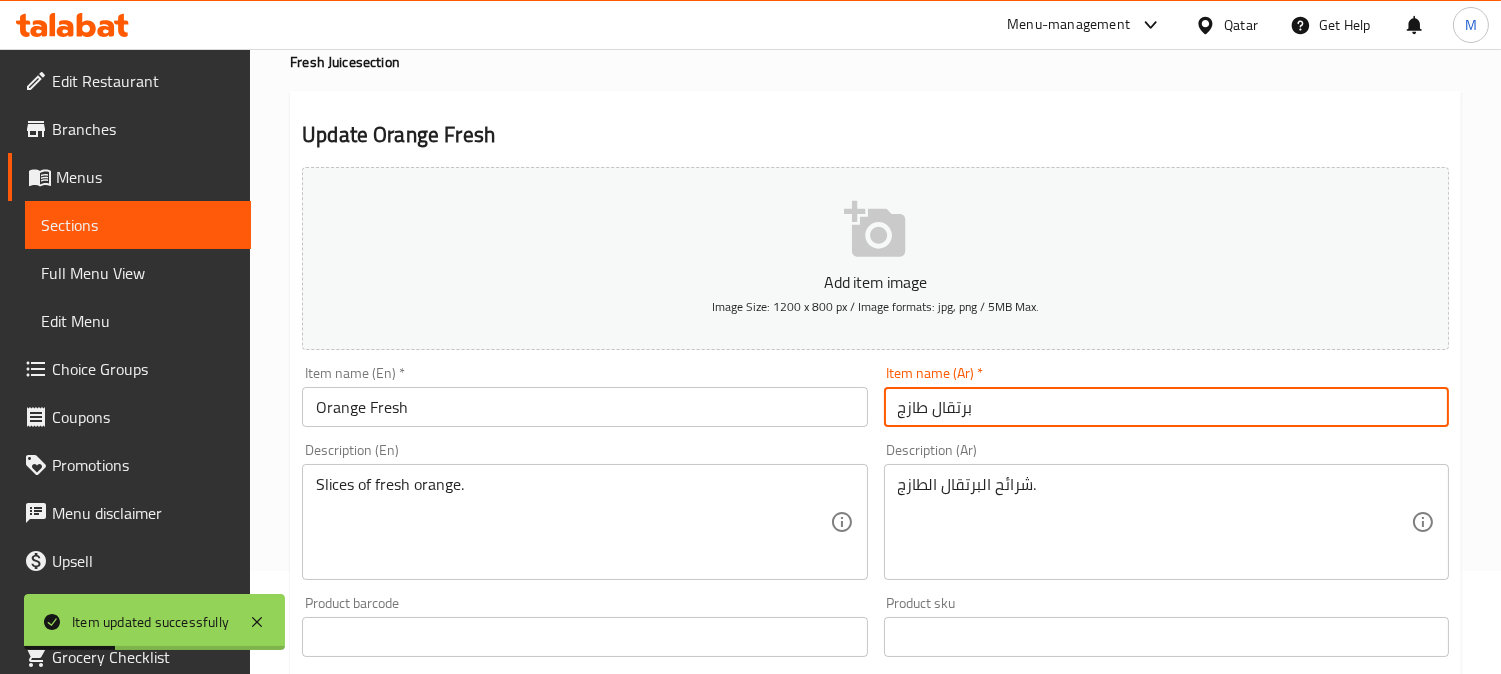 scroll, scrollTop: 0, scrollLeft: 0, axis: both 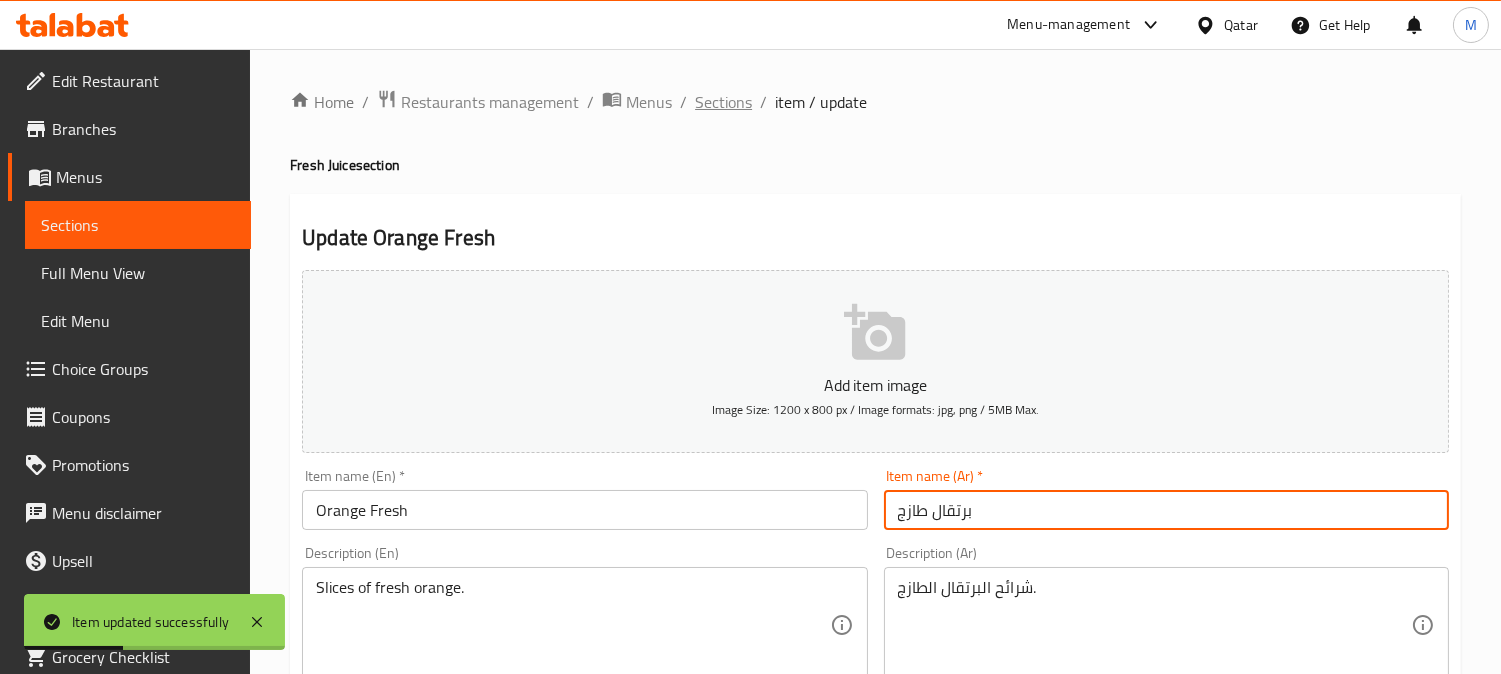 click on "Sections" at bounding box center [723, 102] 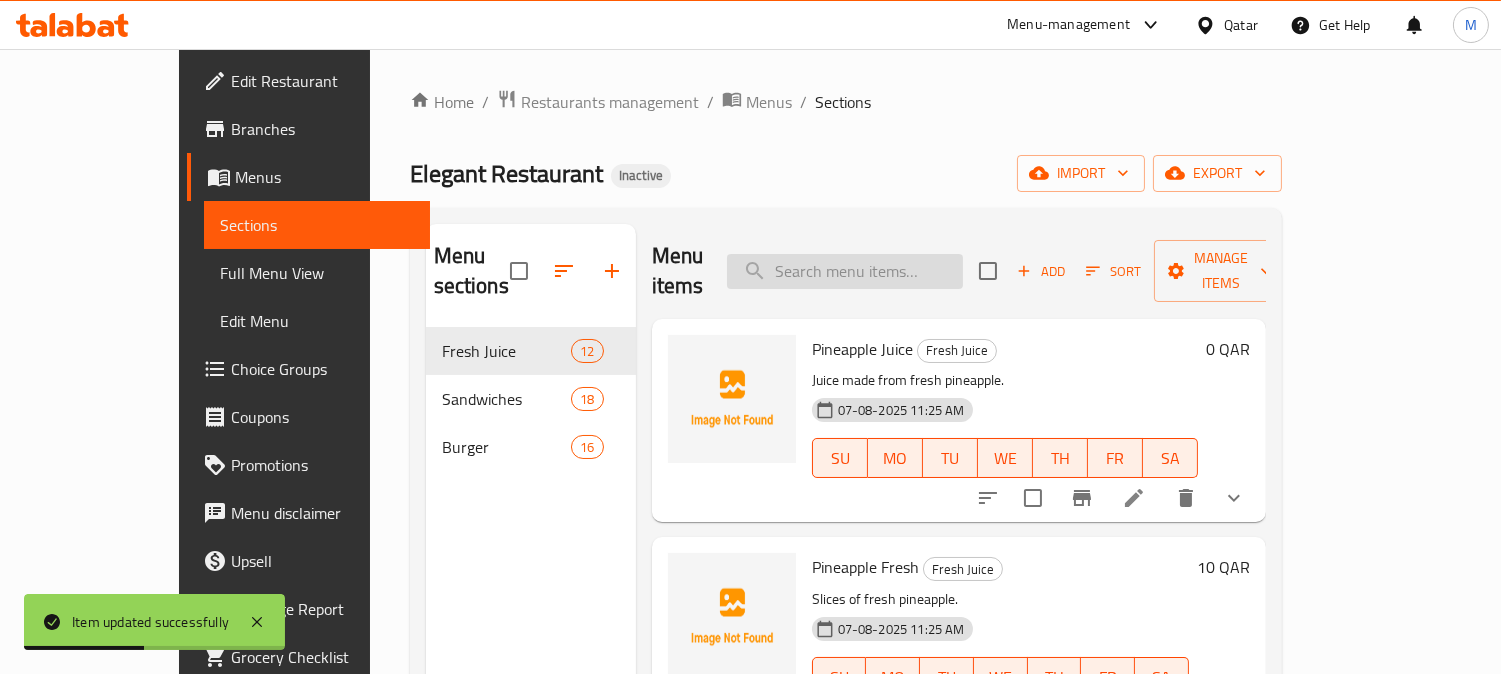 paste on "Lemon Mint" 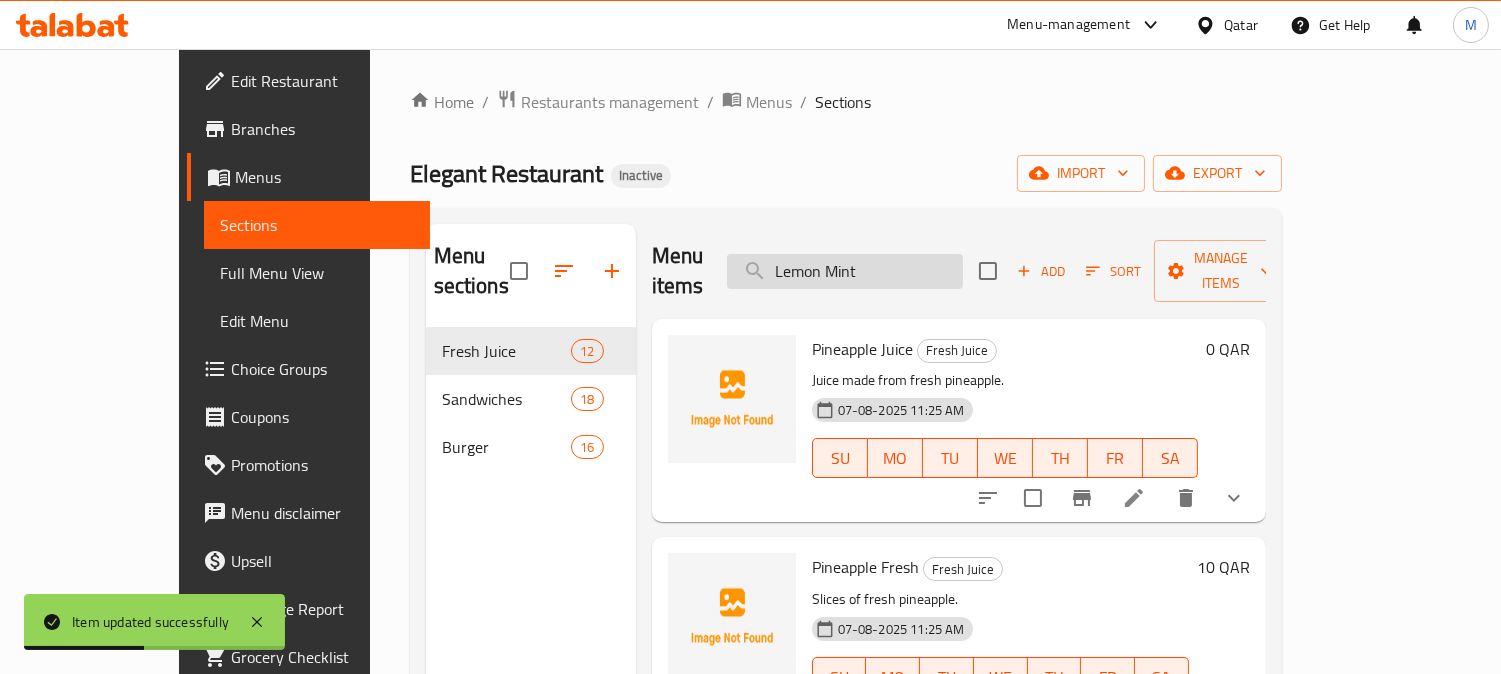 click on "Lemon Mint" at bounding box center (845, 271) 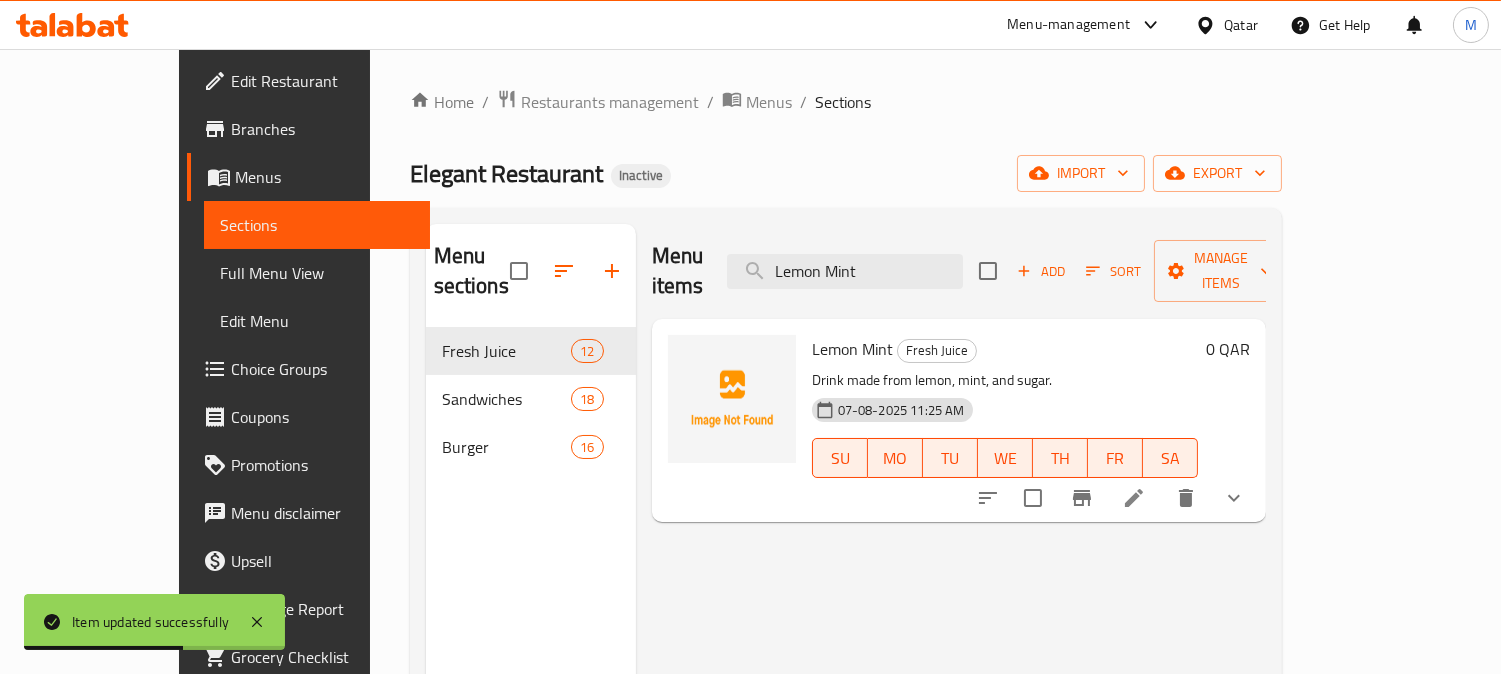 type on "Lemon Mint" 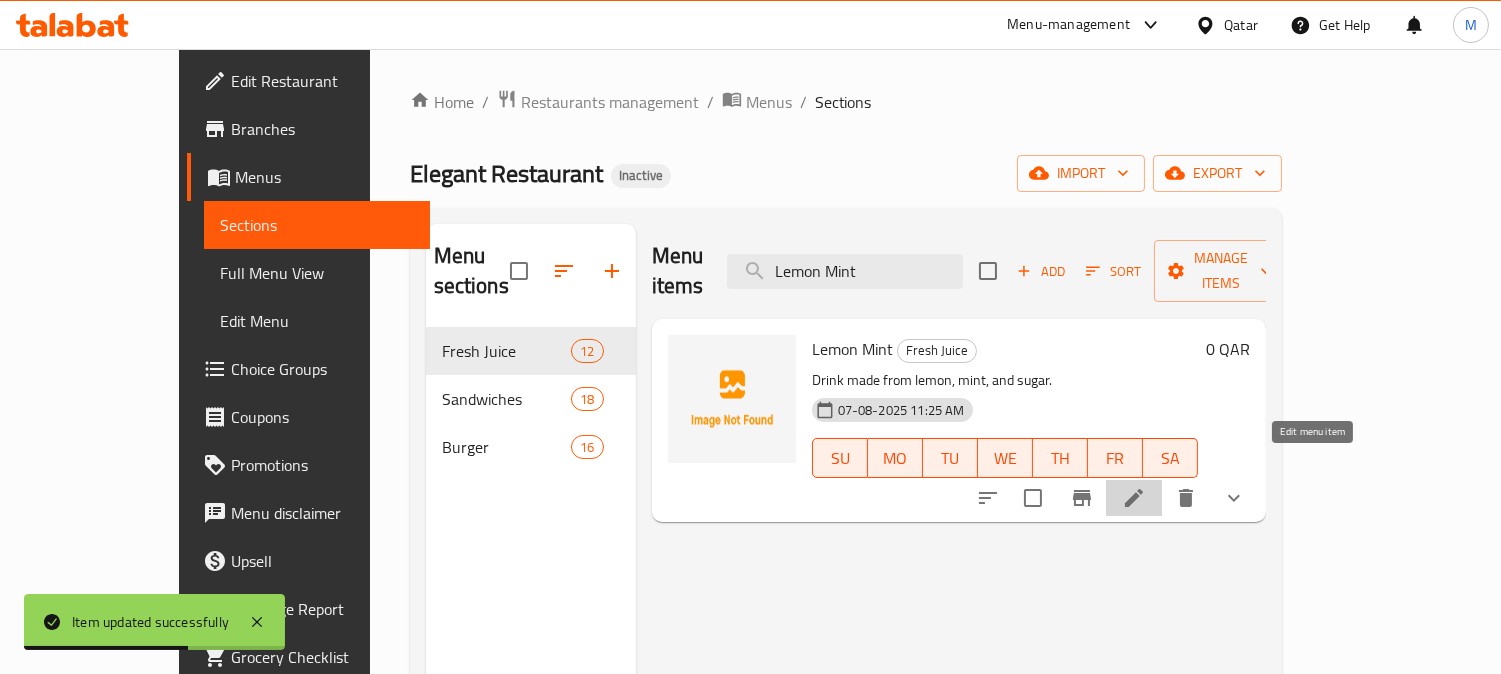 click 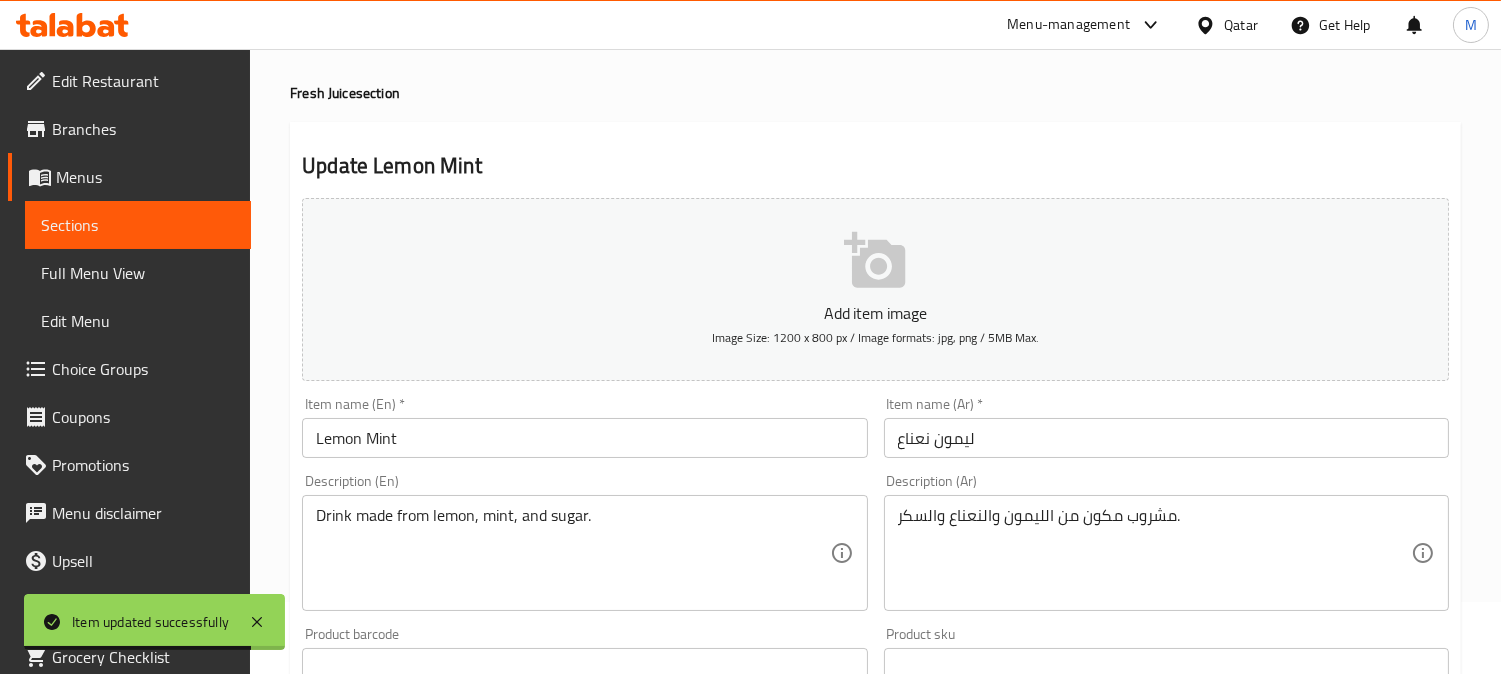 scroll, scrollTop: 111, scrollLeft: 0, axis: vertical 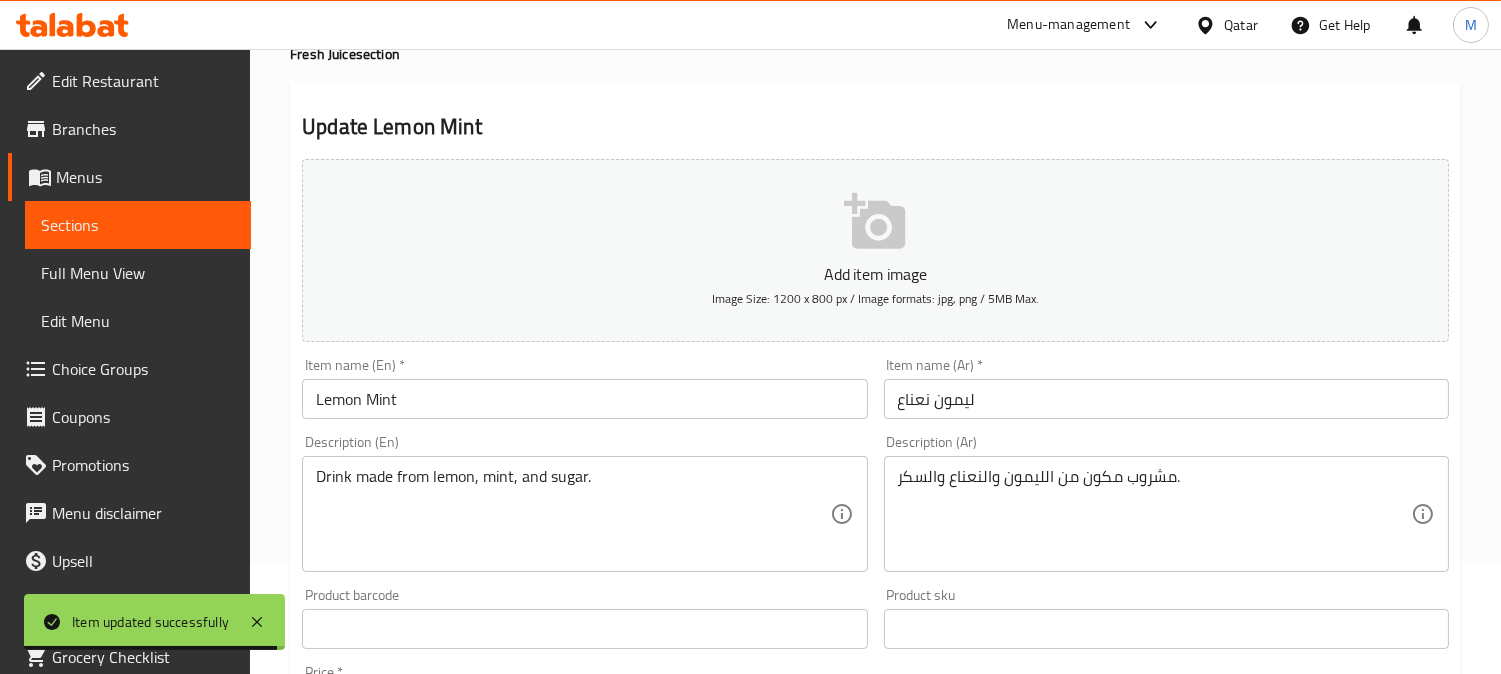 click on "مشروب مكون من الليمون والنعناع والسكر." at bounding box center [1154, 514] 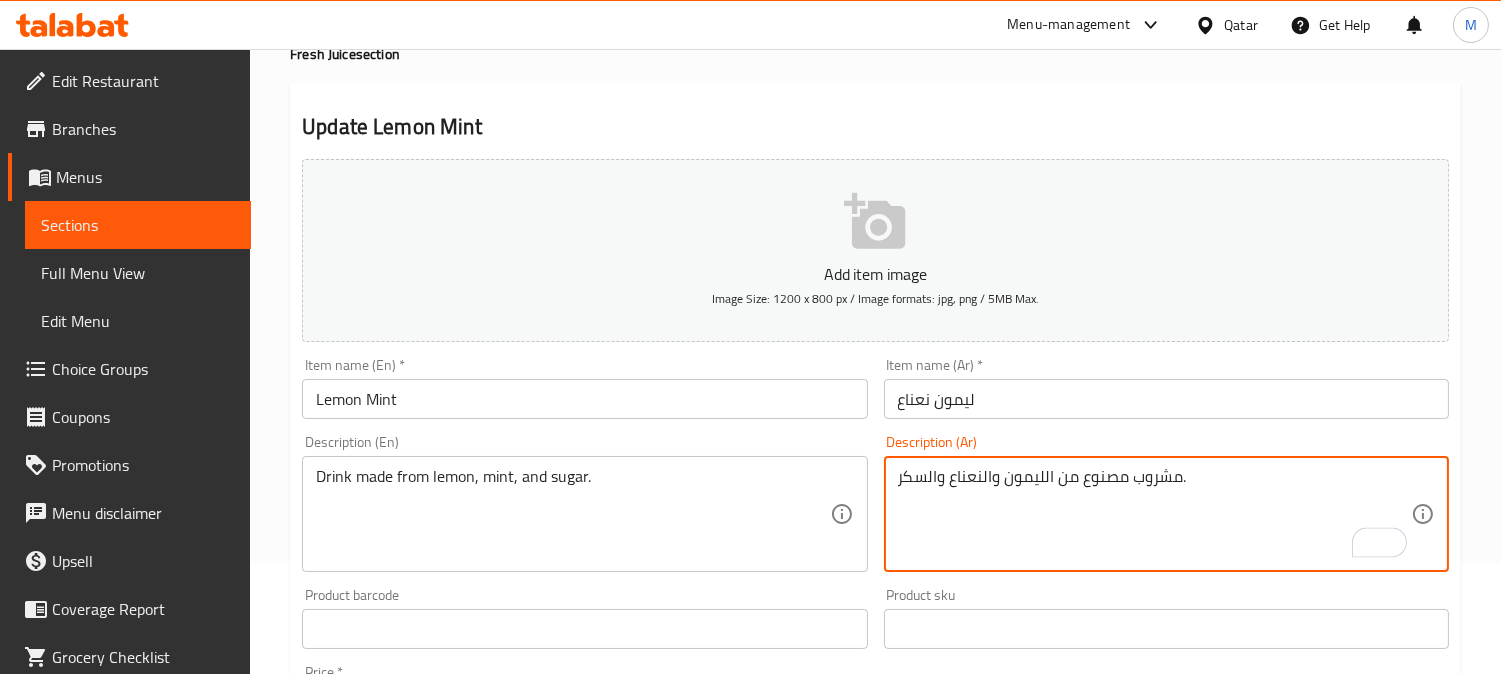 type on "مشروب مصنوع من الليمون والنعناع والسكر." 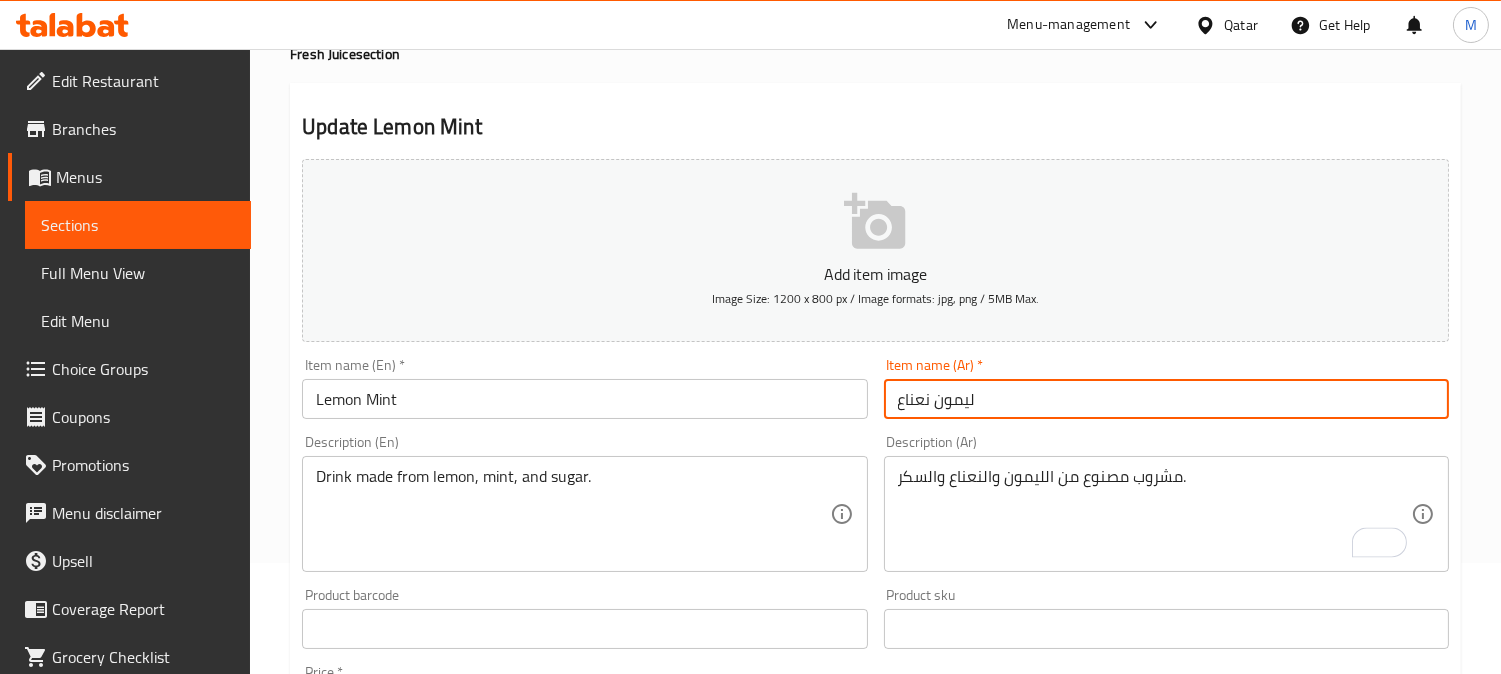 click on "Update" at bounding box center (439, 1260) 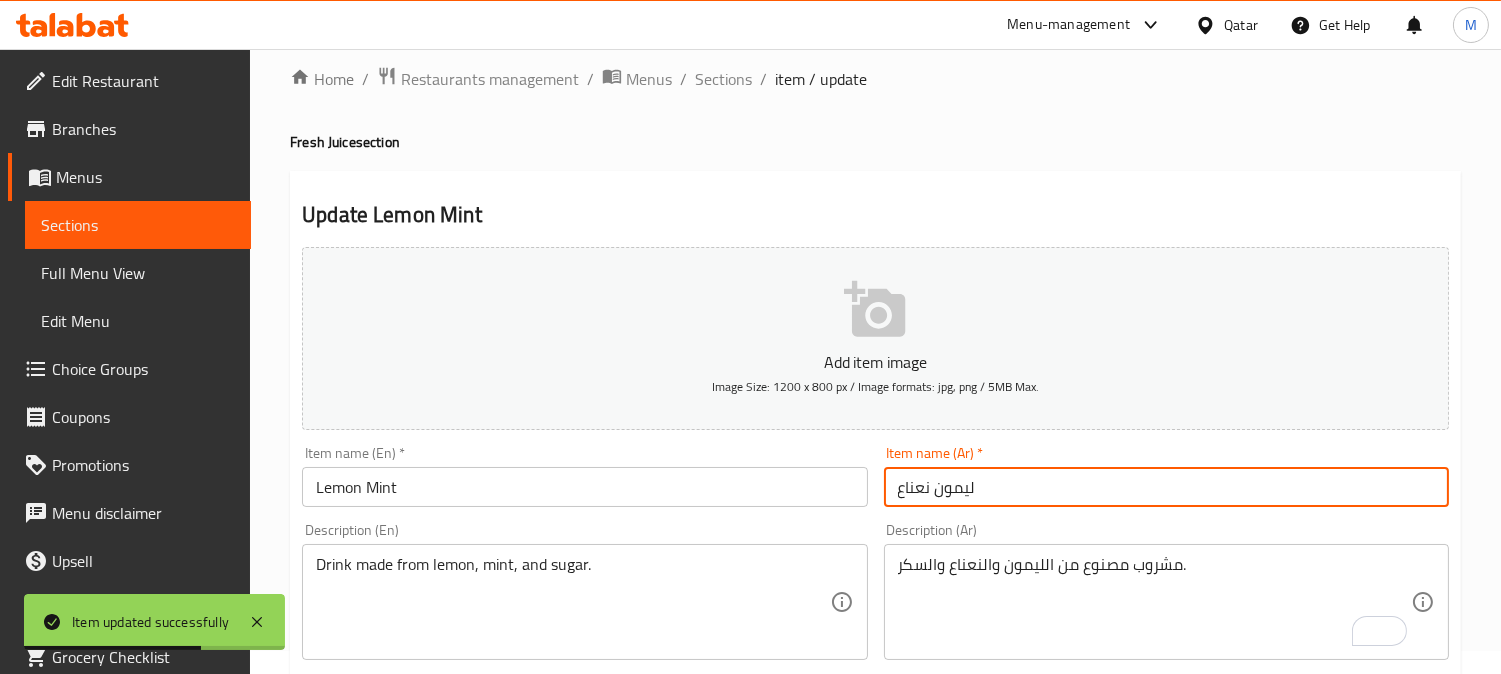 scroll, scrollTop: 0, scrollLeft: 0, axis: both 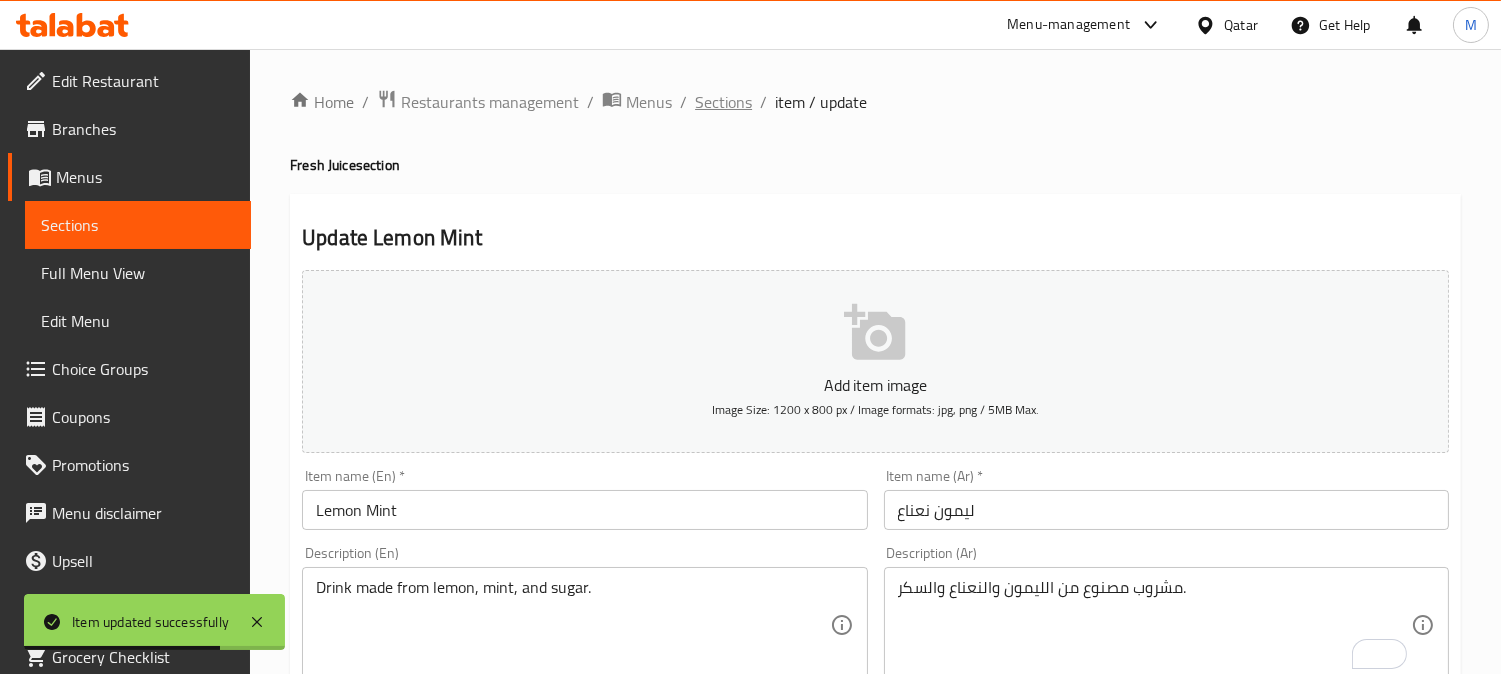 click on "Sections" at bounding box center [723, 102] 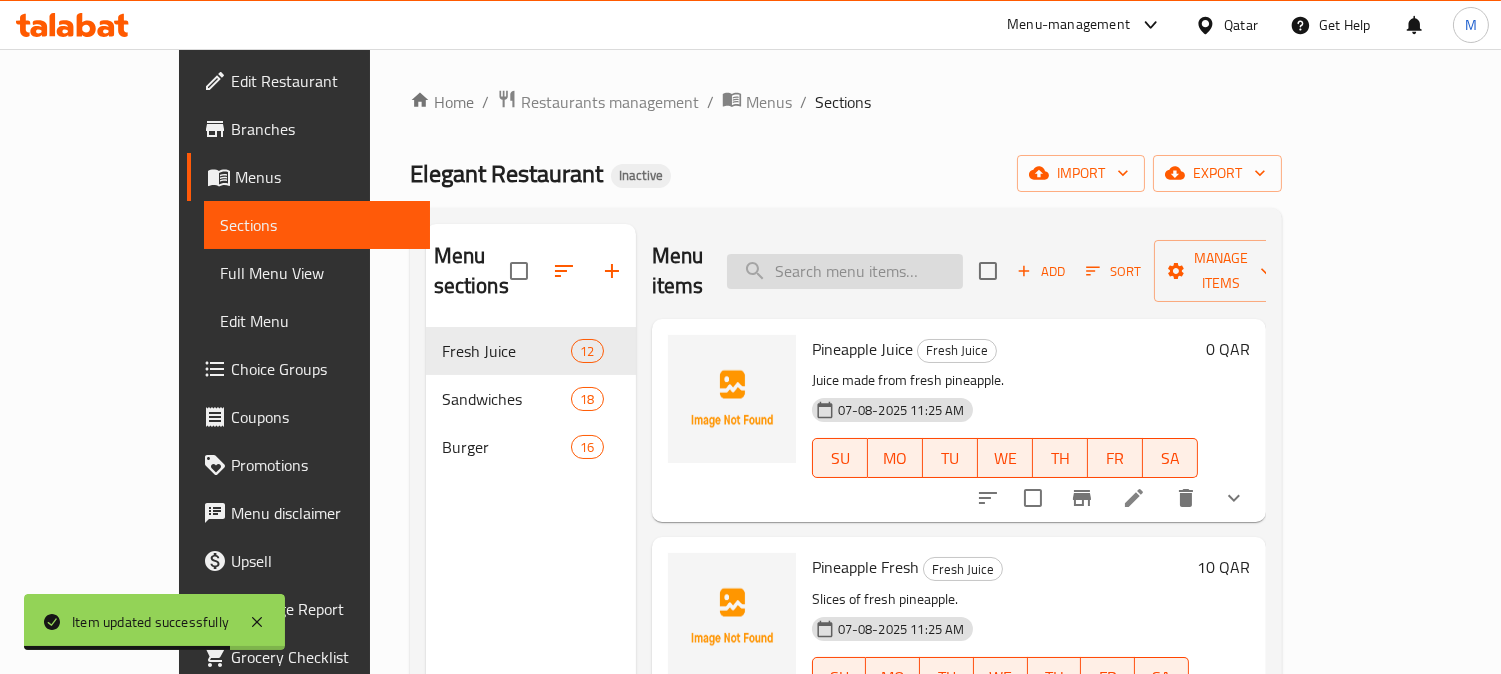 click at bounding box center [845, 271] 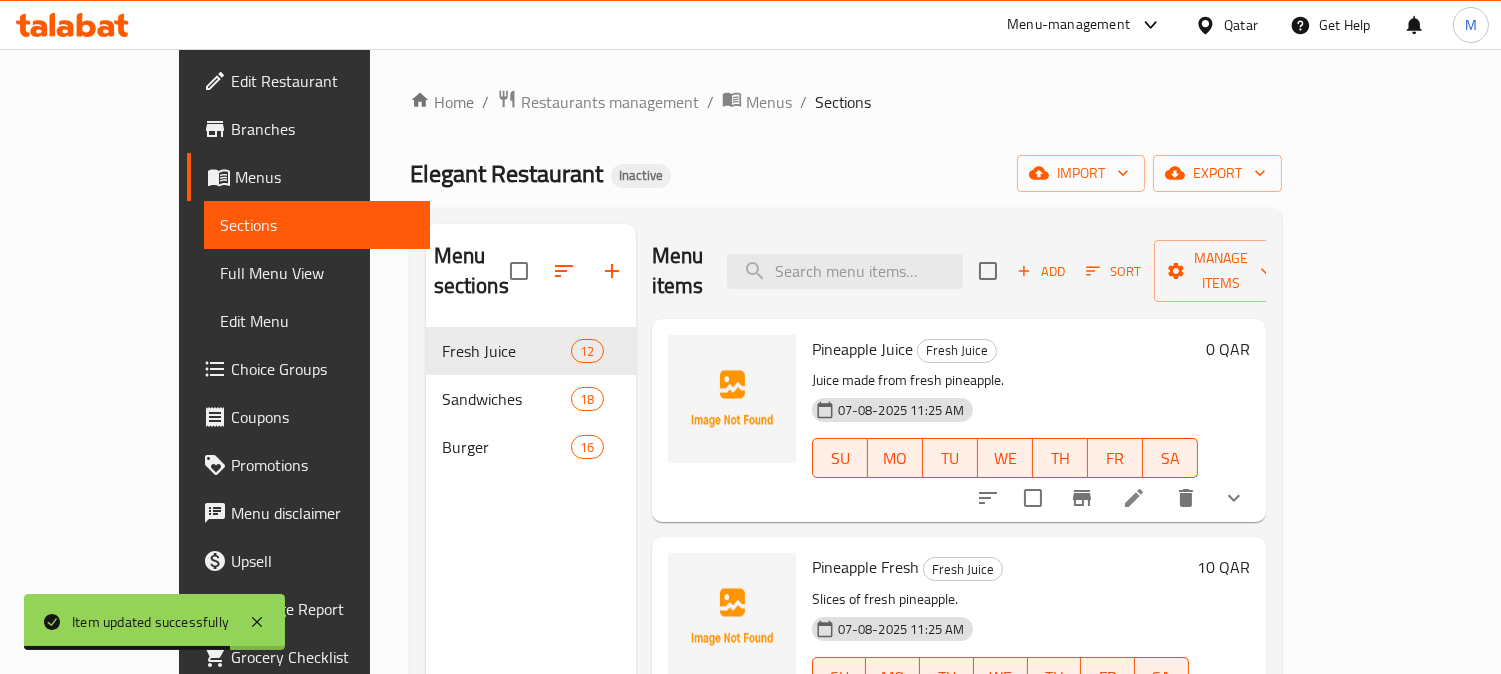 paste on "Paratha Veg Sandwich" 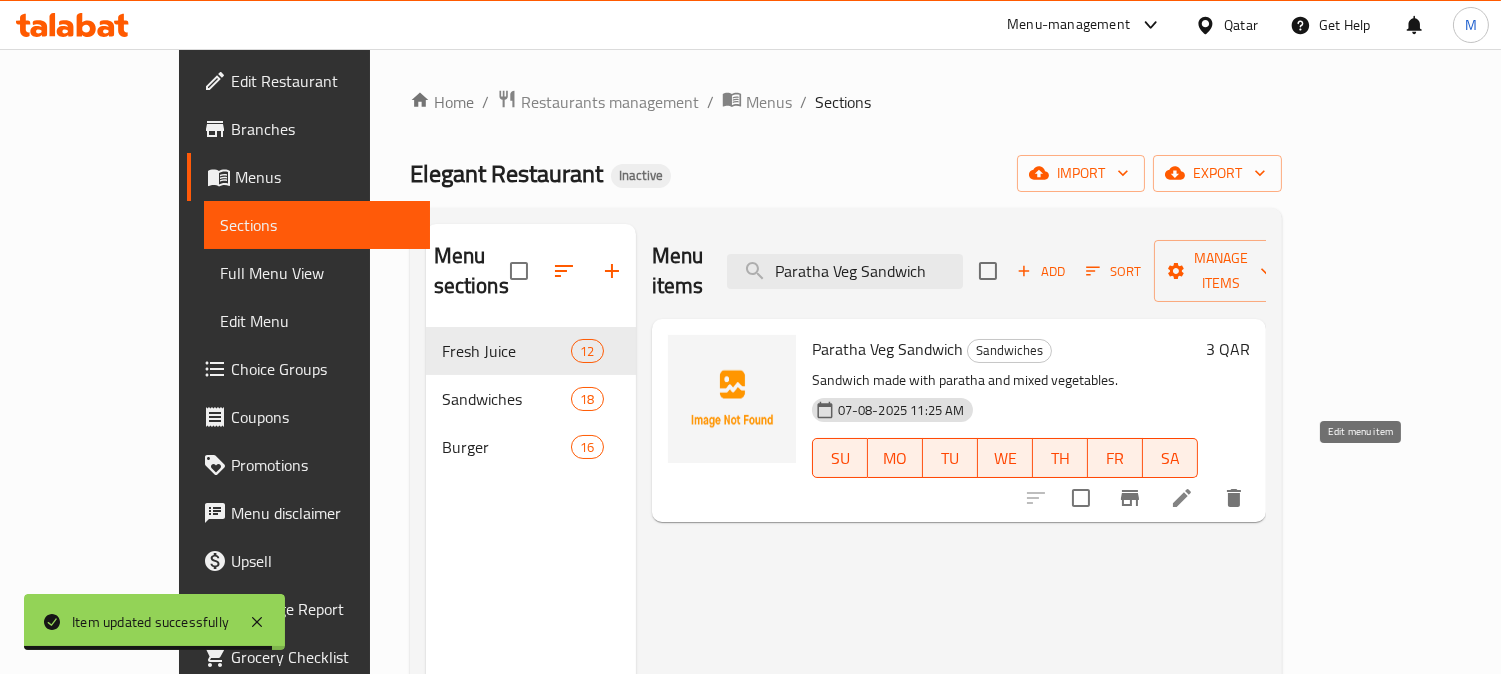 type on "Paratha Veg Sandwich" 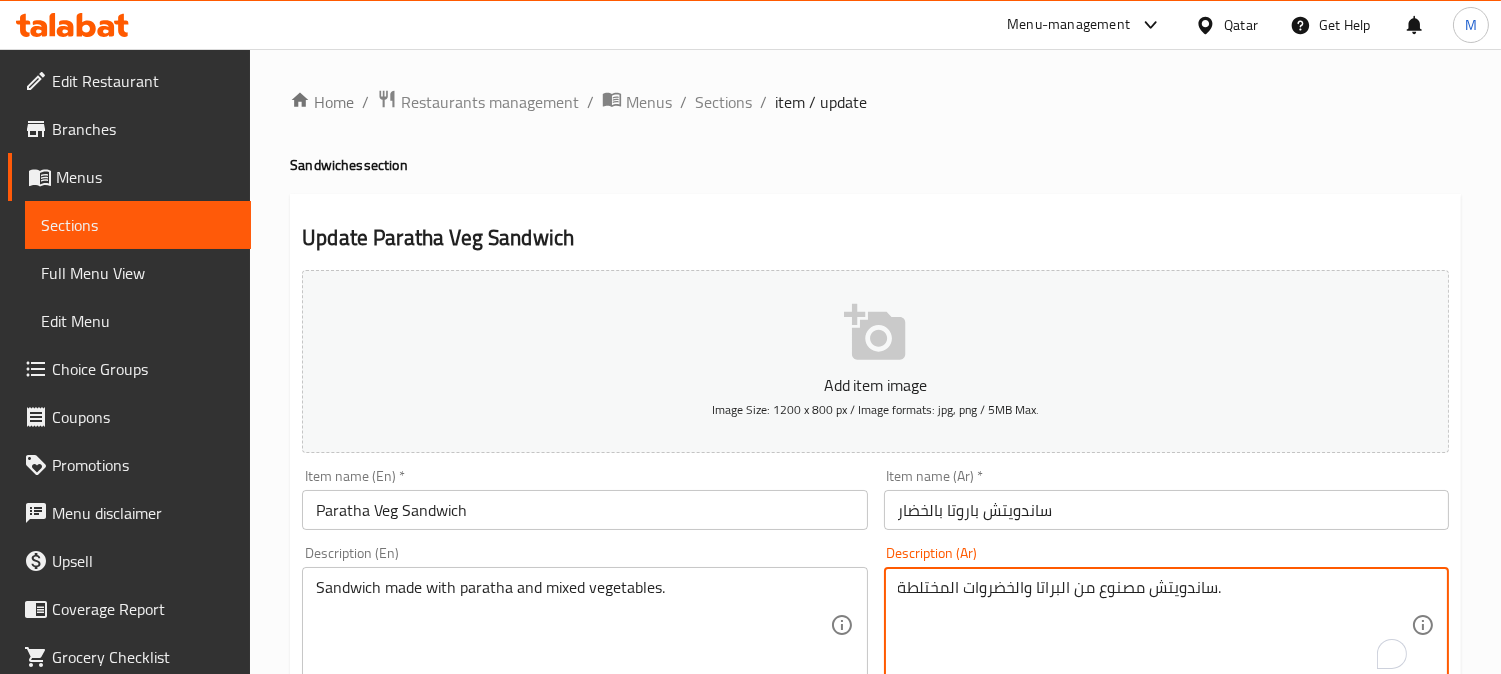 click on "ساندويتش مصنوع من البراتا والخضروات المختلطة." at bounding box center [1154, 625] 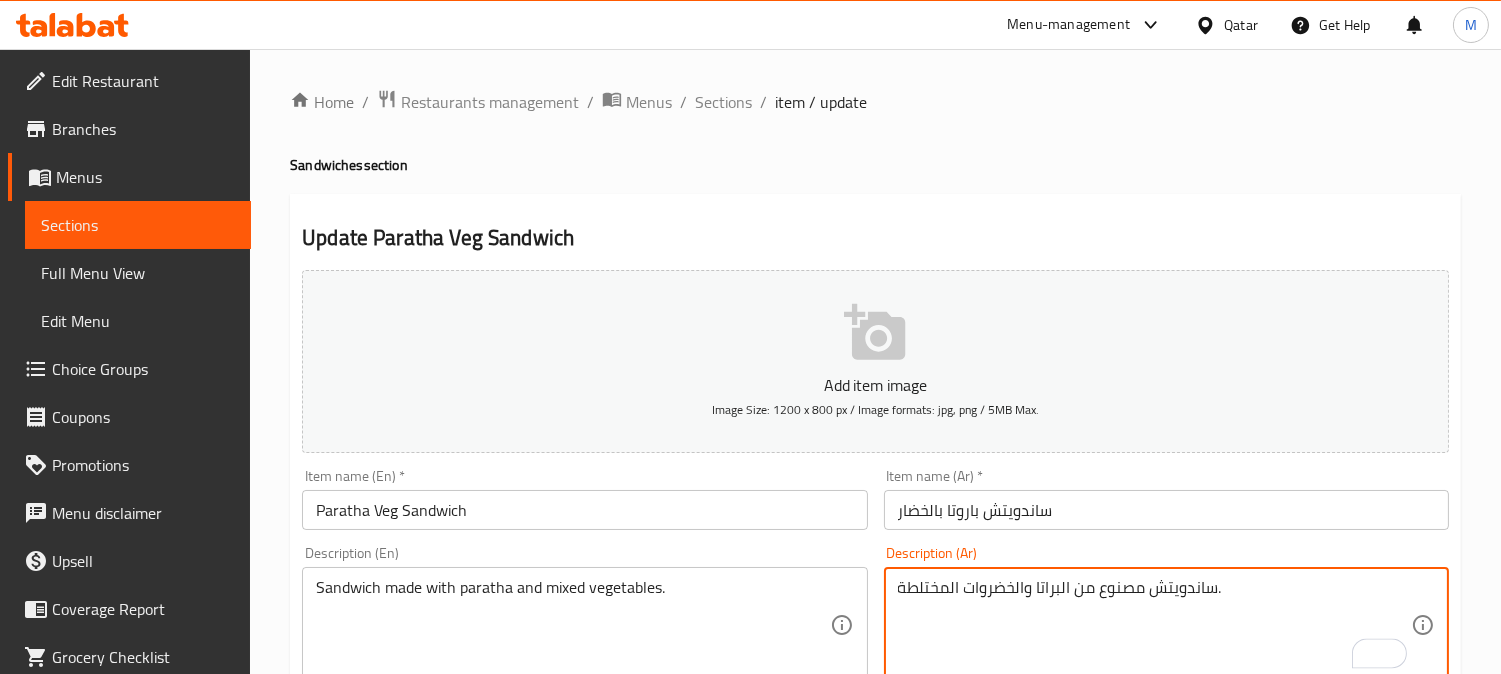 drag, startPoint x: 1063, startPoint y: 595, endPoint x: 1035, endPoint y: 590, distance: 28.442924 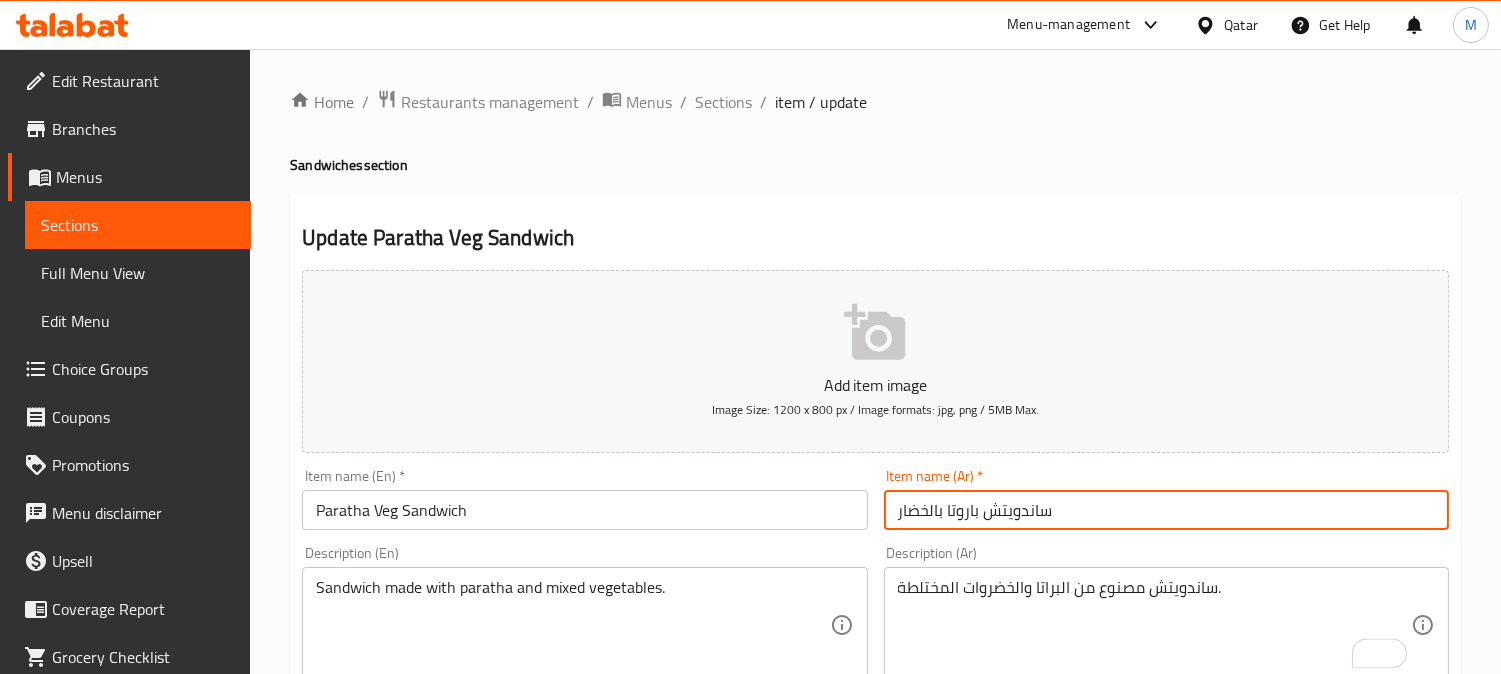 click on "ساندويتش باروتا بالخضار" at bounding box center (1166, 510) 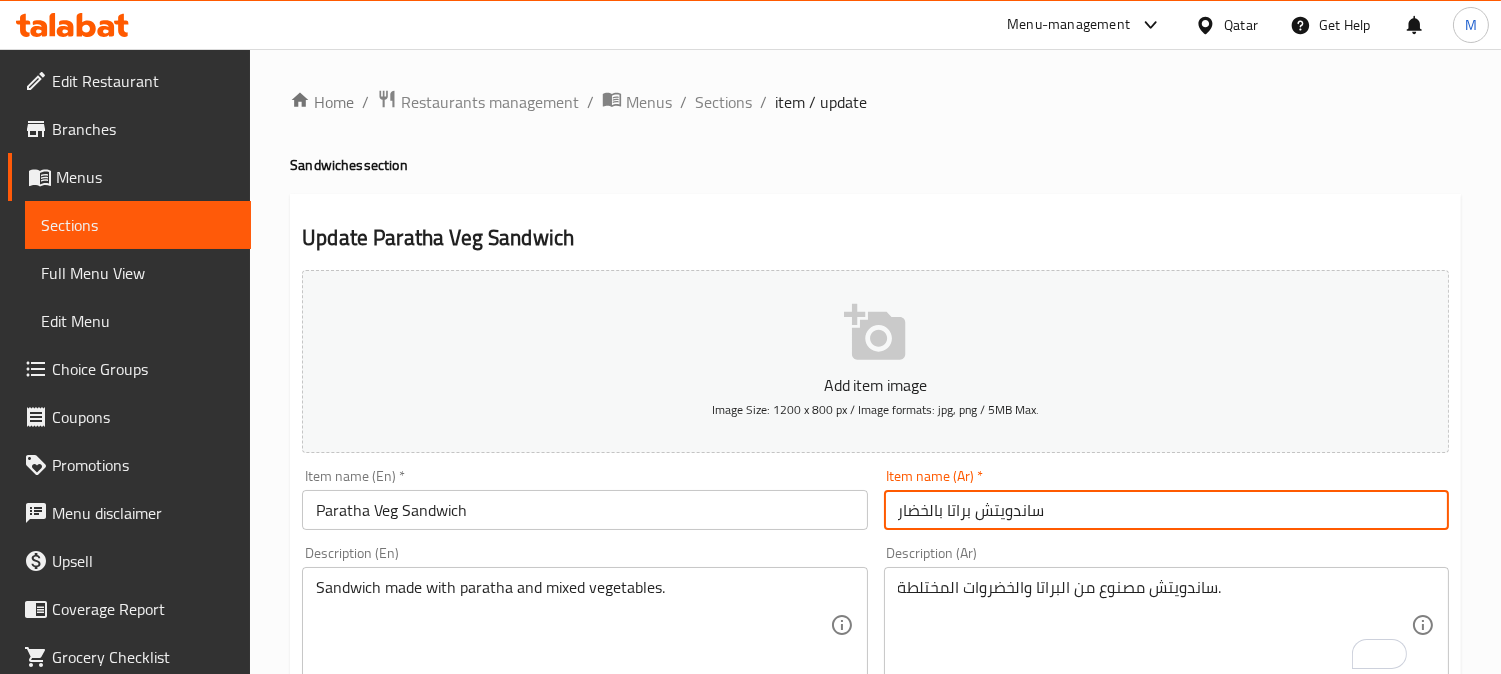 type on "ساندويتش براتا بالخضار" 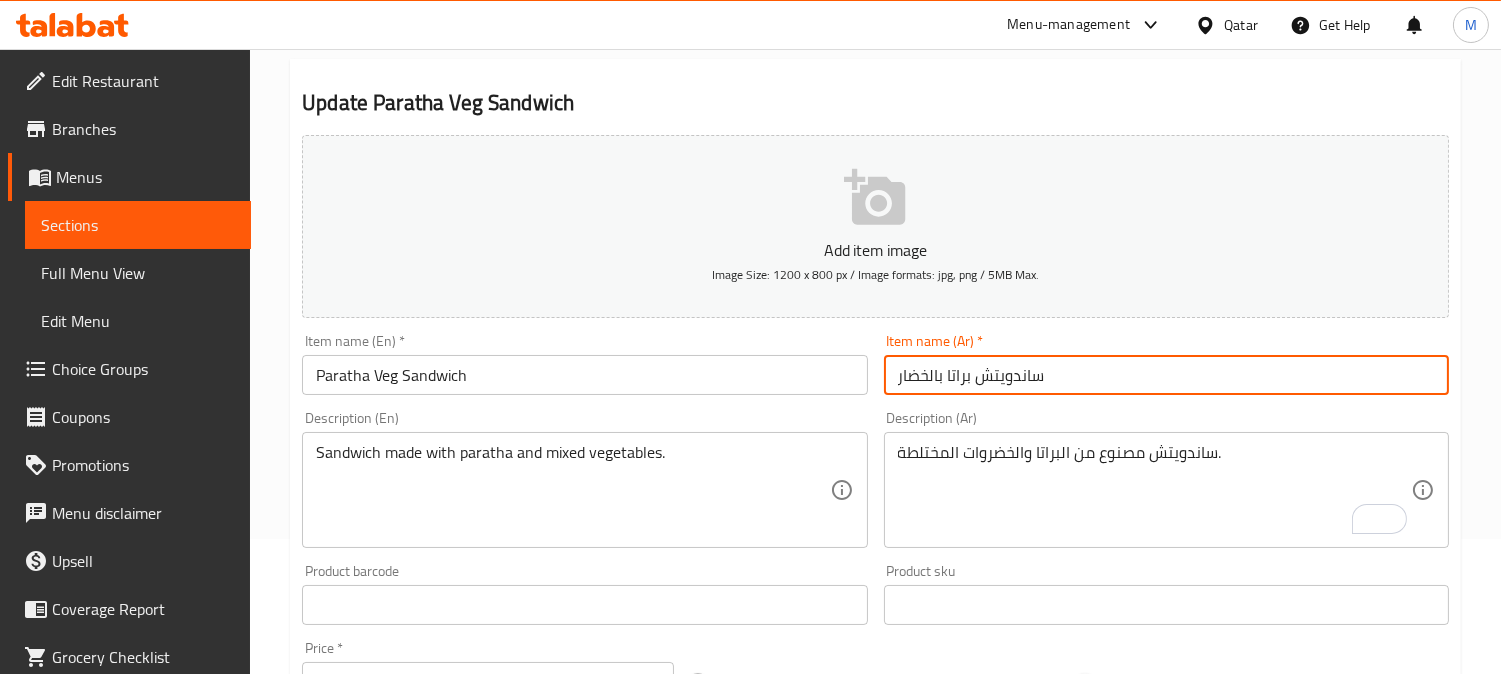 scroll, scrollTop: 222, scrollLeft: 0, axis: vertical 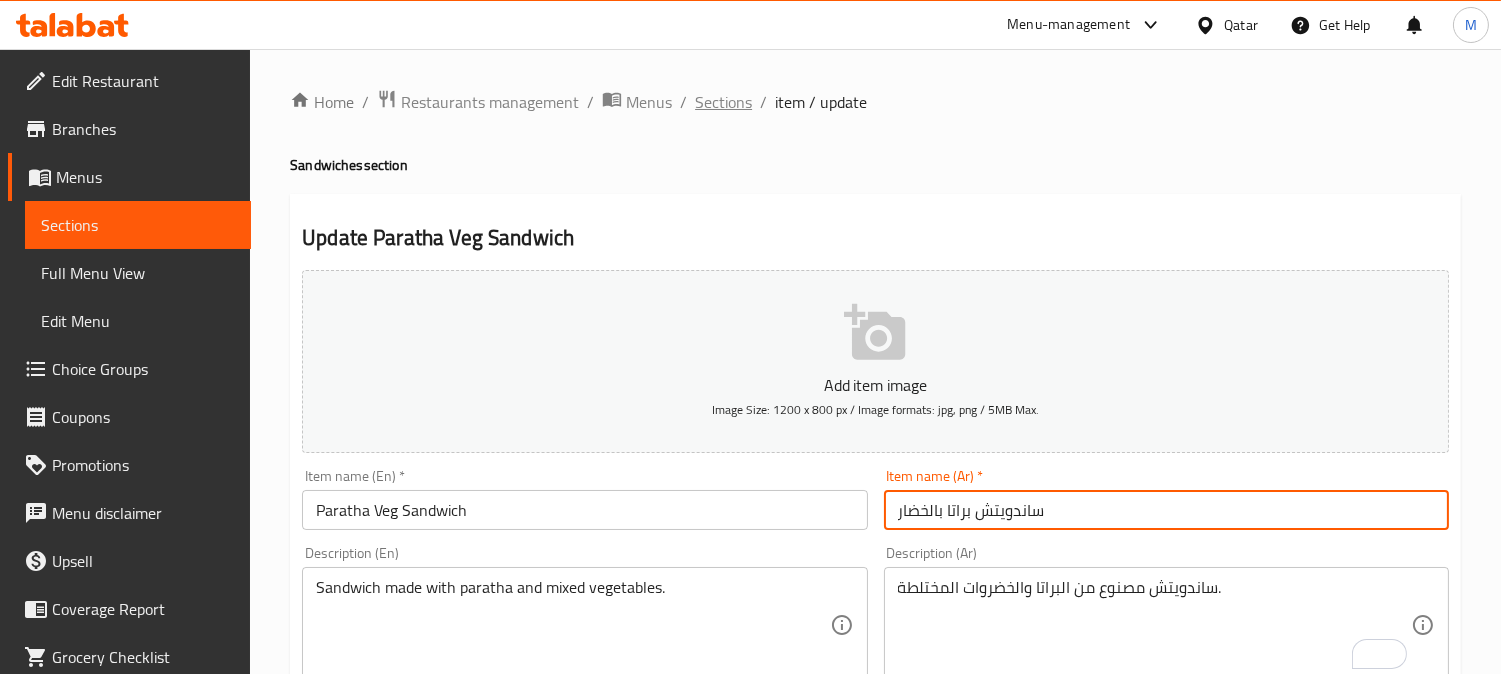 click on "Sections" at bounding box center [723, 102] 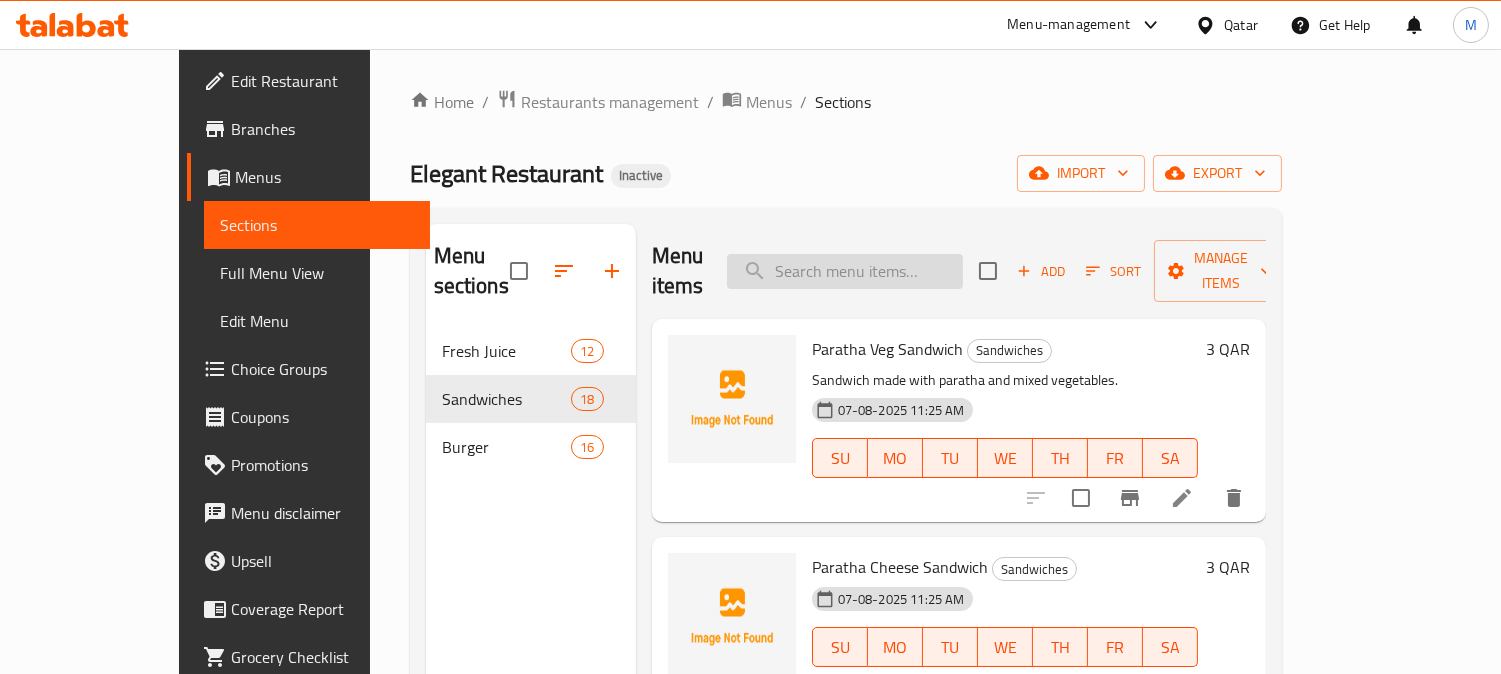 click at bounding box center (845, 271) 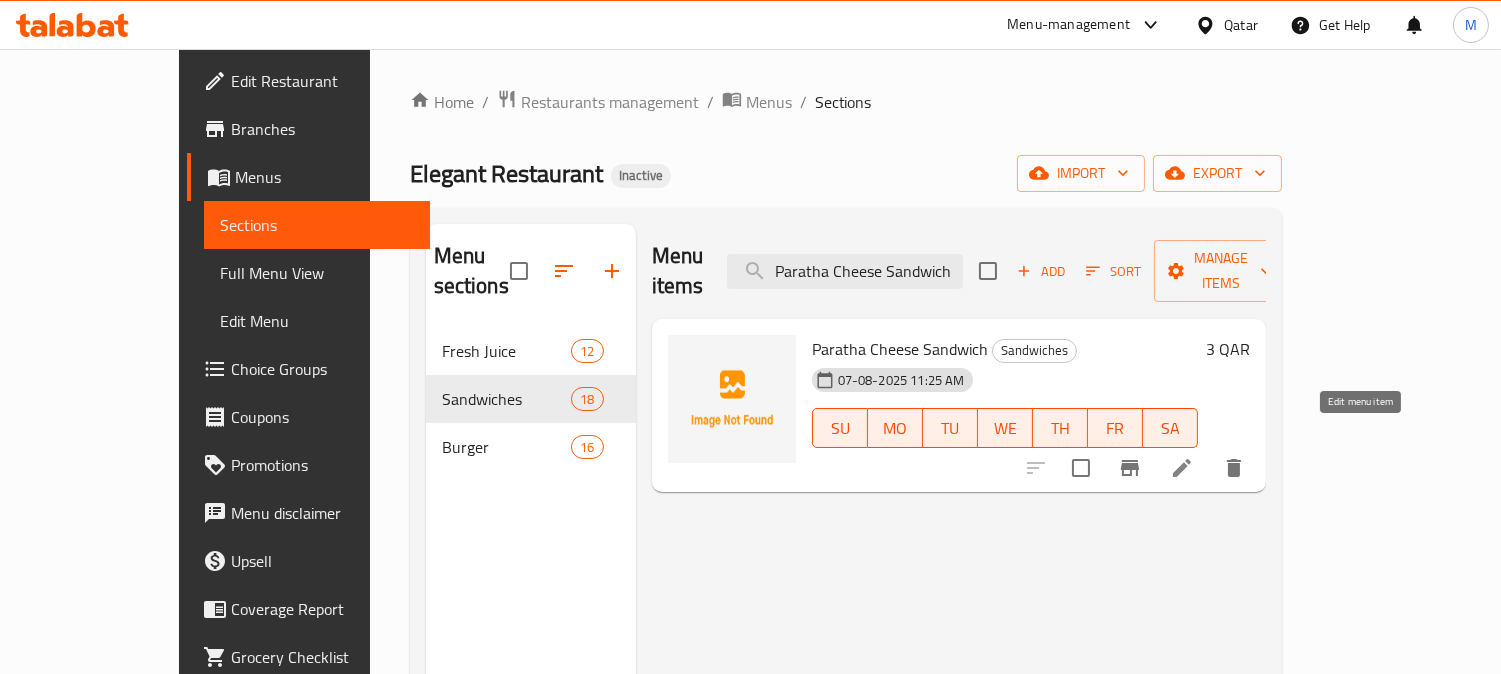 type on "Paratha Cheese Sandwich" 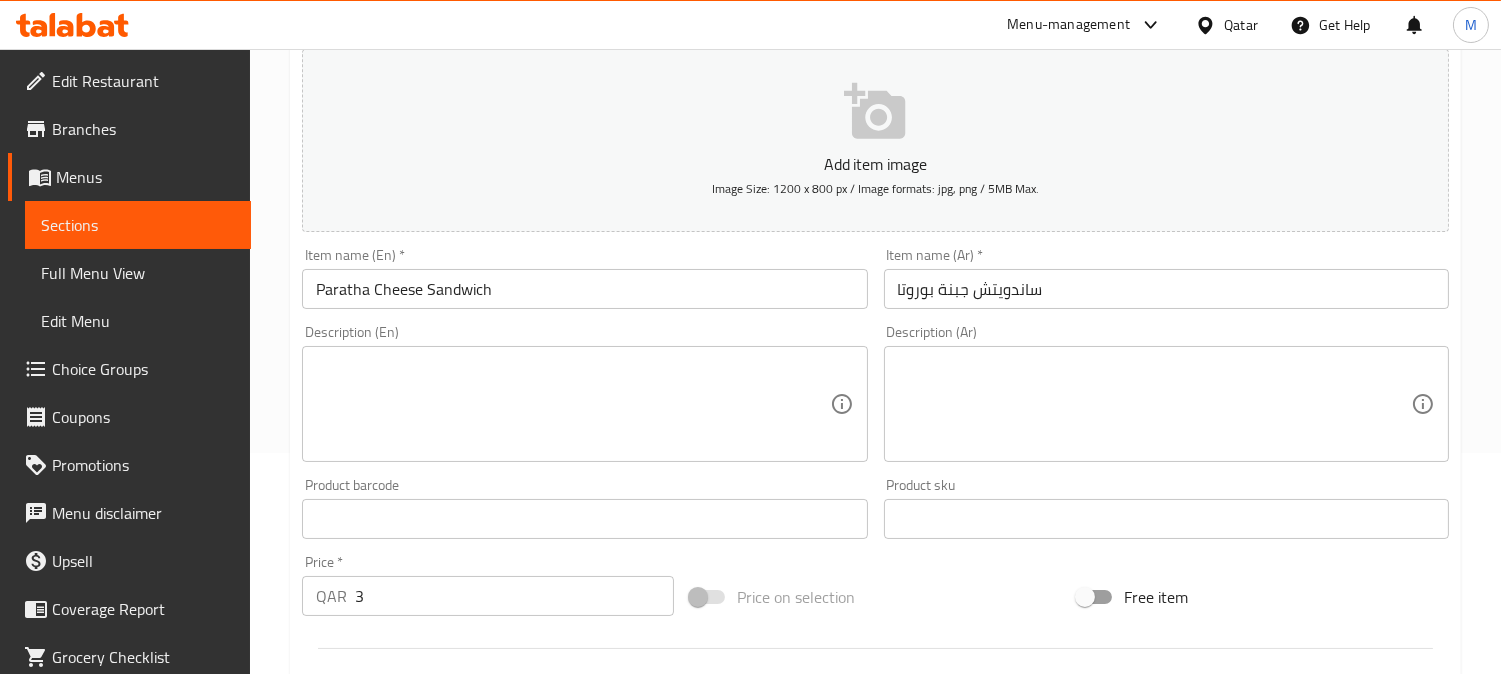 scroll, scrollTop: 222, scrollLeft: 0, axis: vertical 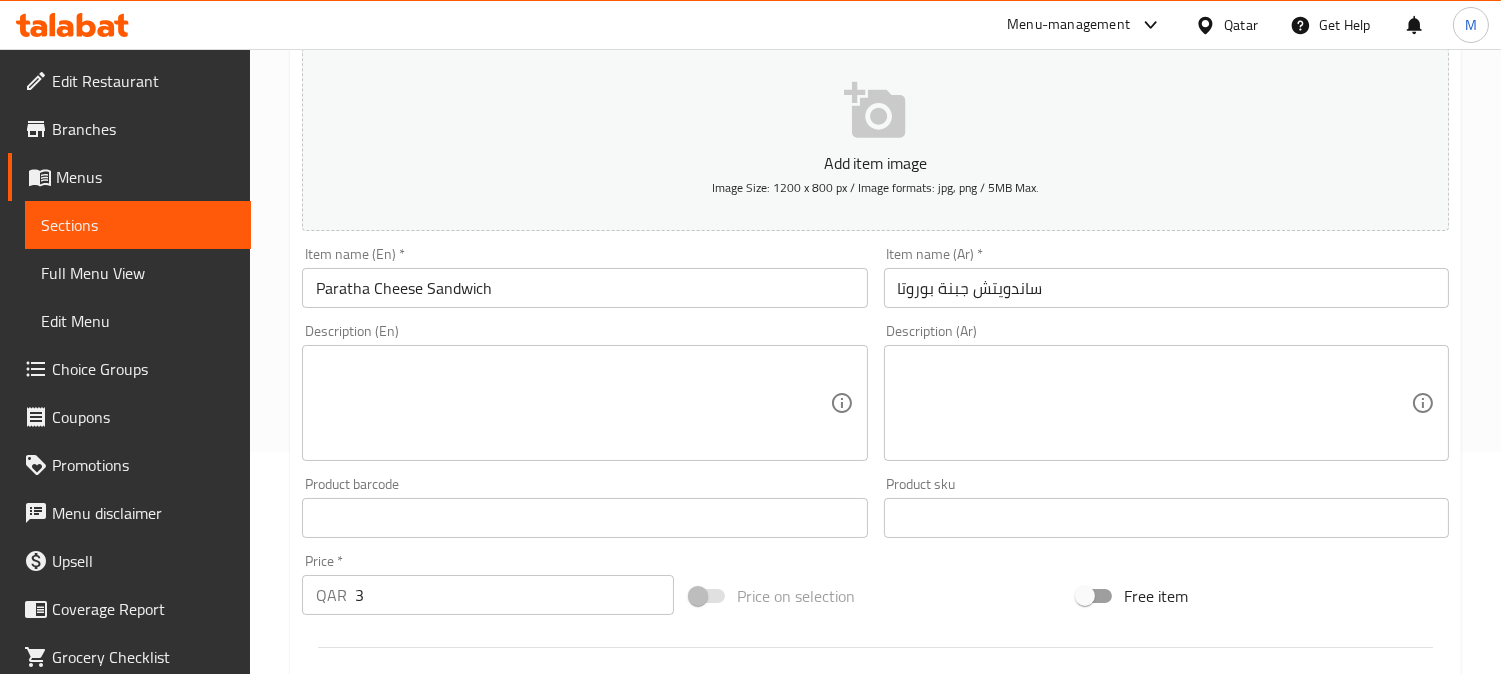 click on "Paratha Cheese Sandwich" at bounding box center [584, 288] 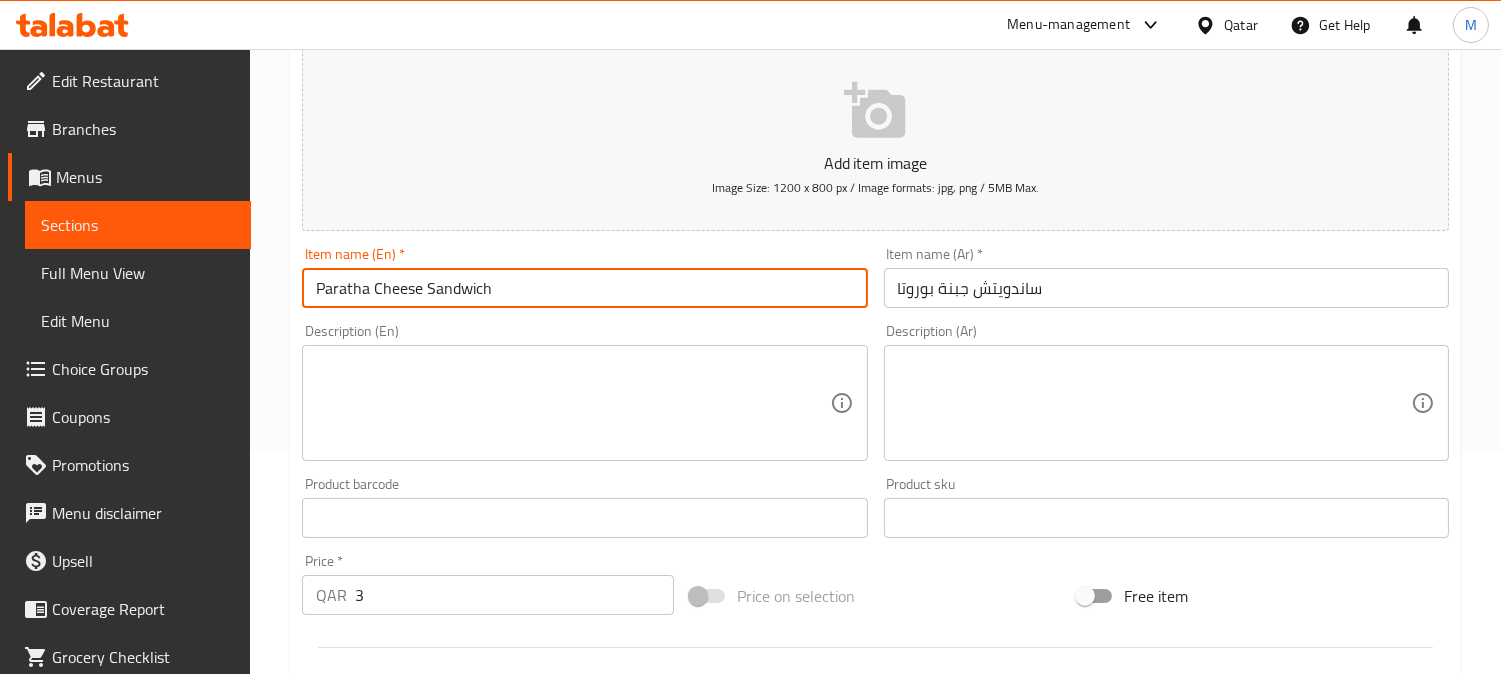 click on "ساندويتش جبنة بوروتا" at bounding box center (1166, 288) 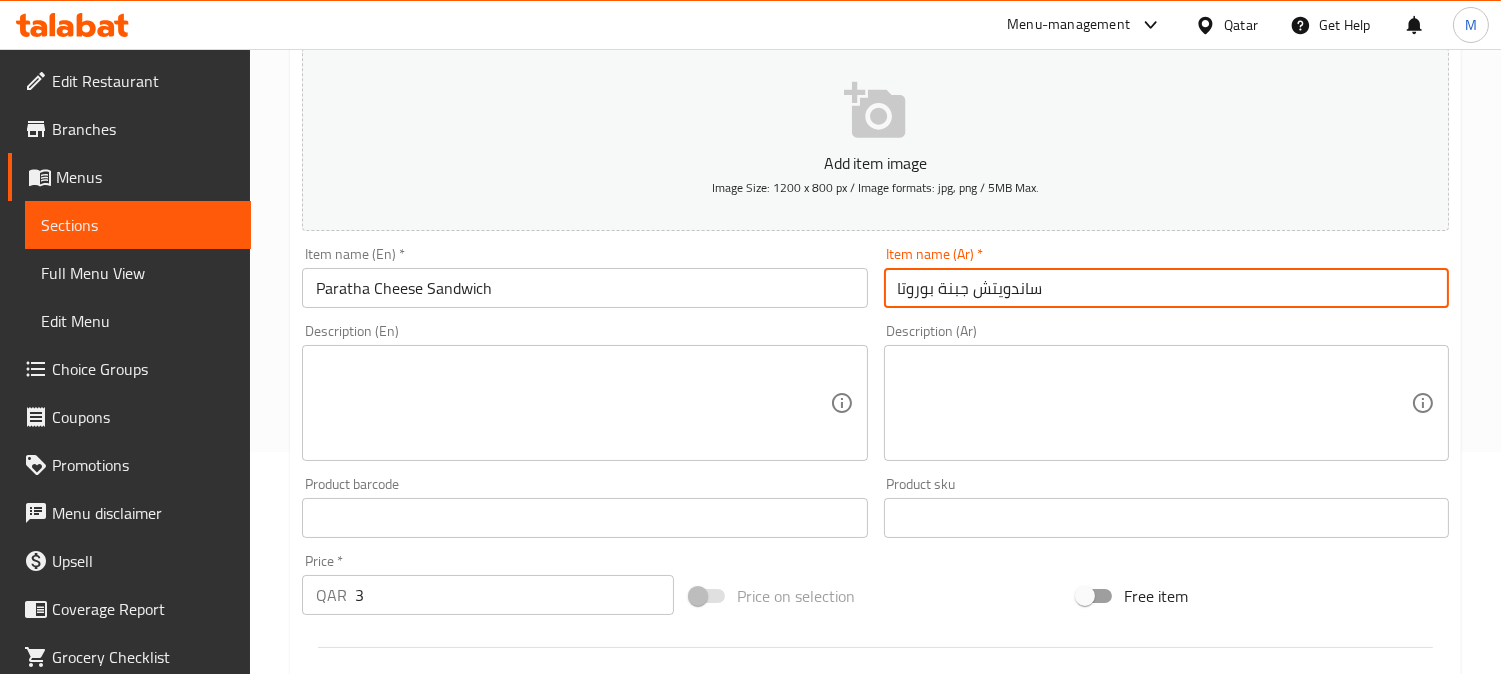click on "ساندويتش جبنة بوروتا" at bounding box center (1166, 288) 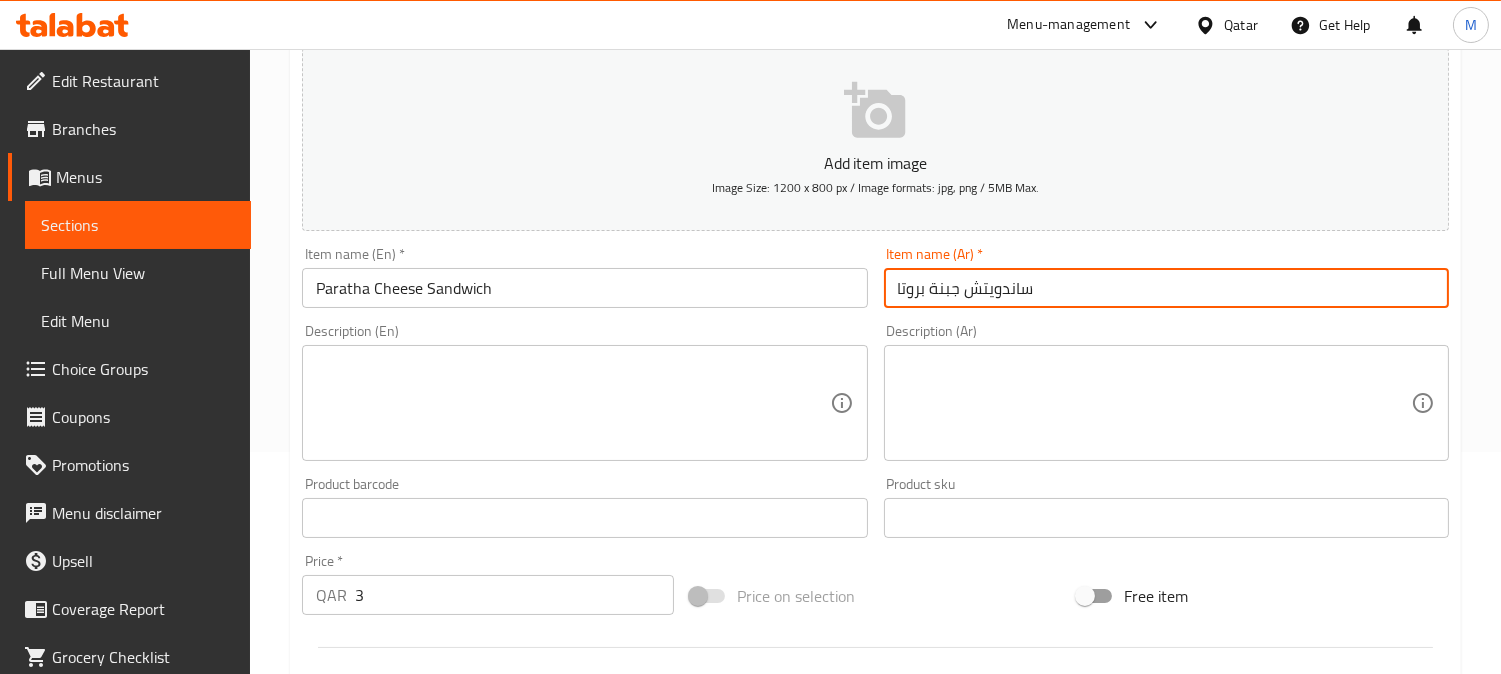 click on "ساندويتش جبنة بروتا" at bounding box center [1166, 288] 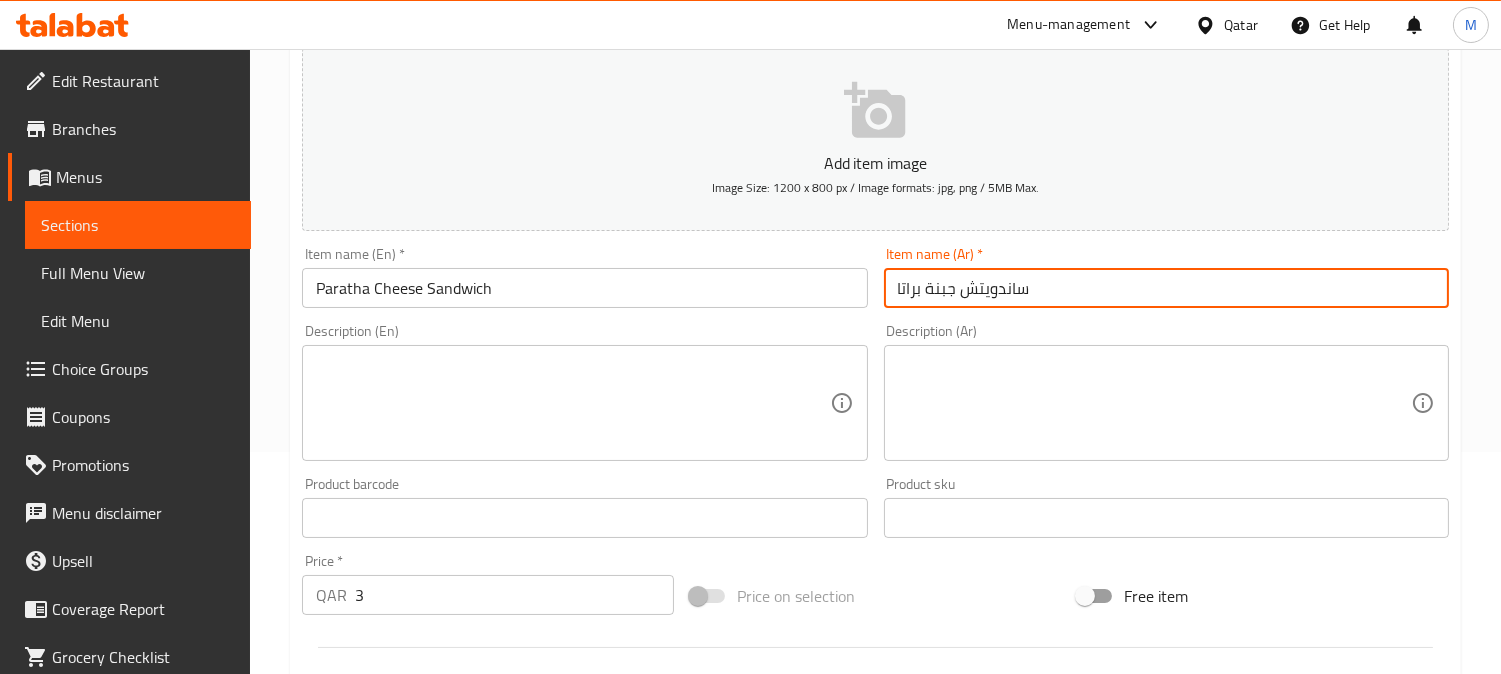 type on "ساندويتش جبنة براتا" 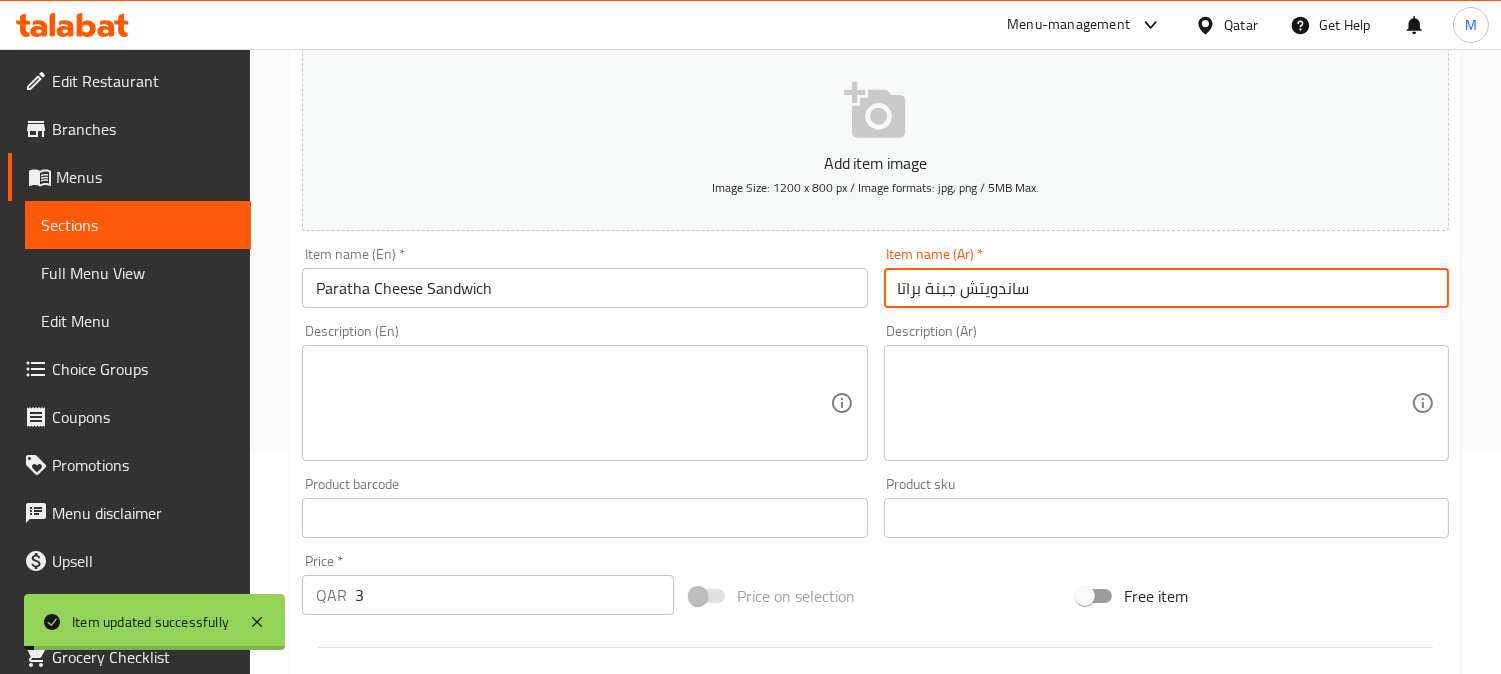 click on "Paratha Cheese Sandwich" at bounding box center (584, 288) 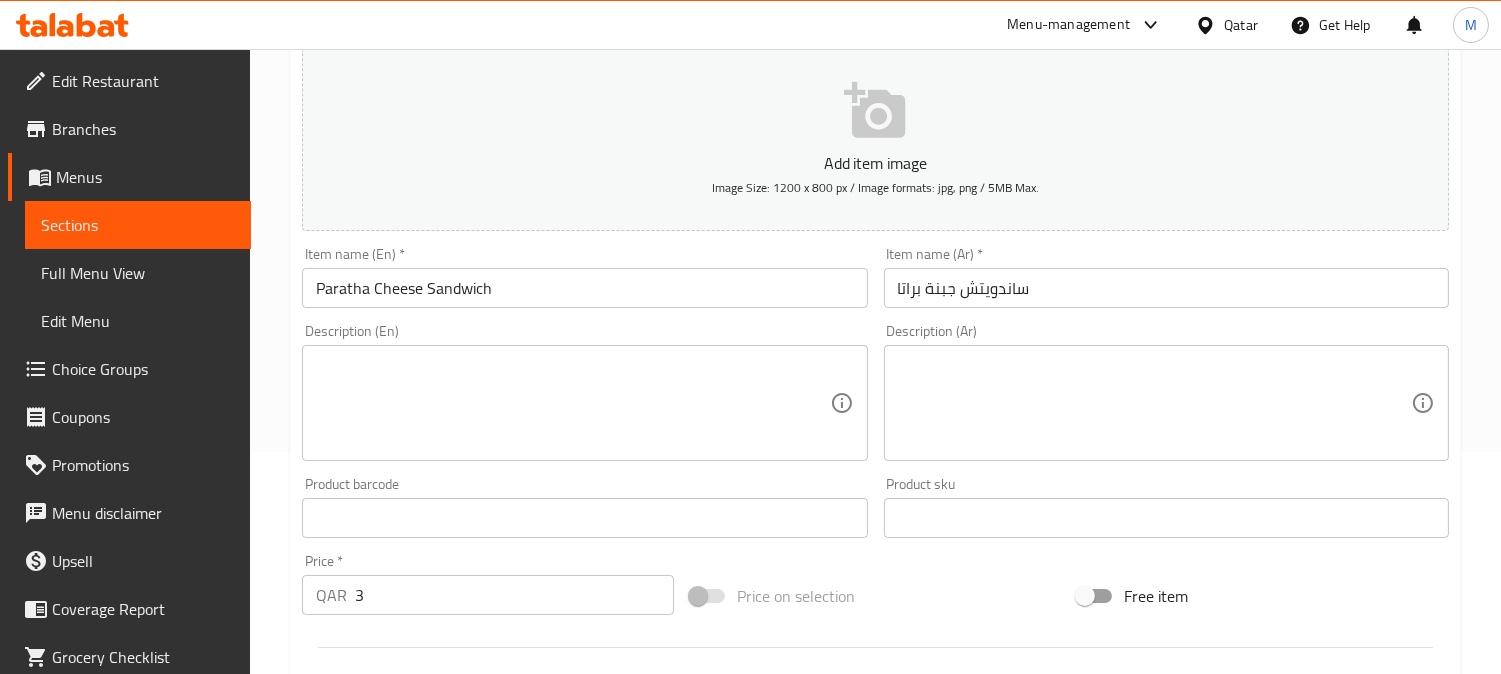 click on "ساندويتش جبنة براتا" at bounding box center (1166, 288) 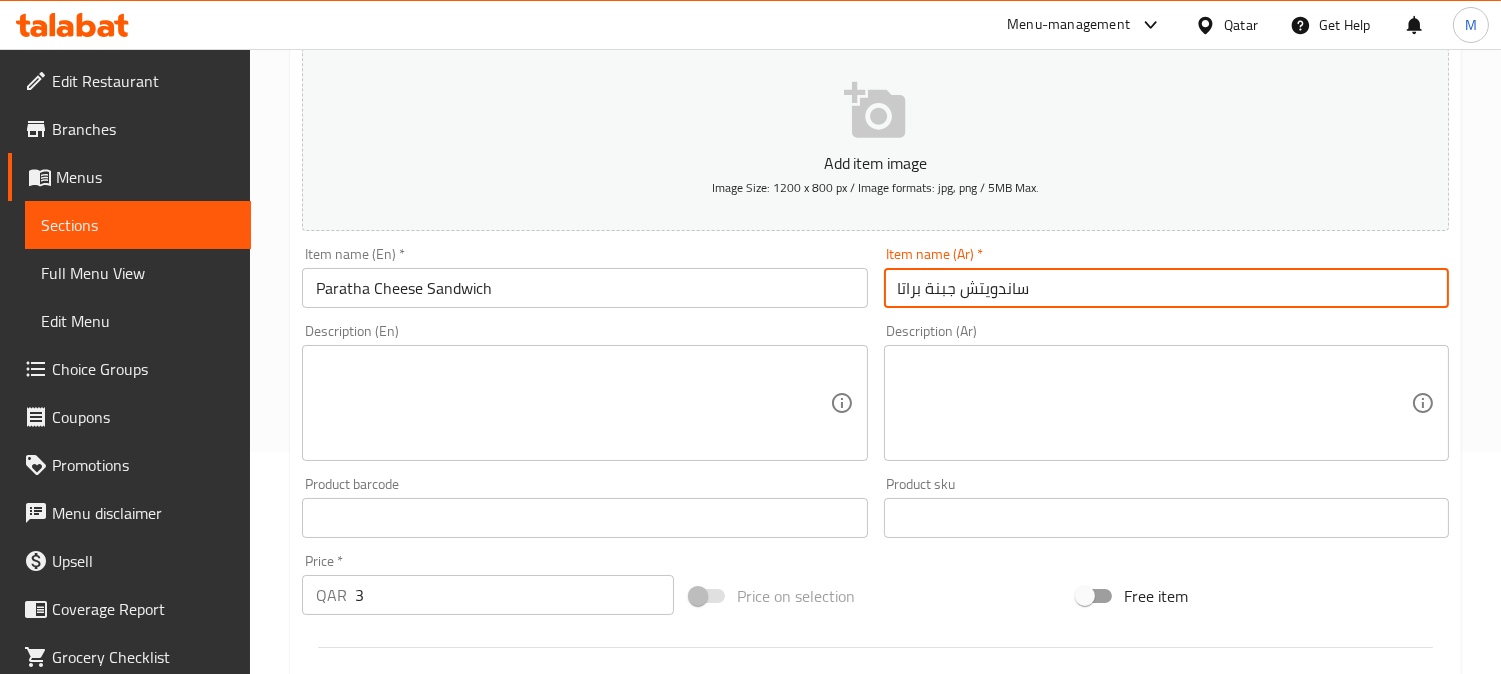 click on "ساندويتش جبنة براتا" at bounding box center [1166, 288] 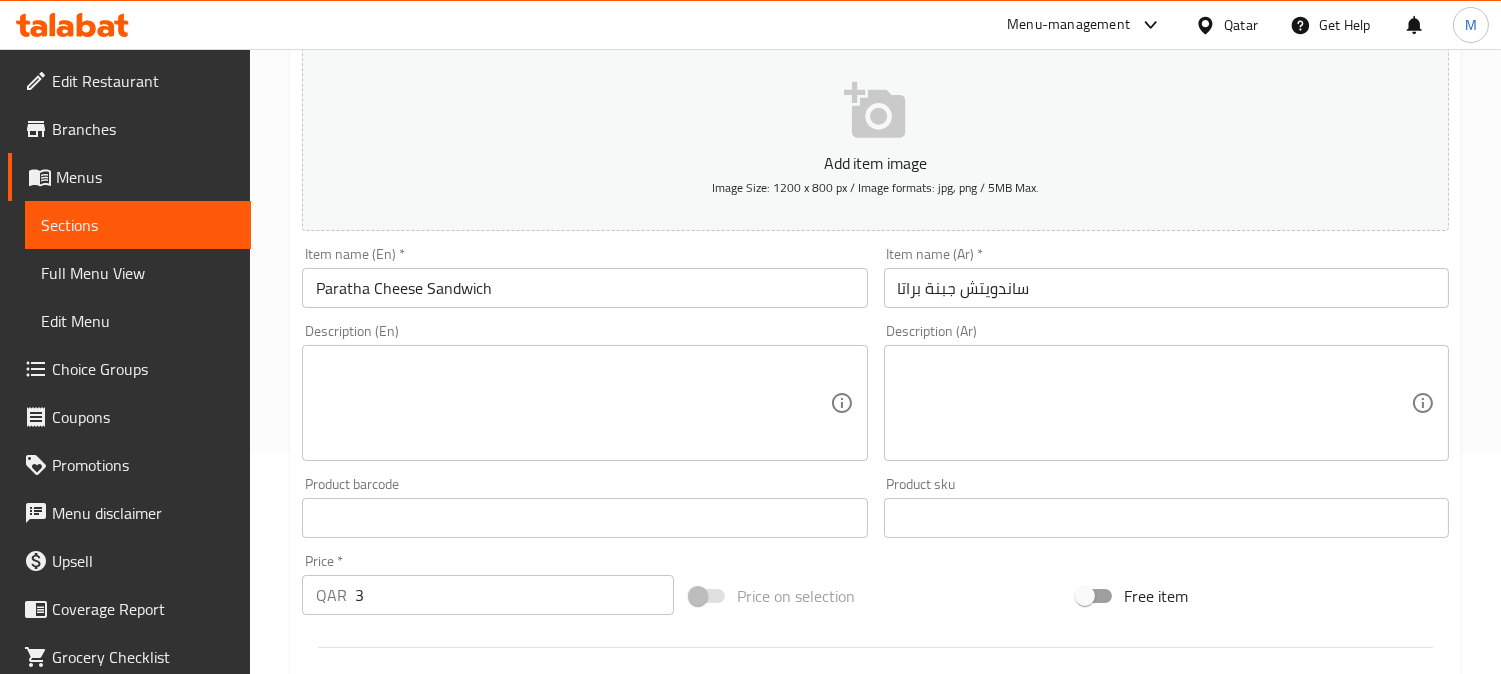 click on "ساندويتش جبنة براتا" at bounding box center [1166, 288] 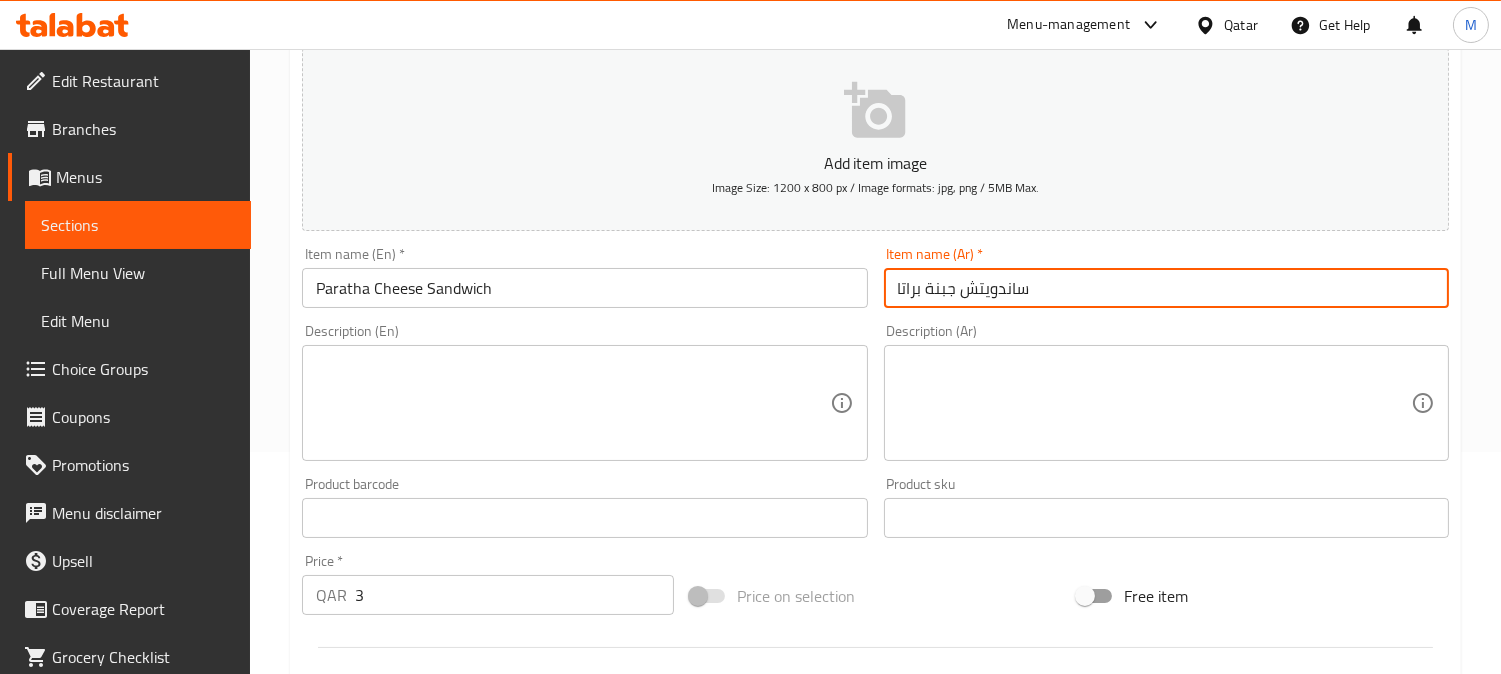 click on "Update" at bounding box center (439, 1104) 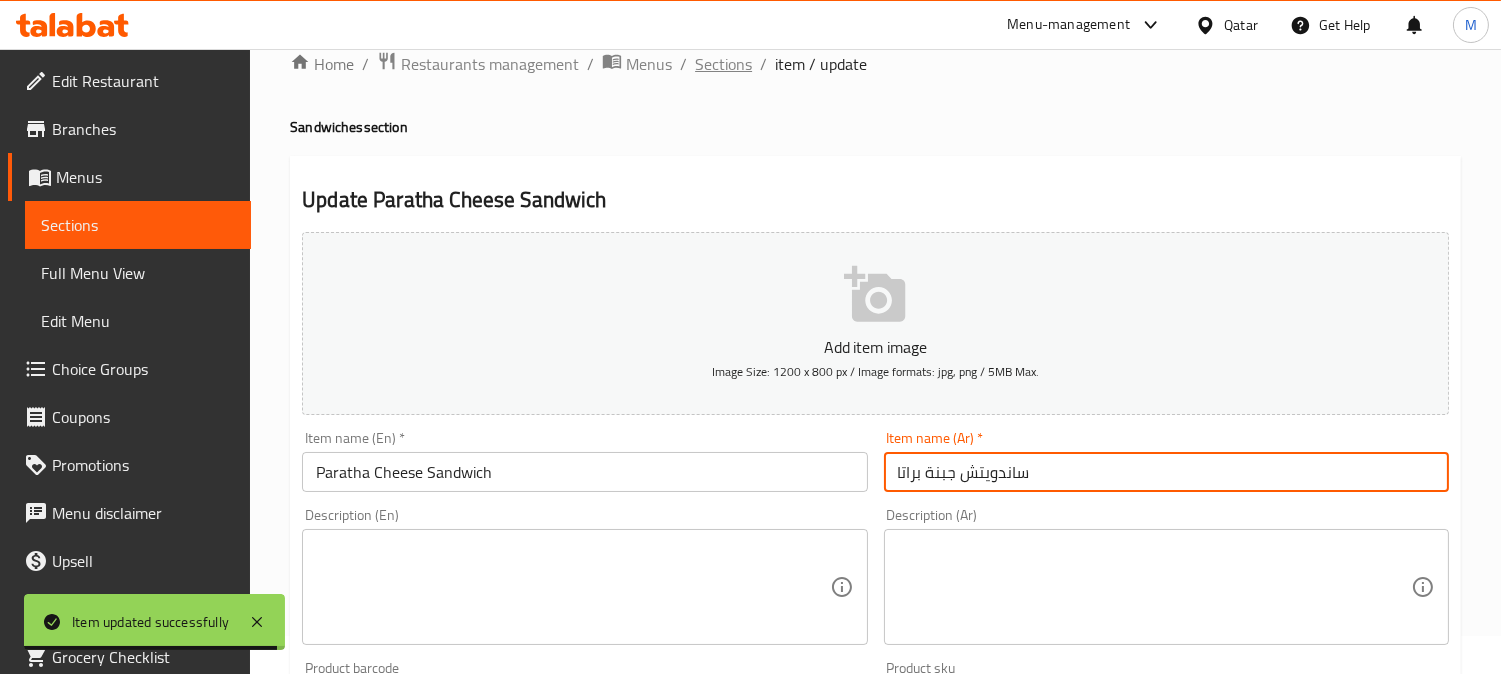scroll, scrollTop: 0, scrollLeft: 0, axis: both 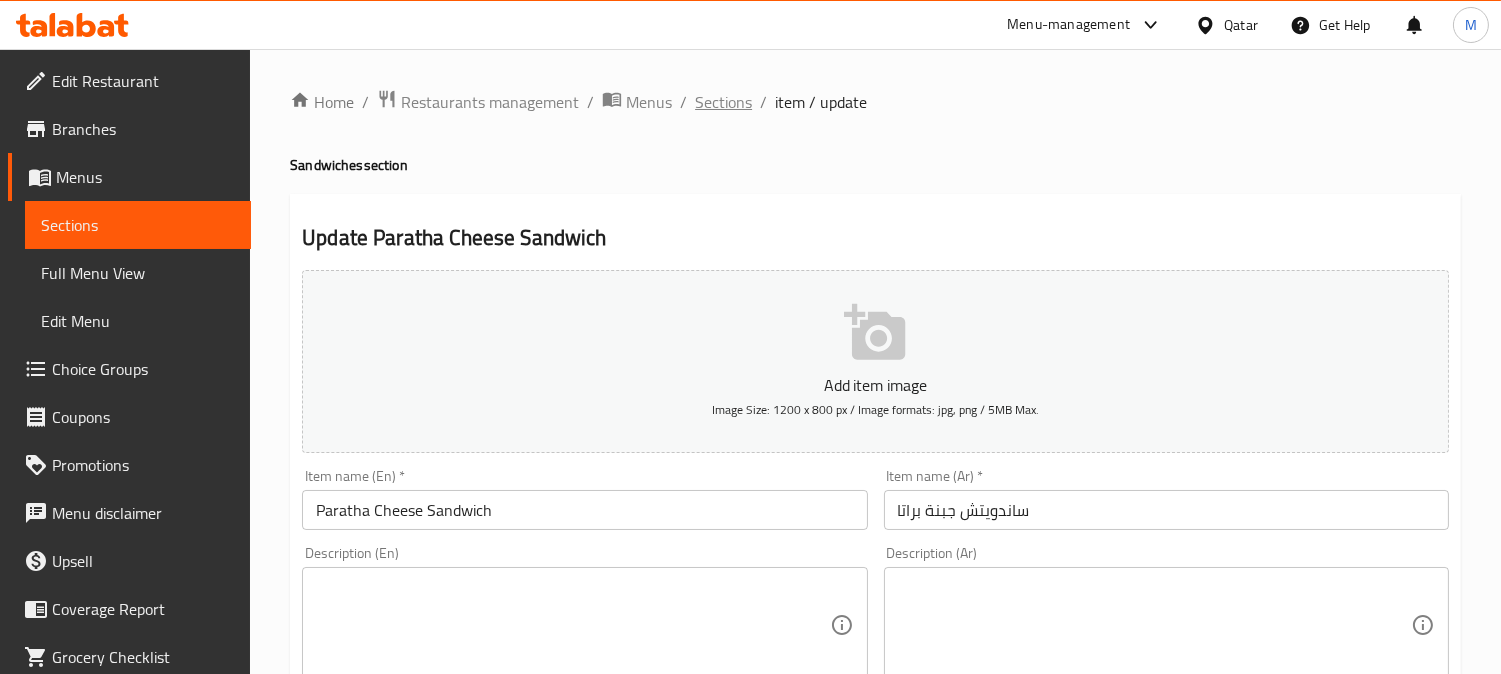 click on "Sections" at bounding box center (723, 102) 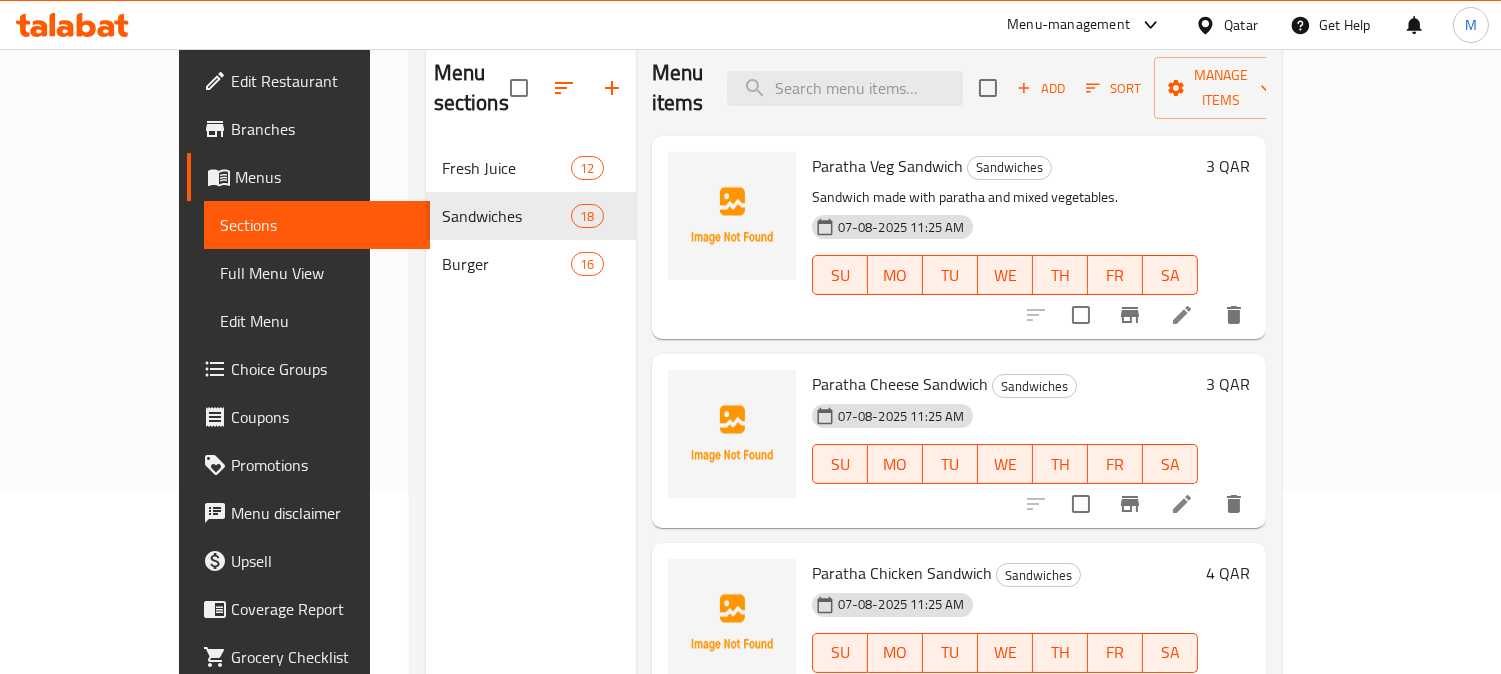 scroll, scrollTop: 57, scrollLeft: 0, axis: vertical 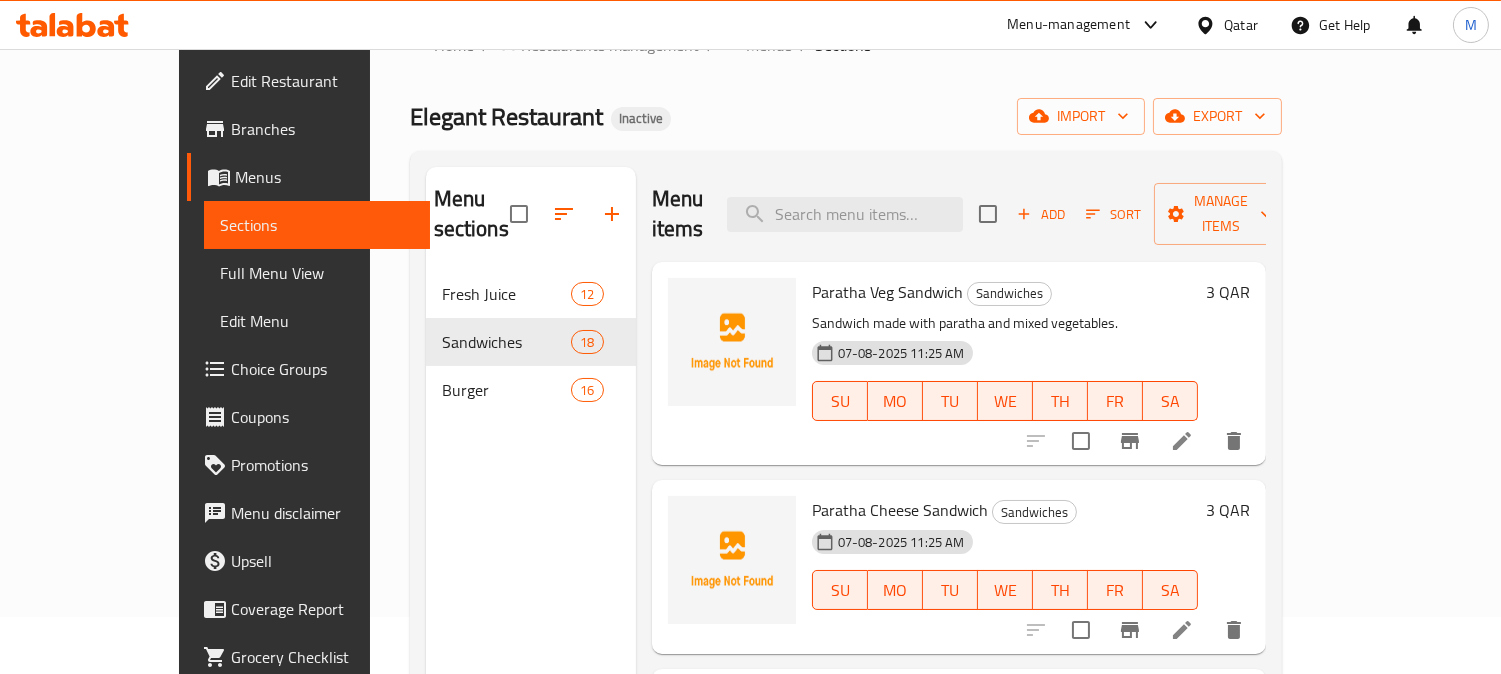 click on "Menu items Add Sort Manage items" at bounding box center [959, 214] 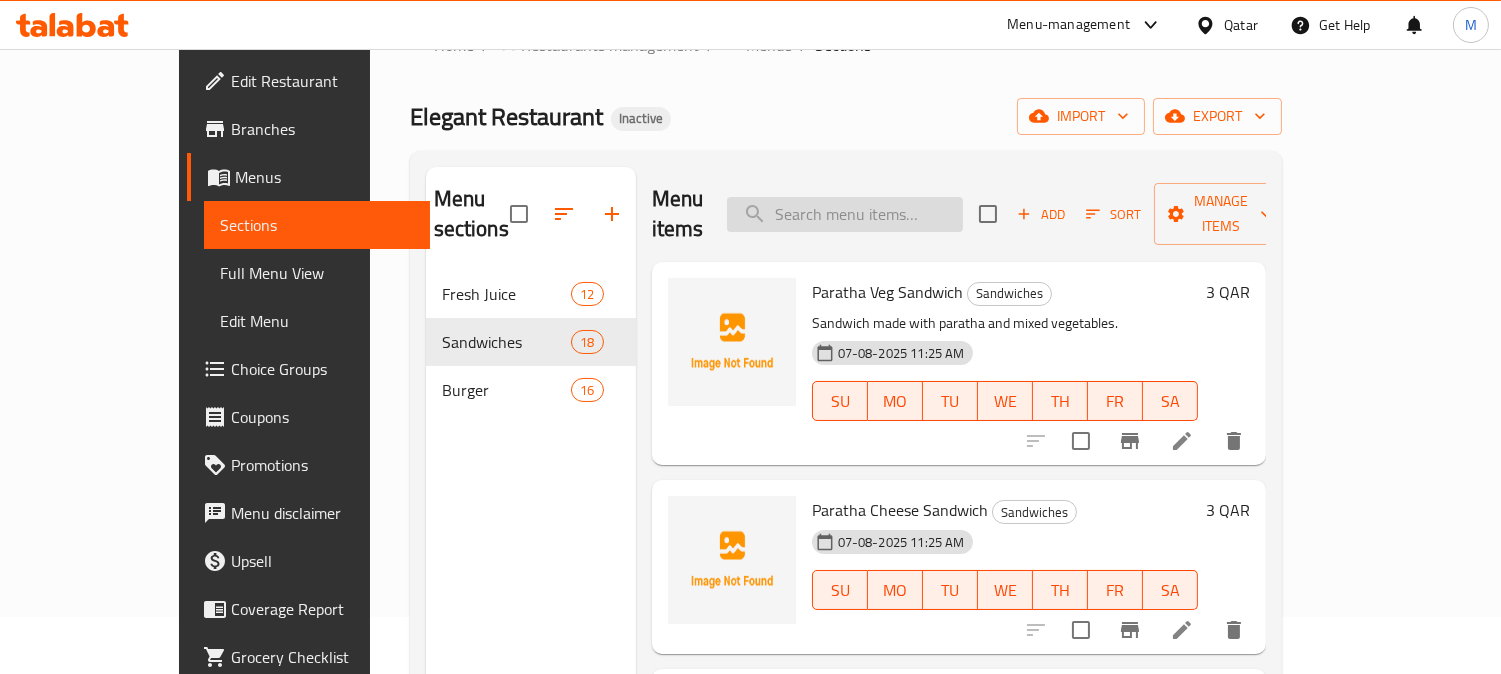 click at bounding box center [845, 214] 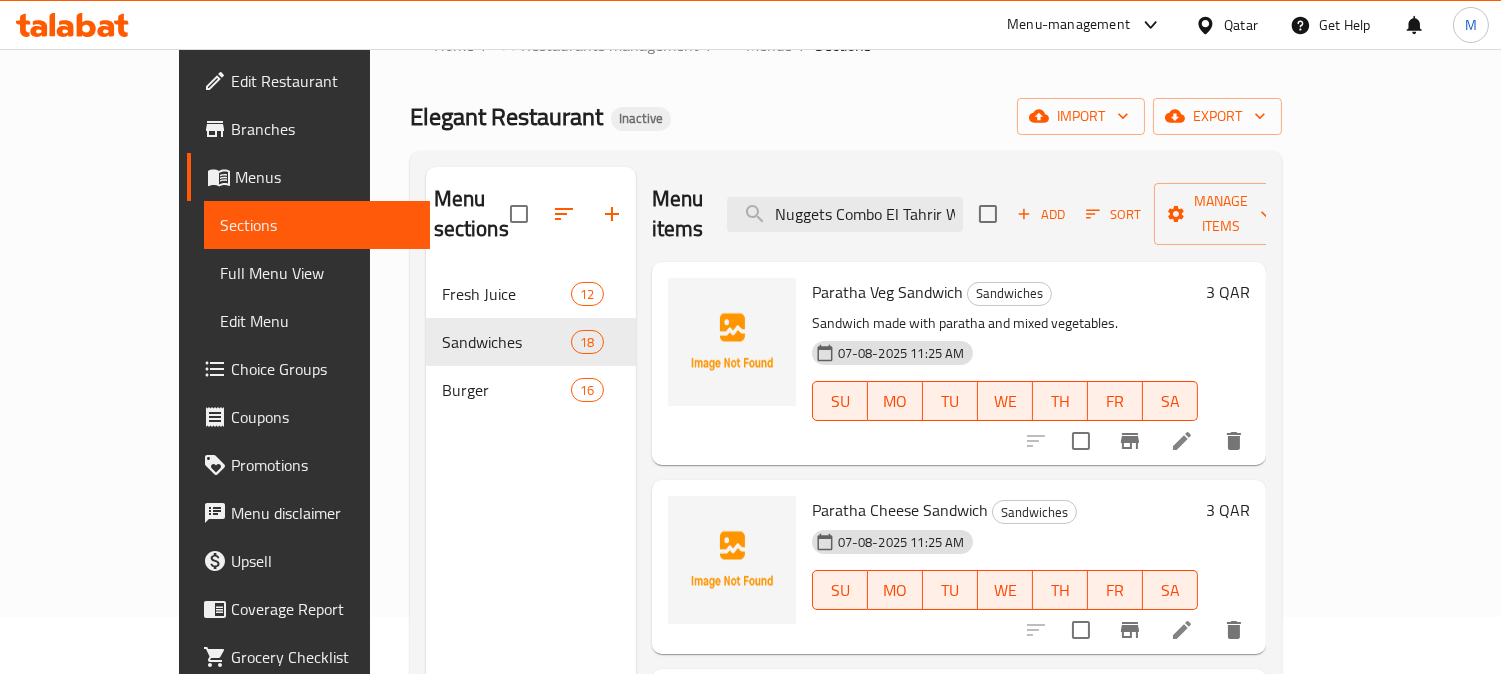 scroll, scrollTop: 0, scrollLeft: 101, axis: horizontal 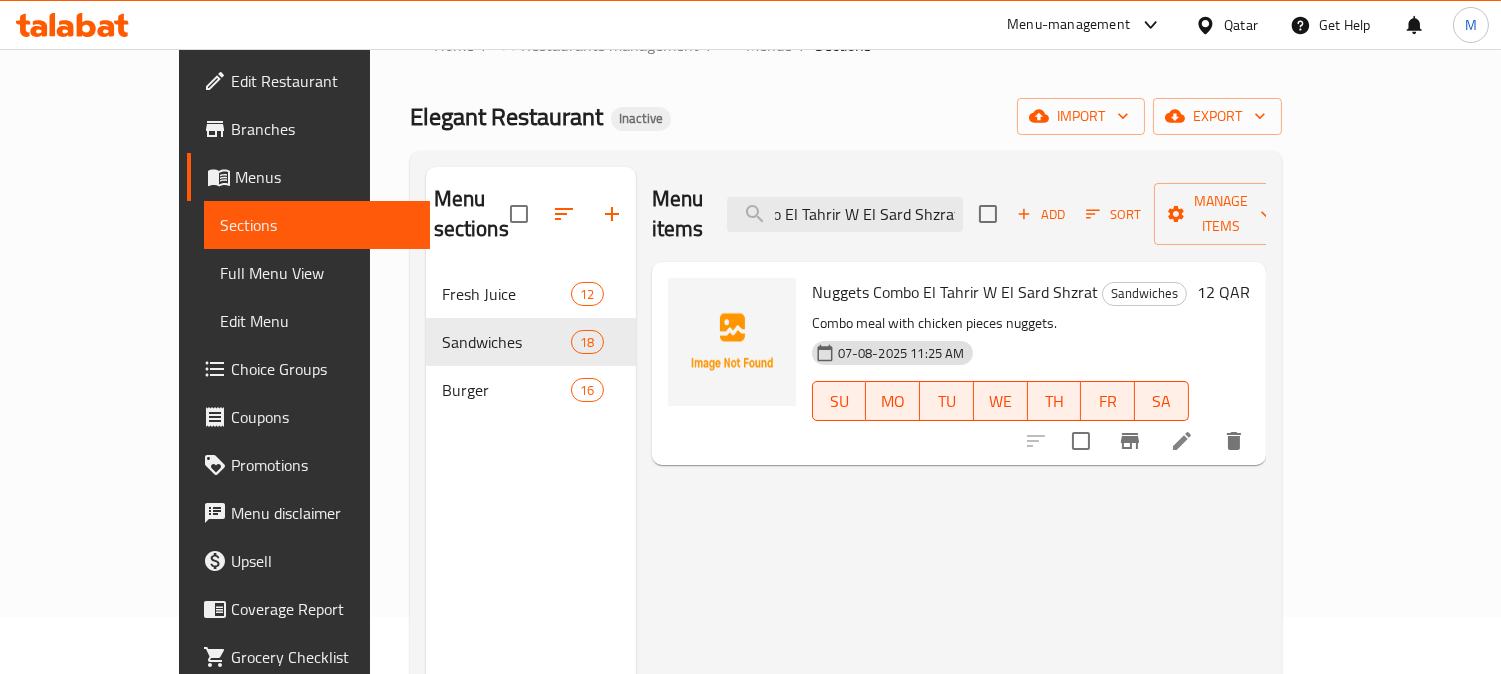 type on "Nuggets Combo El Tahrir W El Sard Shzrat" 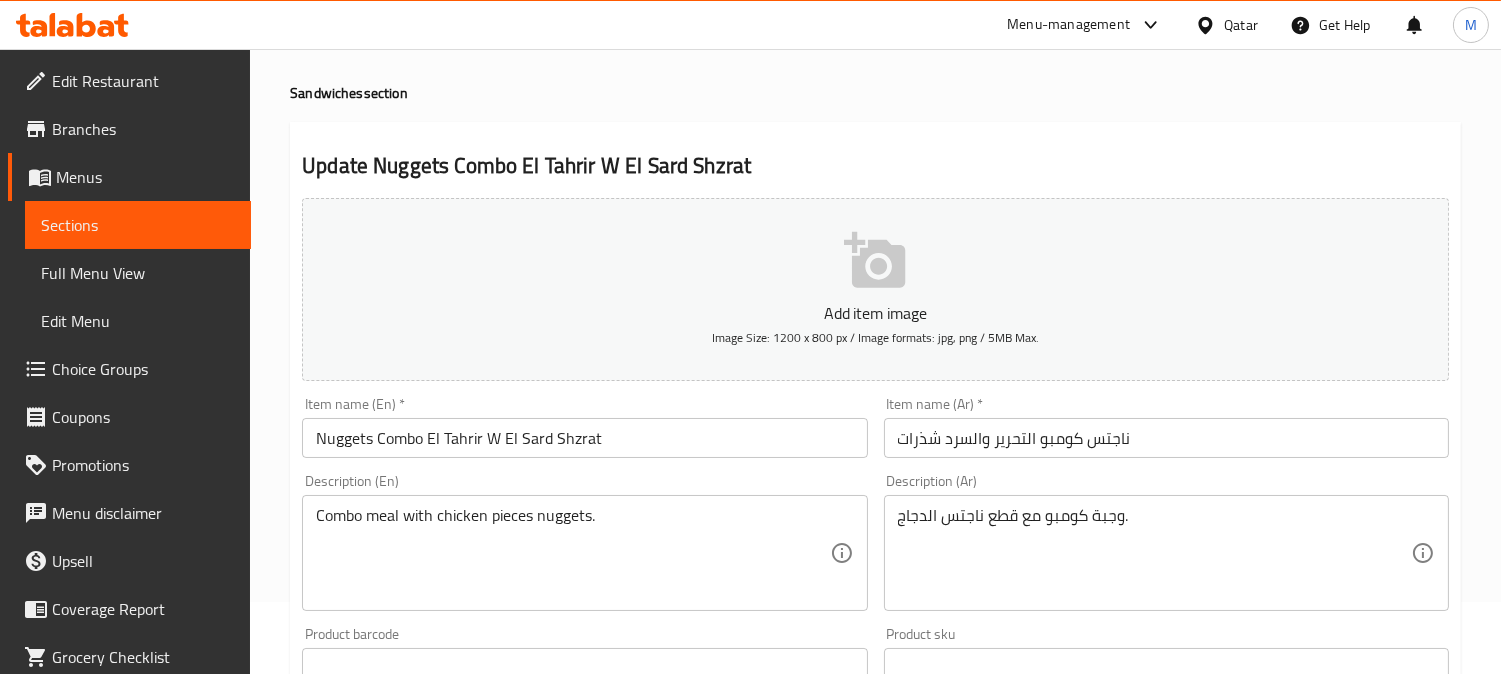 scroll, scrollTop: 111, scrollLeft: 0, axis: vertical 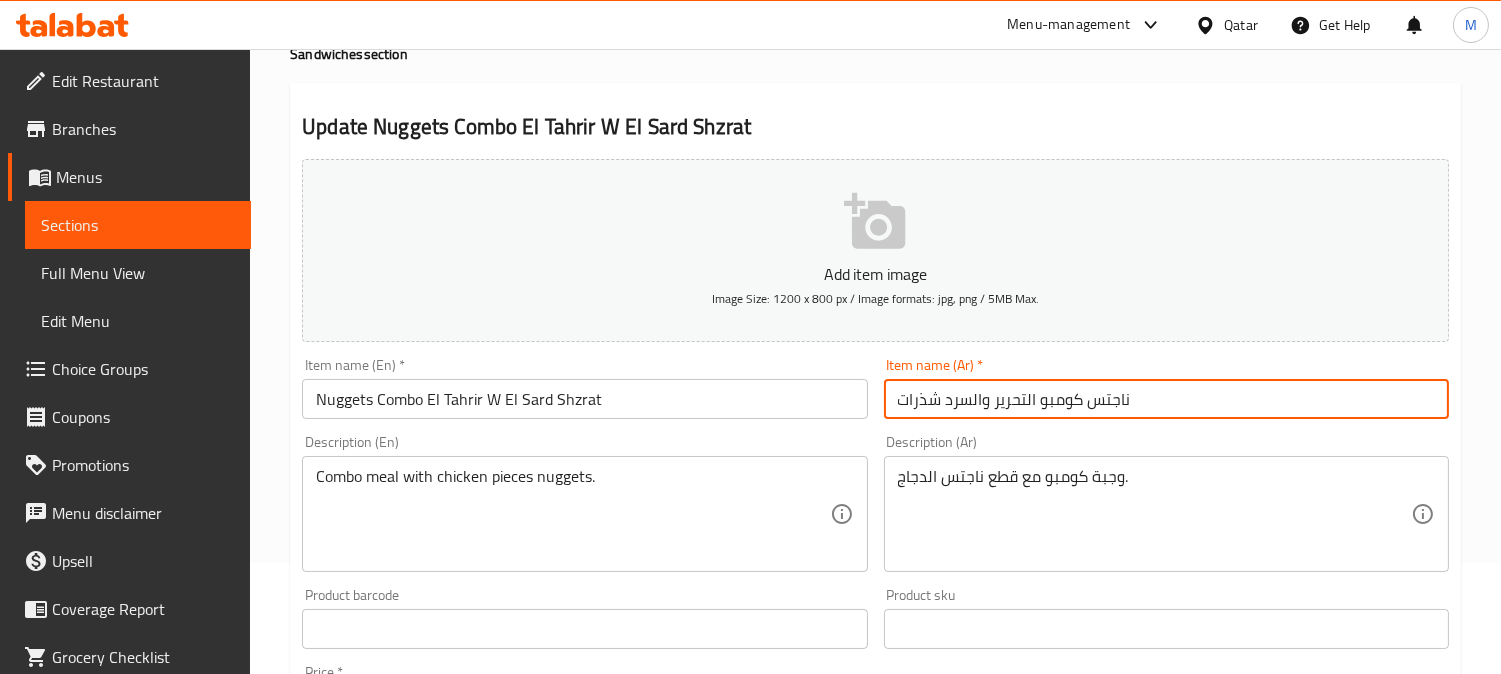 drag, startPoint x: 1035, startPoint y: 397, endPoint x: 862, endPoint y: 390, distance: 173.14156 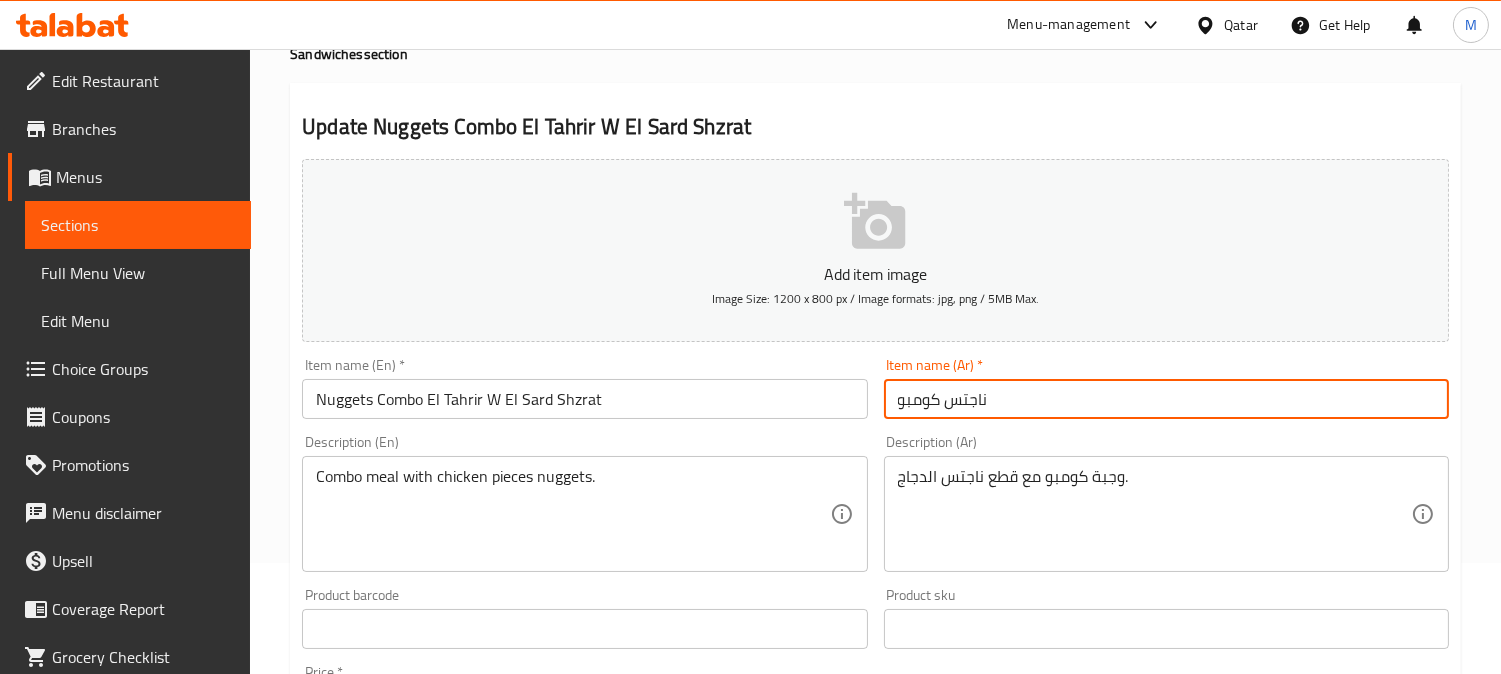 type on "ناجتس كومبو" 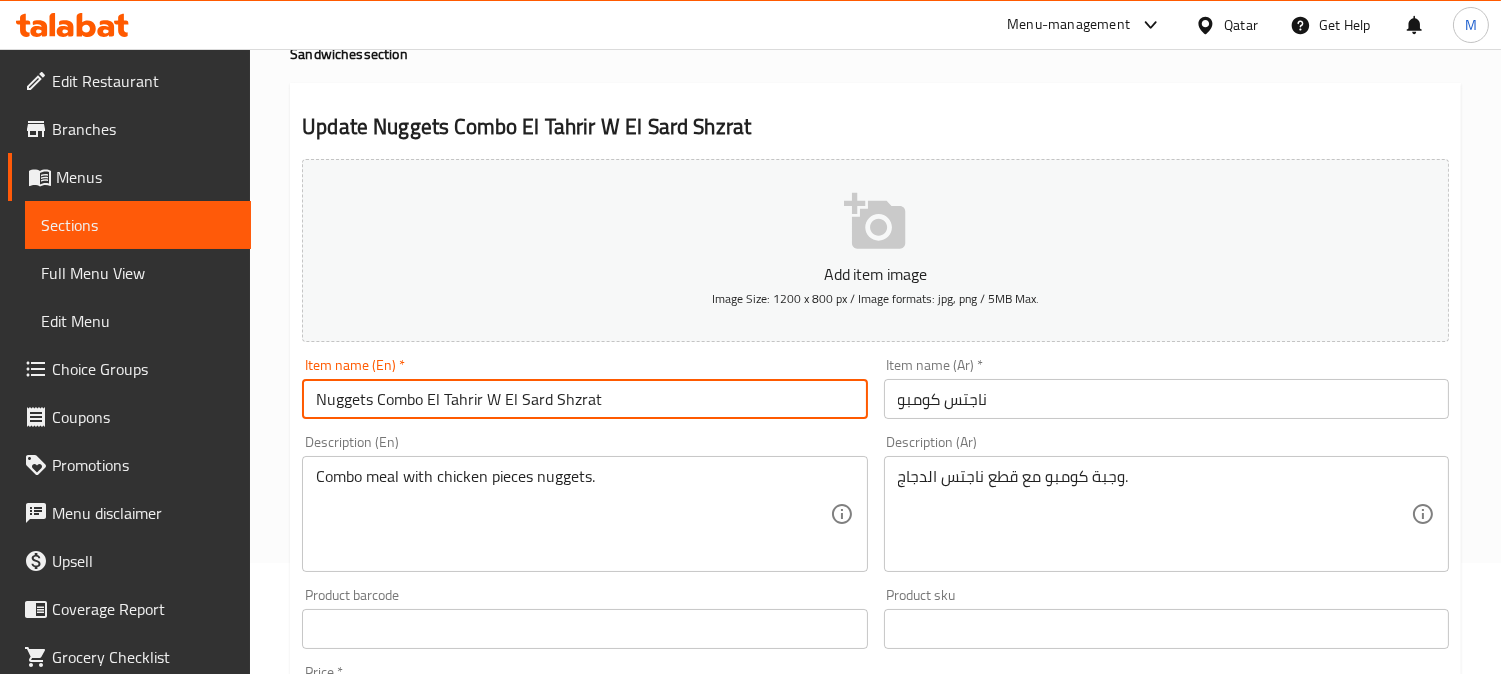 drag, startPoint x: 655, startPoint y: 394, endPoint x: 421, endPoint y: 410, distance: 234.54637 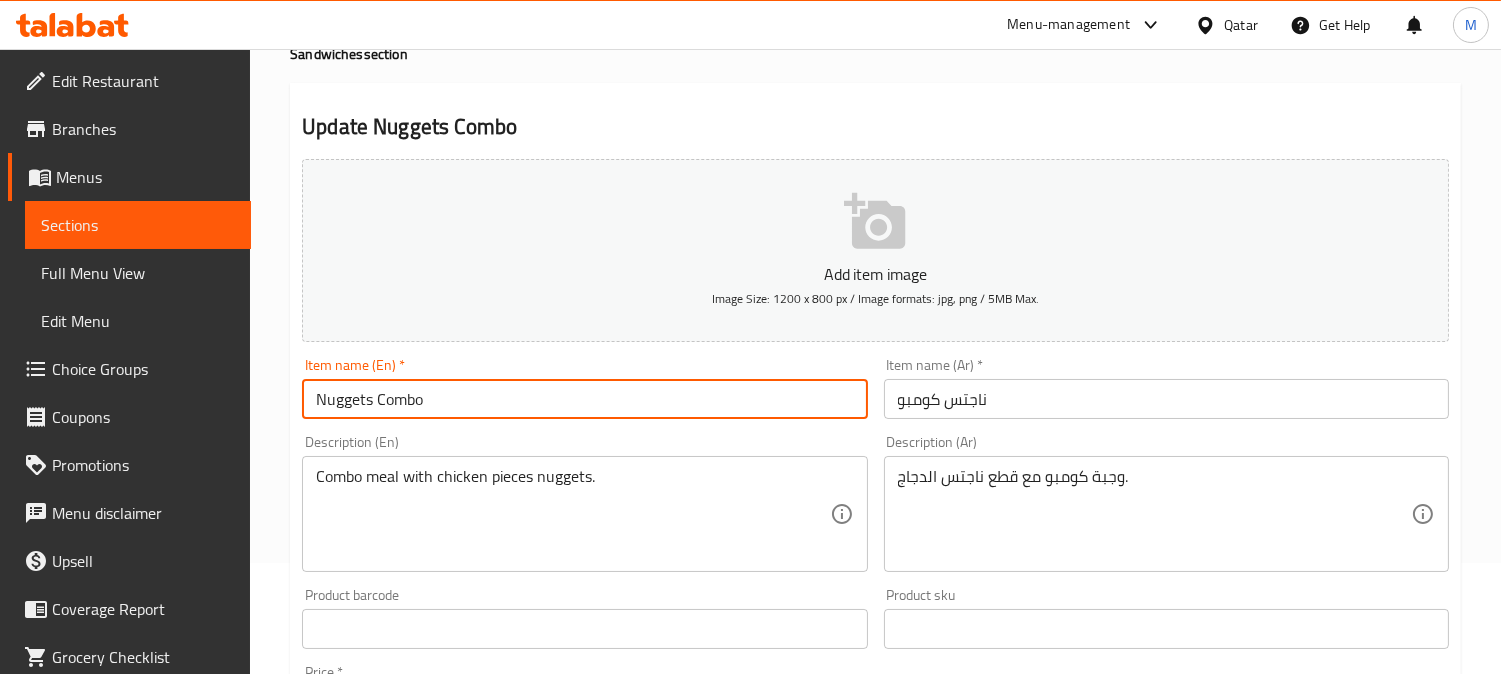 type on "Nuggets Combo" 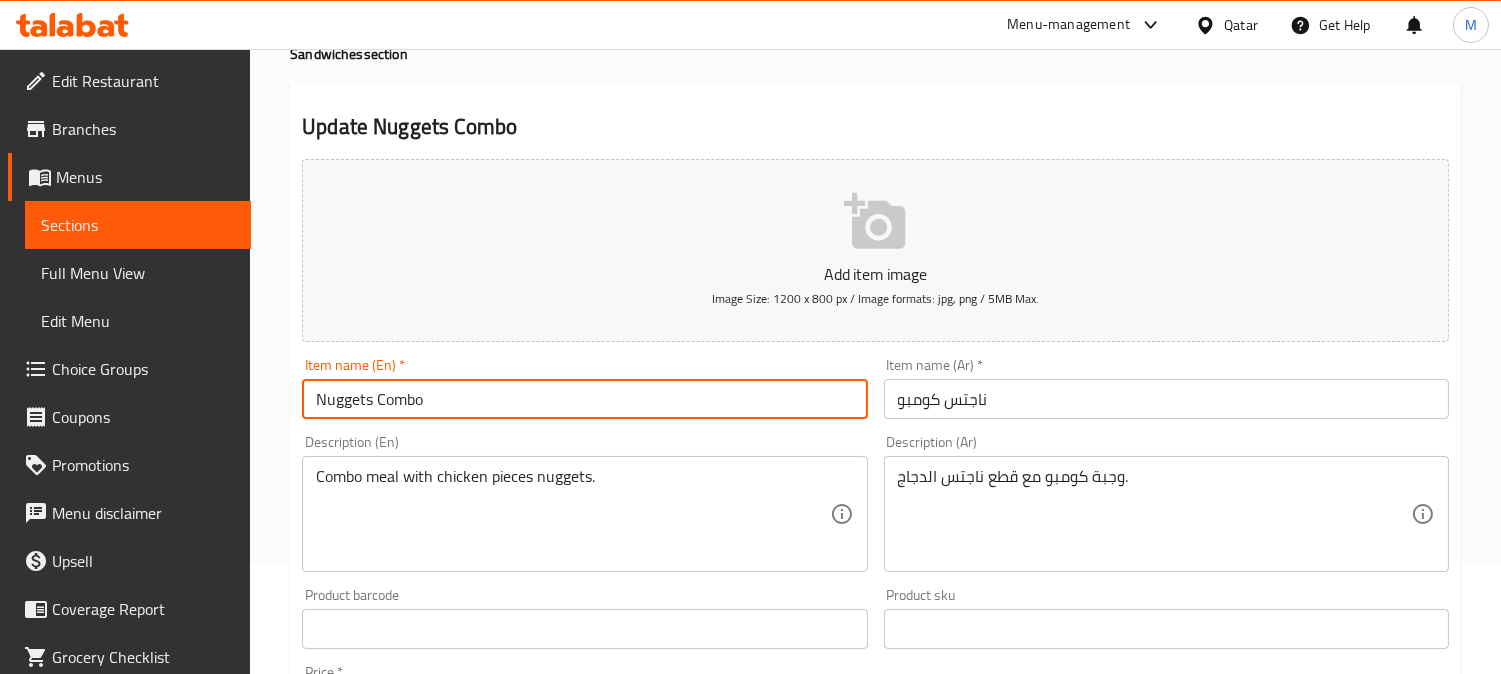 scroll, scrollTop: 0, scrollLeft: 0, axis: both 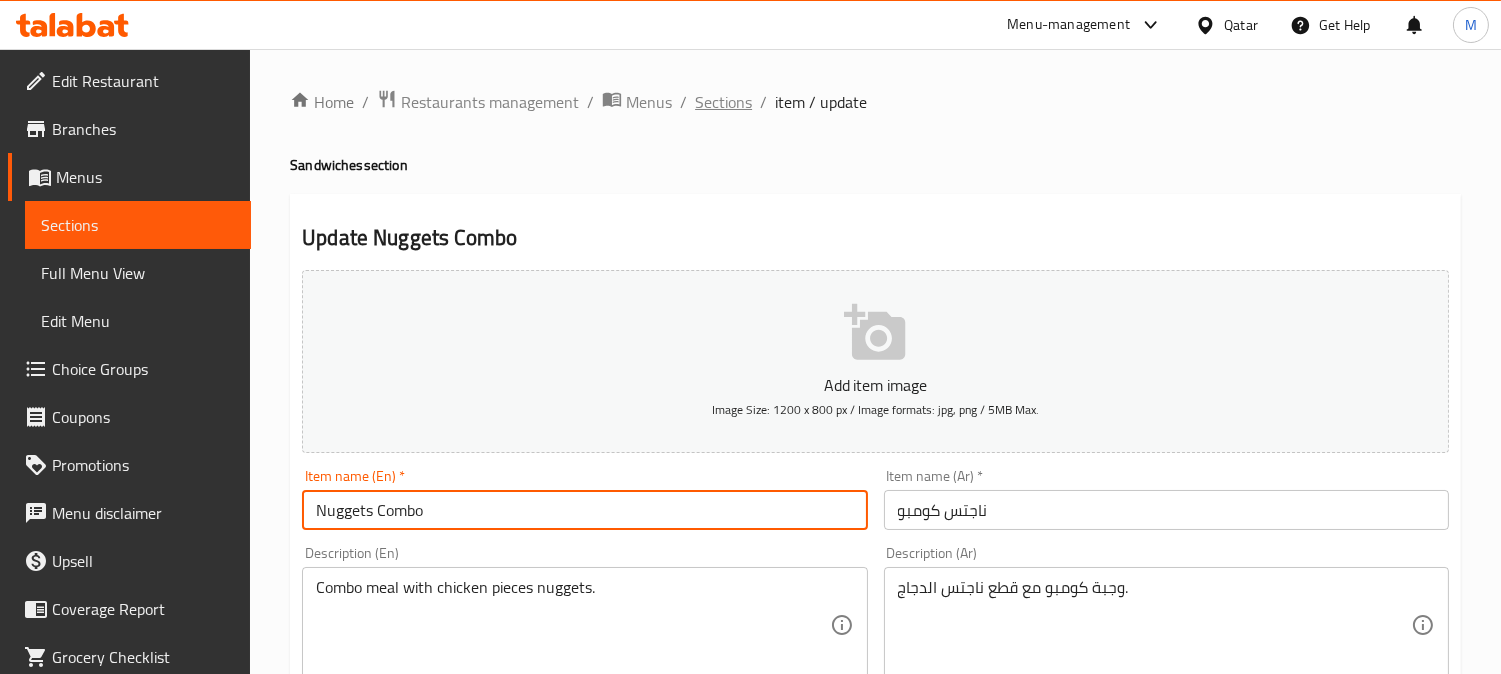 click on "Sections" at bounding box center (723, 102) 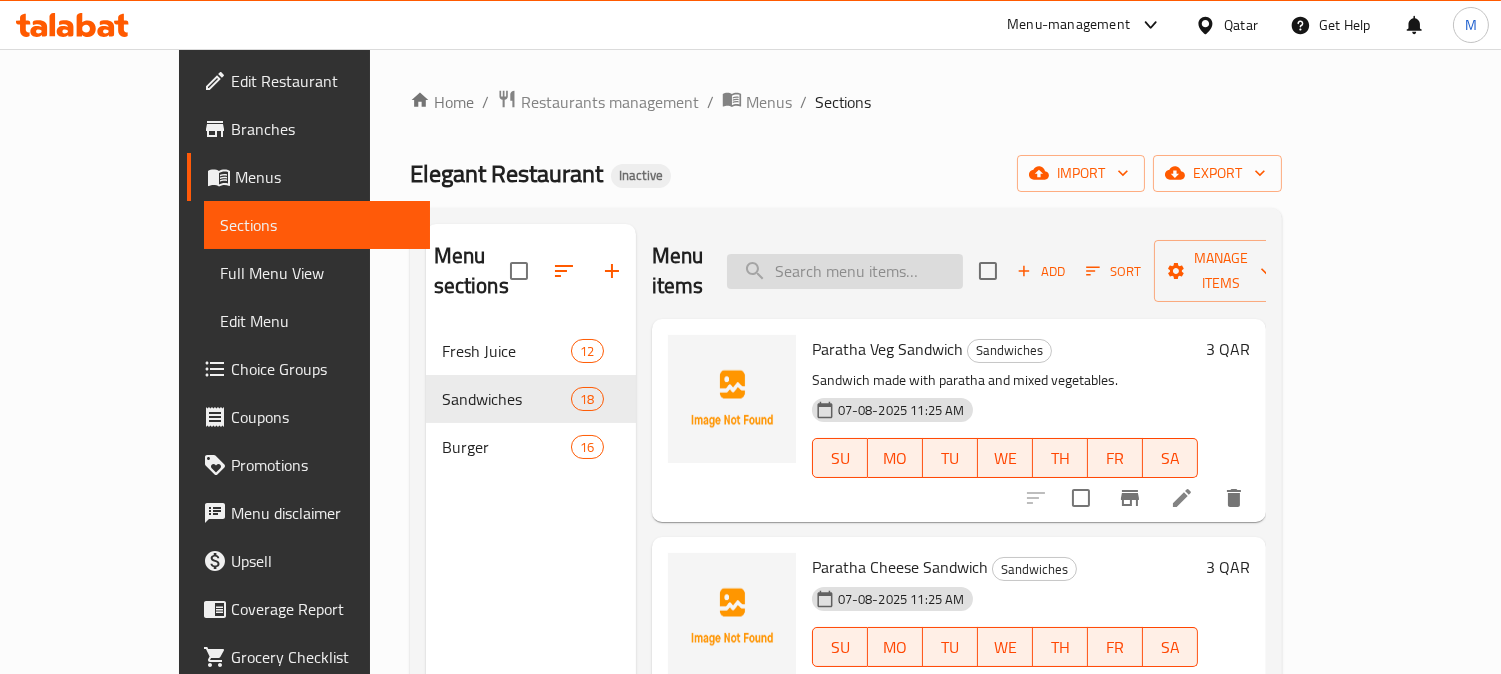 paste on "Zinger Combo El Tahrir W El Sard" 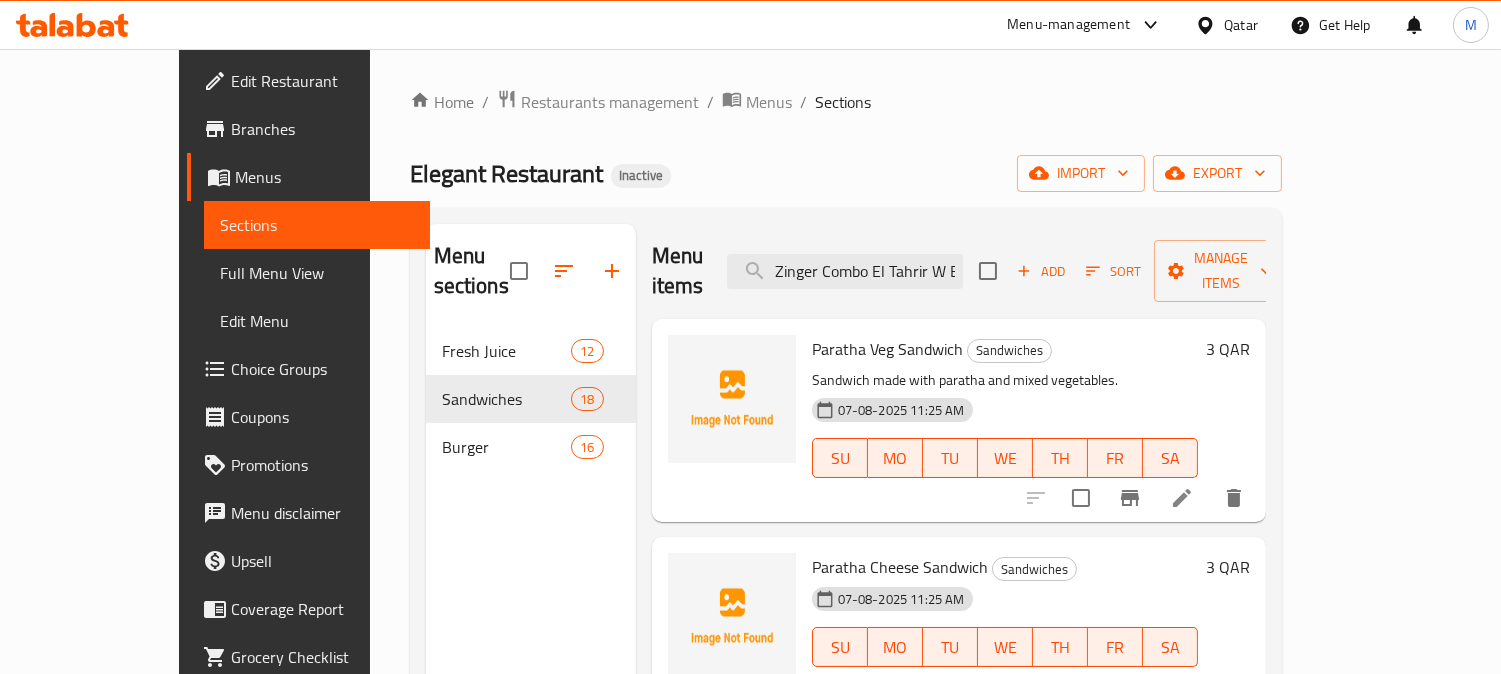 scroll, scrollTop: 0, scrollLeft: 38, axis: horizontal 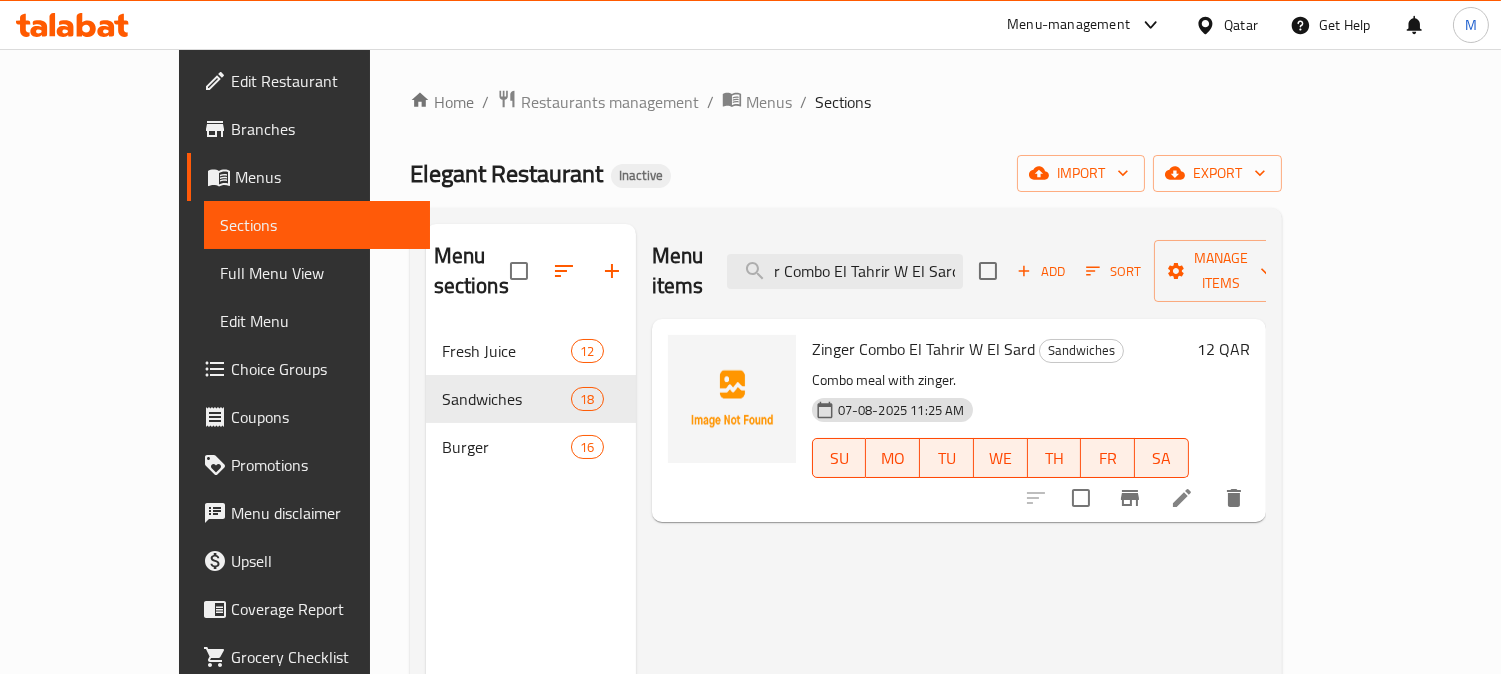 type on "Zinger Combo El Tahrir W El Sard" 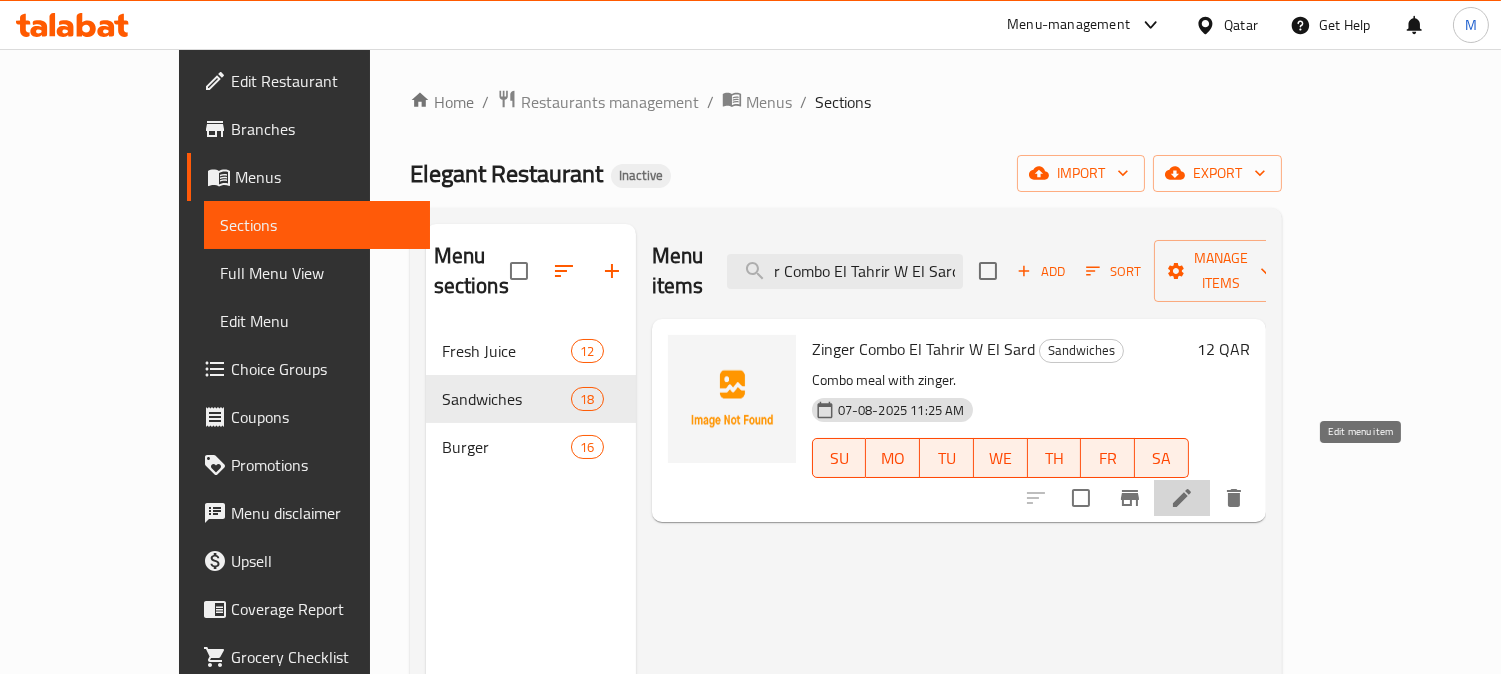 click 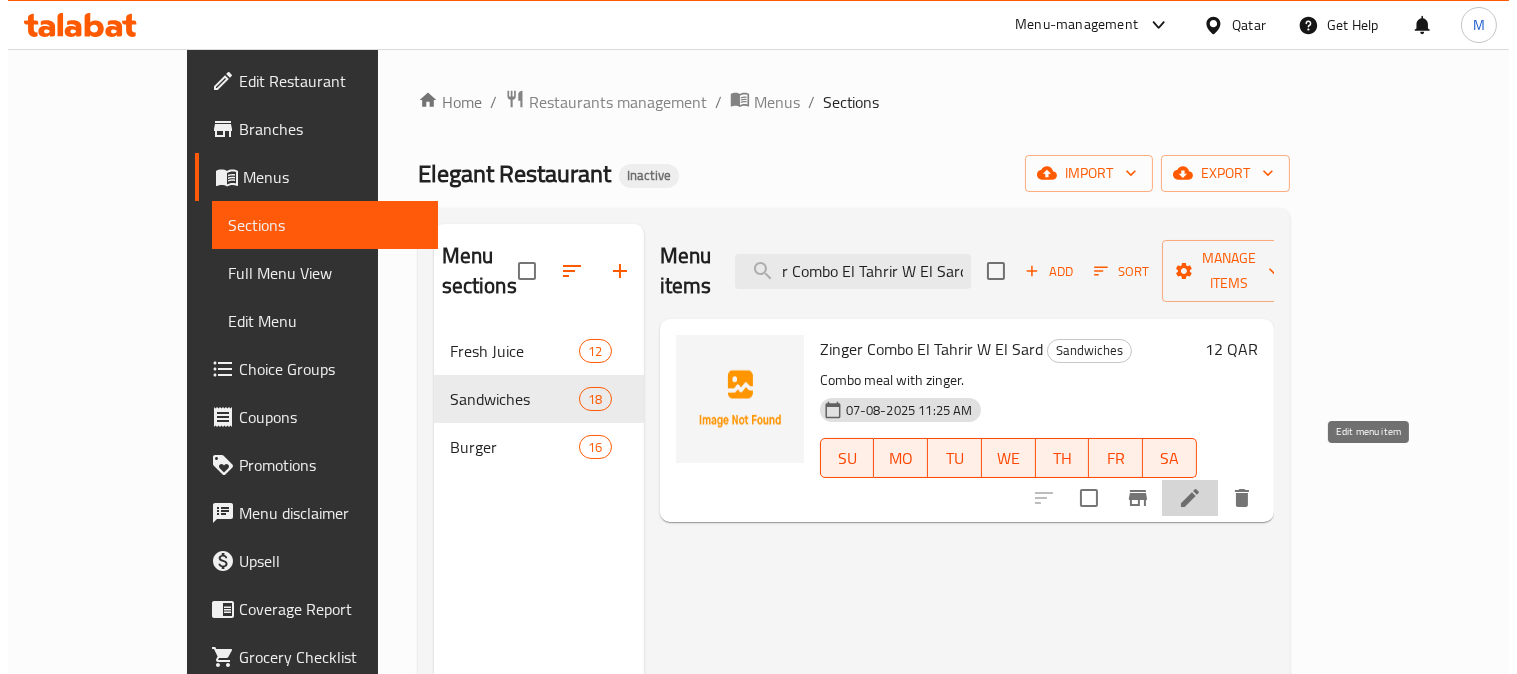 scroll, scrollTop: 0, scrollLeft: 0, axis: both 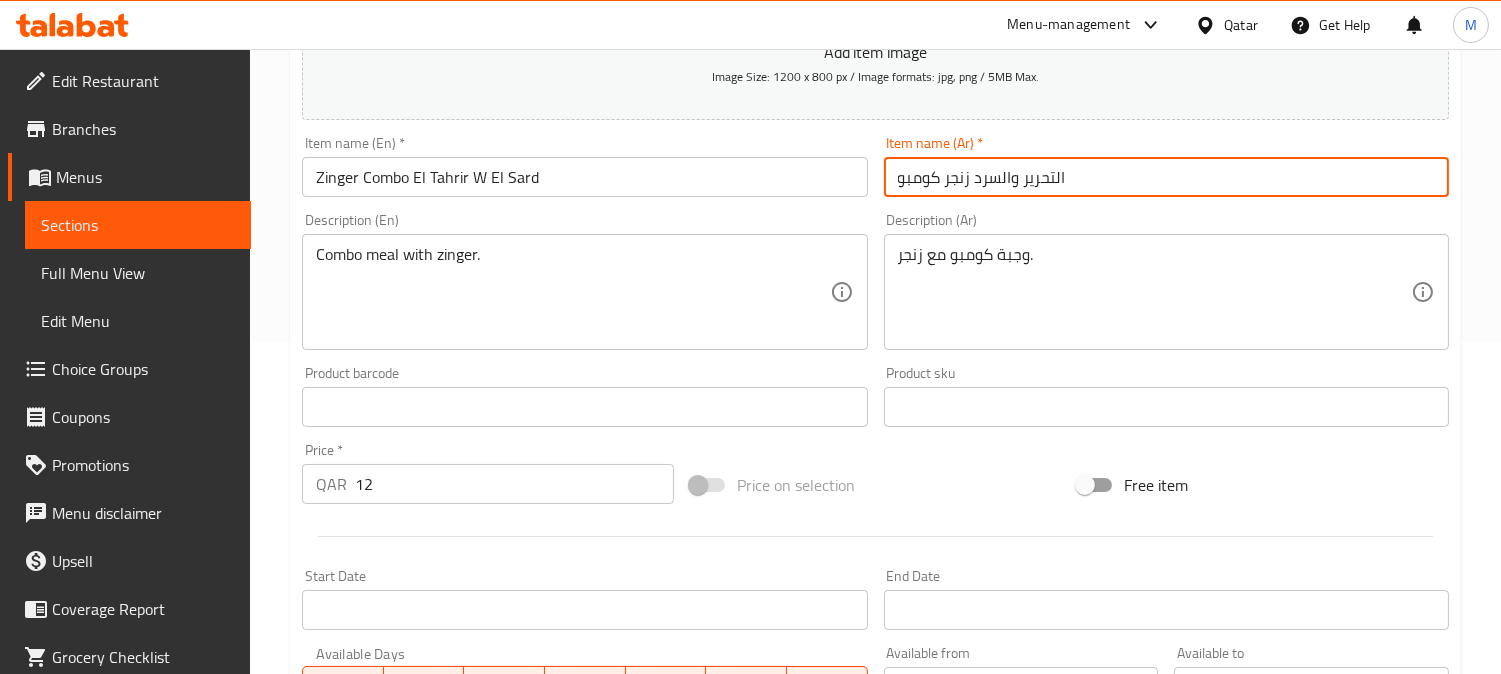drag, startPoint x: 973, startPoint y: 178, endPoint x: 1066, endPoint y: 171, distance: 93.26307 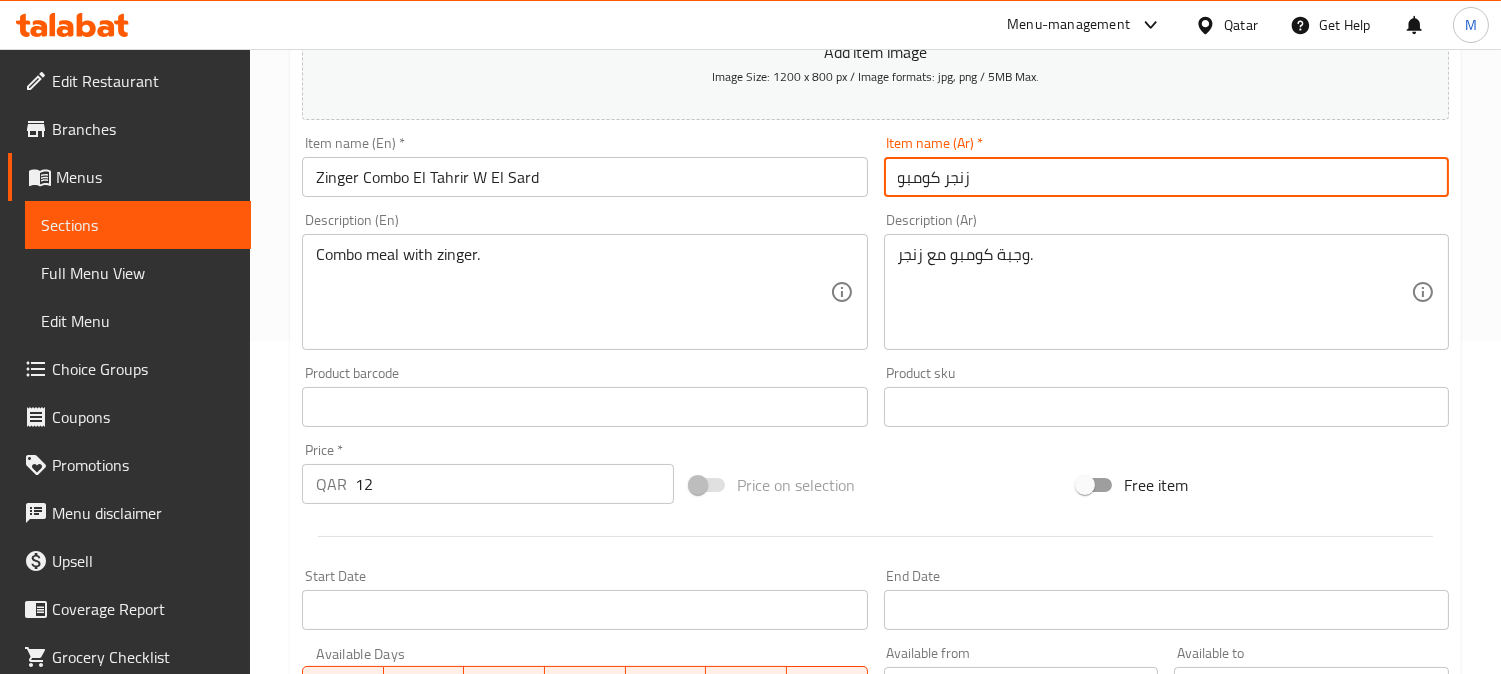 type on "زنجر كومبو" 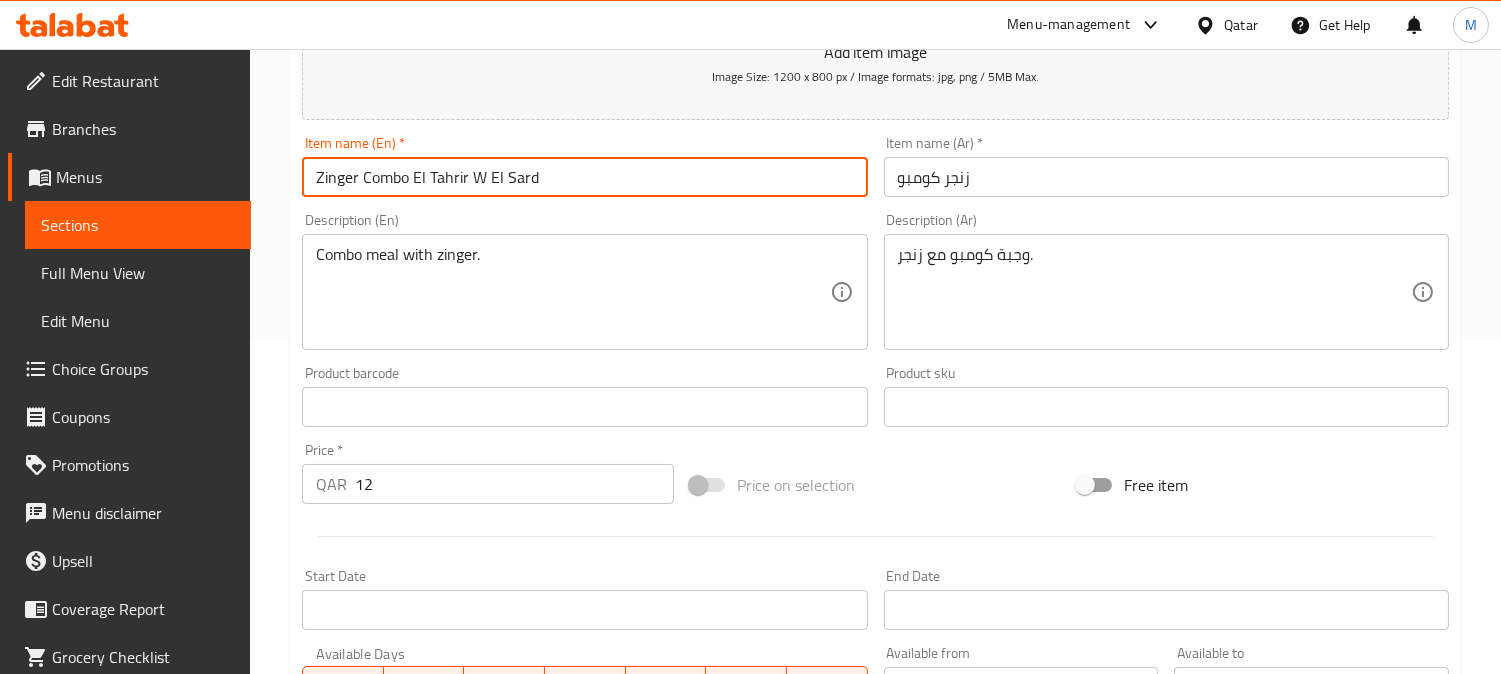 drag, startPoint x: 495, startPoint y: 178, endPoint x: 416, endPoint y: 177, distance: 79.00633 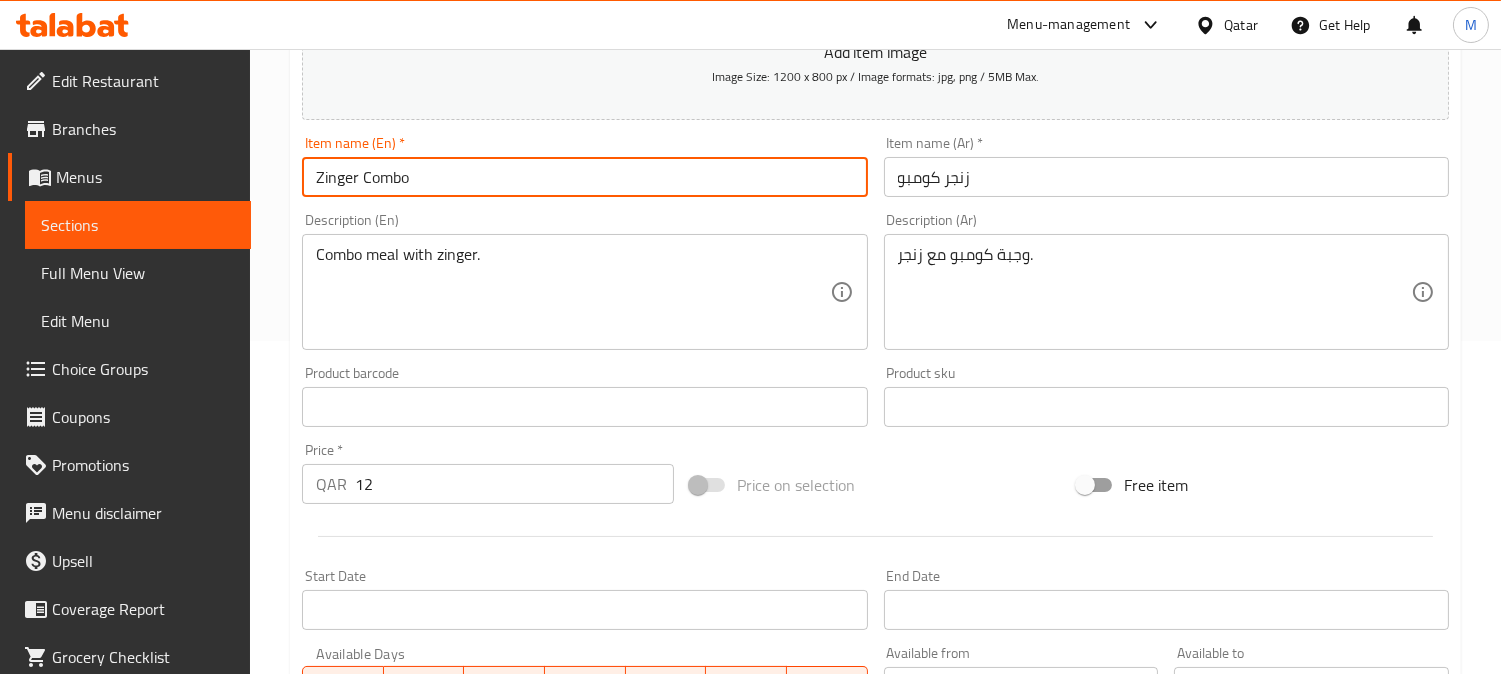 type on "Zinger Combo" 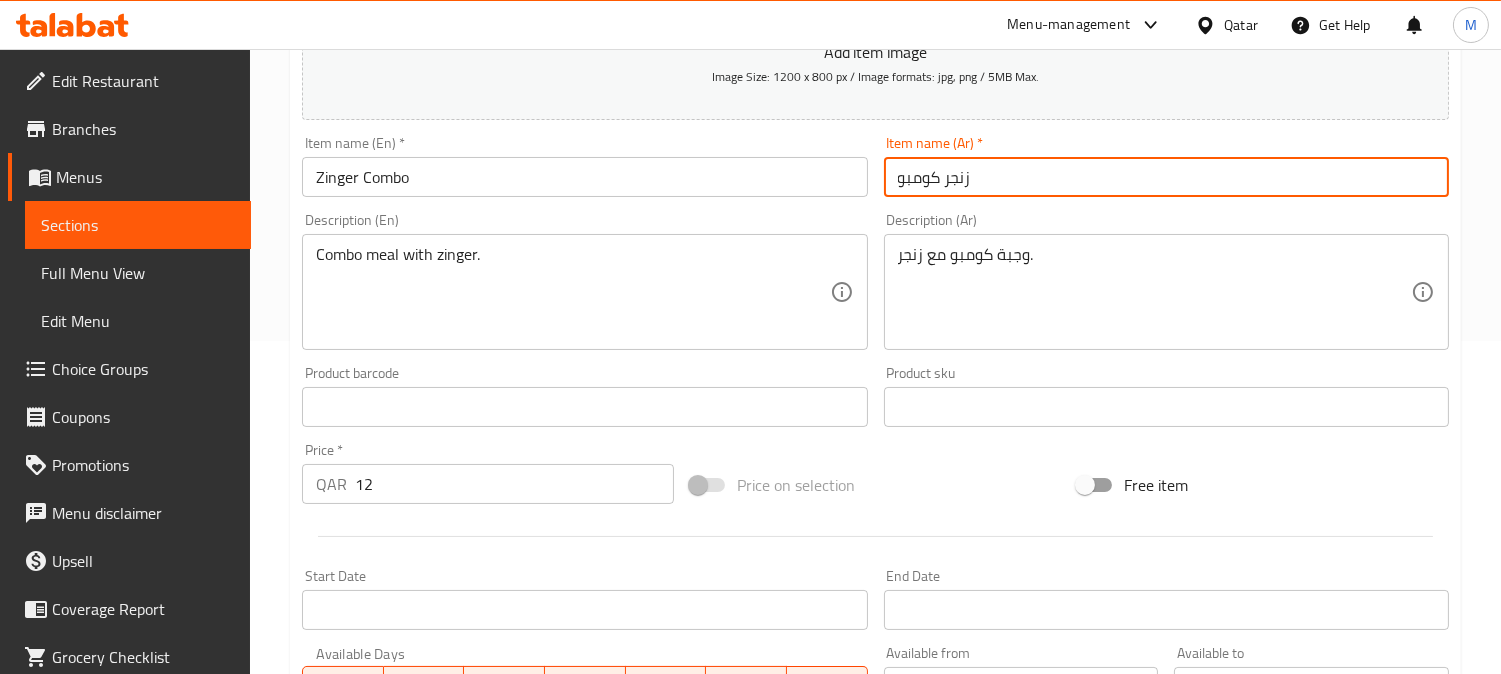 click on "زنجر كومبو" at bounding box center (1166, 177) 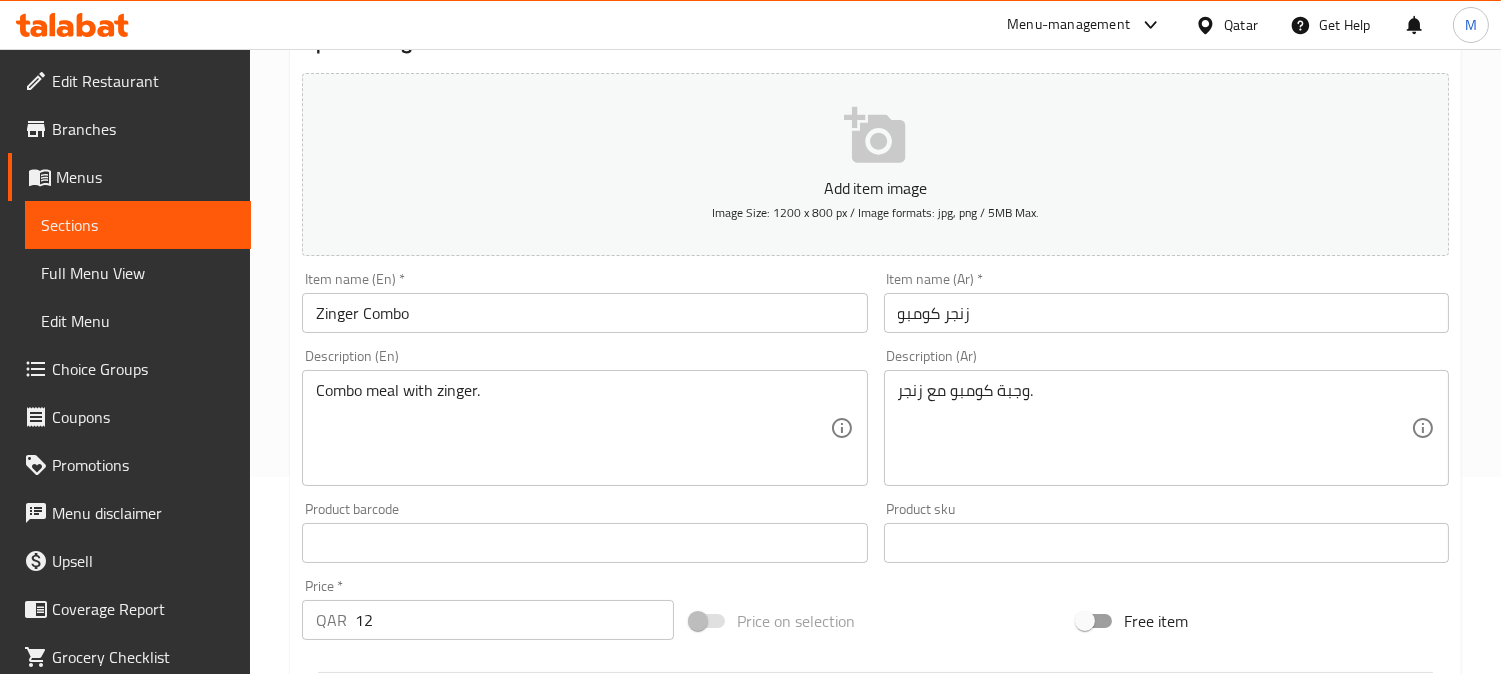 scroll, scrollTop: 0, scrollLeft: 0, axis: both 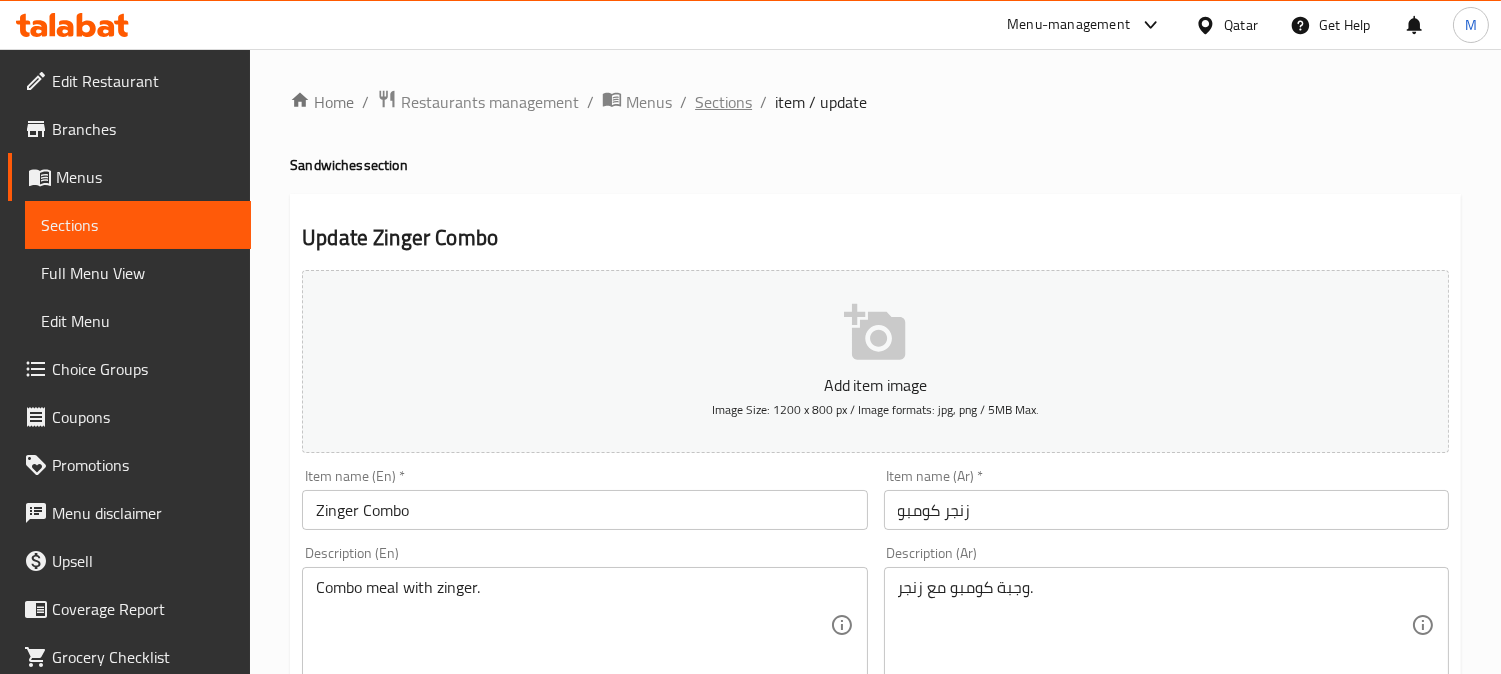click on "Sections" at bounding box center (723, 102) 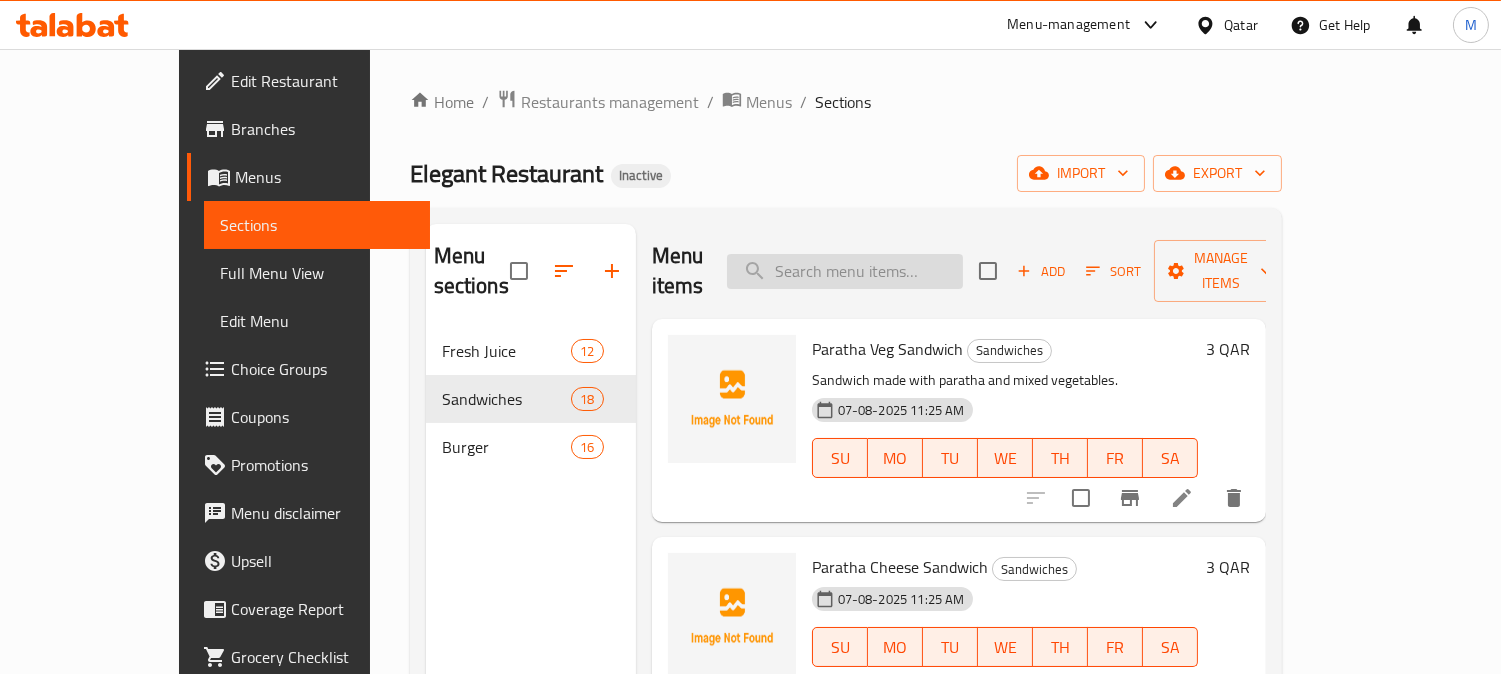 click at bounding box center (845, 271) 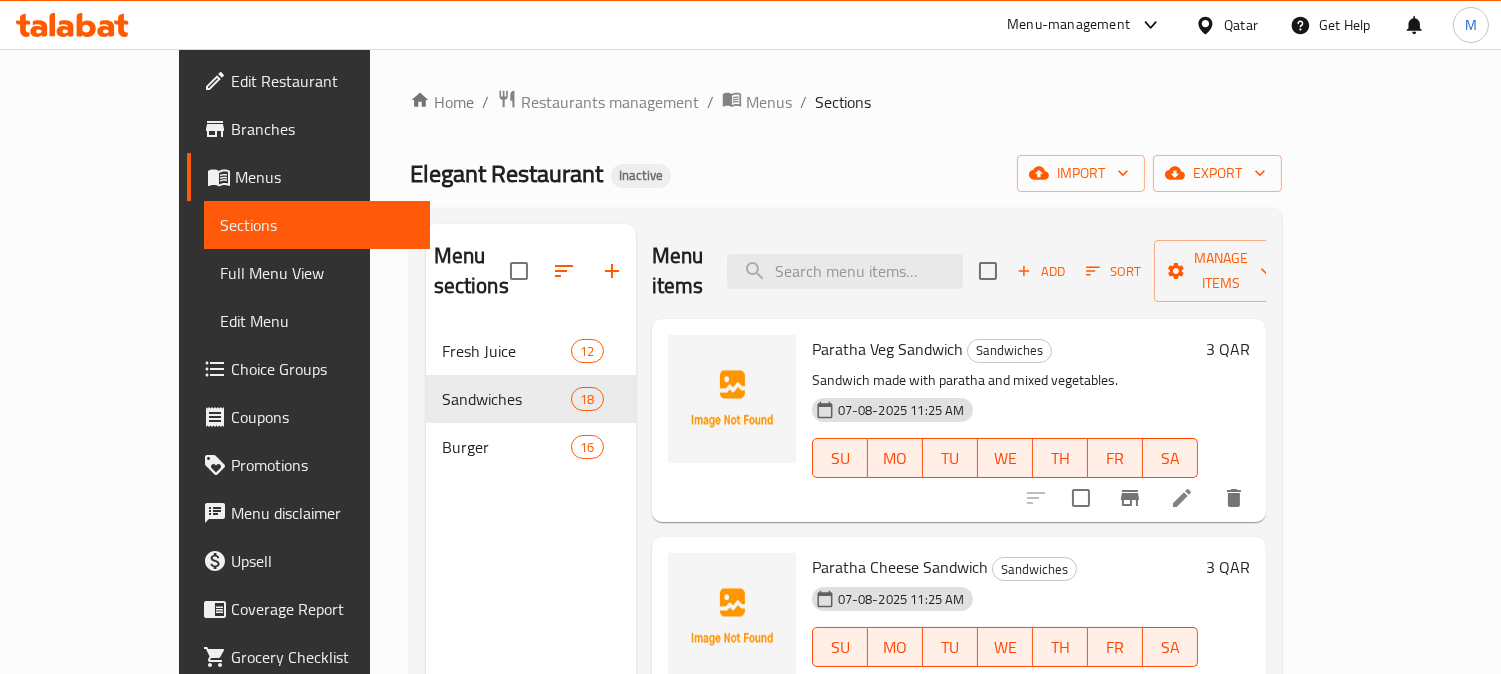 paste on "Double Burger" 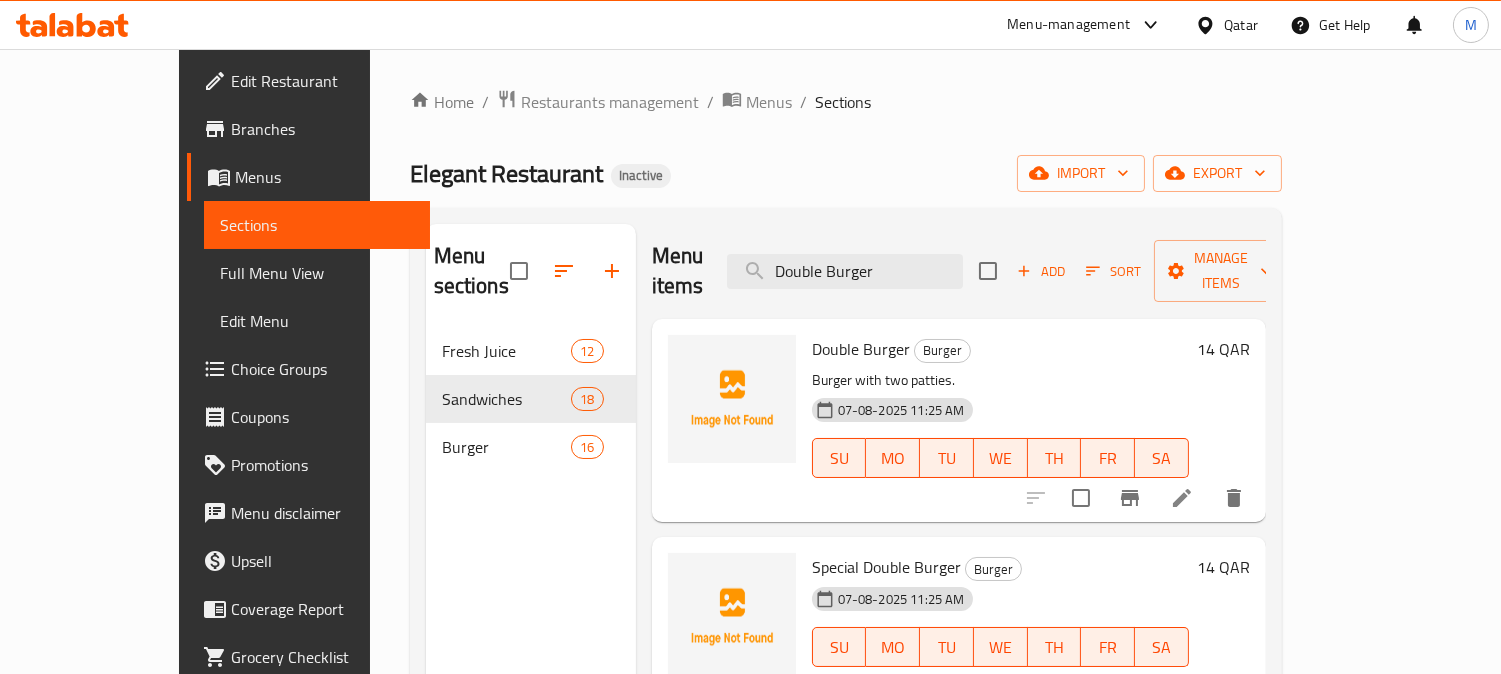 type on "Double Burger" 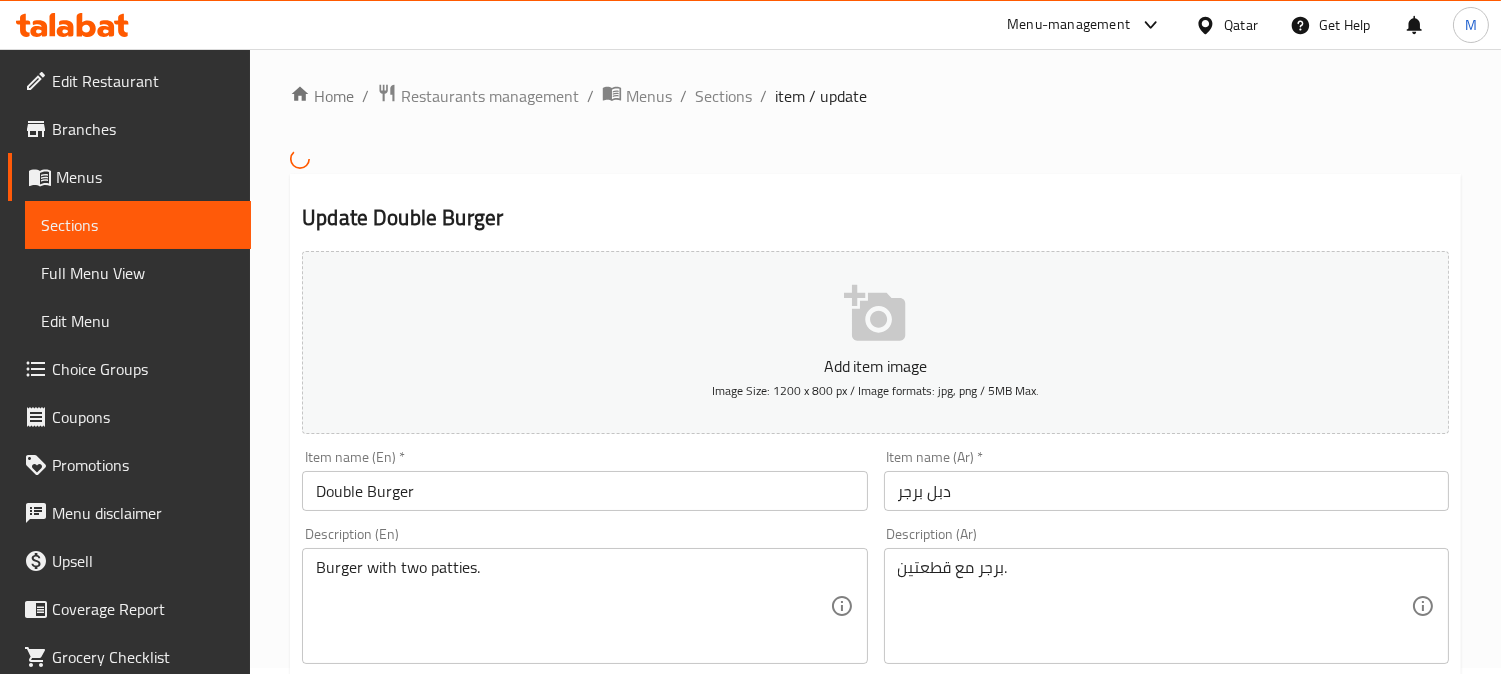 scroll, scrollTop: 444, scrollLeft: 0, axis: vertical 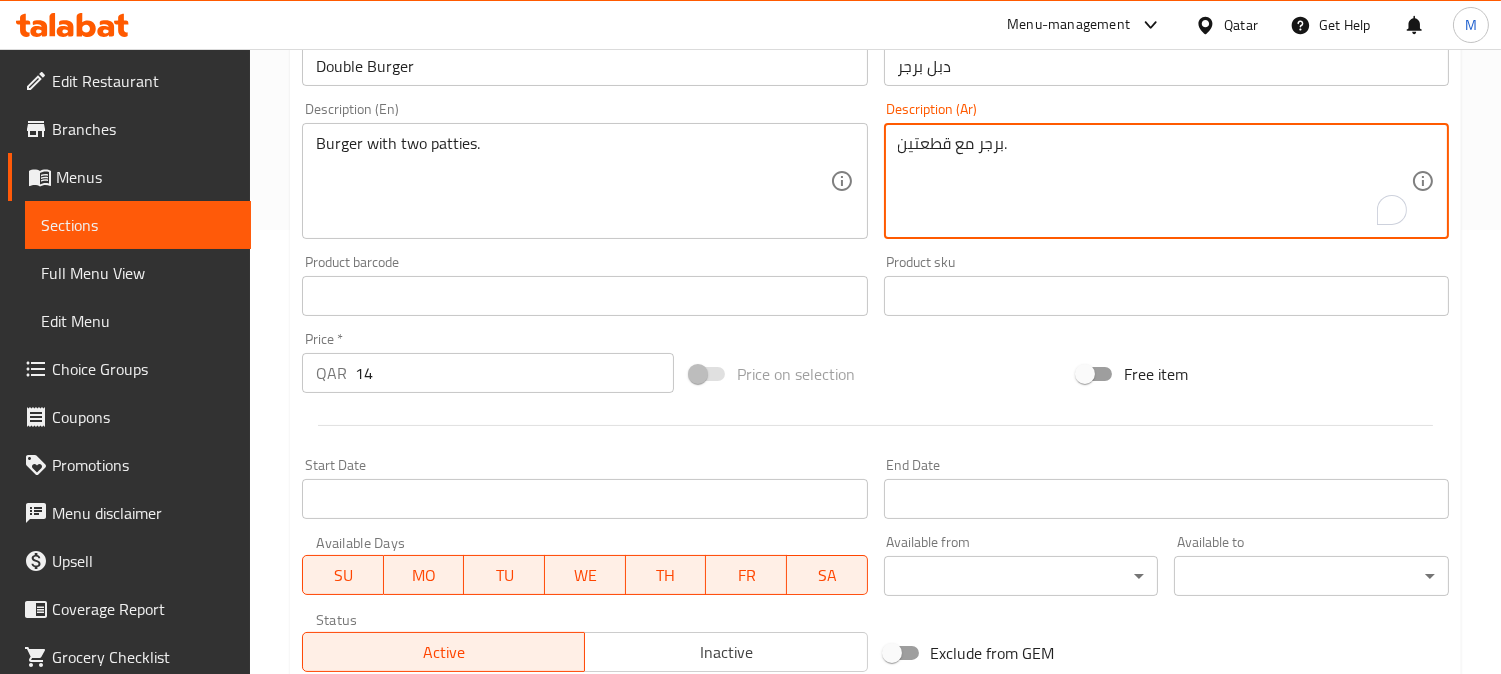 click on "برجر مع قطعتين." at bounding box center [1154, 181] 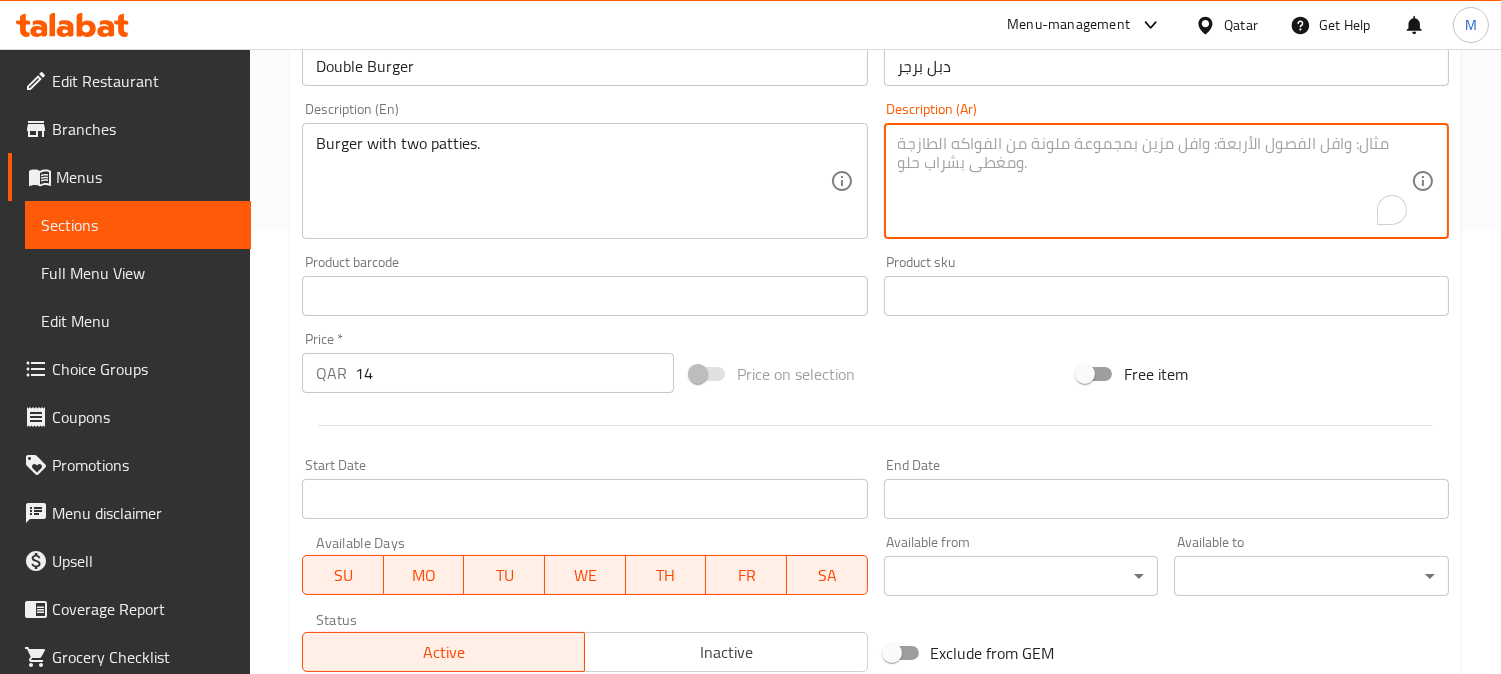 type 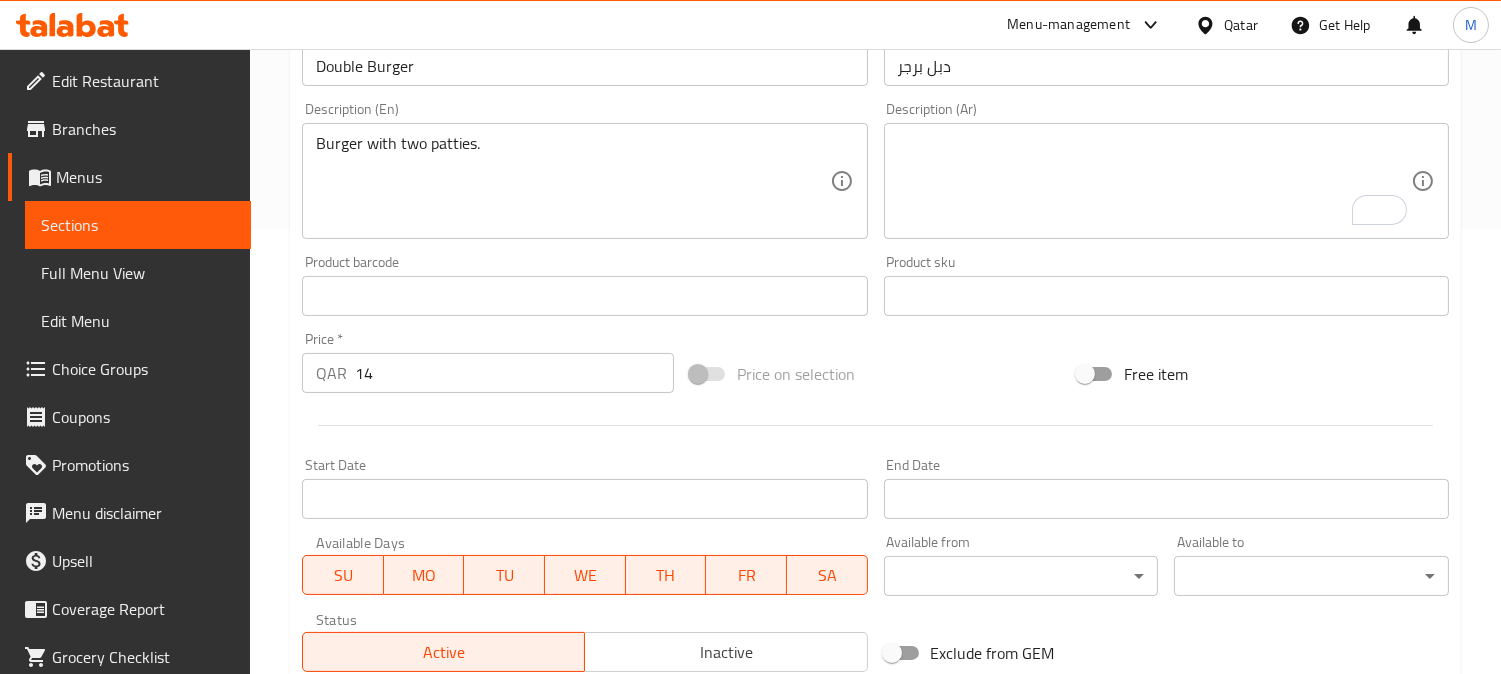 click on "Burger with two patties. Description (En)" at bounding box center (584, 181) 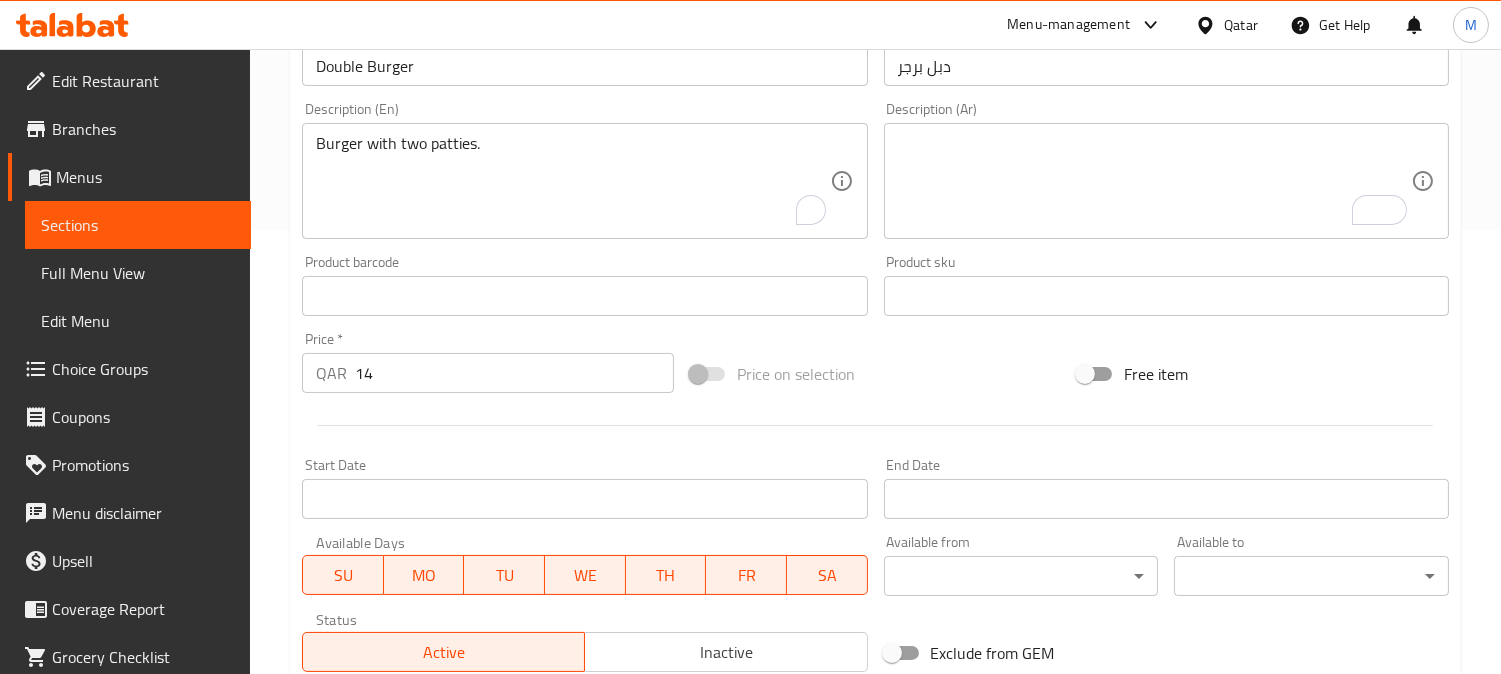 click on "Burger with two patties. Description (En)" at bounding box center (584, 181) 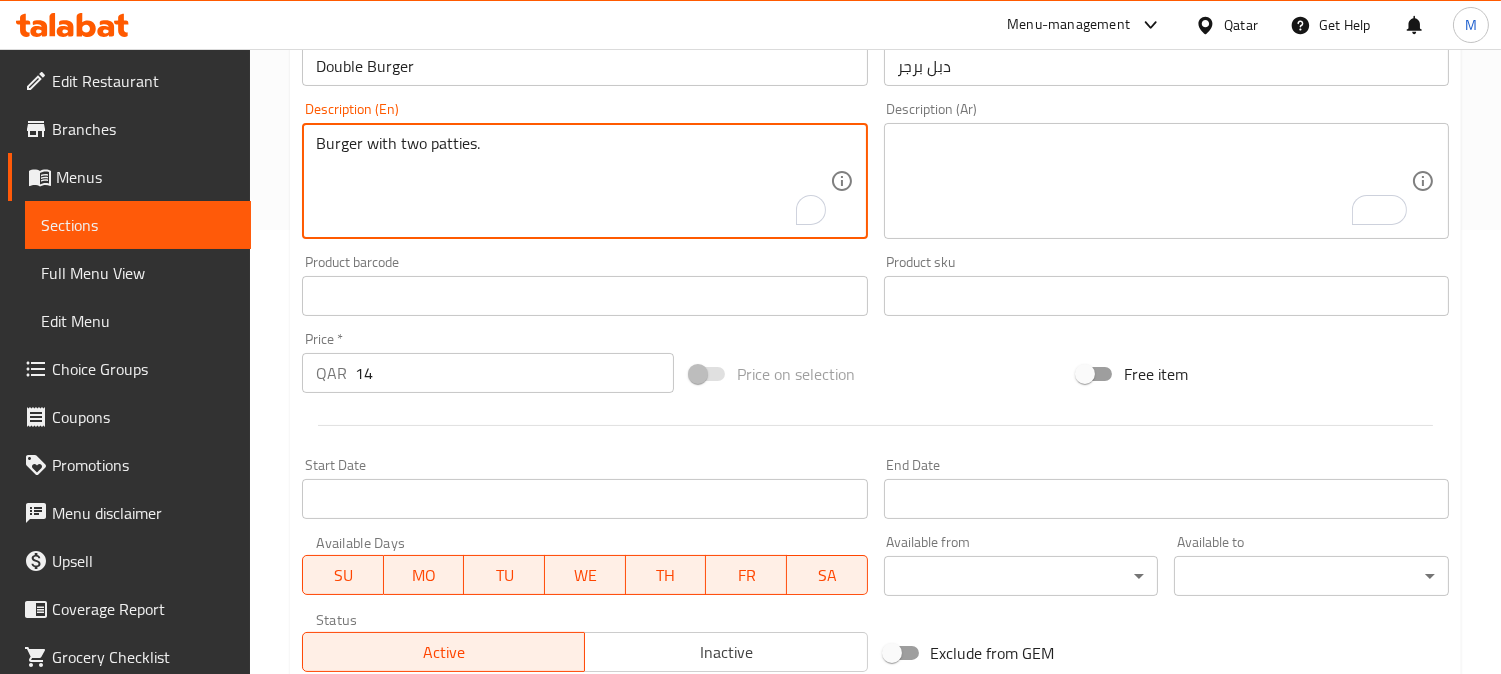 click on "Burger with two patties." at bounding box center [572, 181] 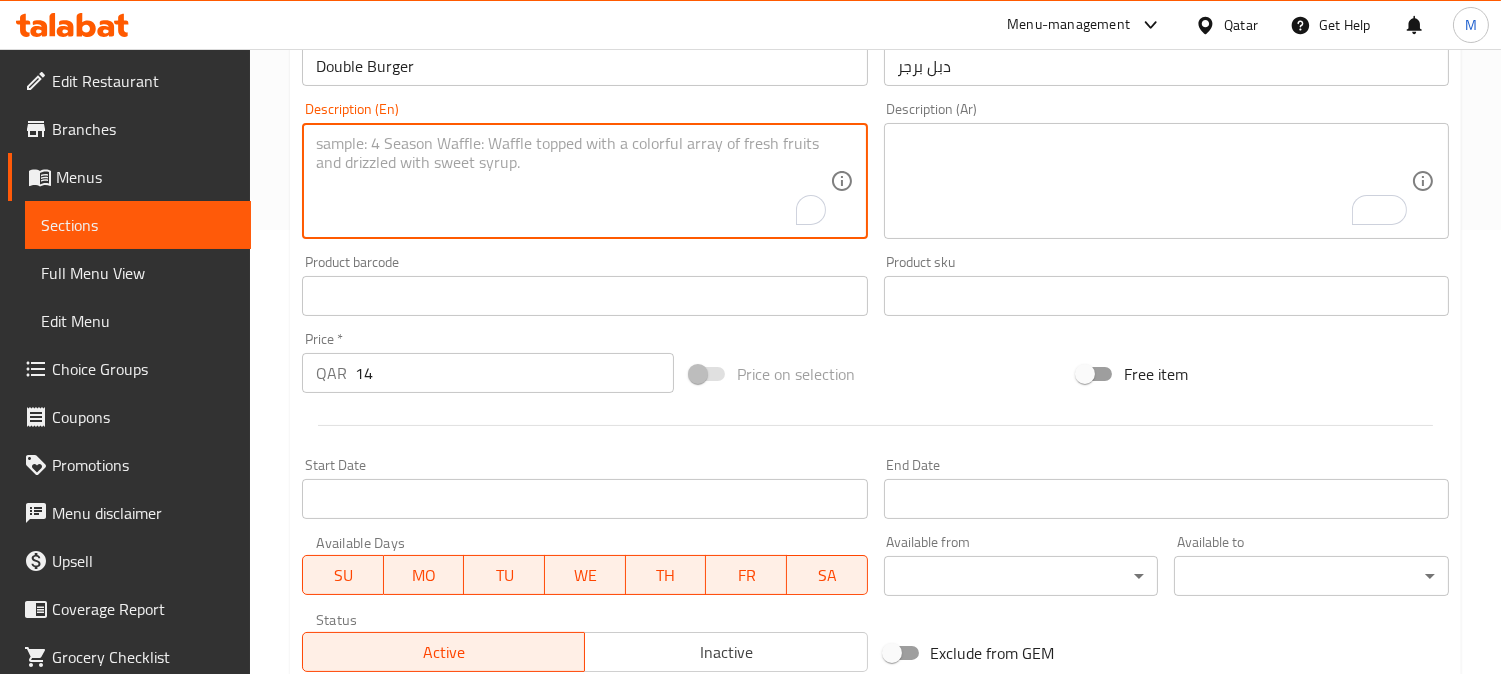 type 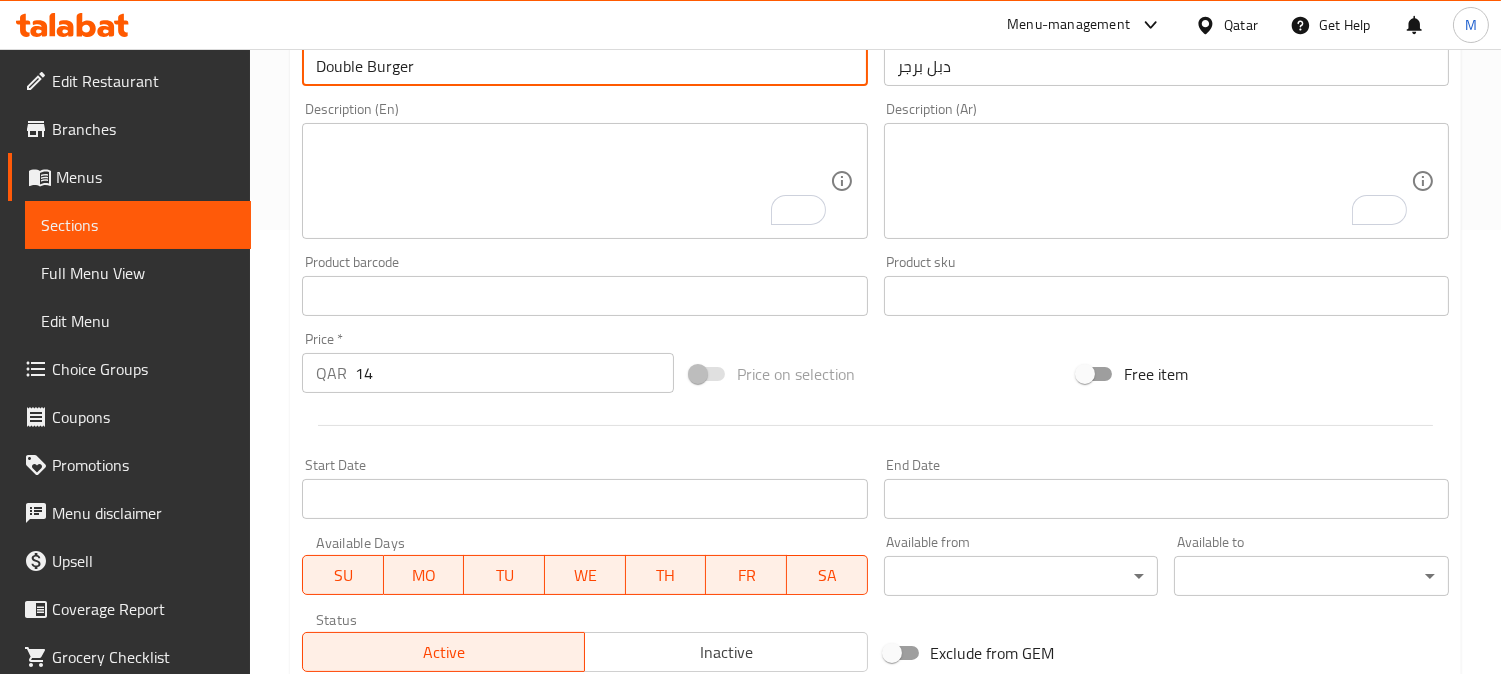 click on "Double Burger" at bounding box center (584, 66) 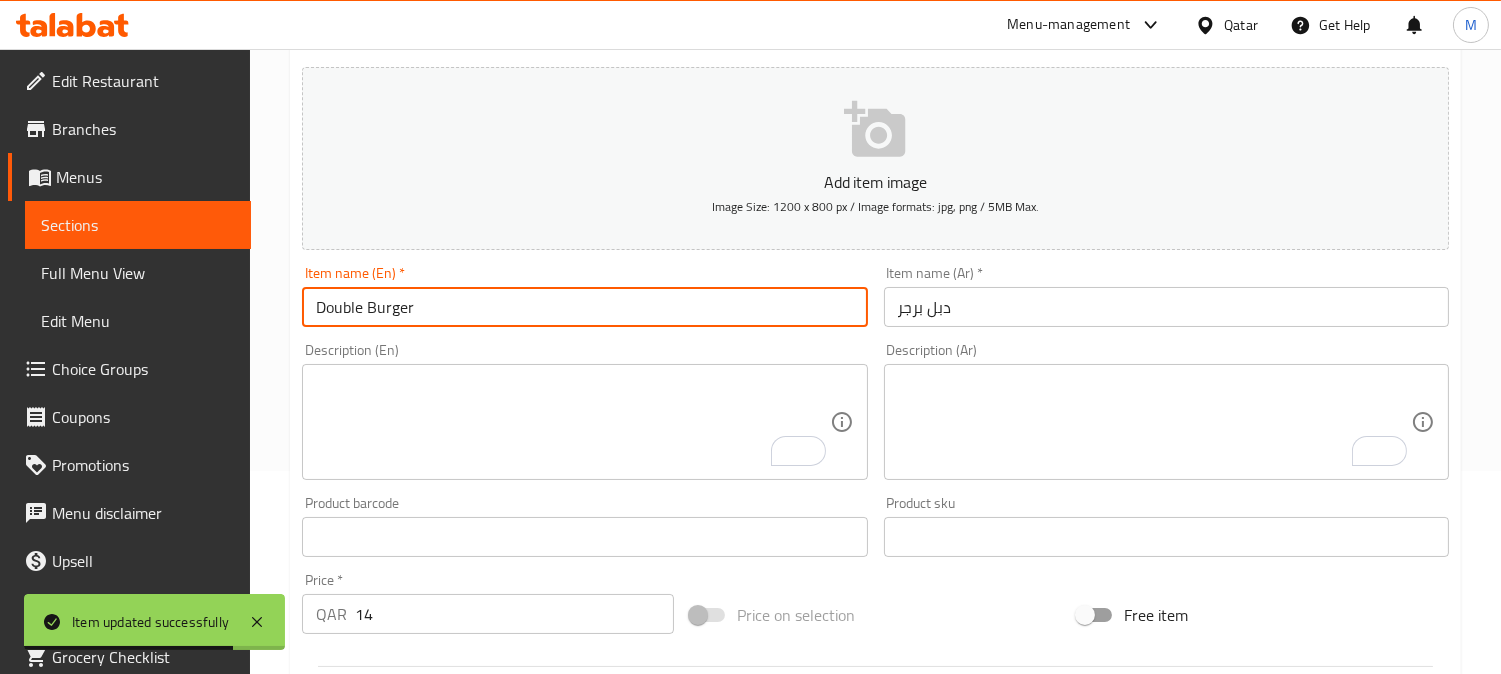 scroll, scrollTop: 0, scrollLeft: 0, axis: both 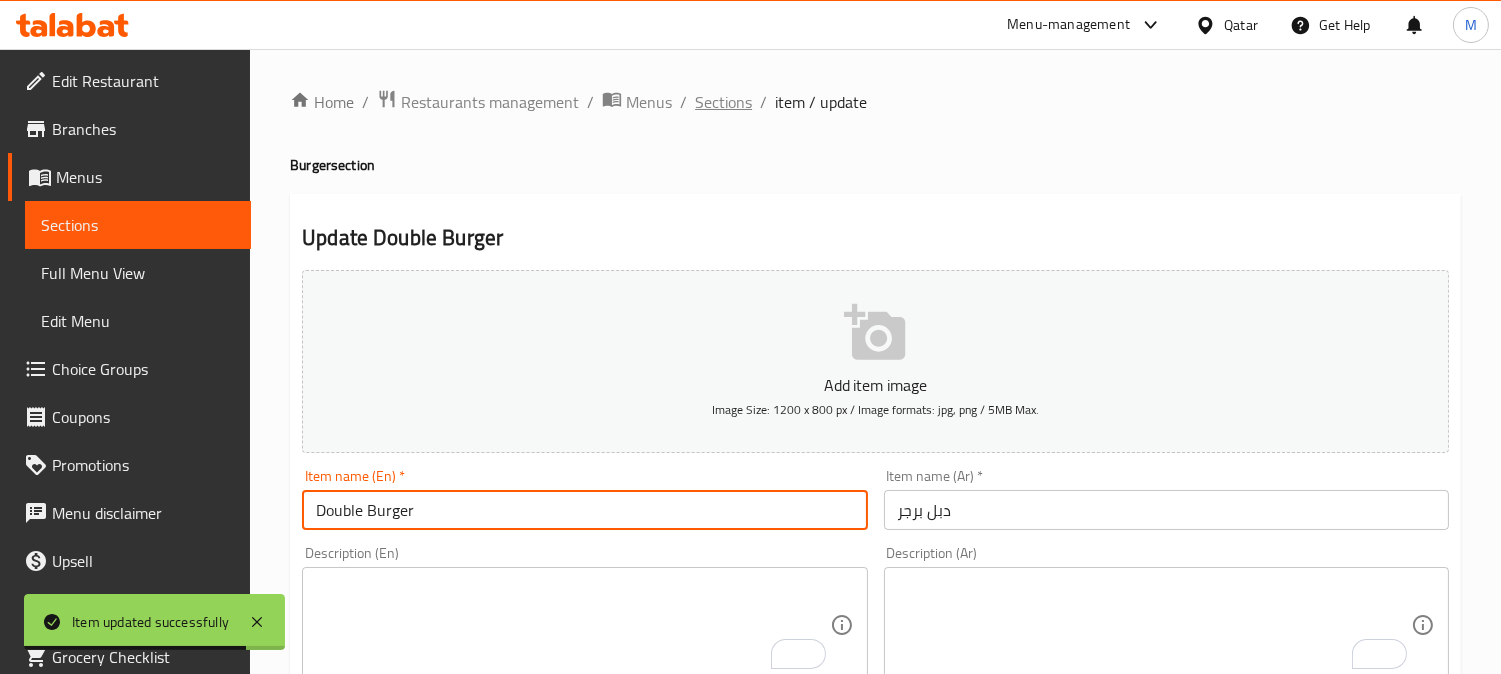 click on "Sections" at bounding box center (723, 102) 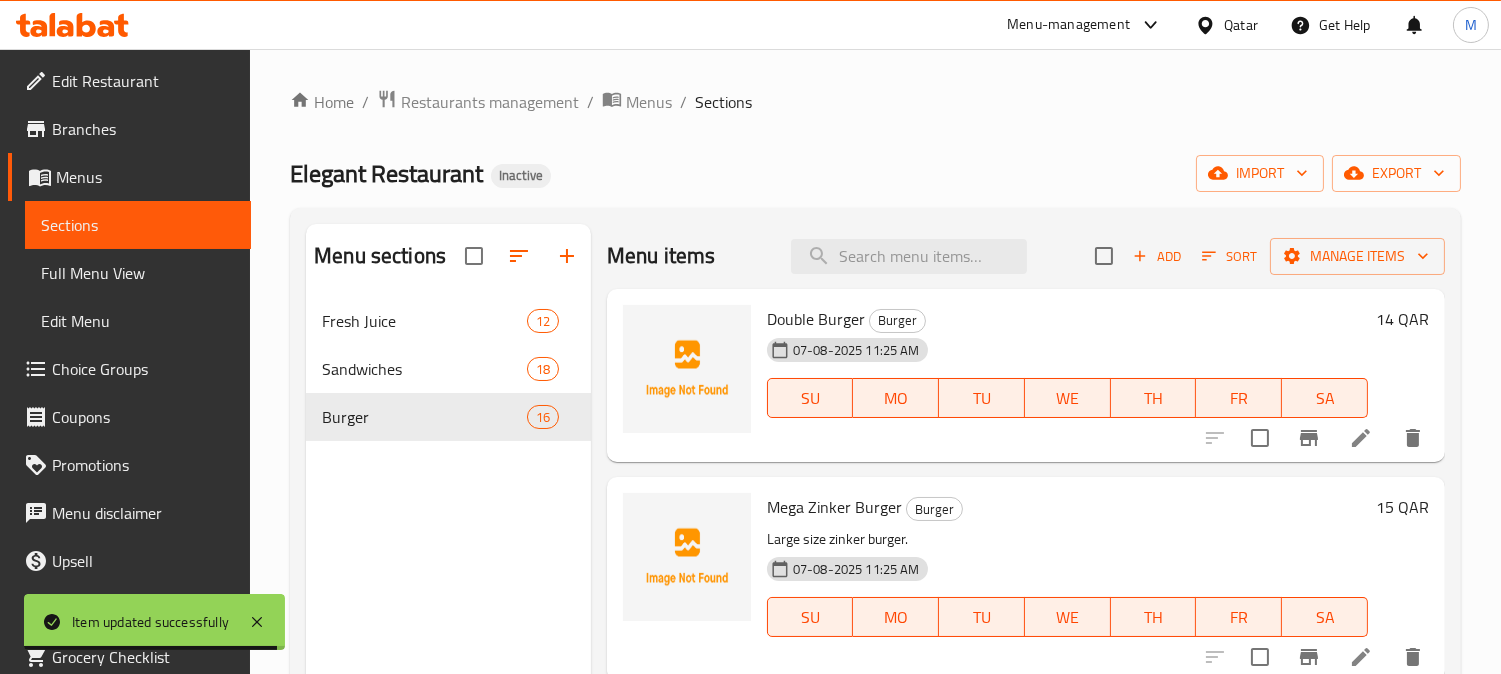 click on "Menu items Add Sort Manage items" at bounding box center (1026, 256) 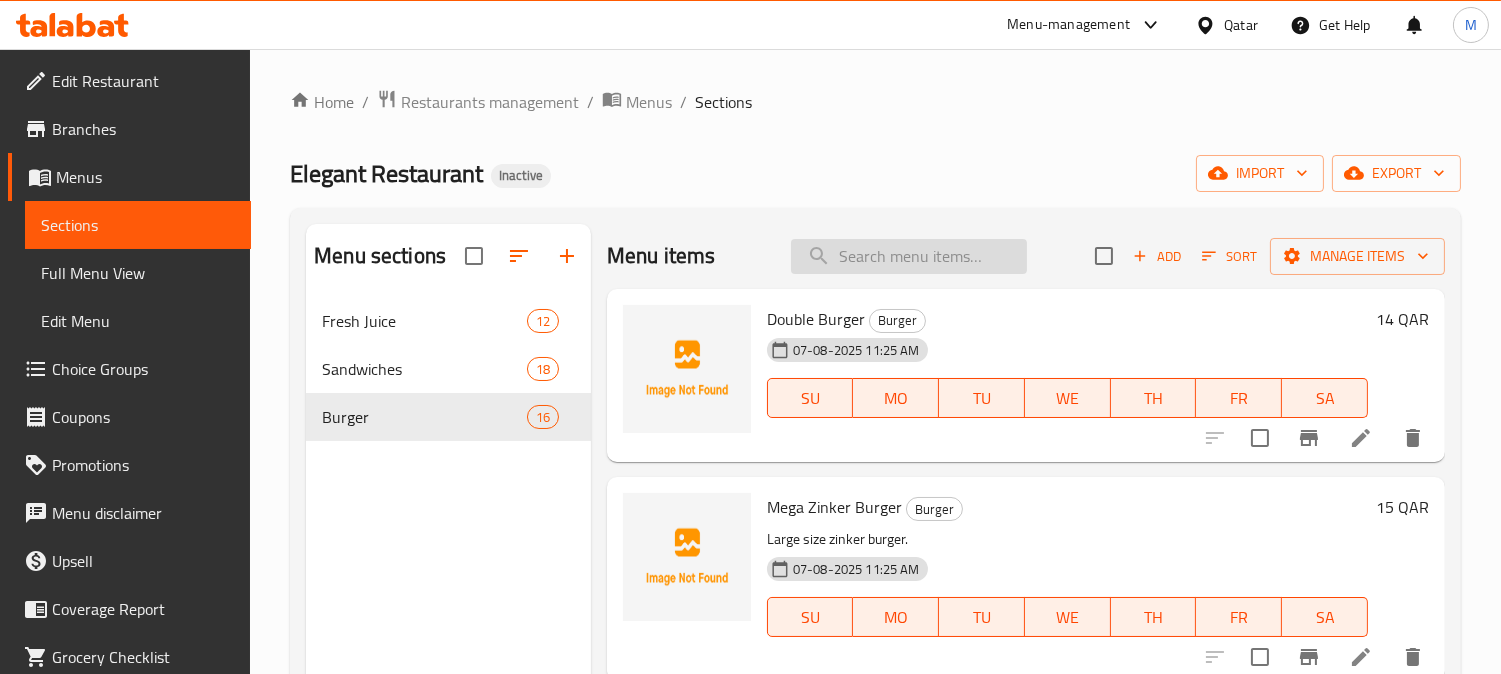 click at bounding box center (909, 256) 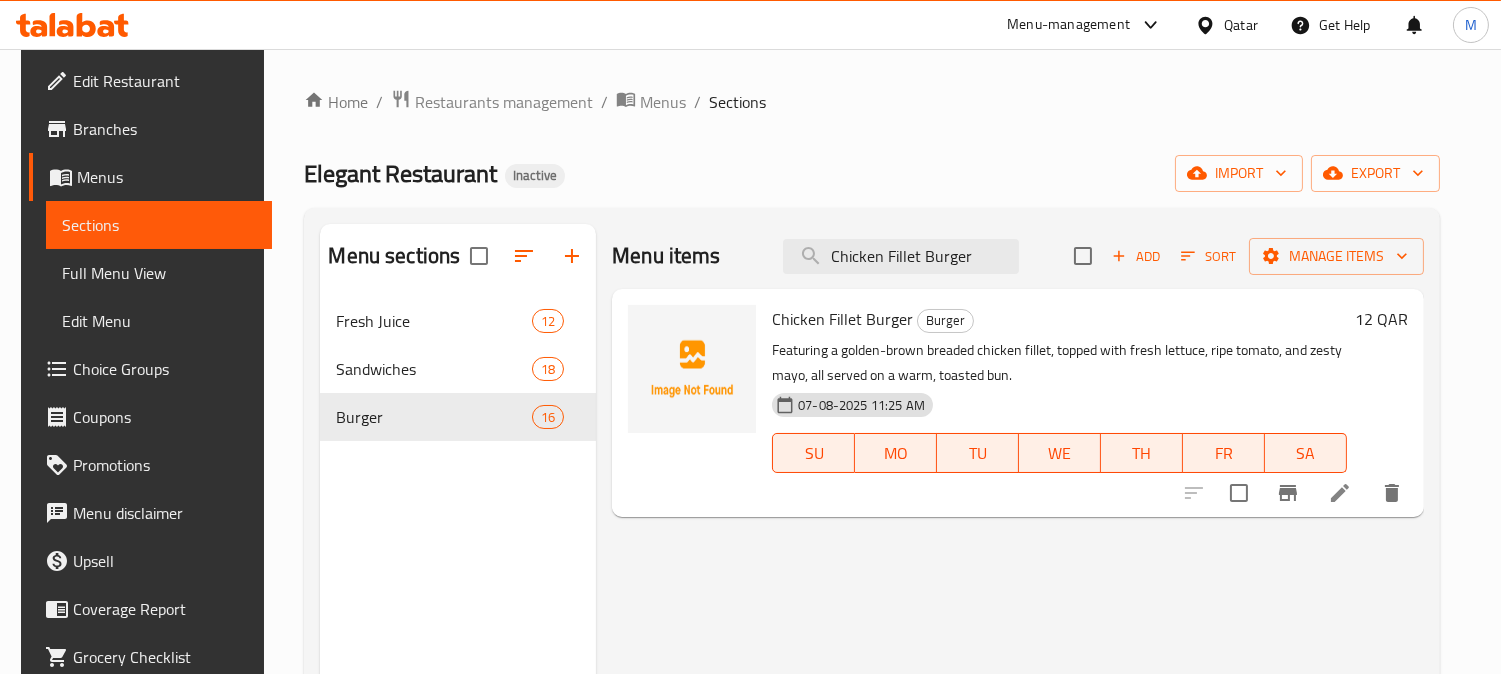 type on "Chicken Fillet Burger" 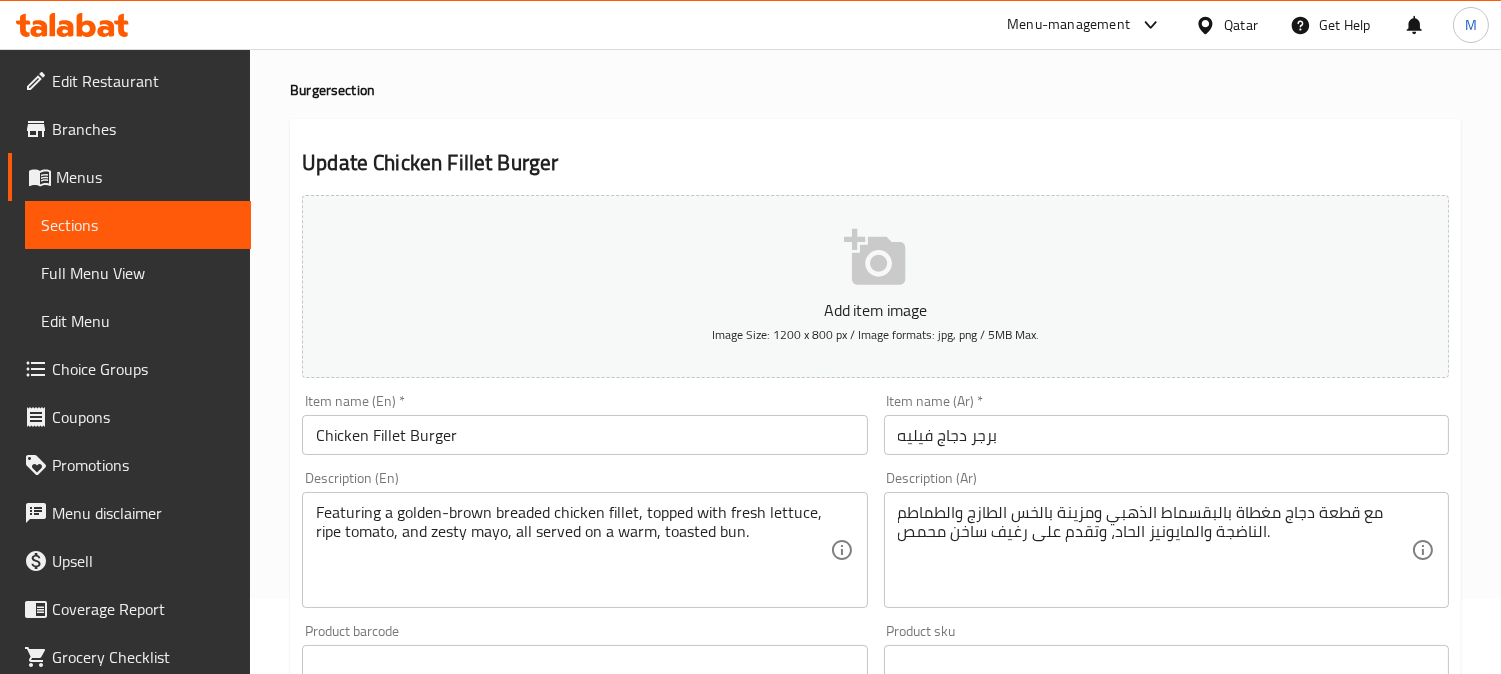 scroll, scrollTop: 111, scrollLeft: 0, axis: vertical 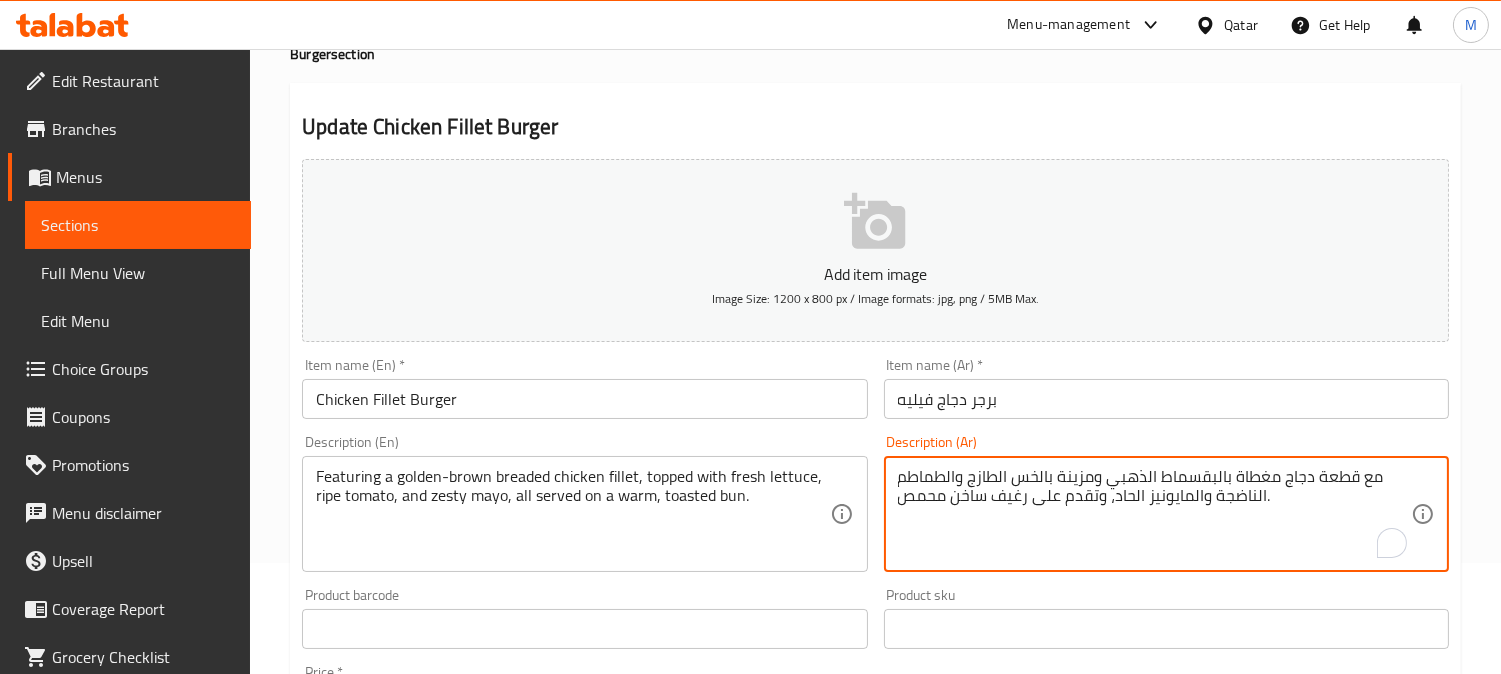 click on "مع قطعة دجاج مغطاة بالبقسماط الذهبي ومزينة بالخس الطازج والطماطم الناضجة والمايونيز الحاد، وتقدم على رغيف ساخن محمص." at bounding box center [1154, 514] 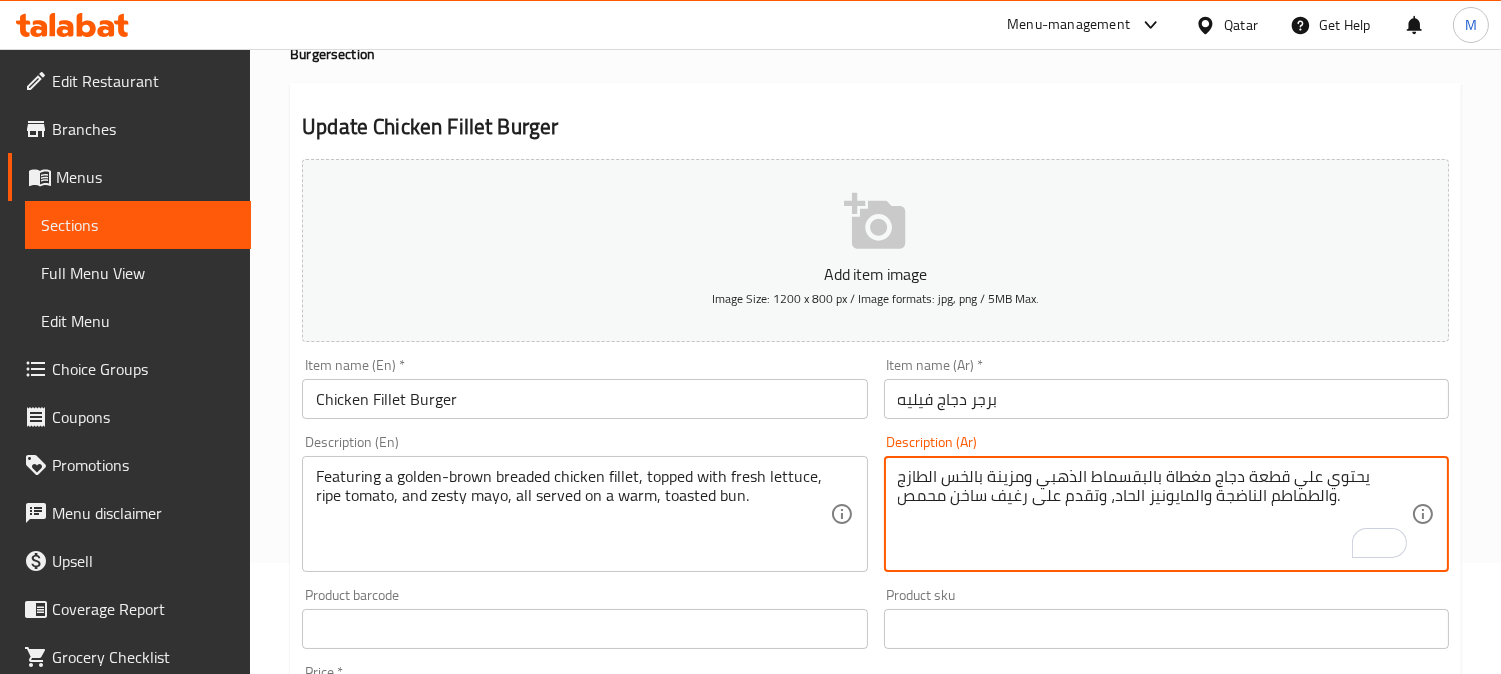 click on "يحتوي علي قطعة دجاج مغطاة بالبقسماط الذهبي ومزينة بالخس الطازج والطماطم الناضجة والمايونيز الحاد، وتقدم على رغيف ساخن محمص." at bounding box center [1154, 514] 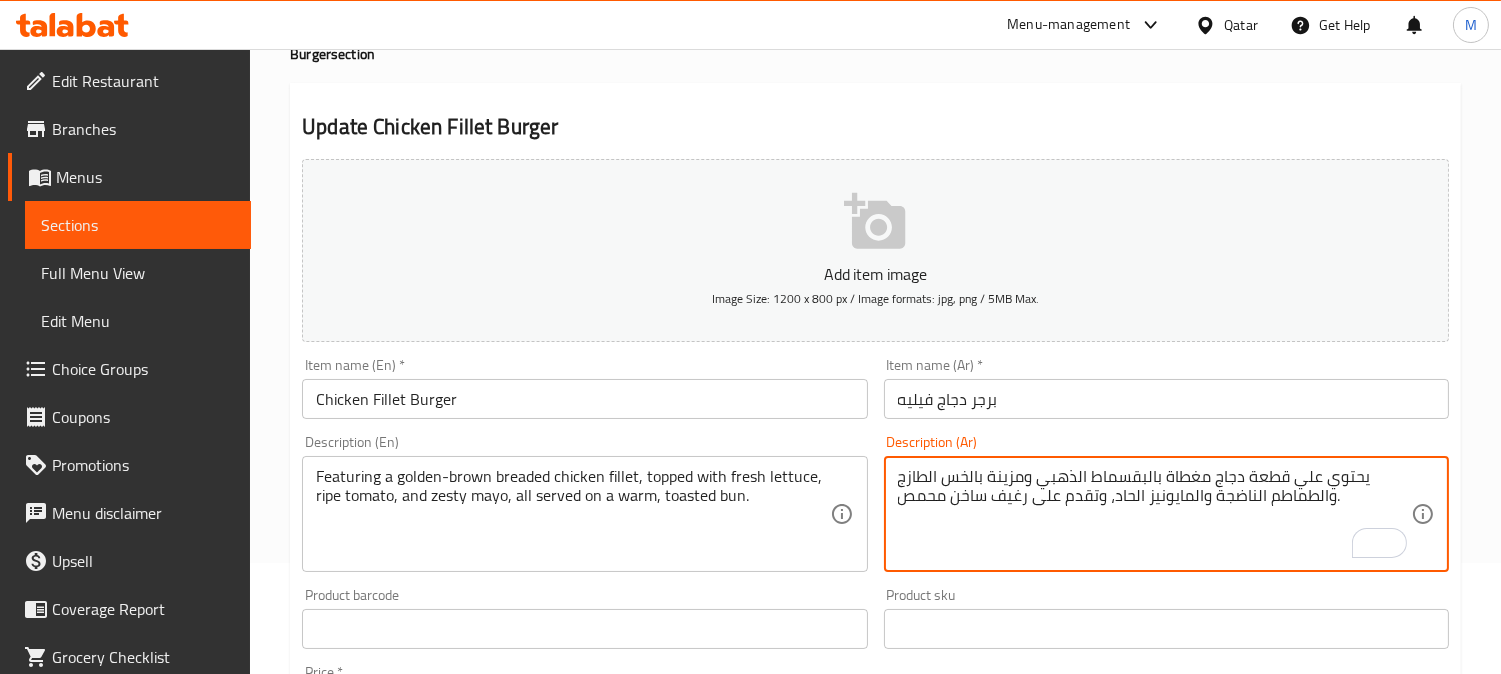 click on "يحتوي علي قطعة دجاج مغطاة بالبقسماط الذهبي ومزينة بالخس الطازج والطماطم الناضجة والمايونيز الحاد، وتقدم على رغيف ساخن محمص." at bounding box center [1154, 514] 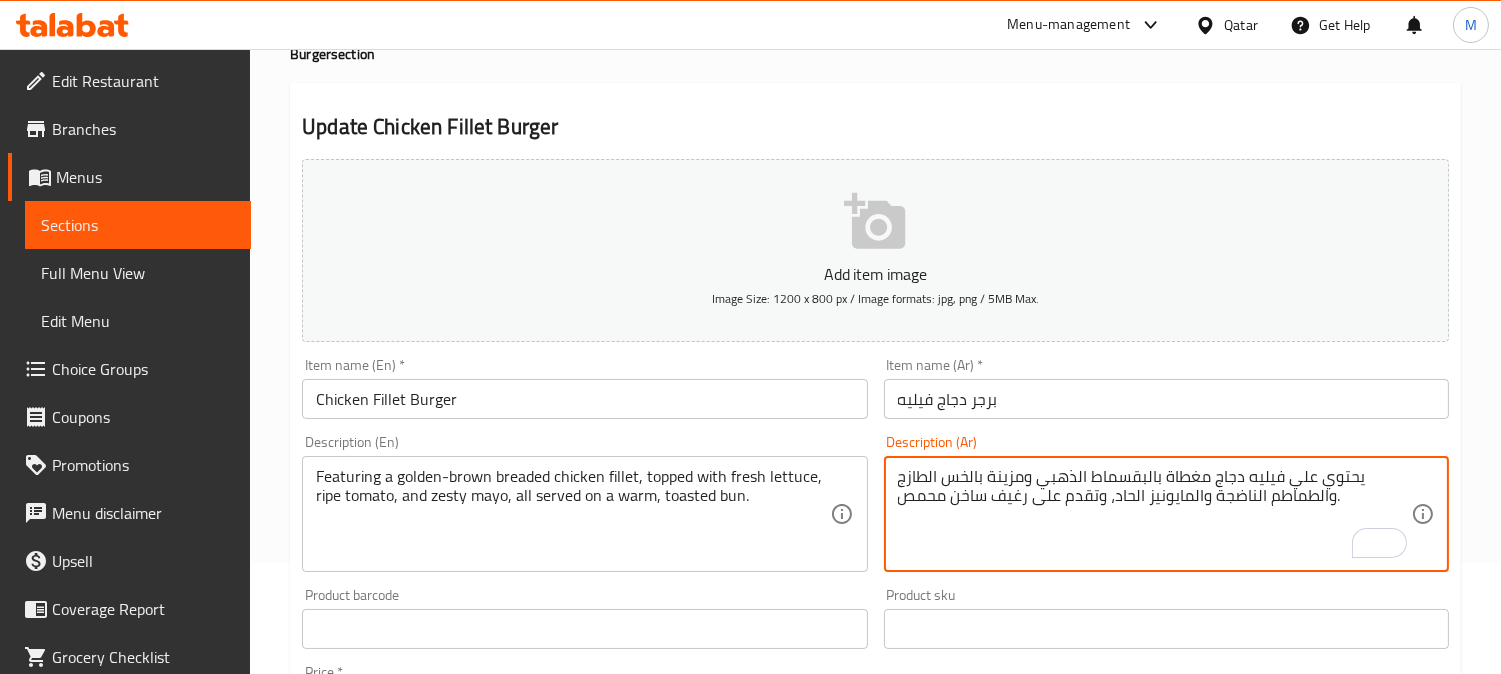 click on "يحتوي علي فيليه دجاج مغطاة بالبقسماط الذهبي ومزينة بالخس الطازج والطماطم الناضجة والمايونيز الحاد، وتقدم على رغيف ساخن محمص." at bounding box center (1154, 514) 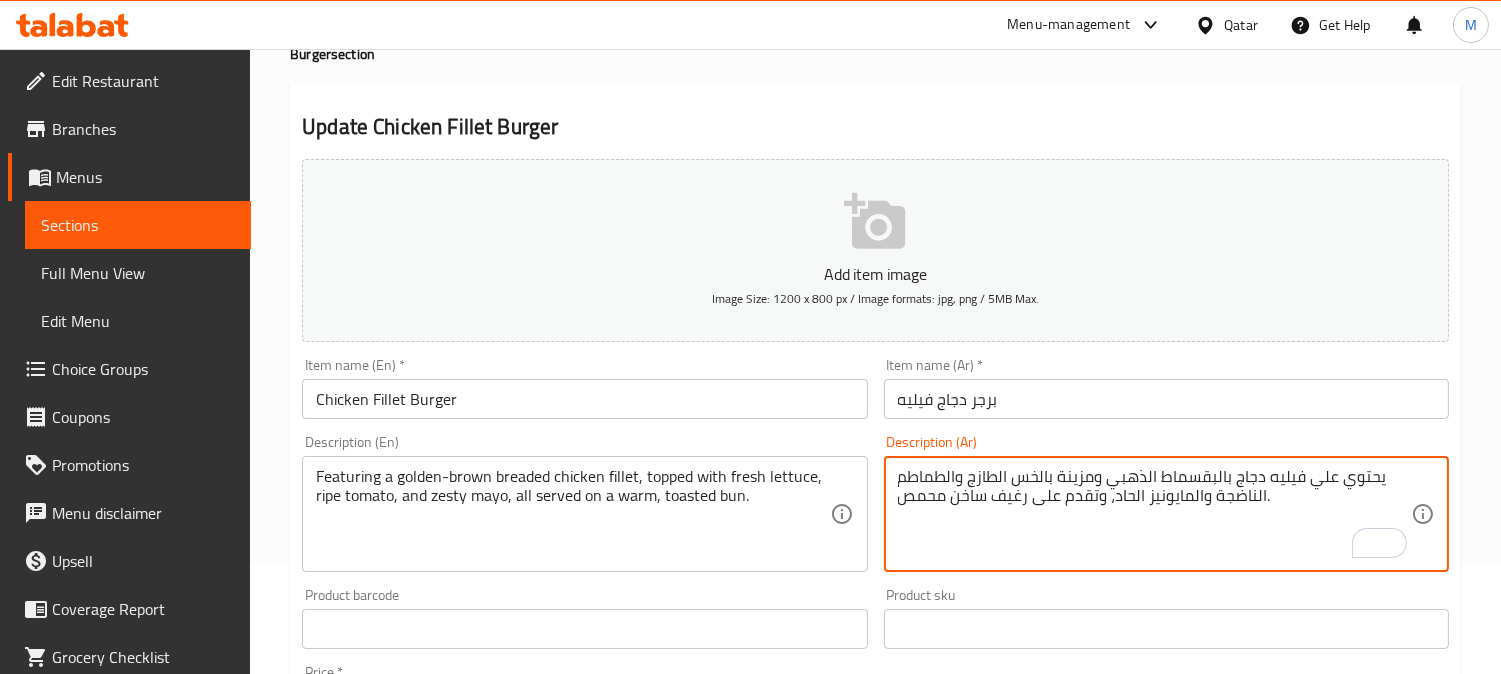 click on "يحتوي علي فيليه دجاج بالبقسماط الذهبي ومزينة بالخس الطازج والطماطم الناضجة والمايونيز الحاد، وتقدم على رغيف ساخن محمص." at bounding box center [1154, 514] 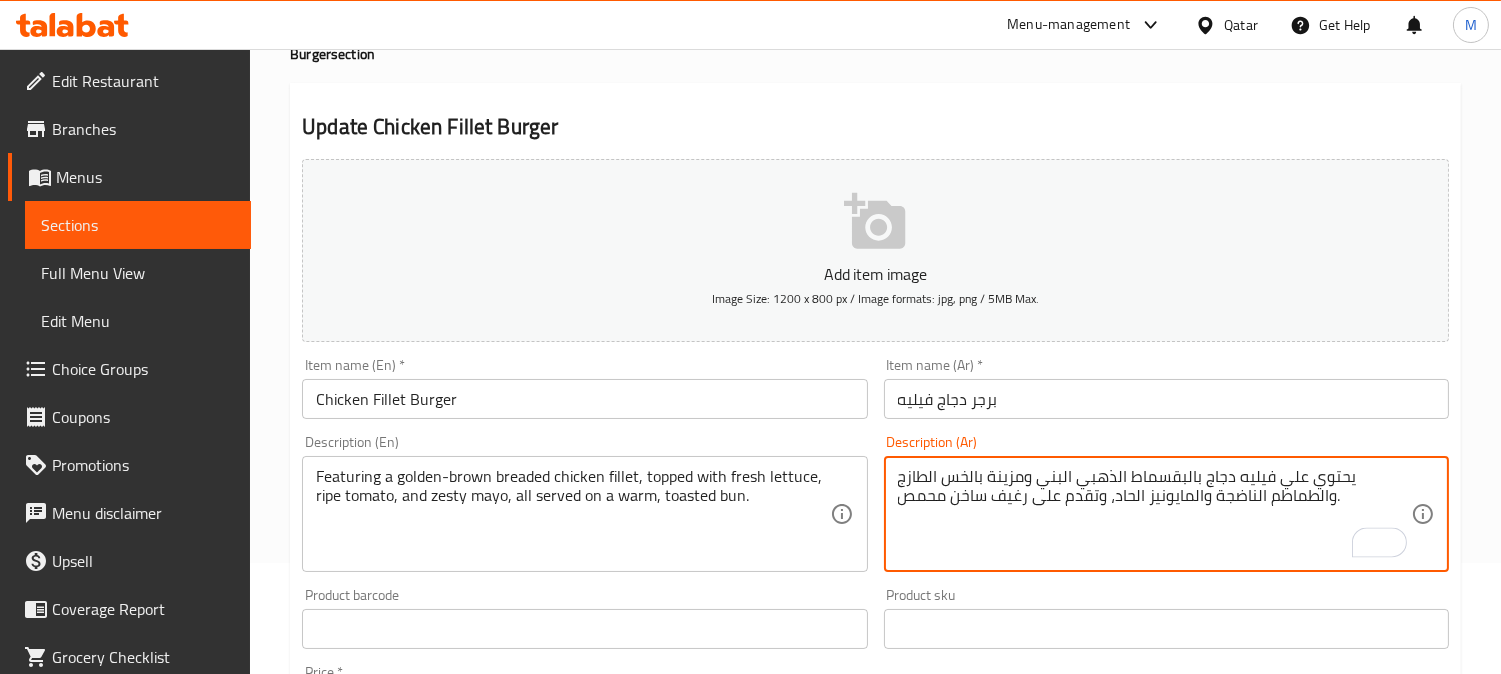 drag, startPoint x: 1021, startPoint y: 482, endPoint x: 986, endPoint y: 480, distance: 35.057095 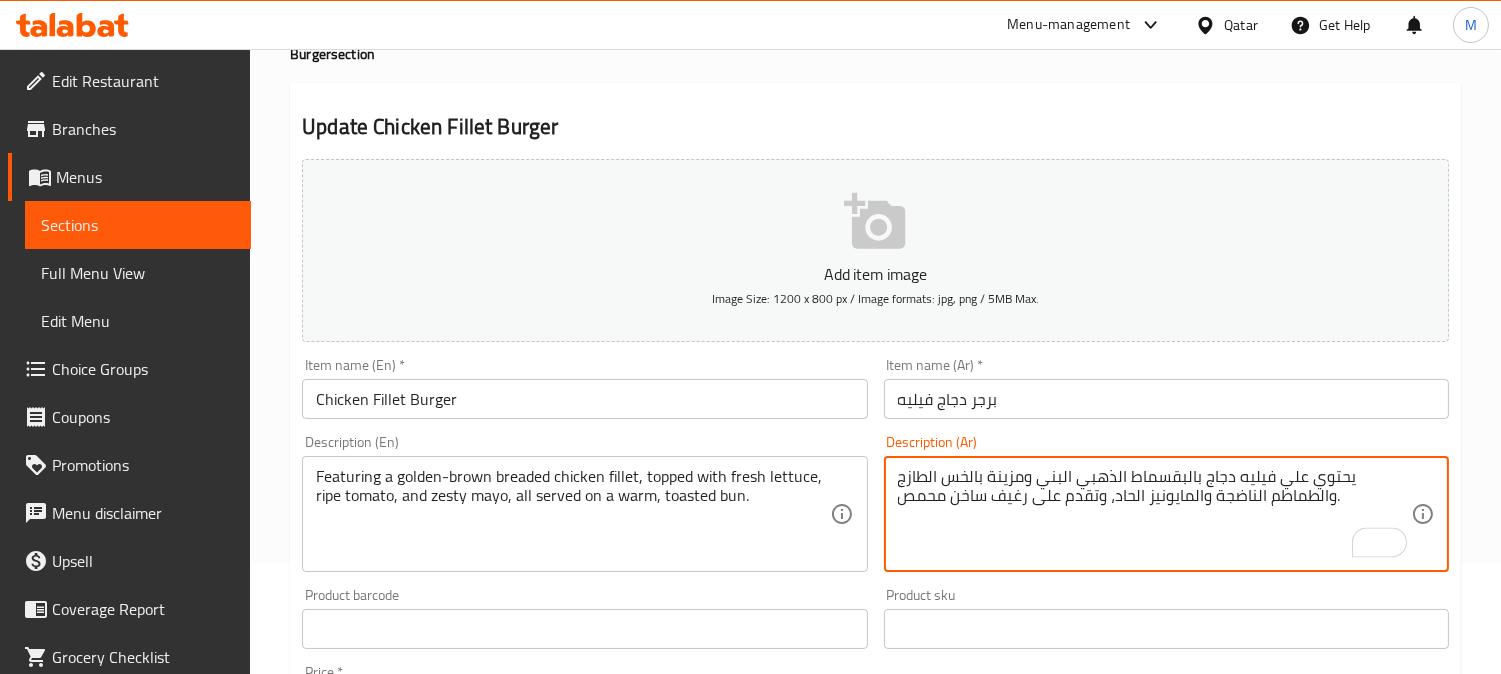 click on "يحتوي علي فيليه دجاج بالبقسماط الذهبي البني ومزينة بالخس الطازج والطماطم الناضجة والمايونيز الحاد، وتقدم على رغيف ساخن محمص." at bounding box center [1154, 514] 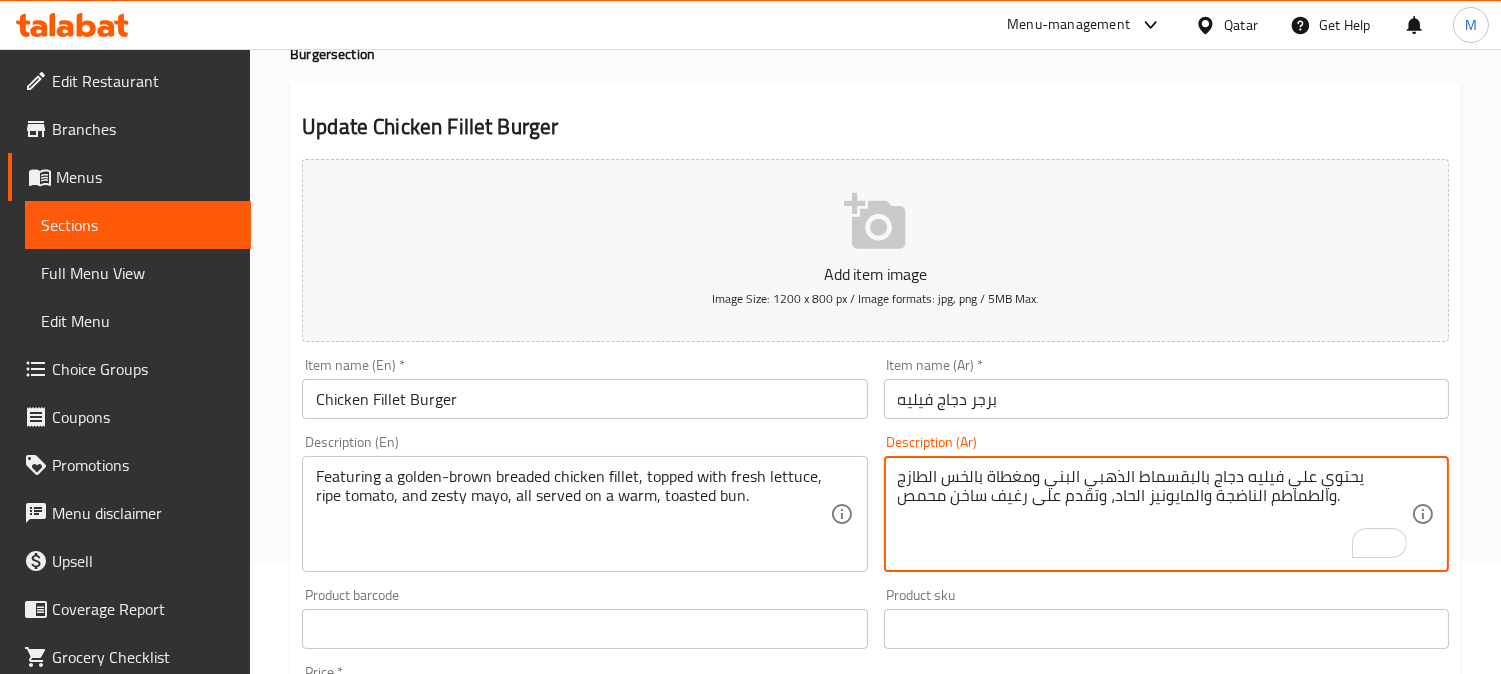click on "يحتوي علي فيليه دجاج بالبقسماط الذهبي البني ومغطاة بالخس الطازج والطماطم الناضجة والمايونيز الحاد، وتقدم على رغيف ساخن محمص." at bounding box center [1154, 514] 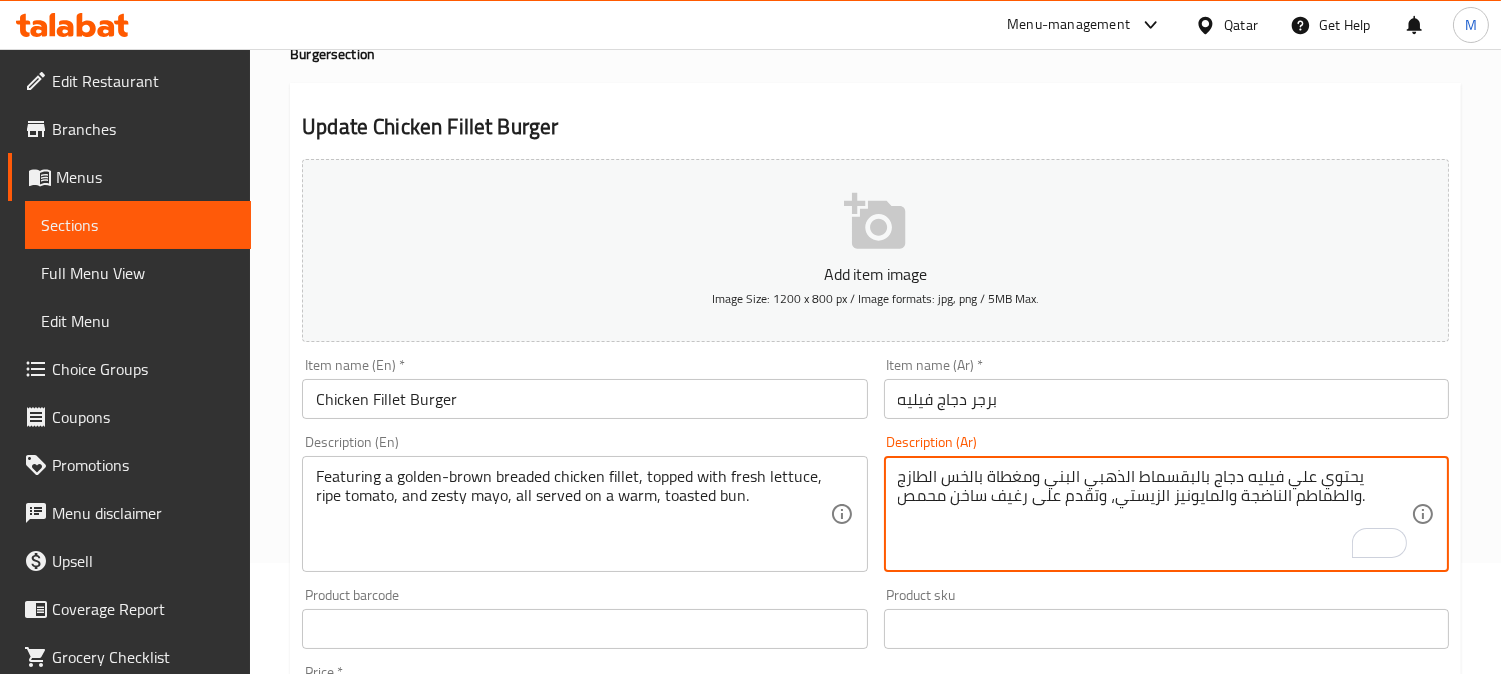 click on "يحتوي علي فيليه دجاج بالبقسماط الذهبي البني ومغطاة بالخس الطازج والطماطم الناضجة والمايونيز الزيستي، وتقدم على رغيف ساخن محمص." at bounding box center (1154, 514) 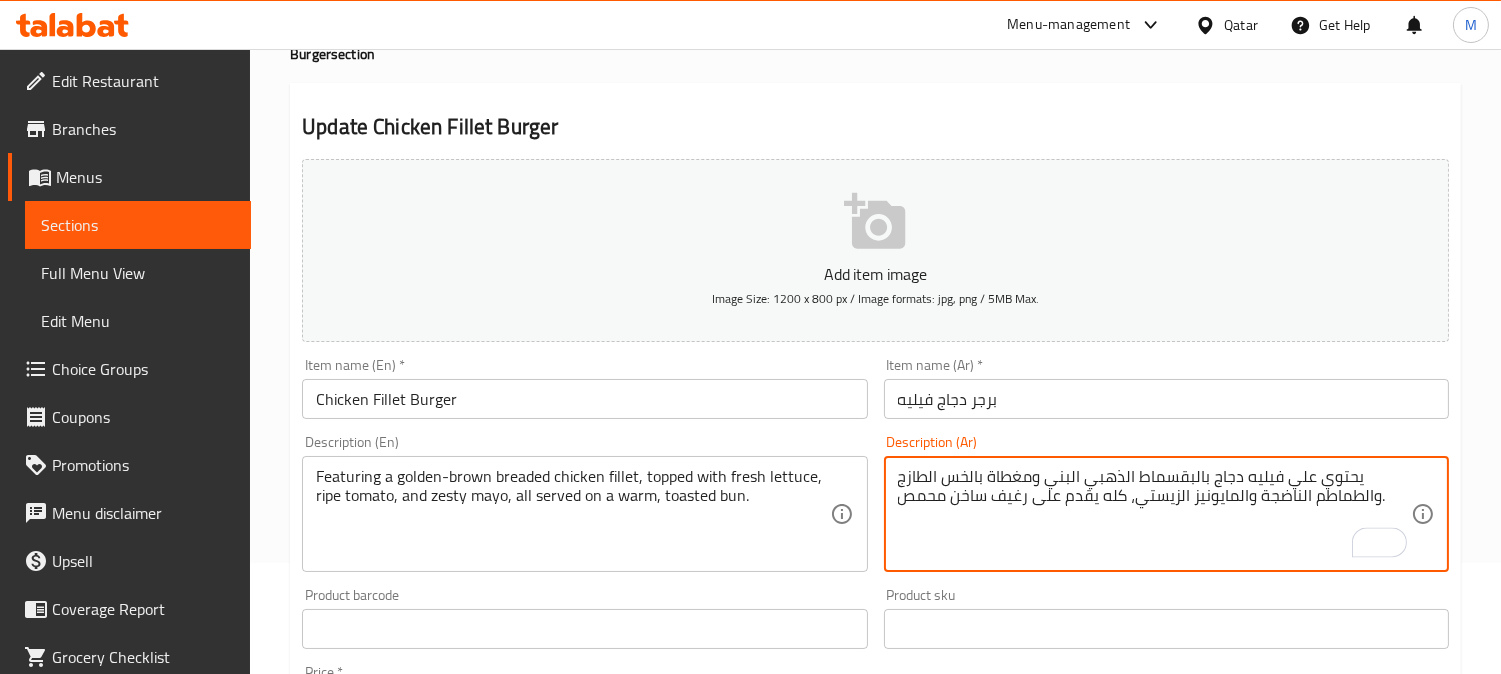 click on "يحتوي علي فيليه دجاج بالبقسماط الذهبي البني ومغطاة بالخس الطازج والطماطم الناضجة والمايونيز الزيستي، كله يقدم على رغيف ساخن محمص." at bounding box center (1154, 514) 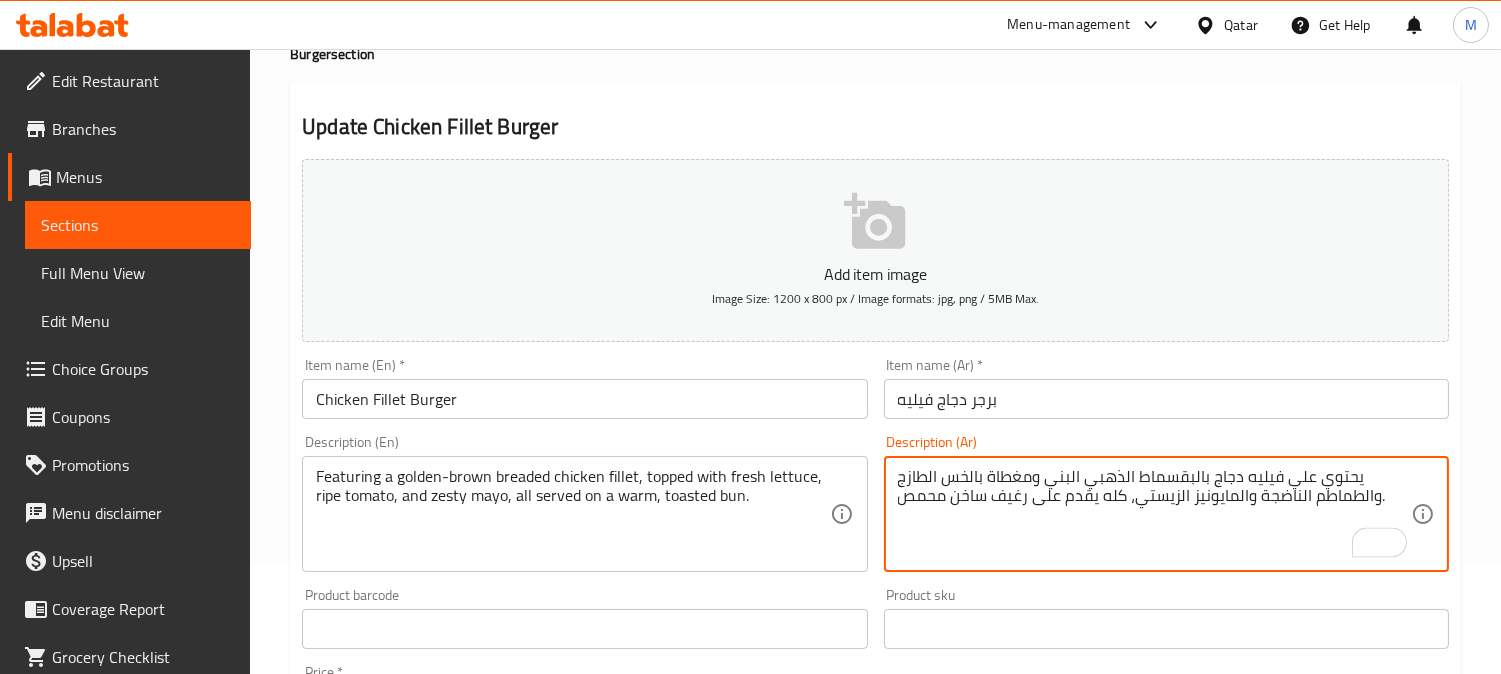 click on "يحتوي علي فيليه دجاج بالبقسماط الذهبي البني ومغطاة بالخس الطازج والطماطم الناضجة والمايونيز الزيستي، كله يقدم على رغيف ساخن محمص." at bounding box center (1154, 514) 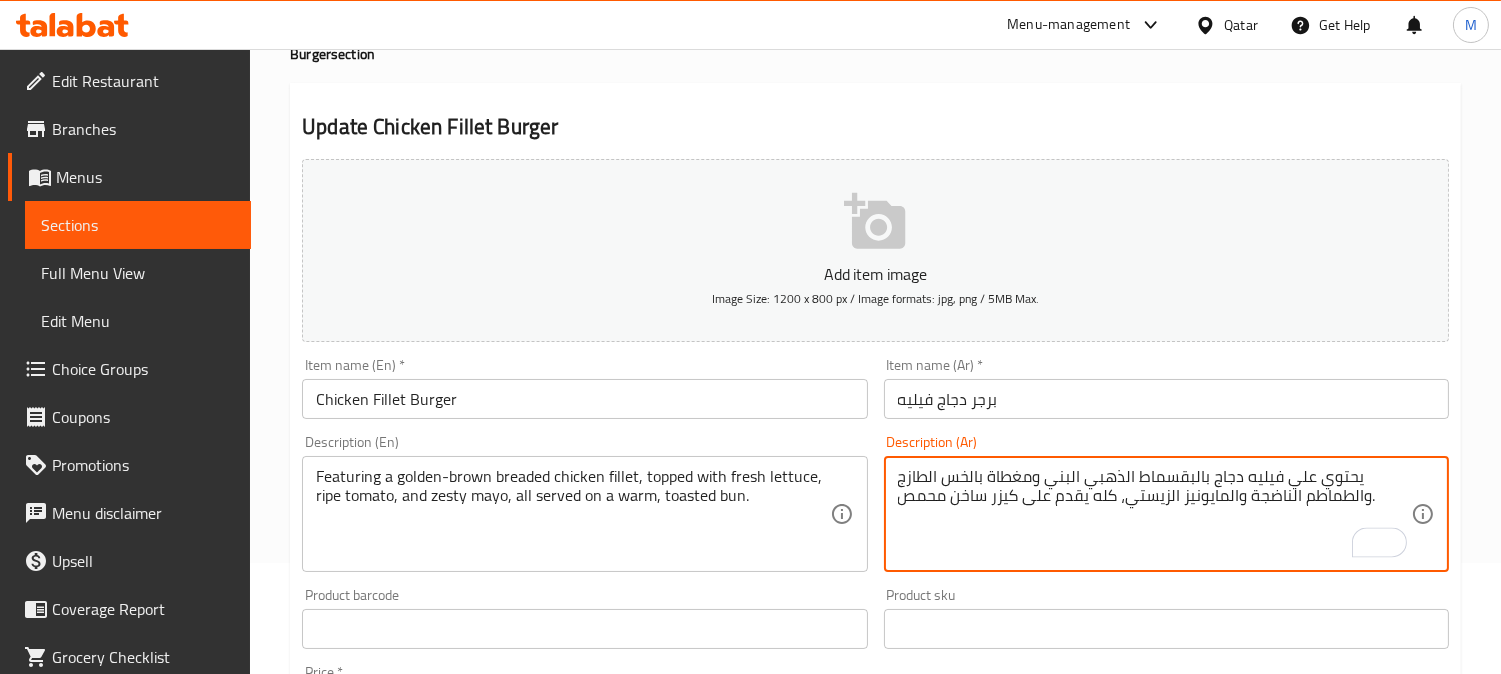 type on "يحتوي علي فيليه دجاج بالبقسماط الذهبي البني ومغطاة بالخس الطازج والطماطم الناضجة والمايونيز الزيستي، كله يقدم على كيزر ساخن محمص." 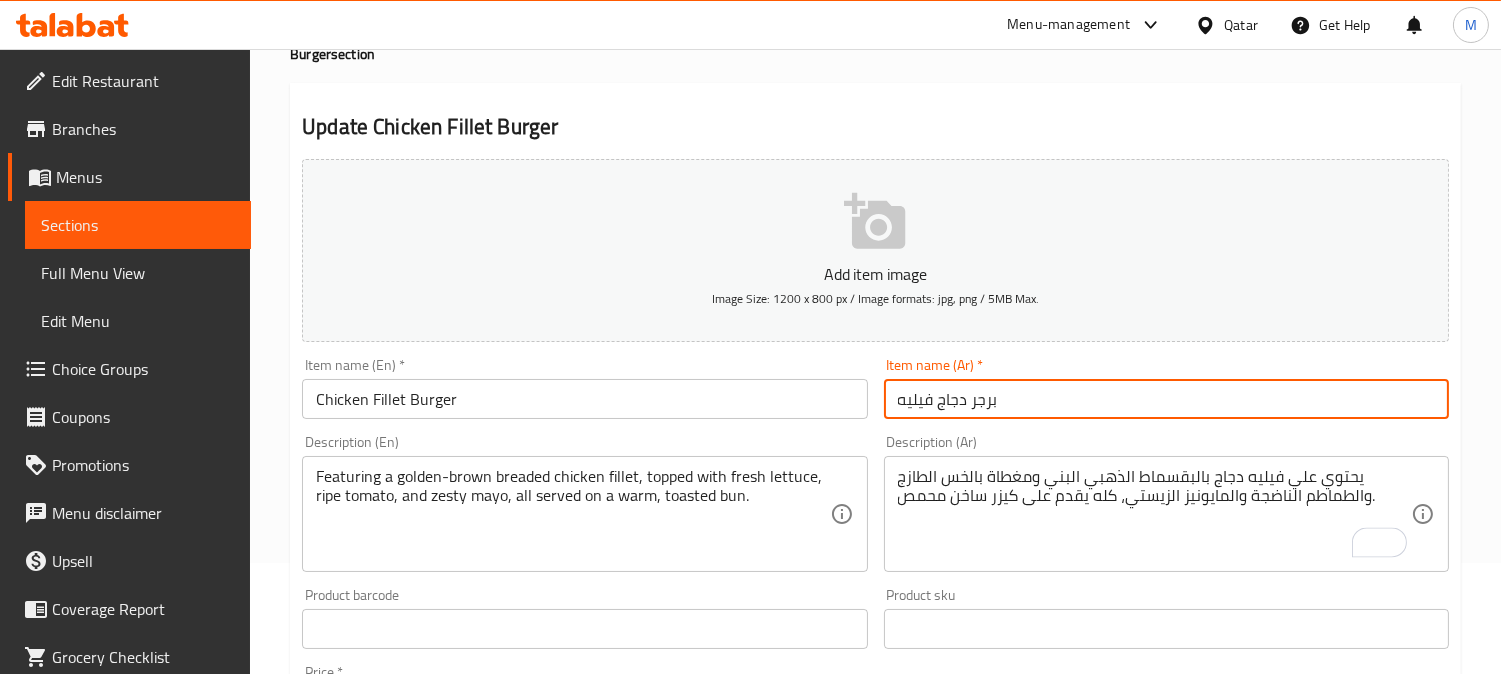 click on "Update" at bounding box center [439, 1215] 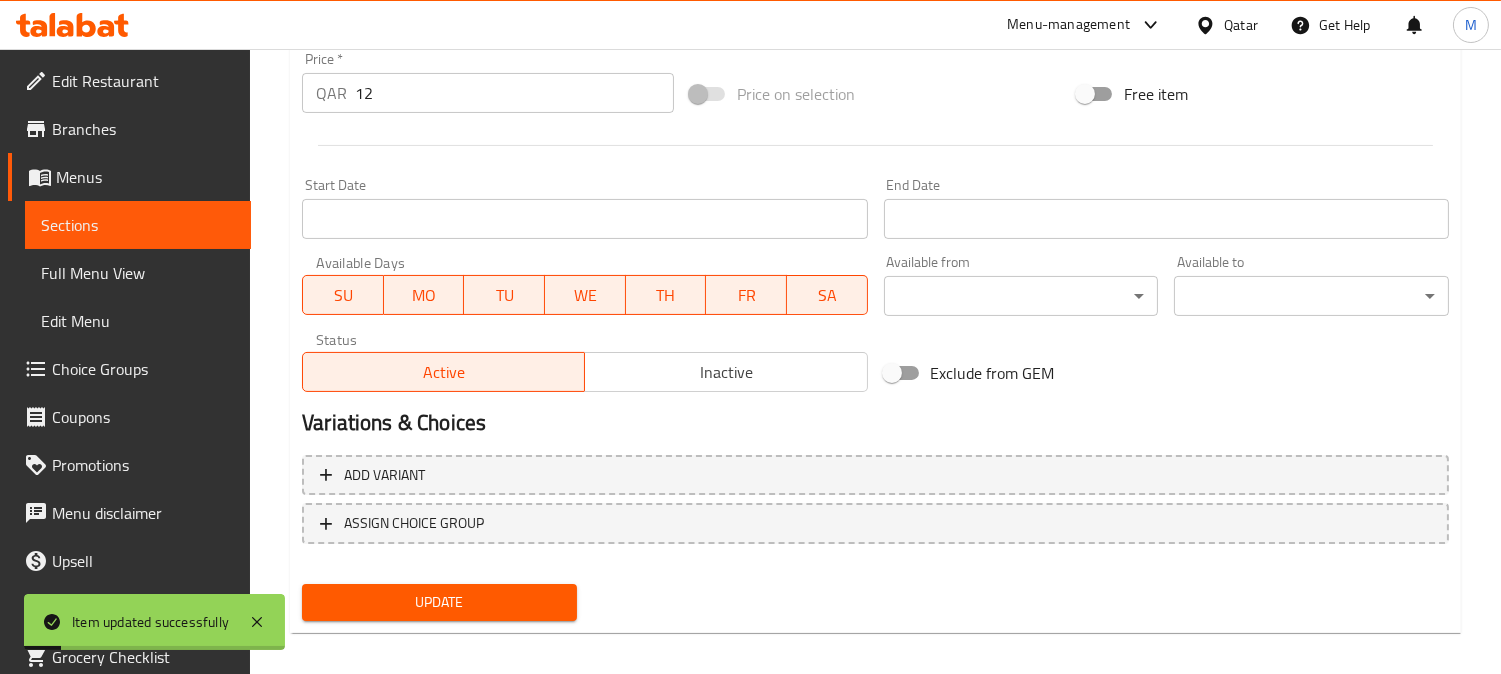 scroll, scrollTop: 735, scrollLeft: 0, axis: vertical 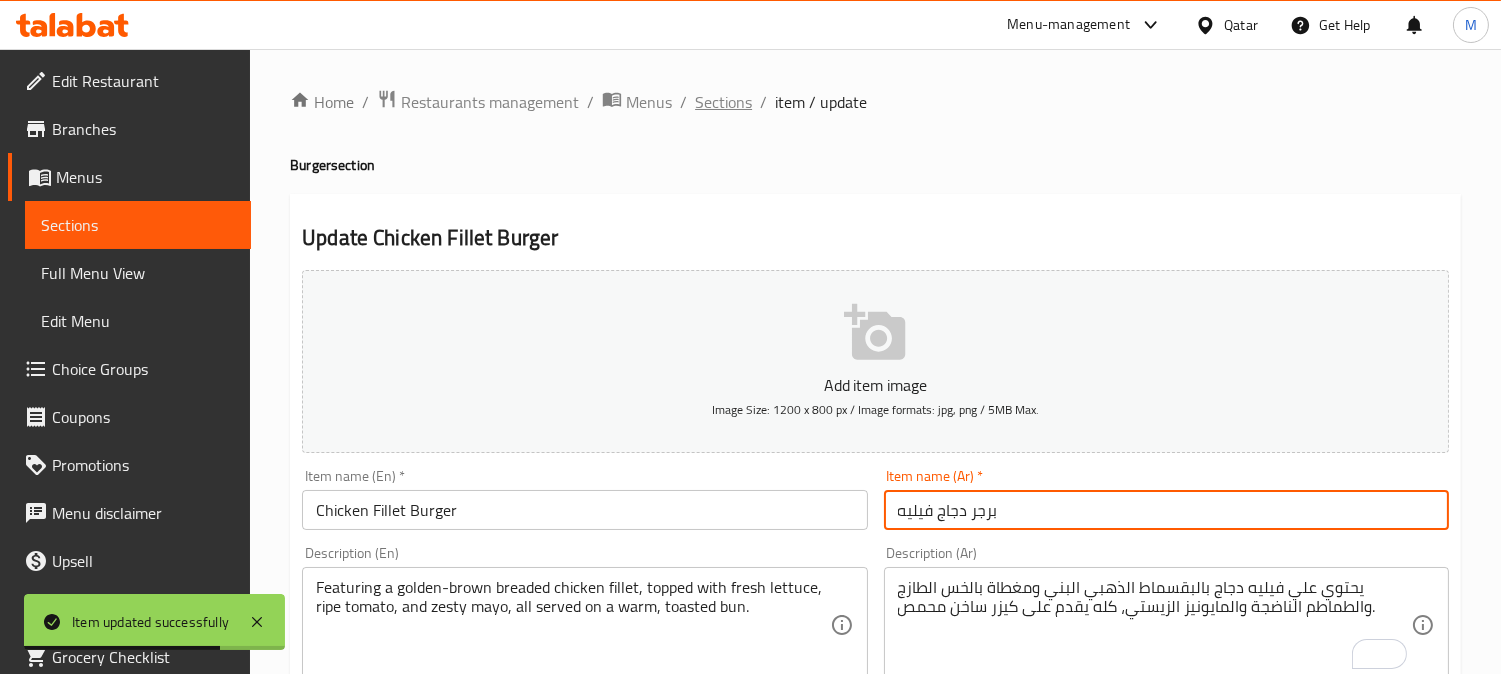 click on "Sections" at bounding box center (723, 102) 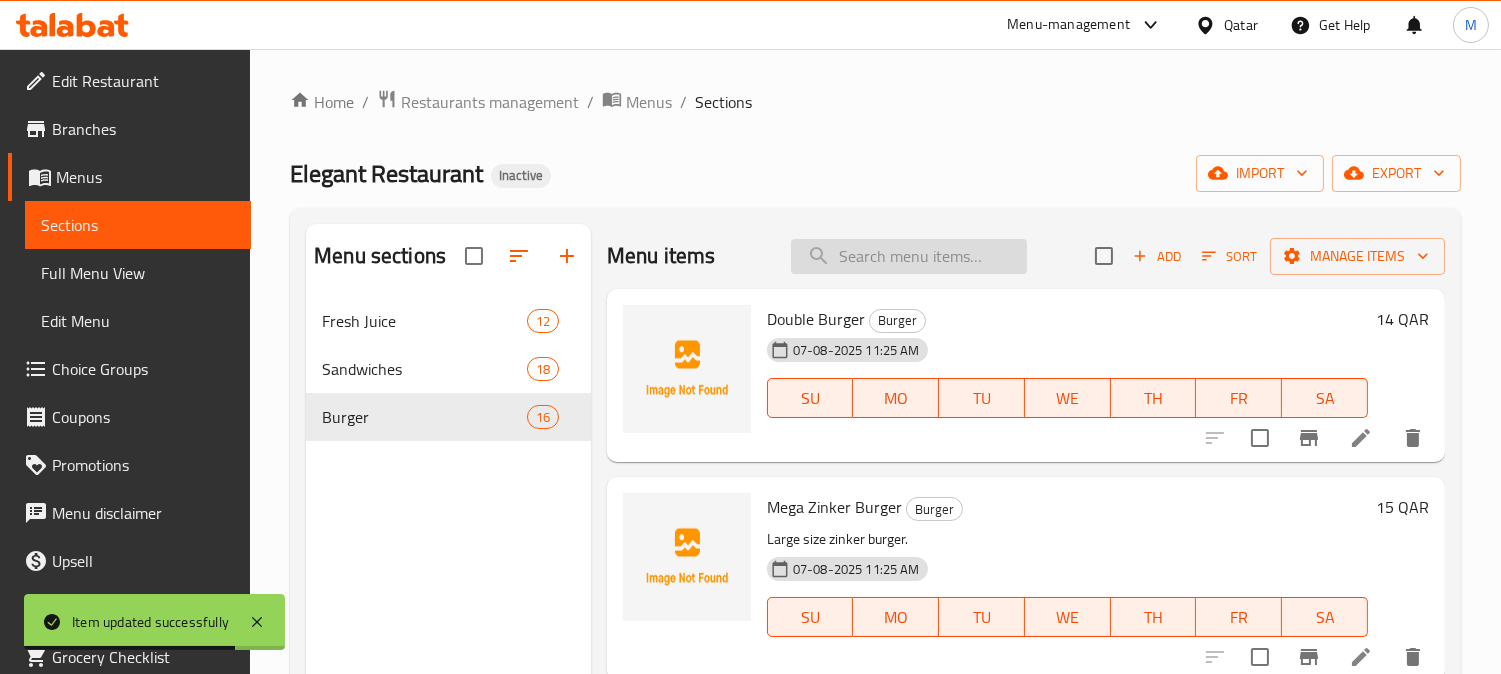 paste on "Jumbo Prawns Burger" 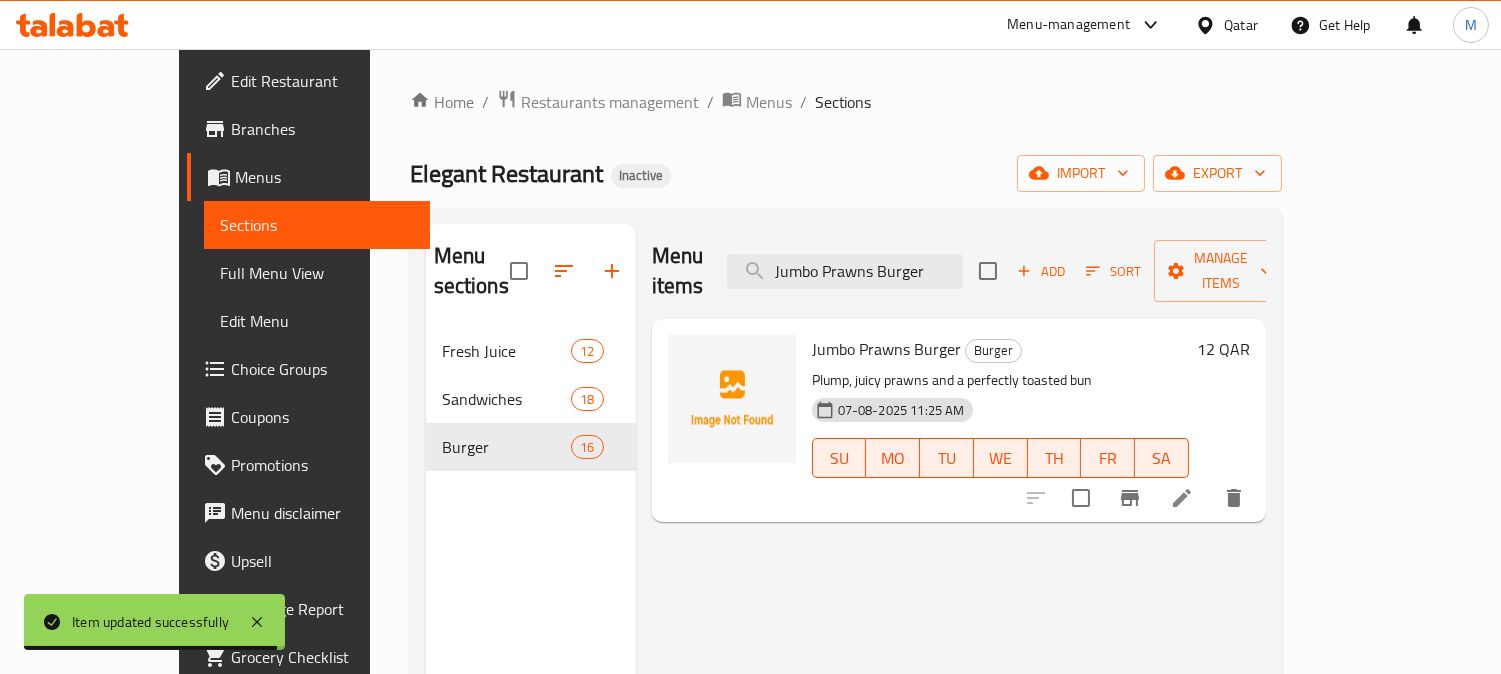 type on "Jumbo Prawns Burger" 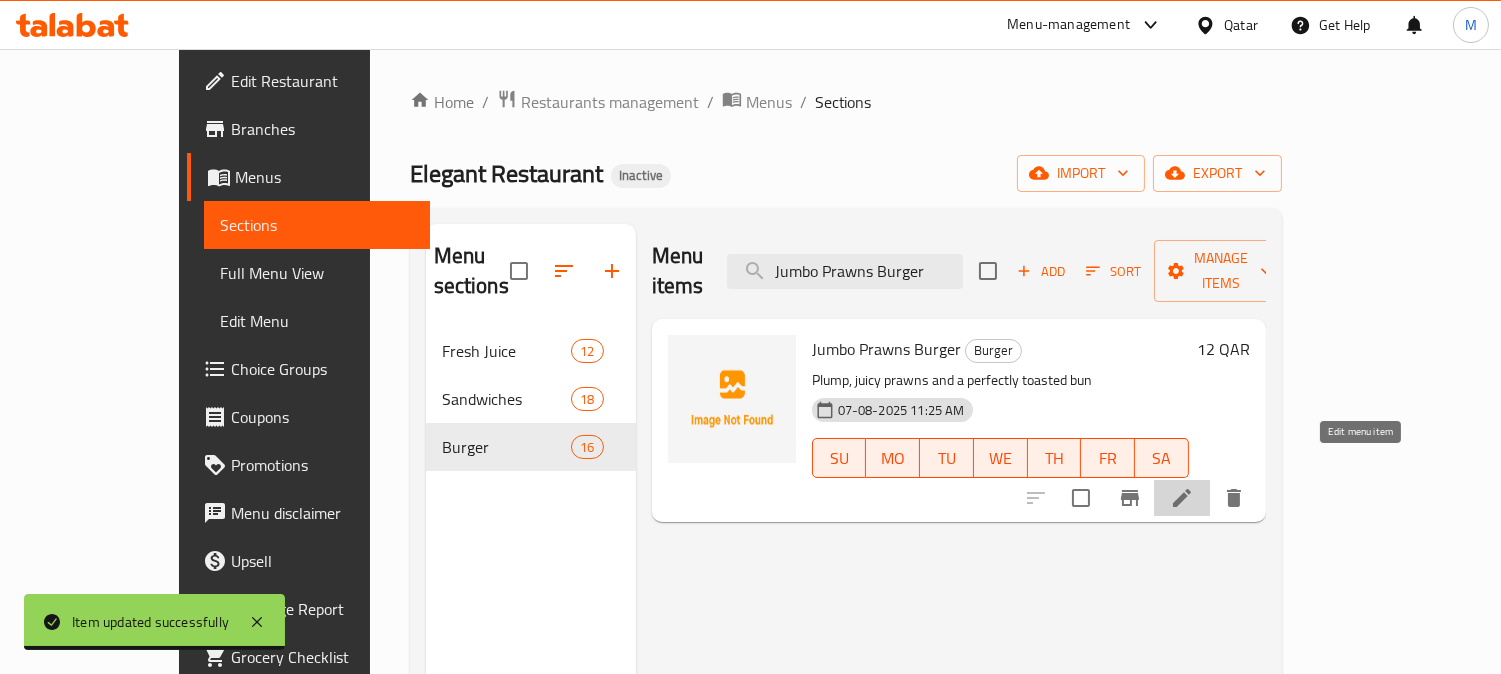 click 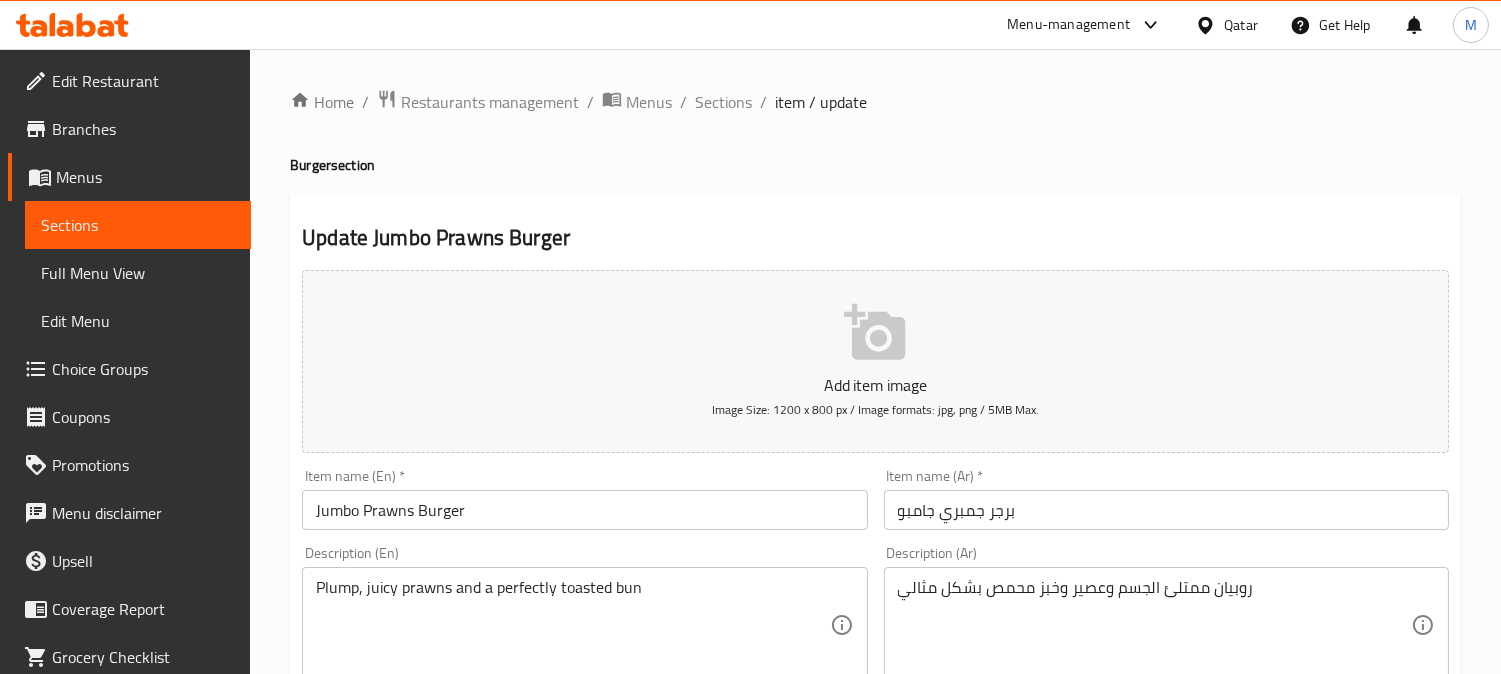 drag, startPoint x: 1130, startPoint y: 596, endPoint x: 1078, endPoint y: 586, distance: 52.95281 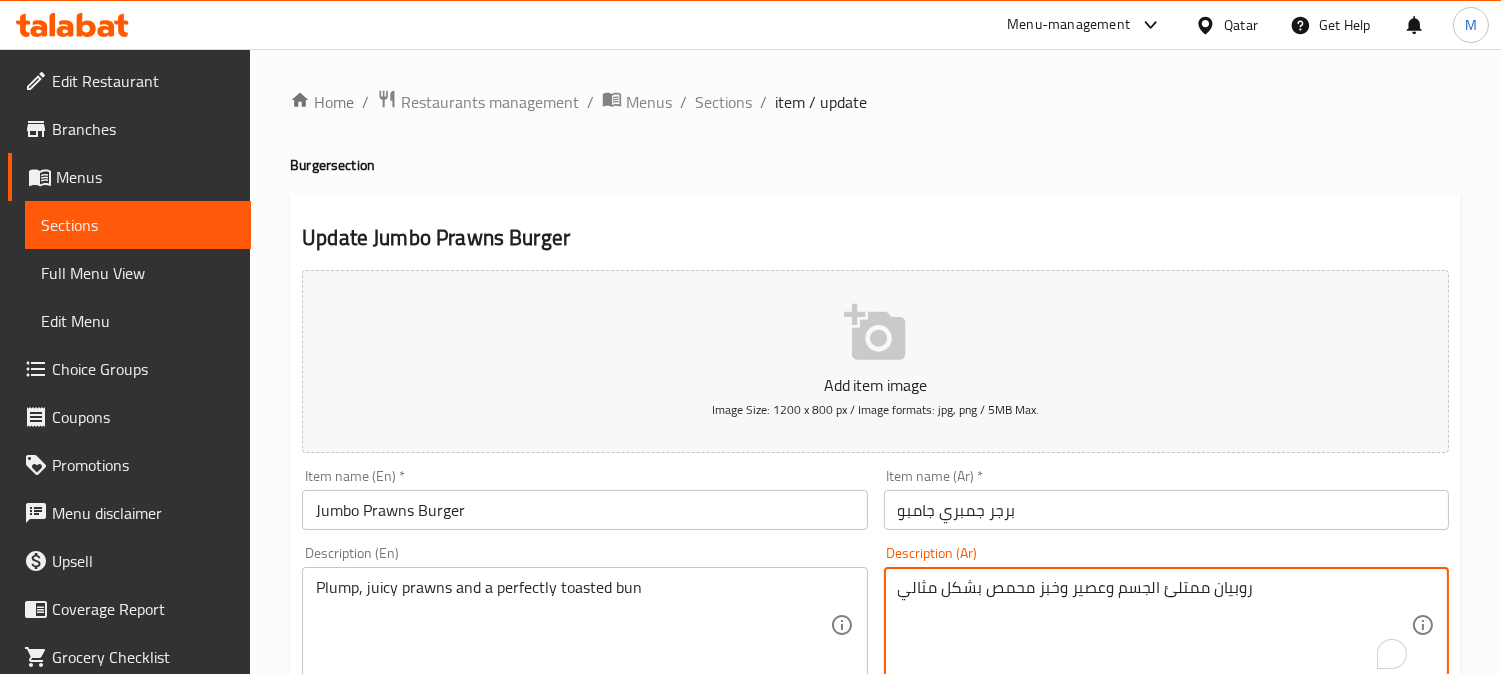 click on "روبيان ممتلئ الجسم وعصير وخبز محمص بشكل مثالي" at bounding box center [1154, 625] 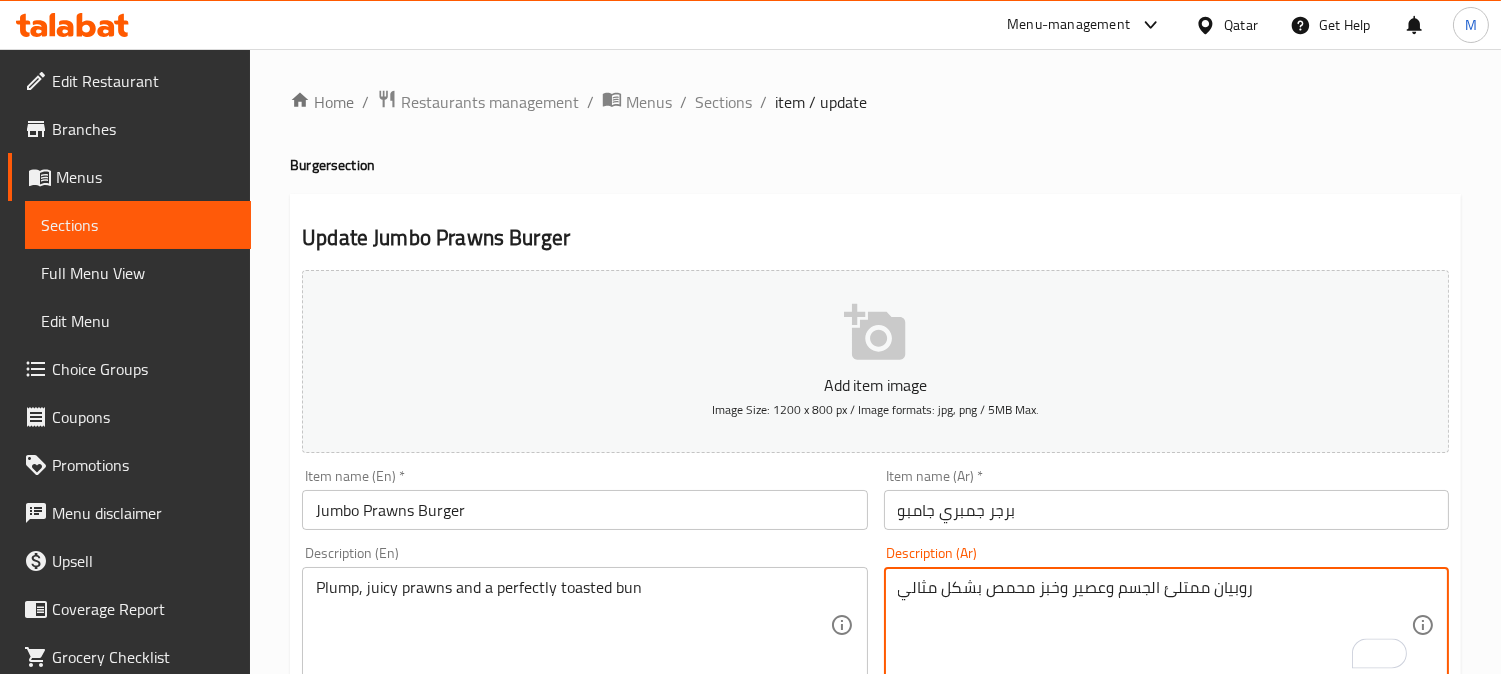 drag, startPoint x: 1101, startPoint y: 590, endPoint x: 1071, endPoint y: 593, distance: 30.149628 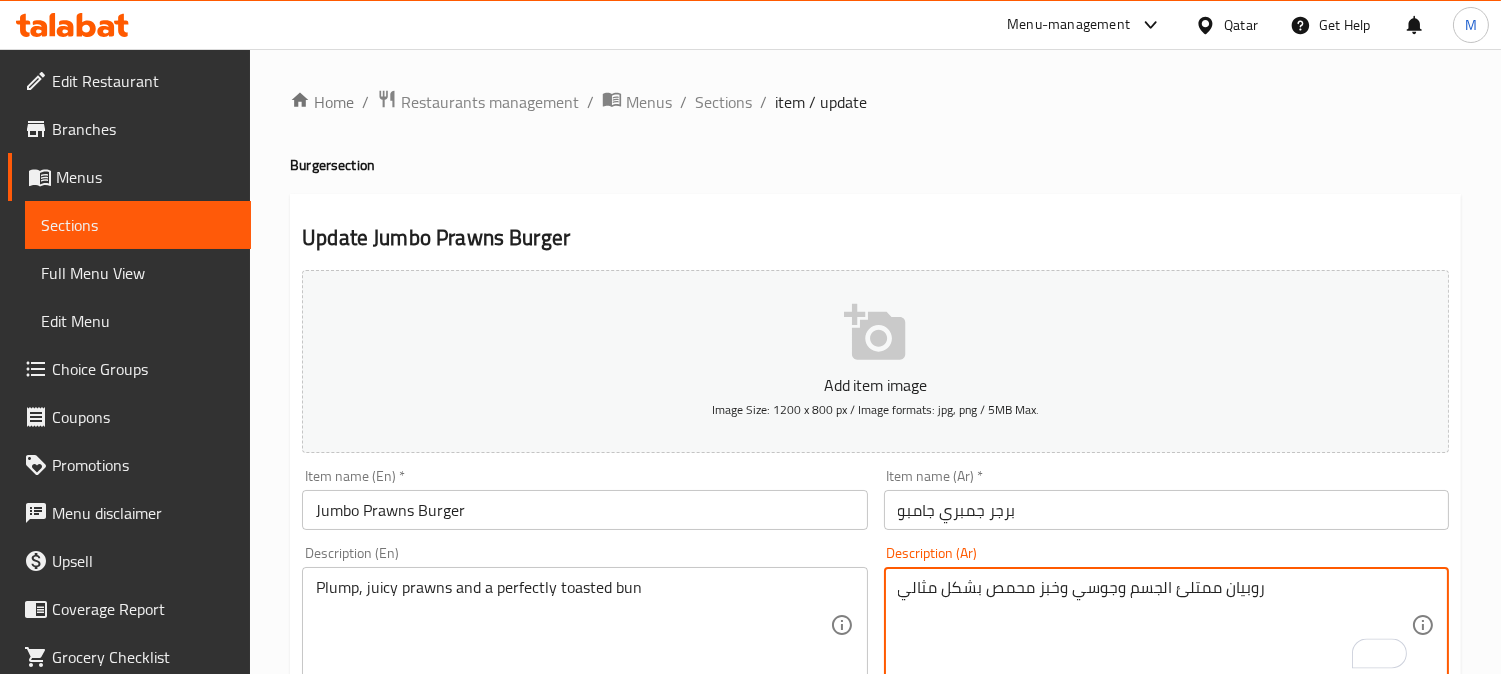 click on "روبيان ممتلئ الجسم وجوسي وخبز محمص بشكل مثالي" at bounding box center (1154, 625) 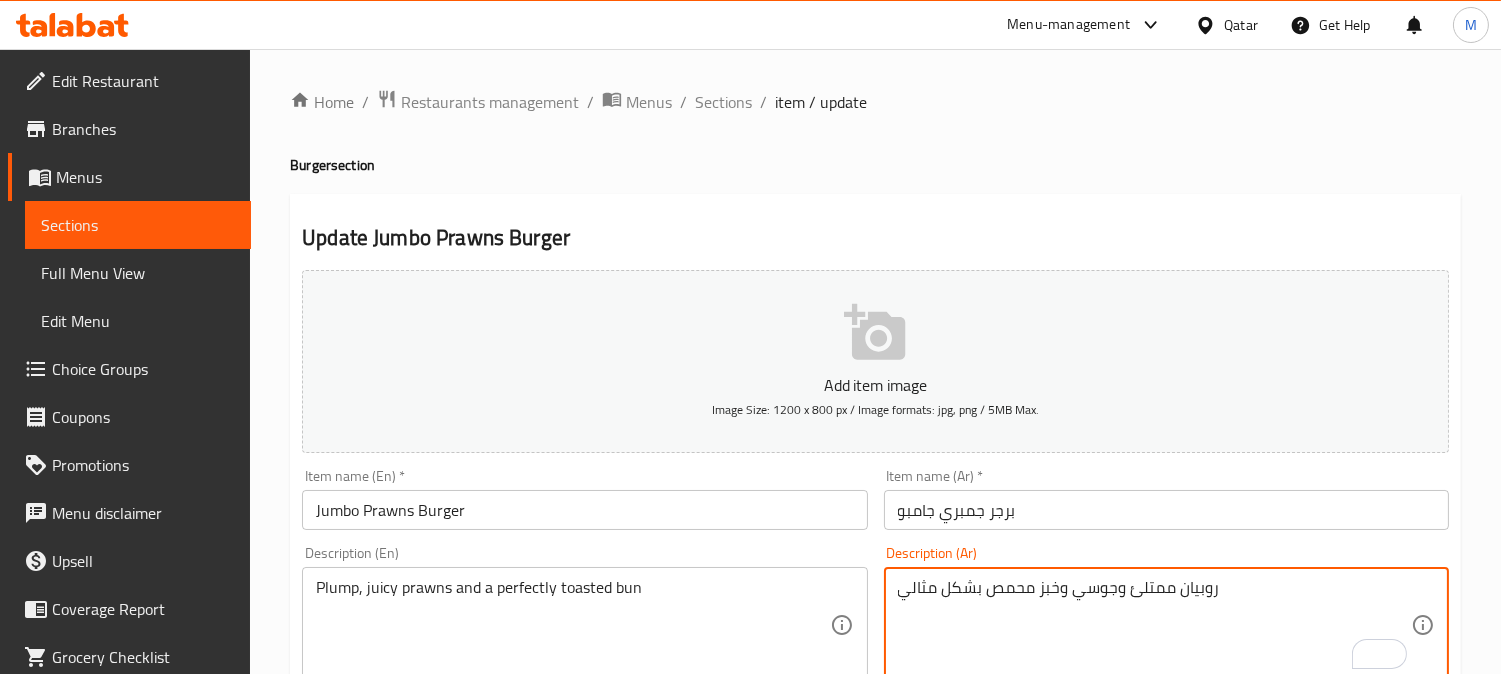 drag, startPoint x: 1055, startPoint y: 590, endPoint x: 1038, endPoint y: 590, distance: 17 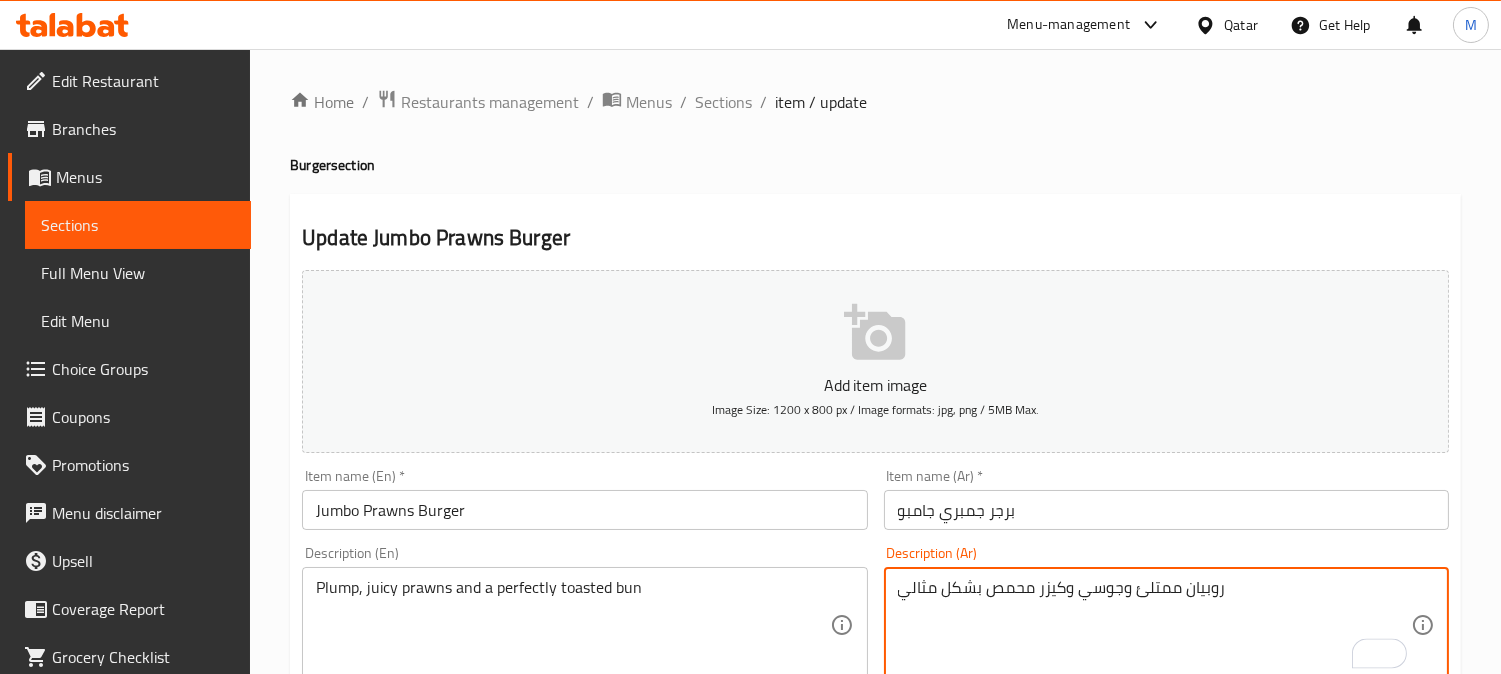 type on "روبيان ممتلئ وجوسي وكيزر محمص بشكل مثالي" 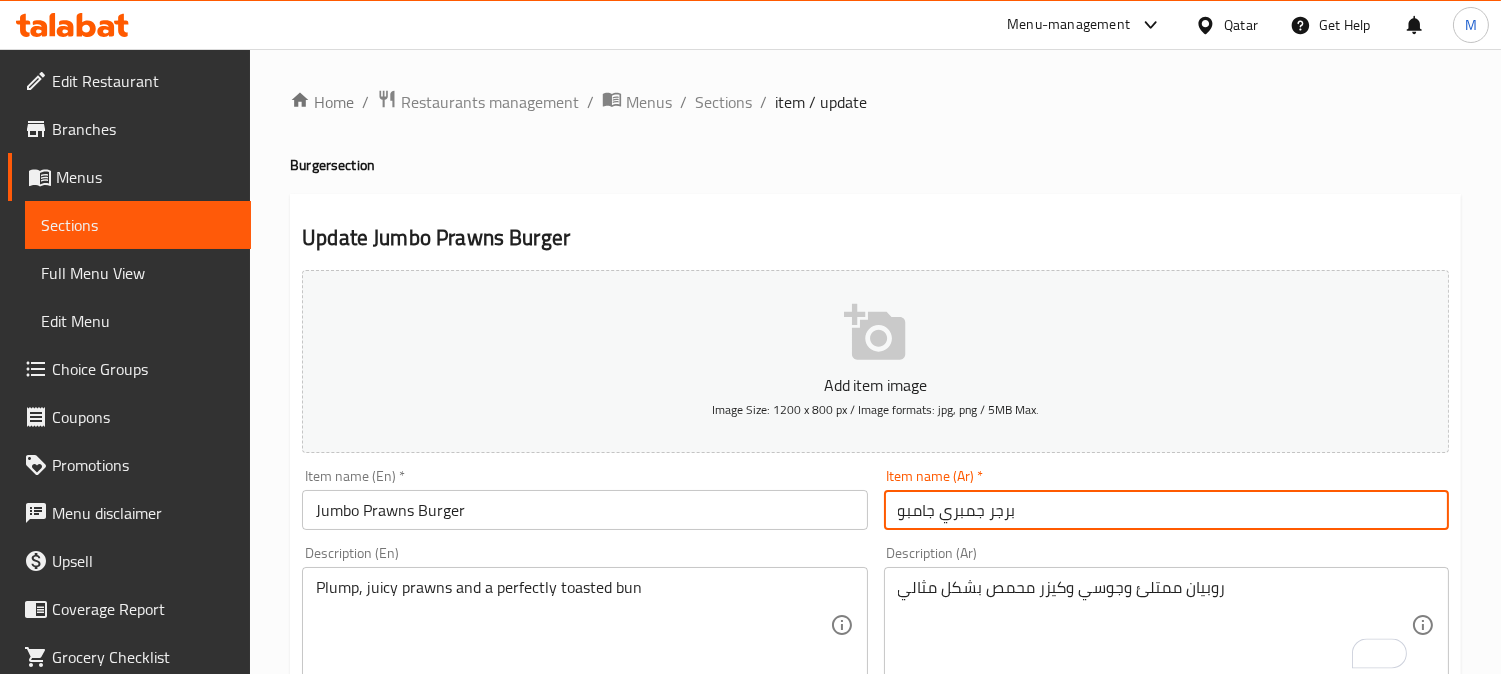 click on "Update" at bounding box center [439, 1326] 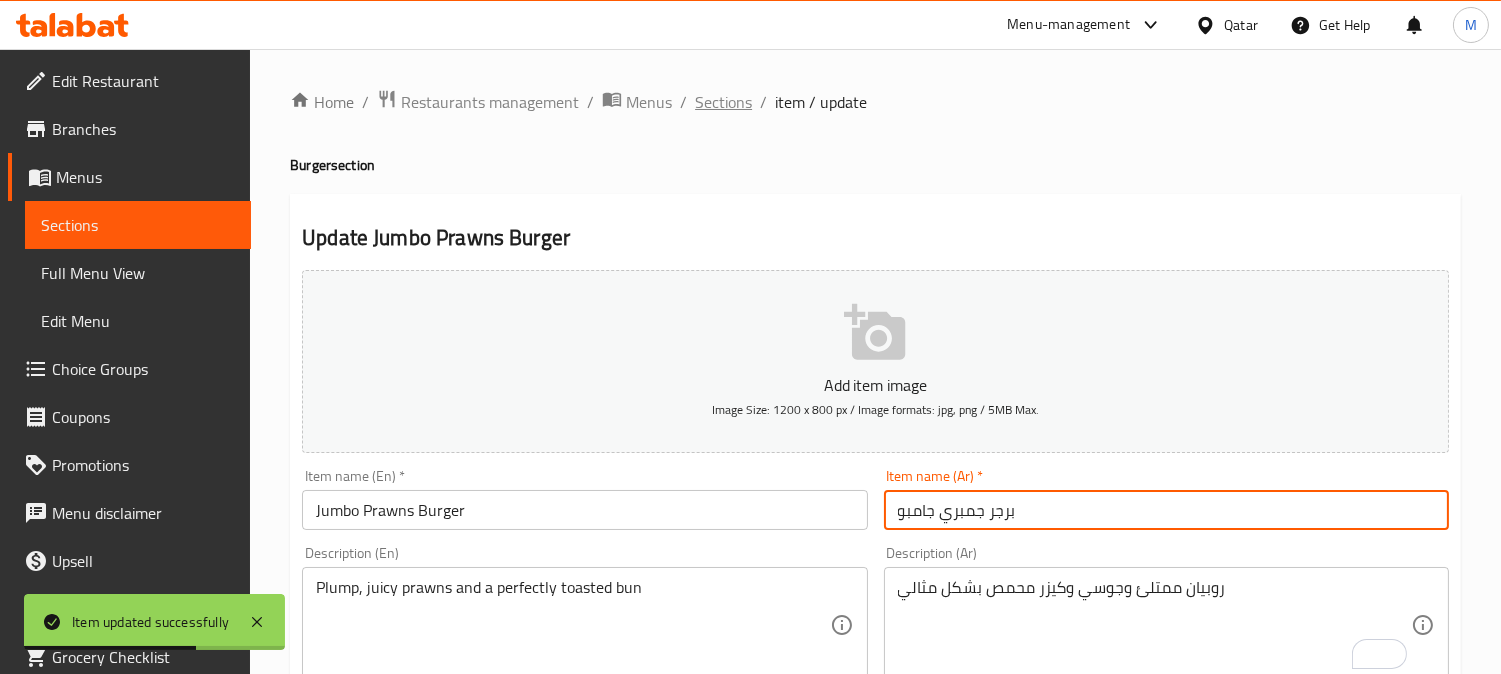 click on "Sections" at bounding box center [723, 102] 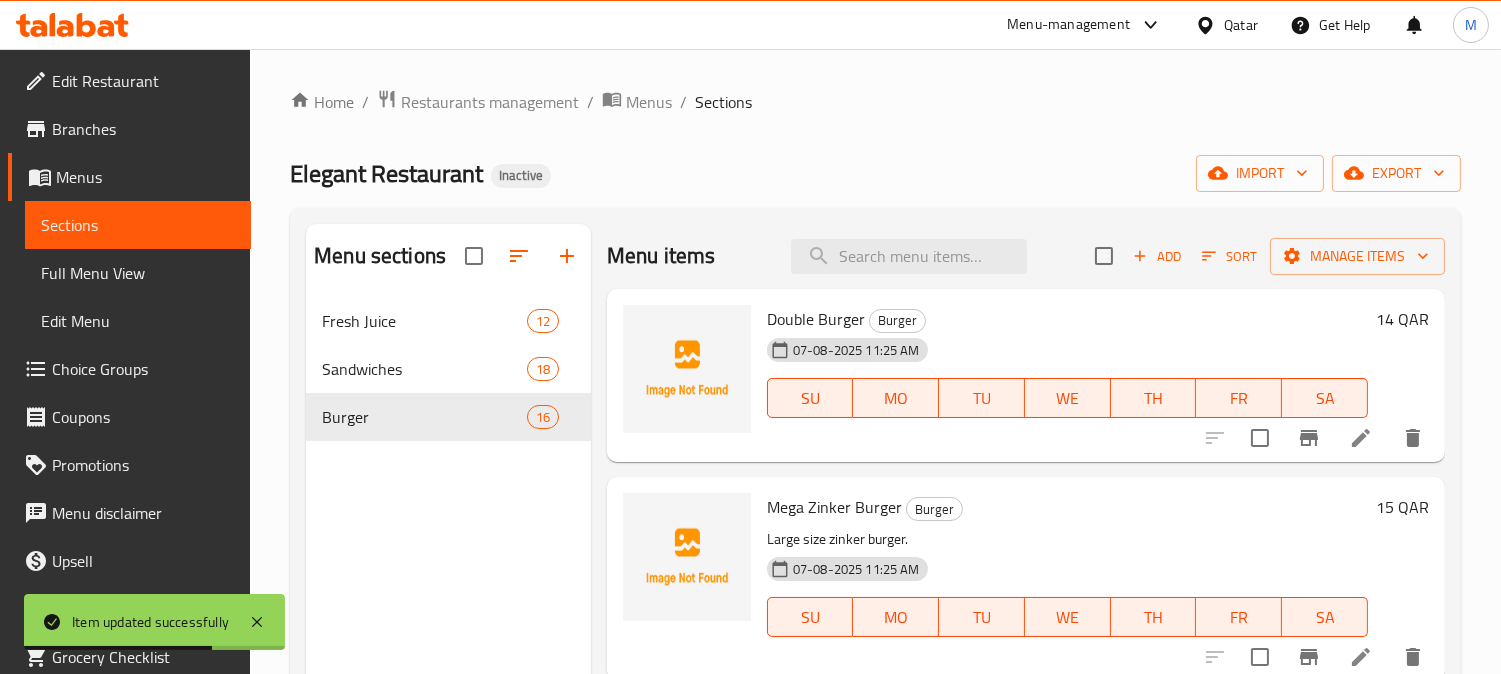 paste on "Chicken Mix Burger" 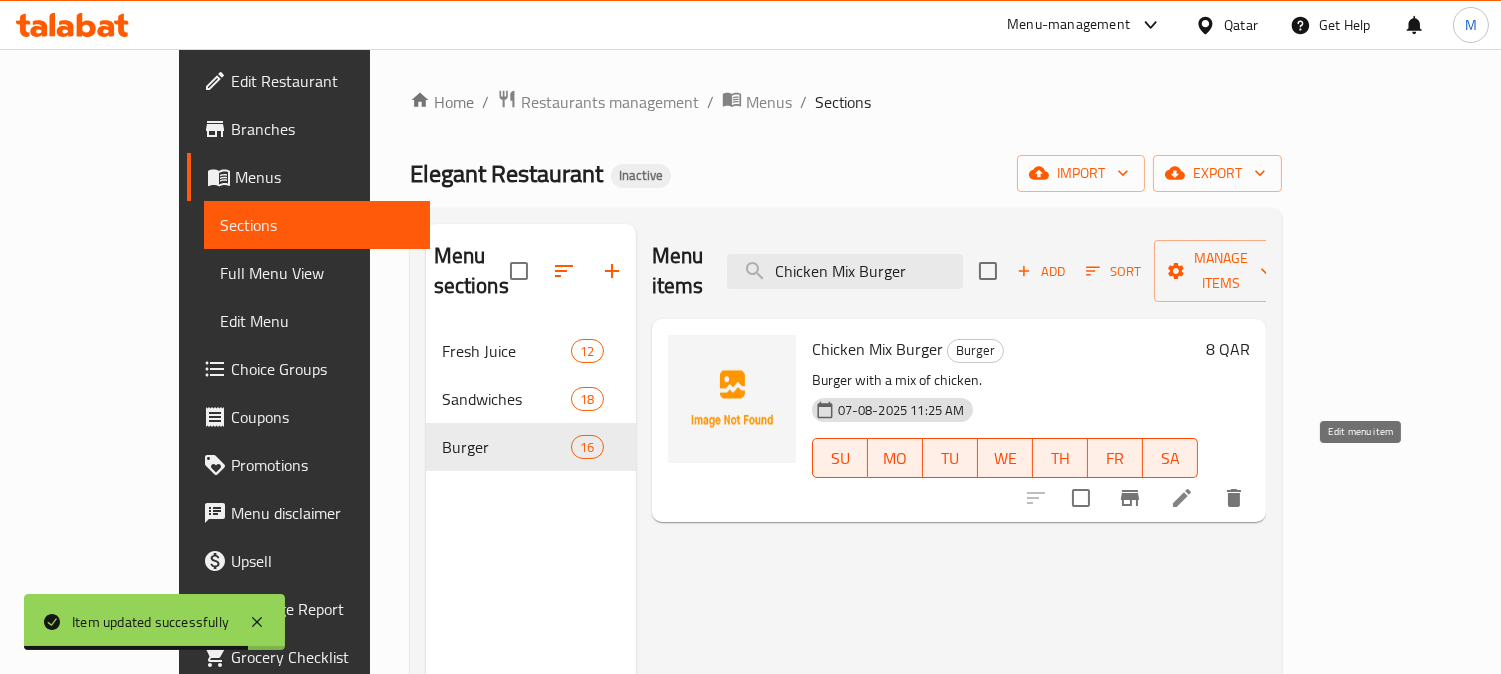type on "Chicken Mix Burger" 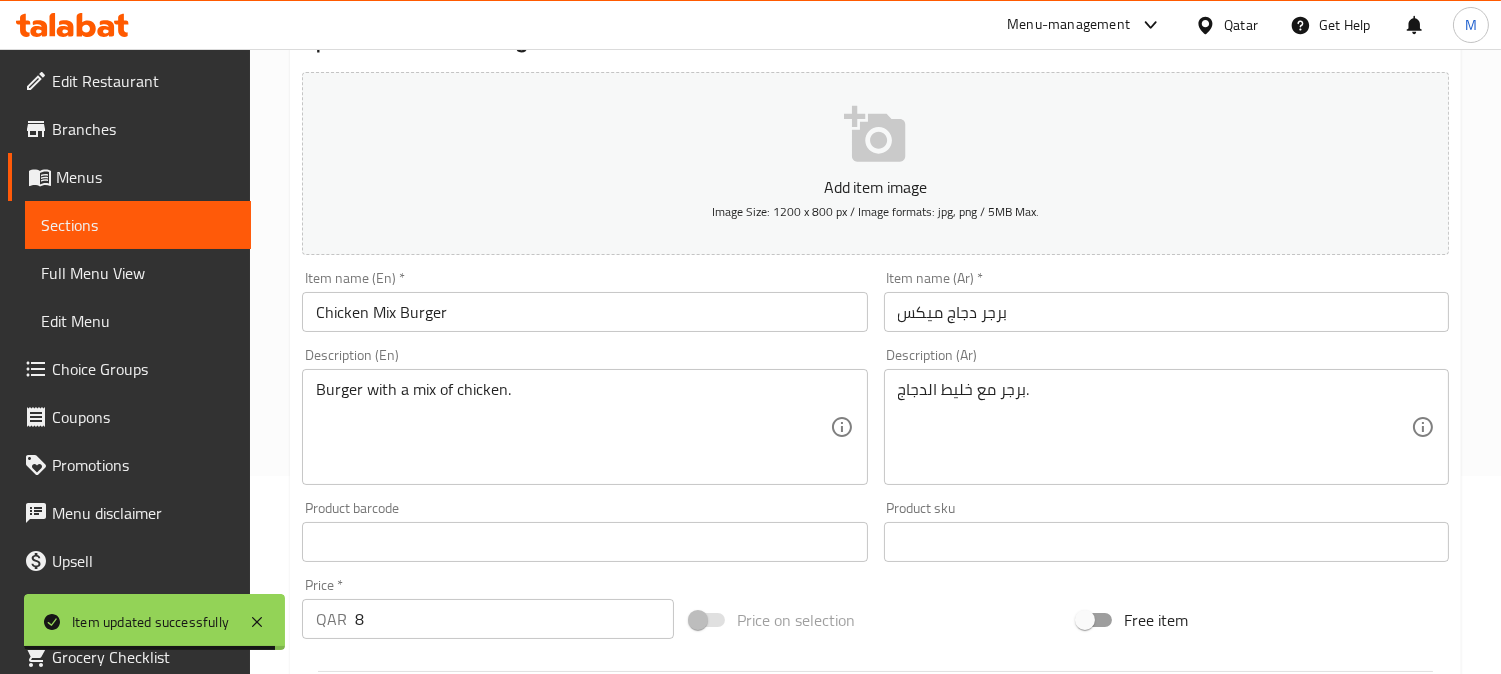 scroll, scrollTop: 444, scrollLeft: 0, axis: vertical 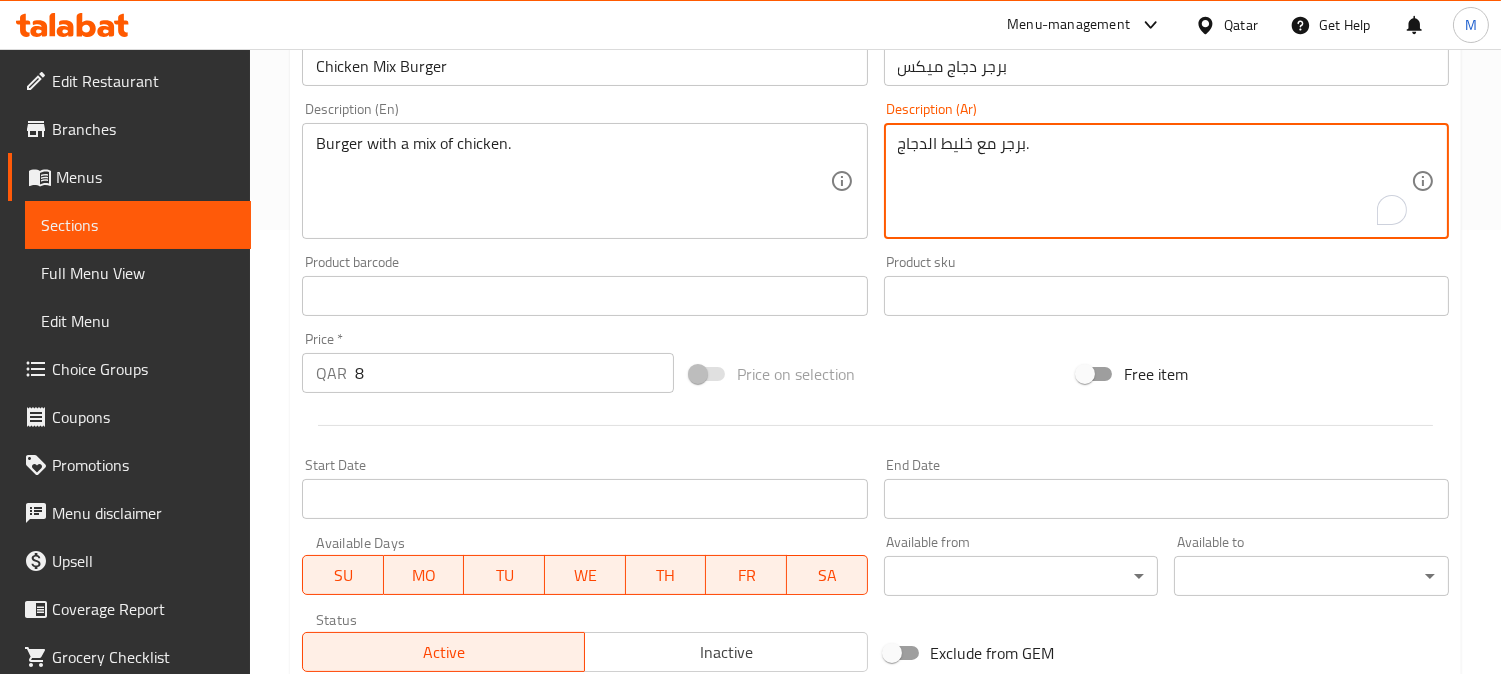 click on "برجر مع خليط الدجاج." at bounding box center (1154, 181) 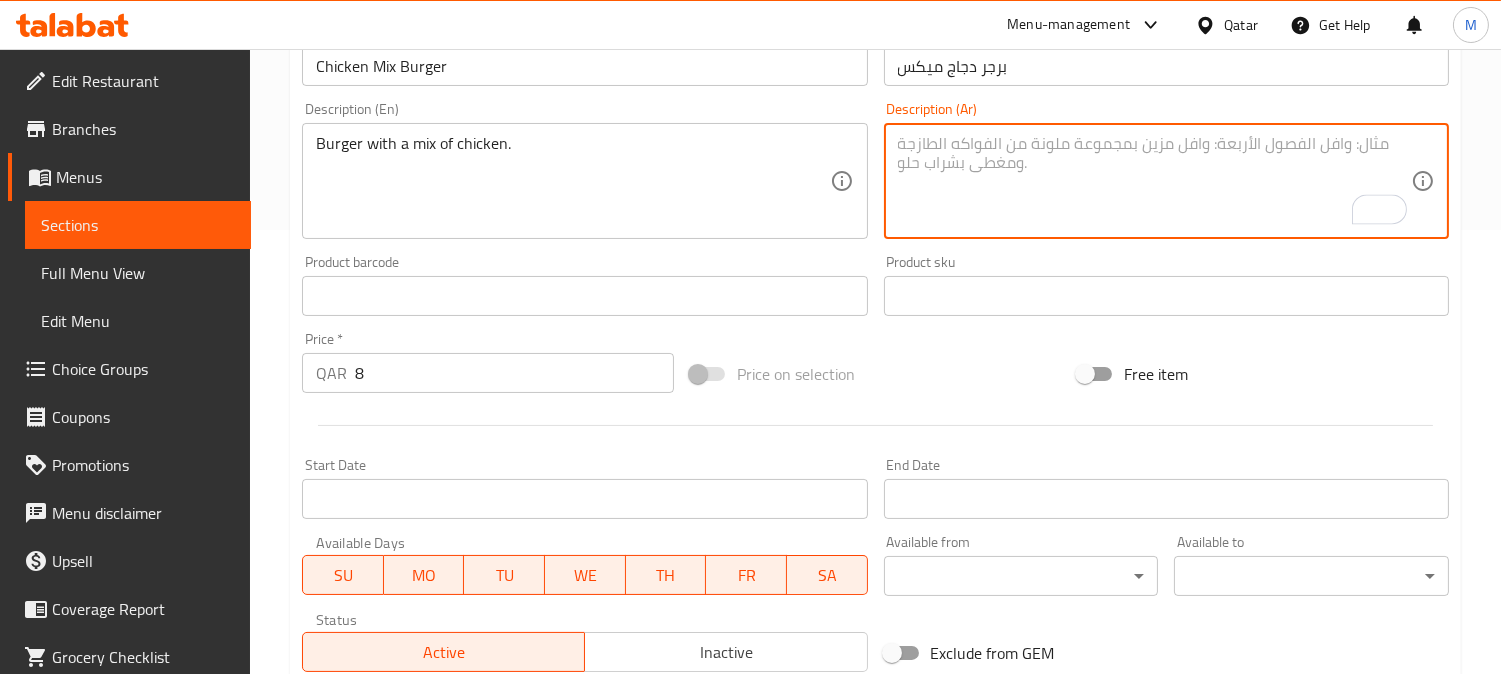 type 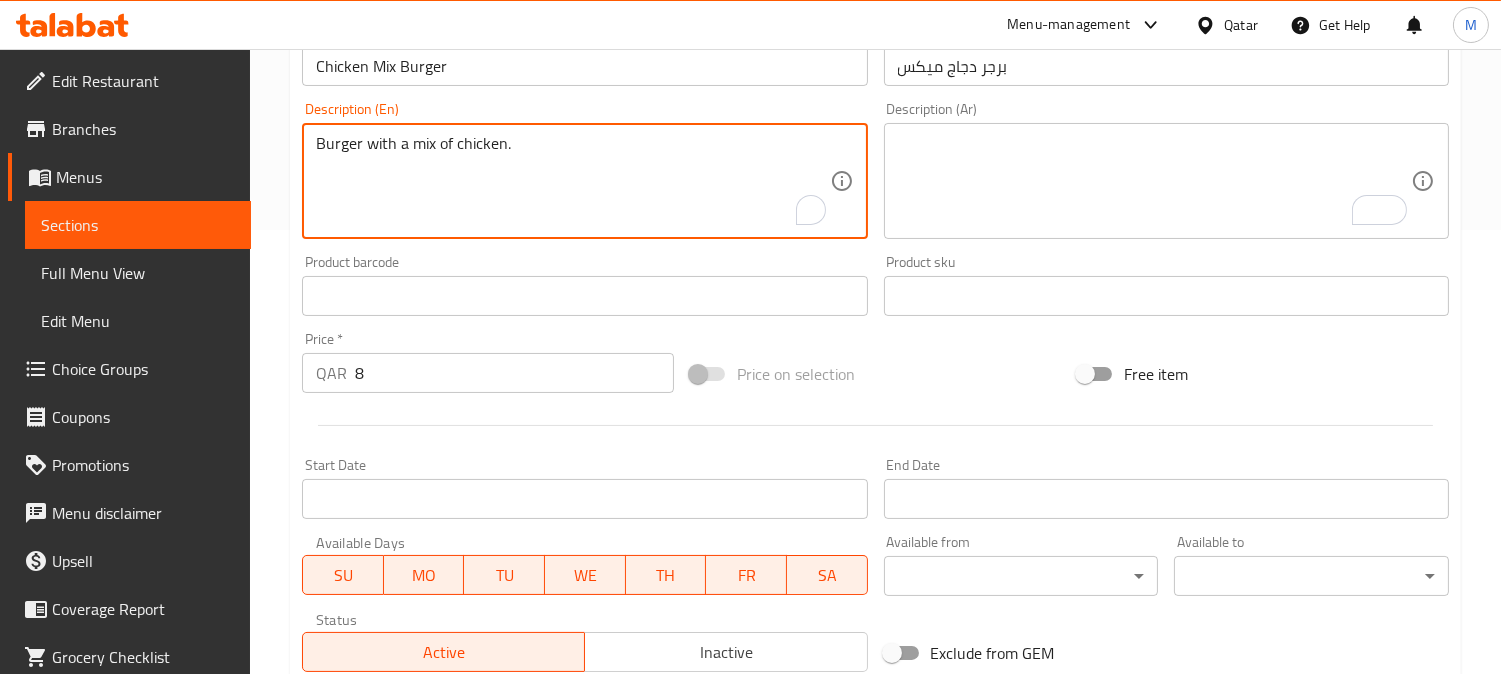 click on "Burger with a mix of chicken." at bounding box center (572, 181) 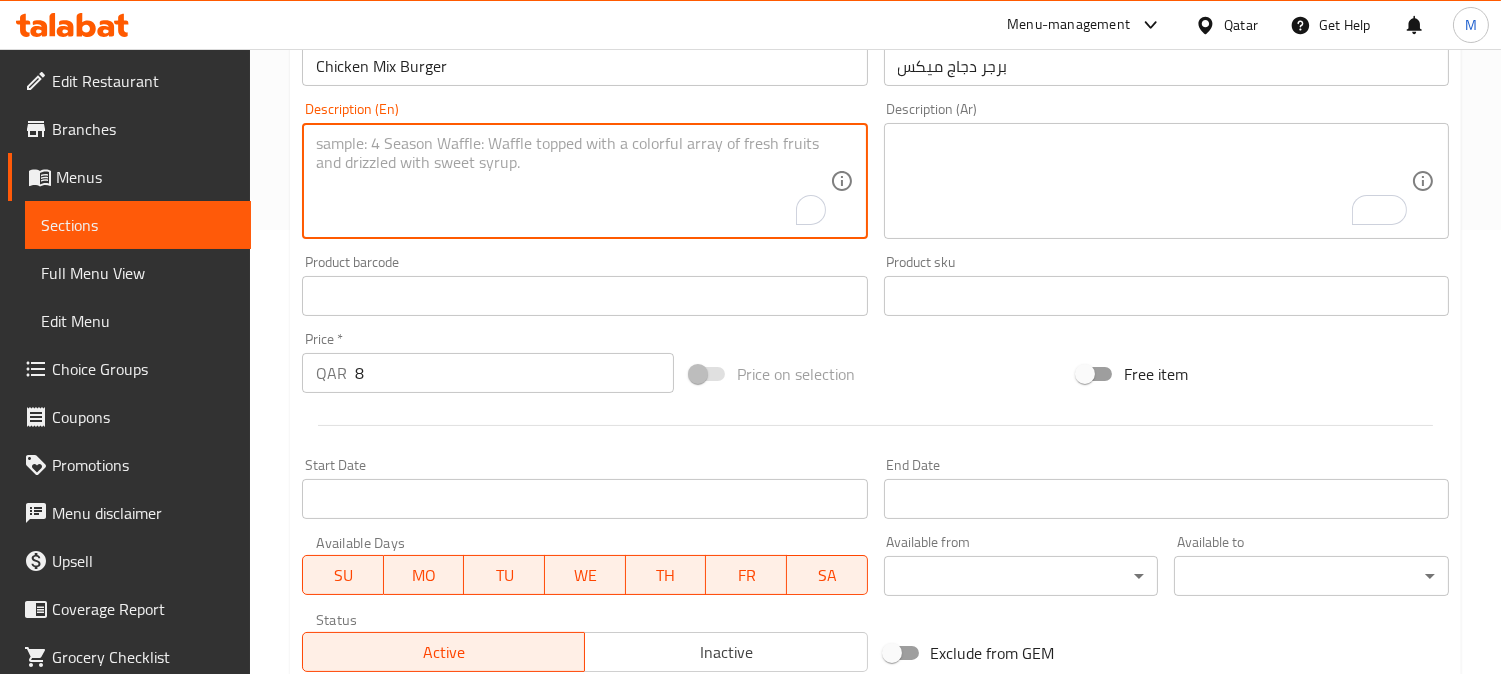 type 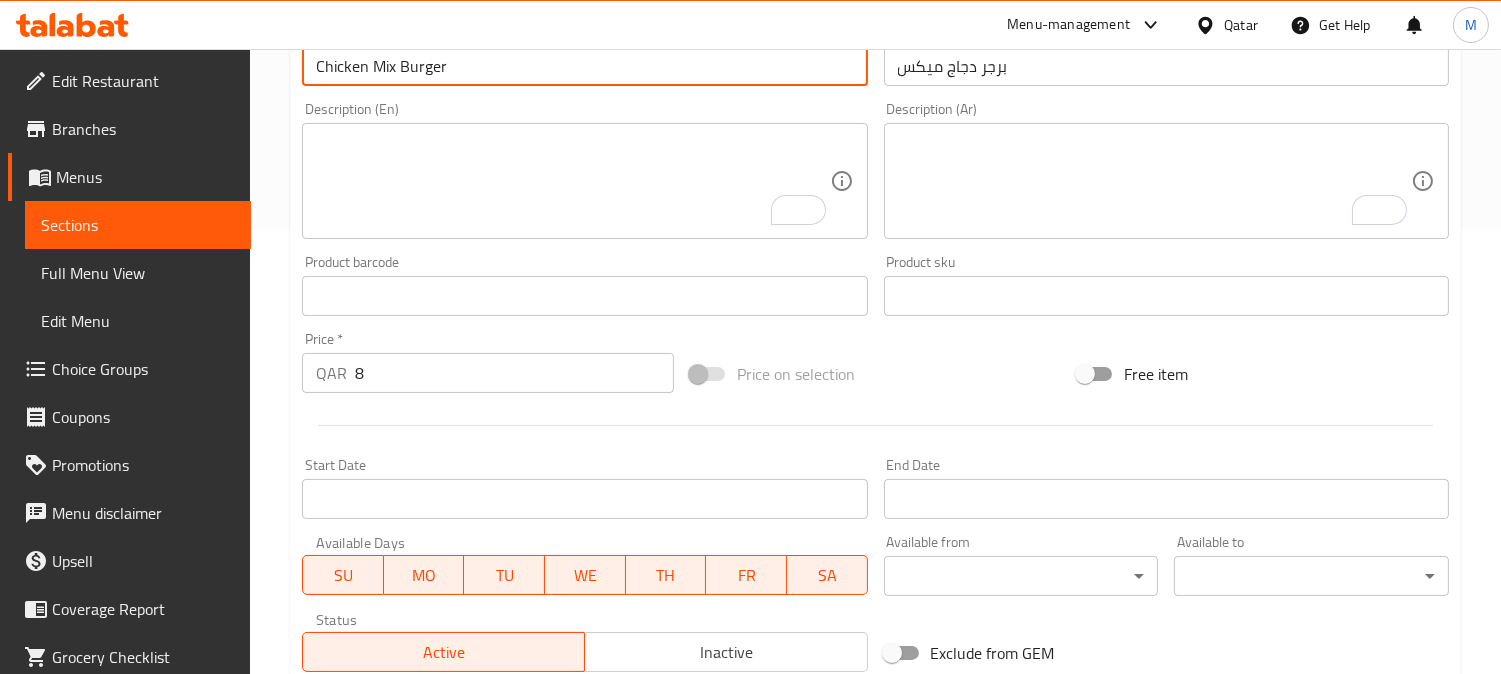 click on "Chicken Mix Burger" at bounding box center [584, 66] 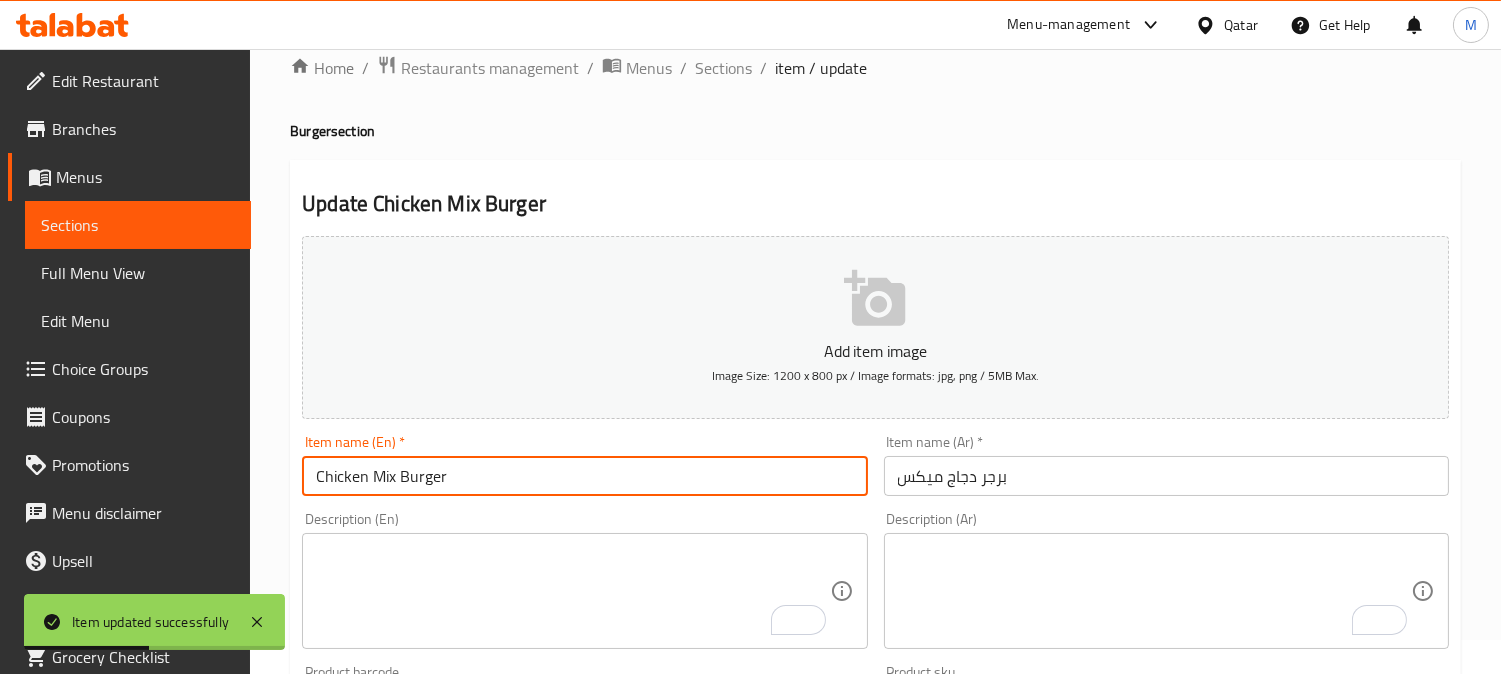 scroll, scrollTop: 0, scrollLeft: 0, axis: both 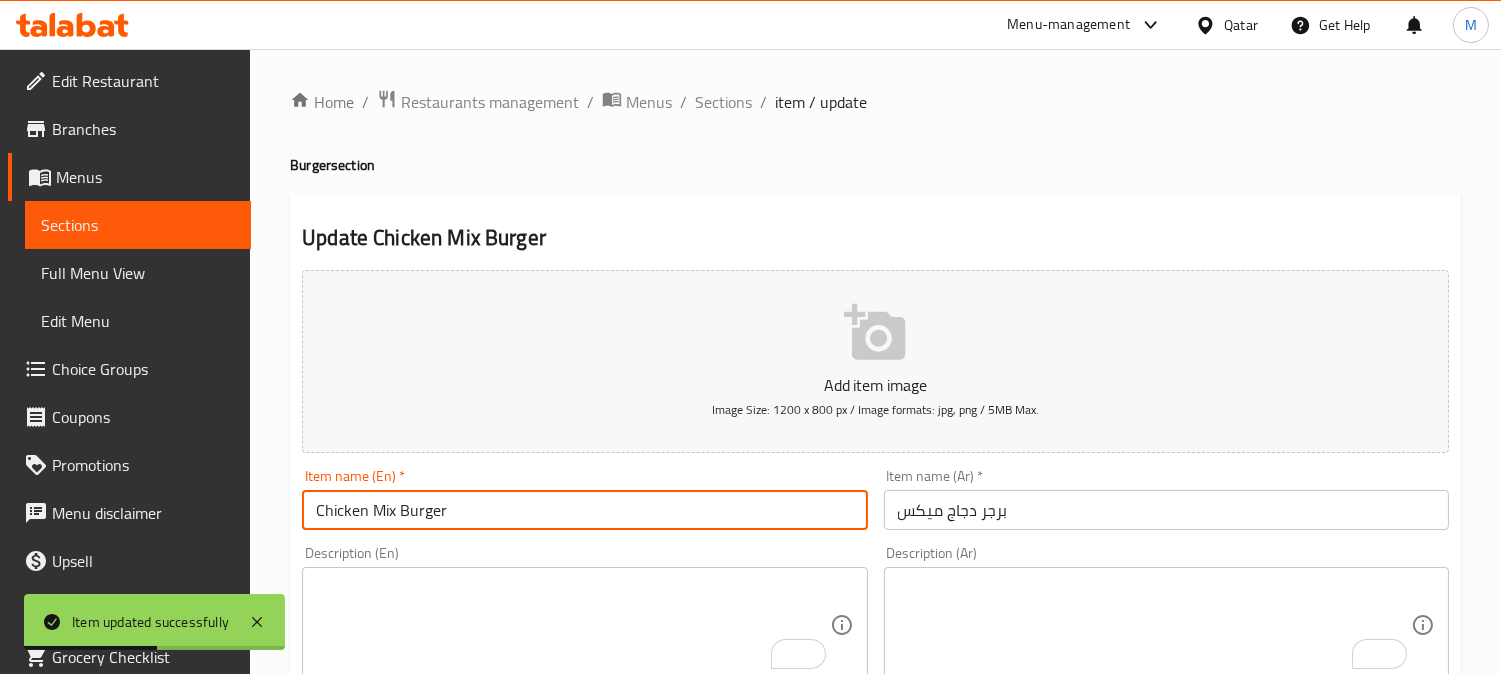 click on "Home / Restaurants management / Menus / Sections / item / update" at bounding box center (875, 102) 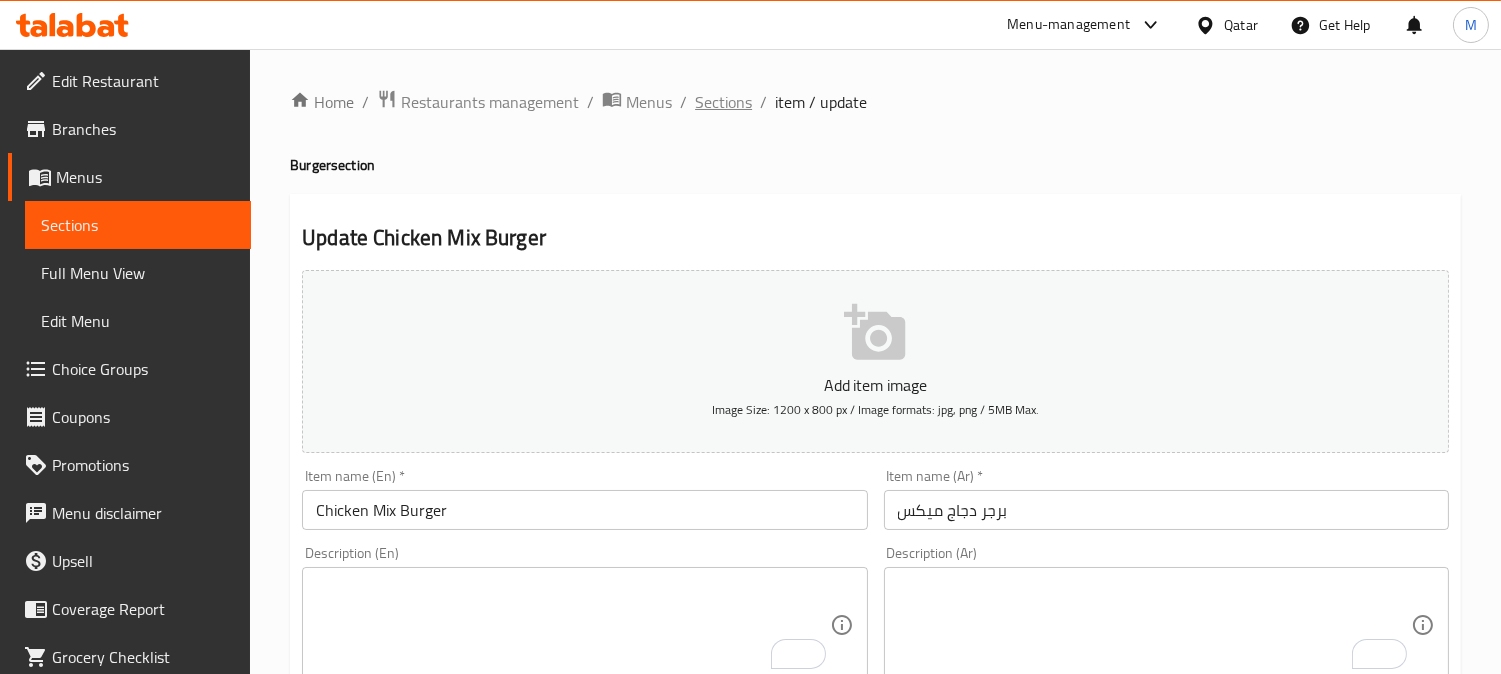 click on "Sections" at bounding box center (723, 102) 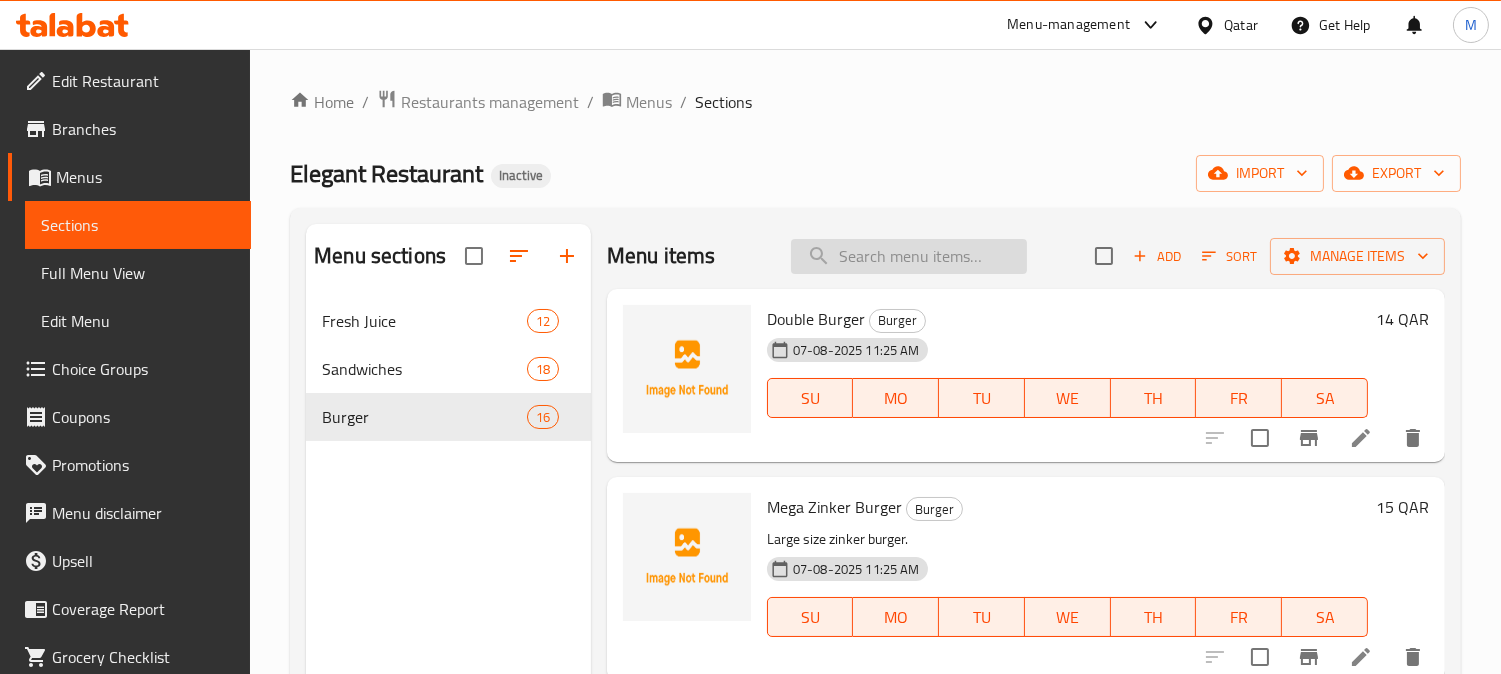 click at bounding box center [909, 256] 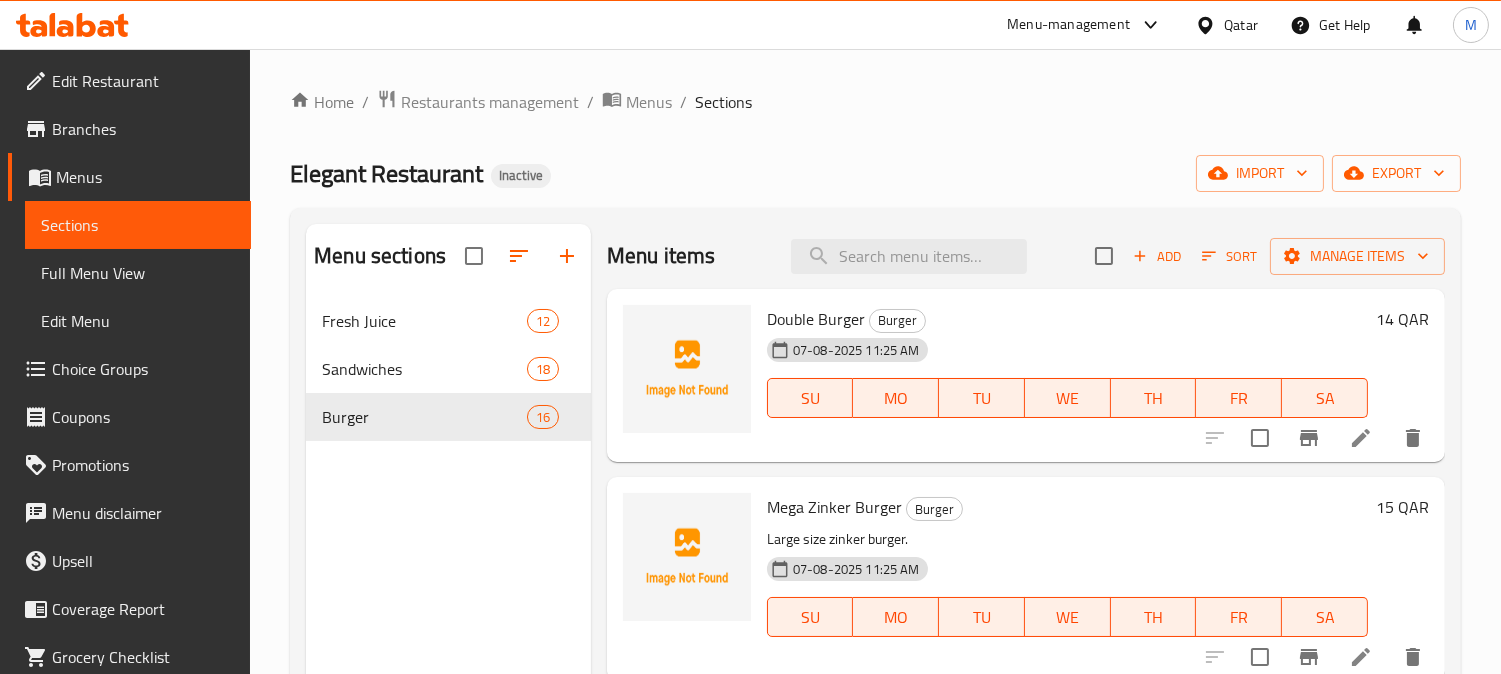 paste on "Khaleej Burger" 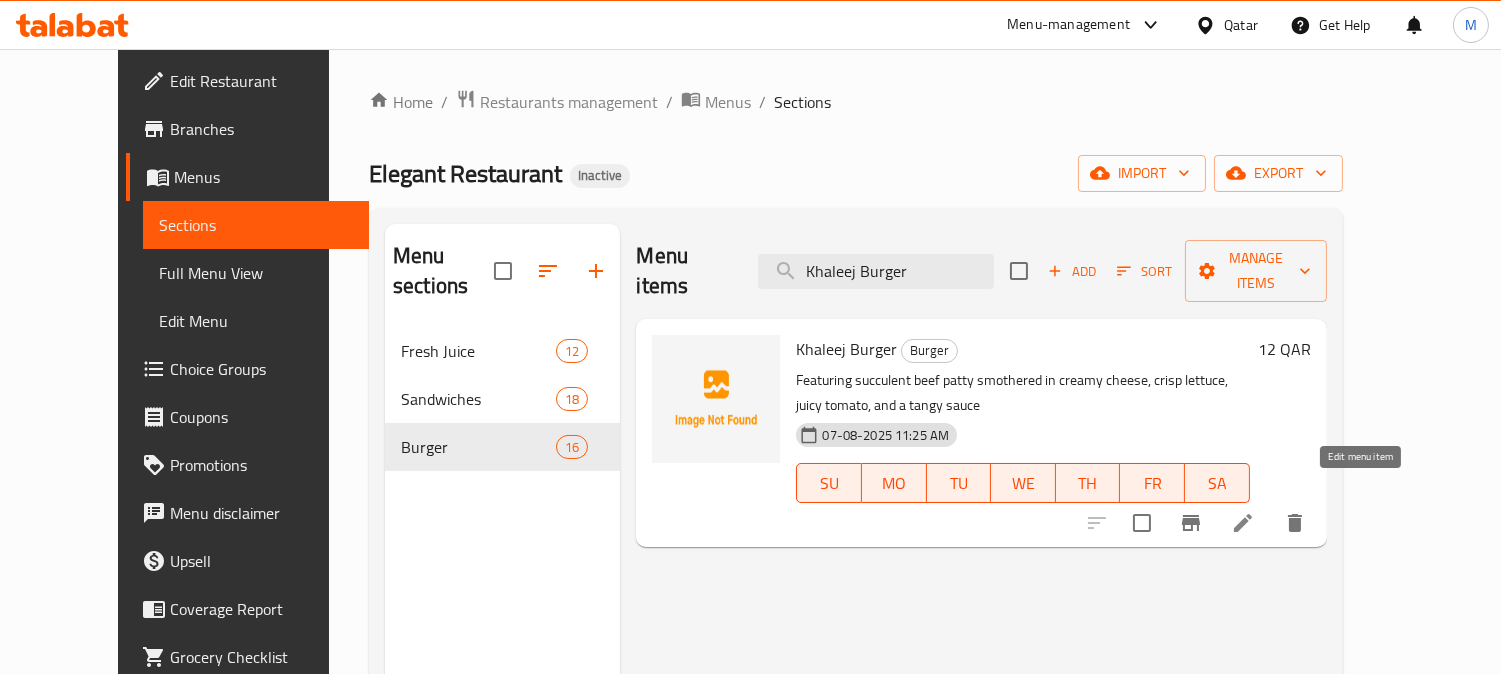 type on "Khaleej Burger" 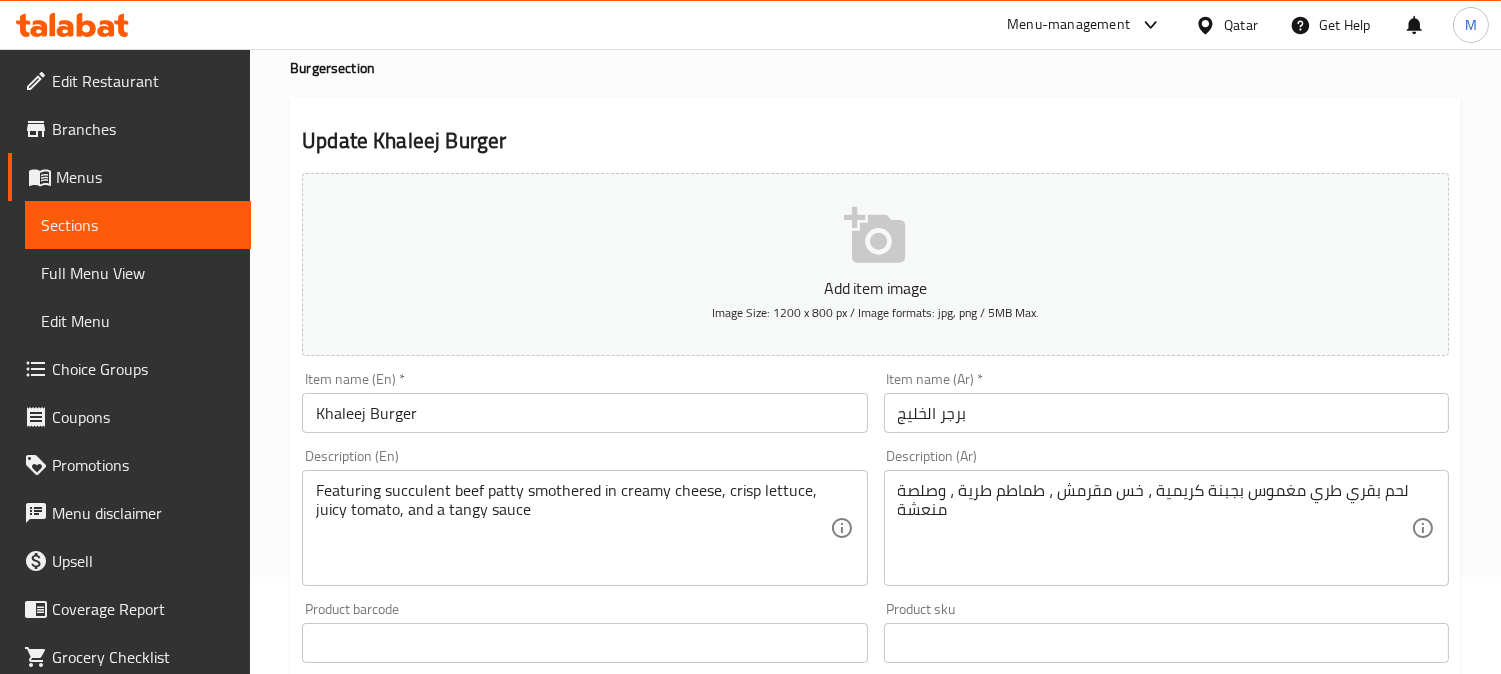 scroll, scrollTop: 111, scrollLeft: 0, axis: vertical 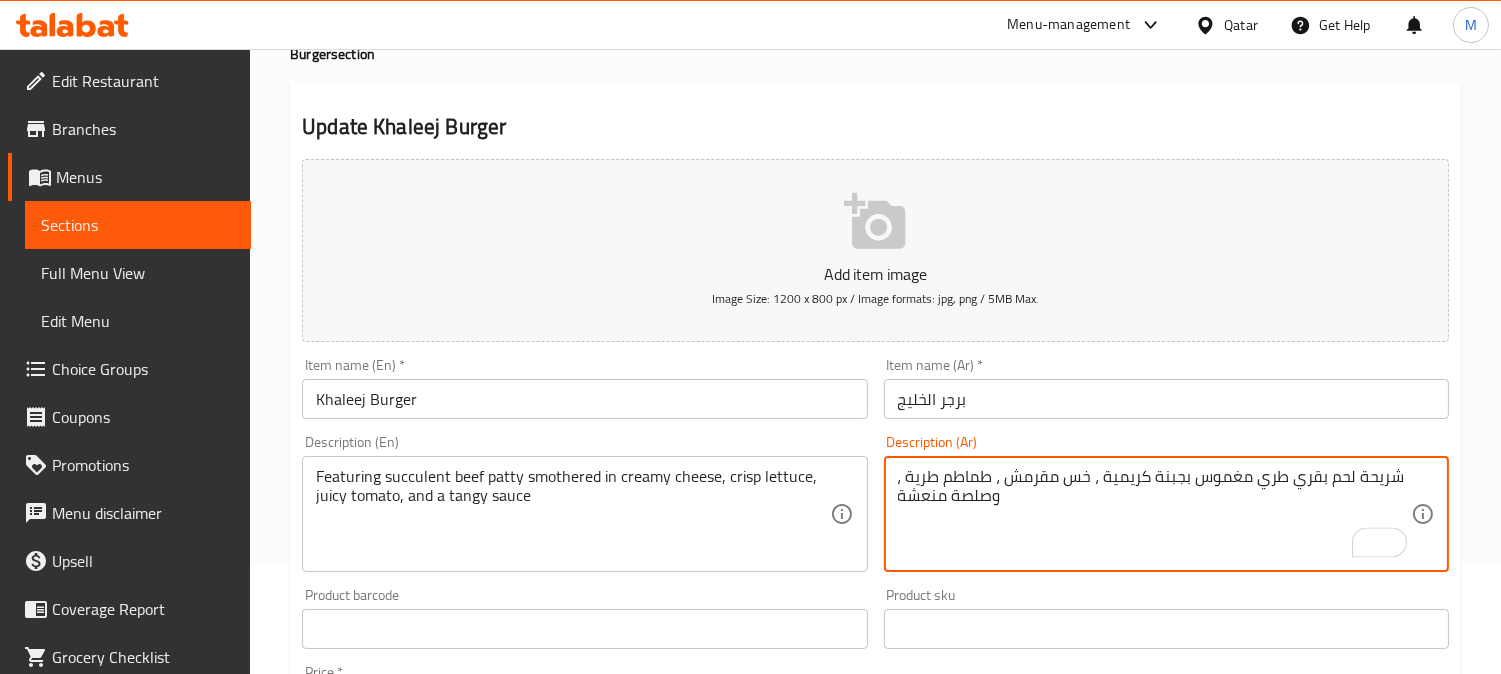 click on "شريحة لحم بقري طري مغموس بجبنة كريمية ، خس مقرمش ، طماطم طرية ، وصلصة منعشة" at bounding box center (1154, 514) 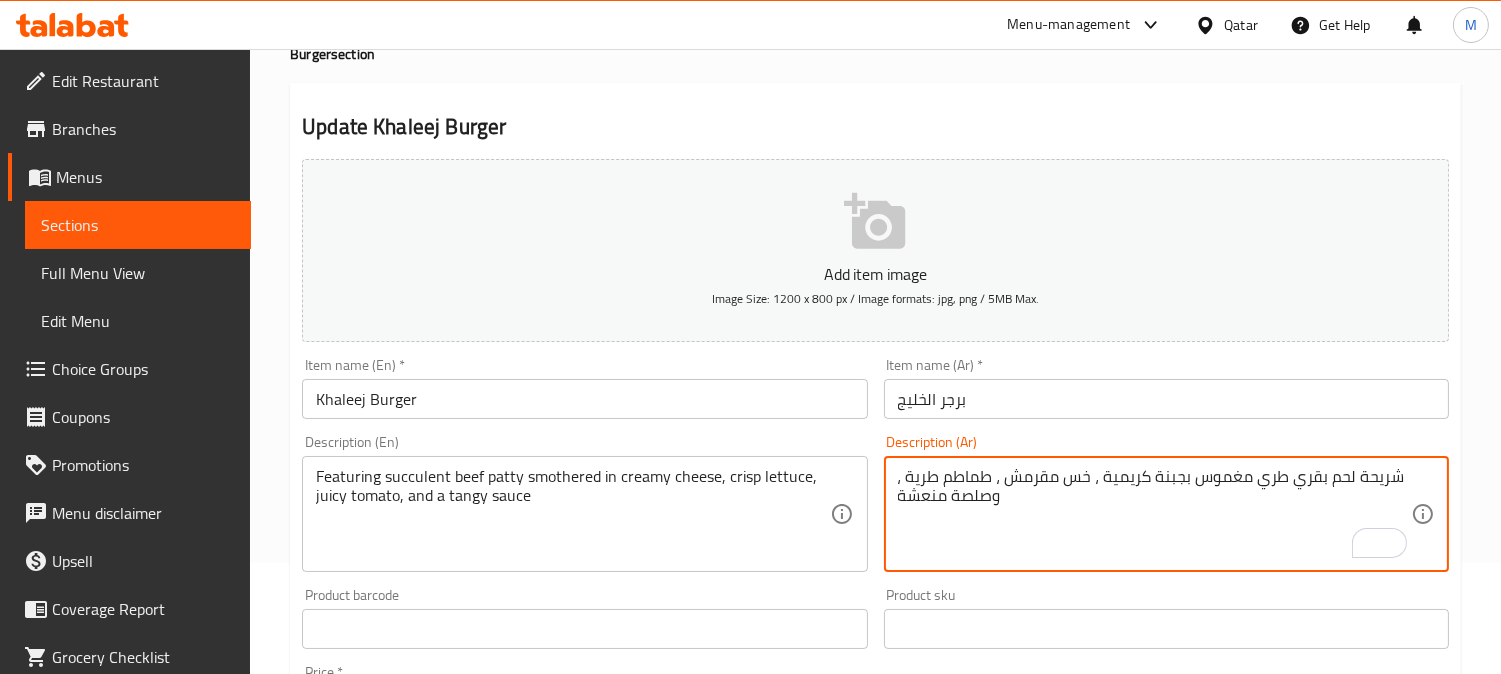 click on "شريحة لحم بقري طري مغموس بجبنة كريمية ، خس مقرمش ، طماطم طرية ، وصلصة منعشة" at bounding box center [1154, 514] 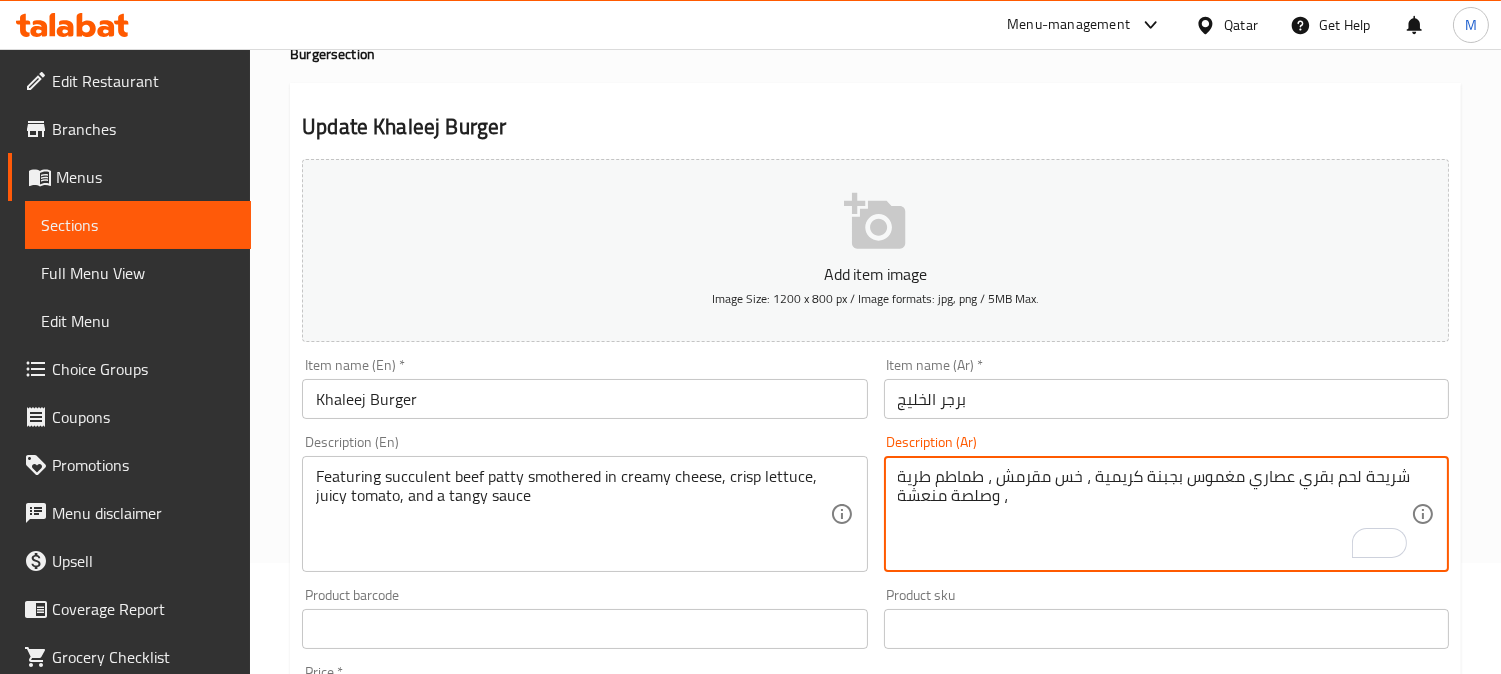 click on "شريحة لحم بقري عصاري مغموس بجبنة كريمية ، خس مقرمش ، طماطم طرية ، وصلصة منعشة" at bounding box center [1154, 514] 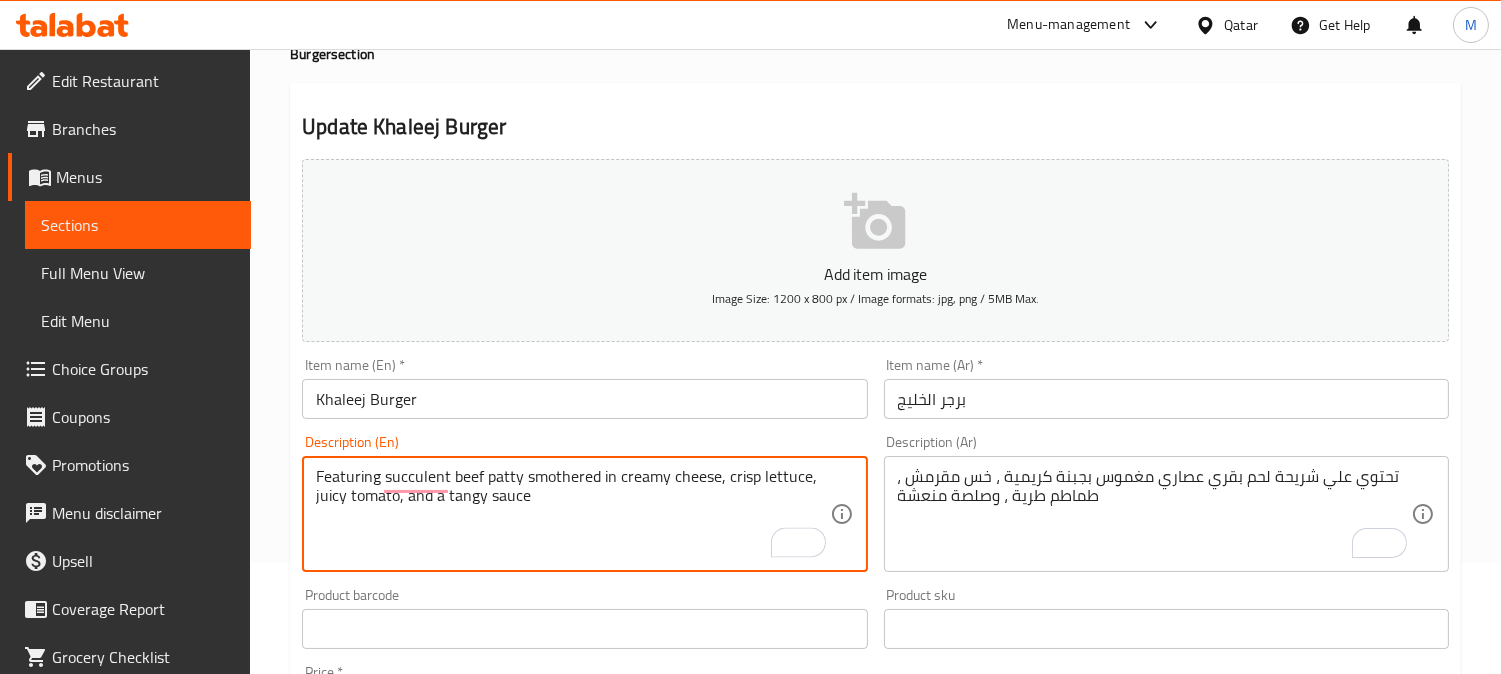 drag, startPoint x: 534, startPoint y: 476, endPoint x: 717, endPoint y: 480, distance: 183.04372 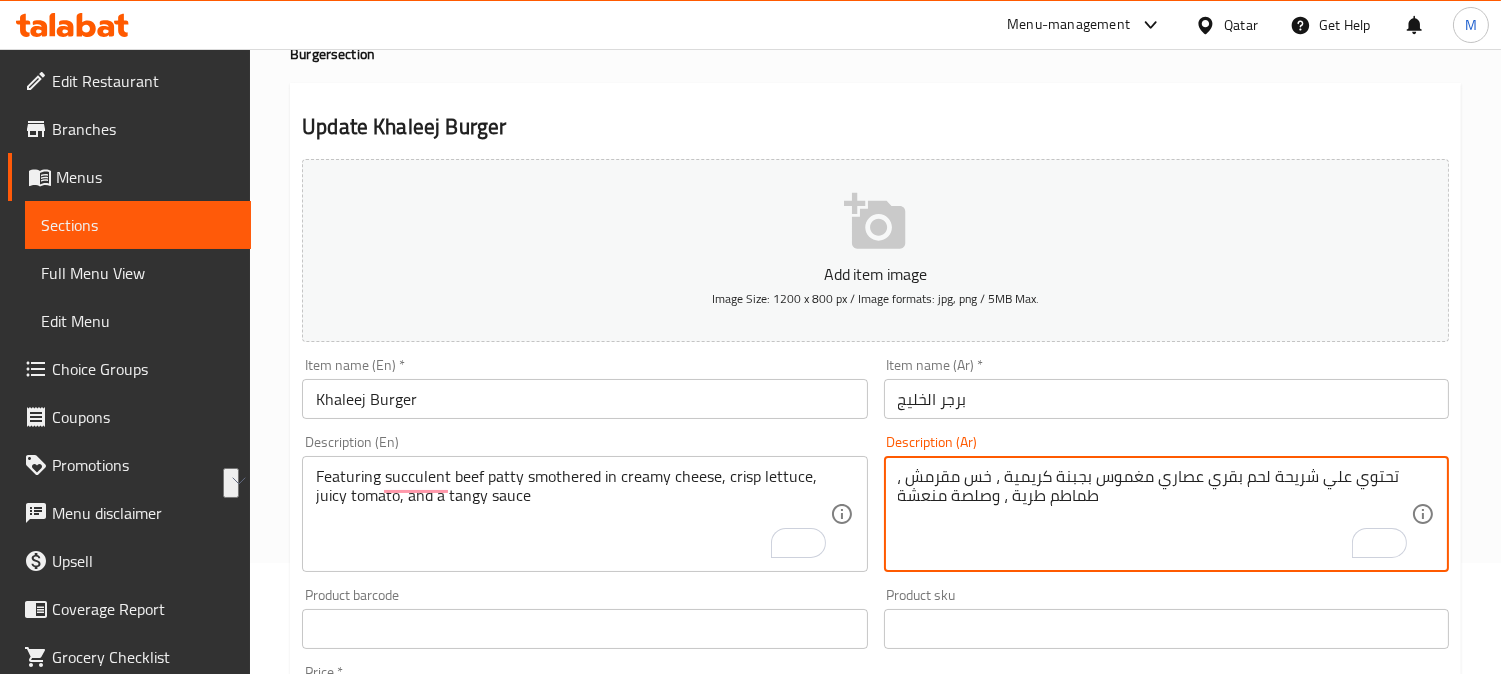 click on "تحتوي علي شريحة لحم بقري عصاري مغموس بجبنة كريمية ، خس مقرمش ، طماطم طرية ، وصلصة منعشة" at bounding box center (1154, 514) 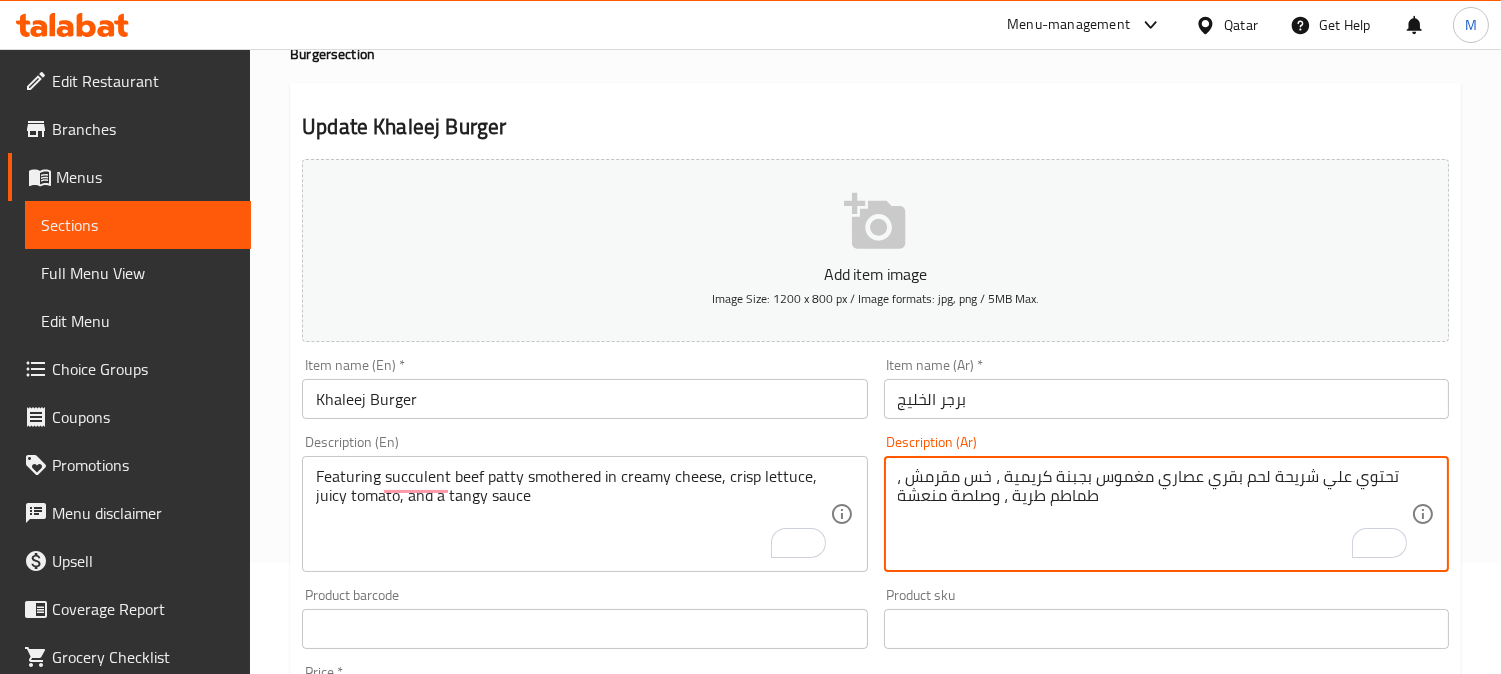 paste on "طى" 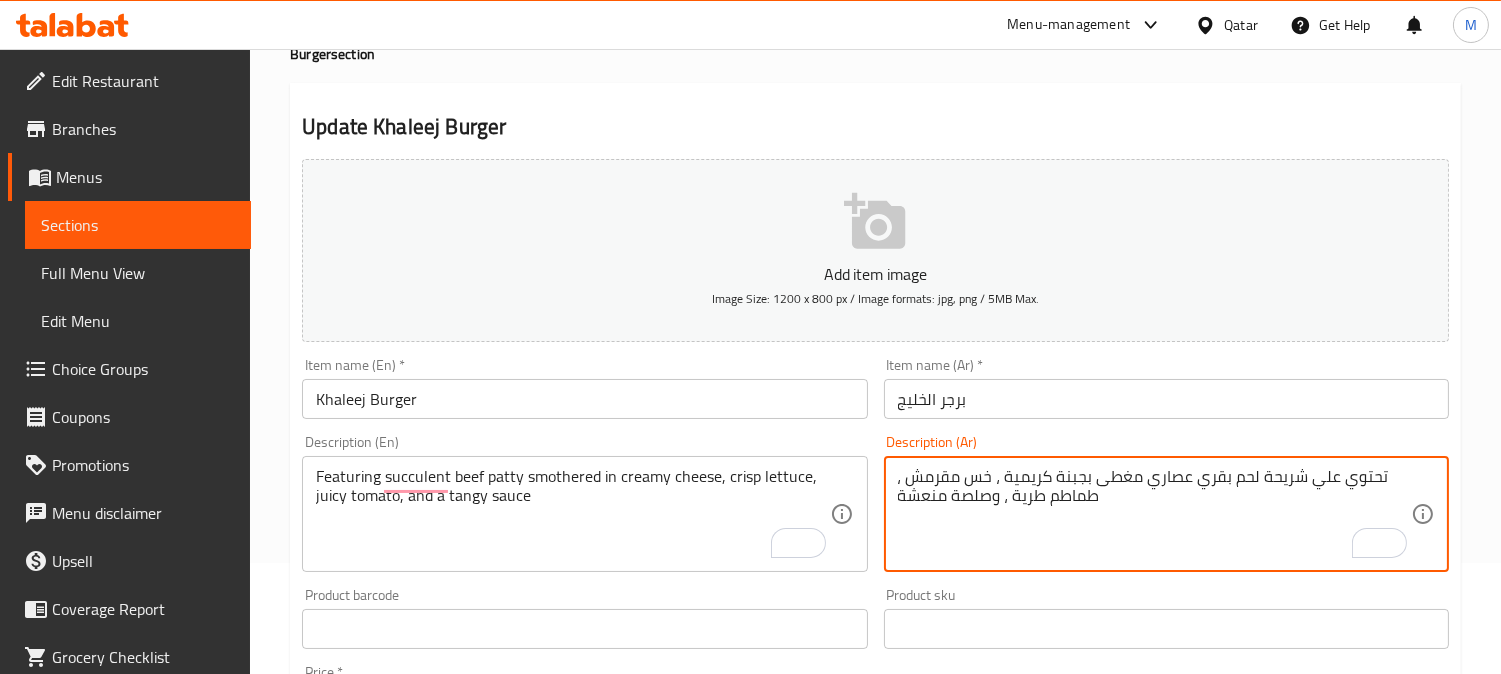 click on "تحتوي علي شريحة لحم بقري عصاري مغطى بجبنة كريمية ، خس مقرمش ، طماطم طرية ، وصلصة منعشة" at bounding box center (1154, 514) 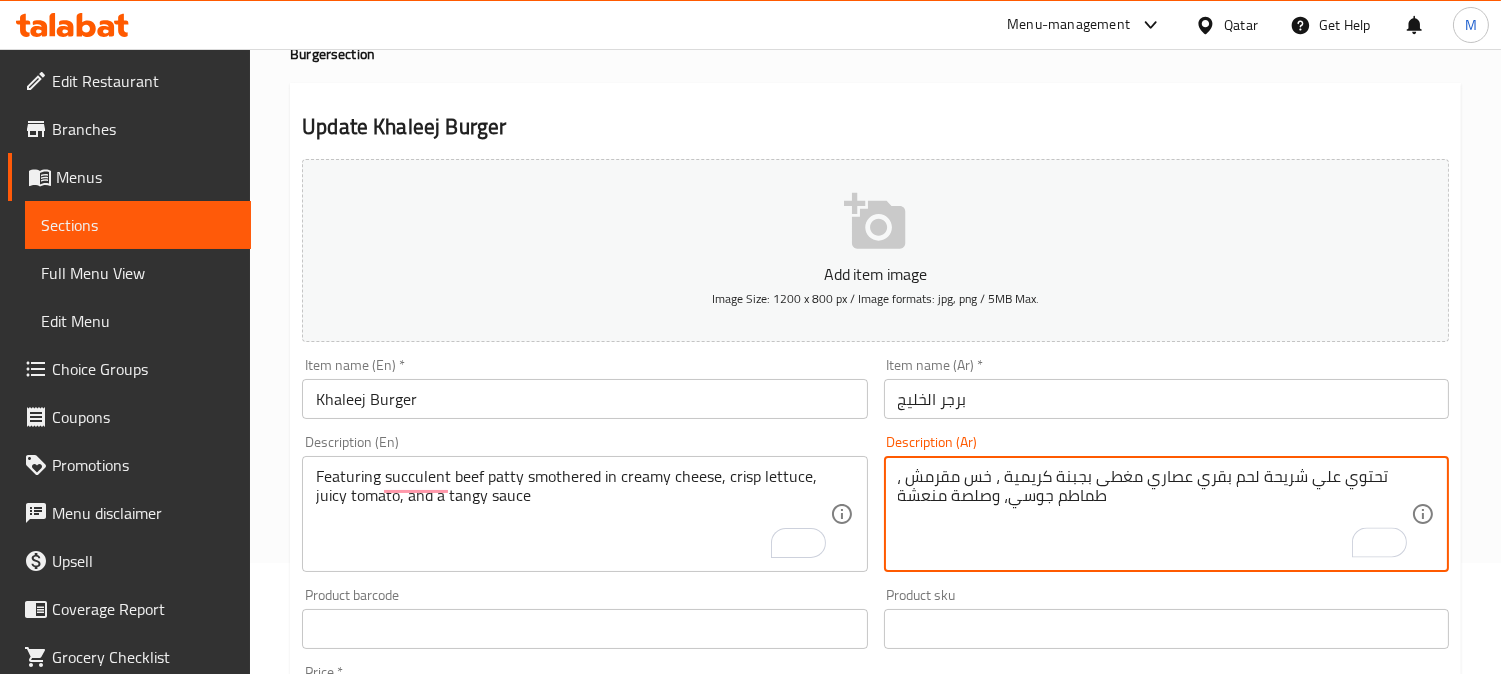 type on "تحتوي علي شريحة لحم بقري عصاري مغطى بجبنة كريمية ، خس مقرمش ، طماطم جوسي، وصلصة منعشة" 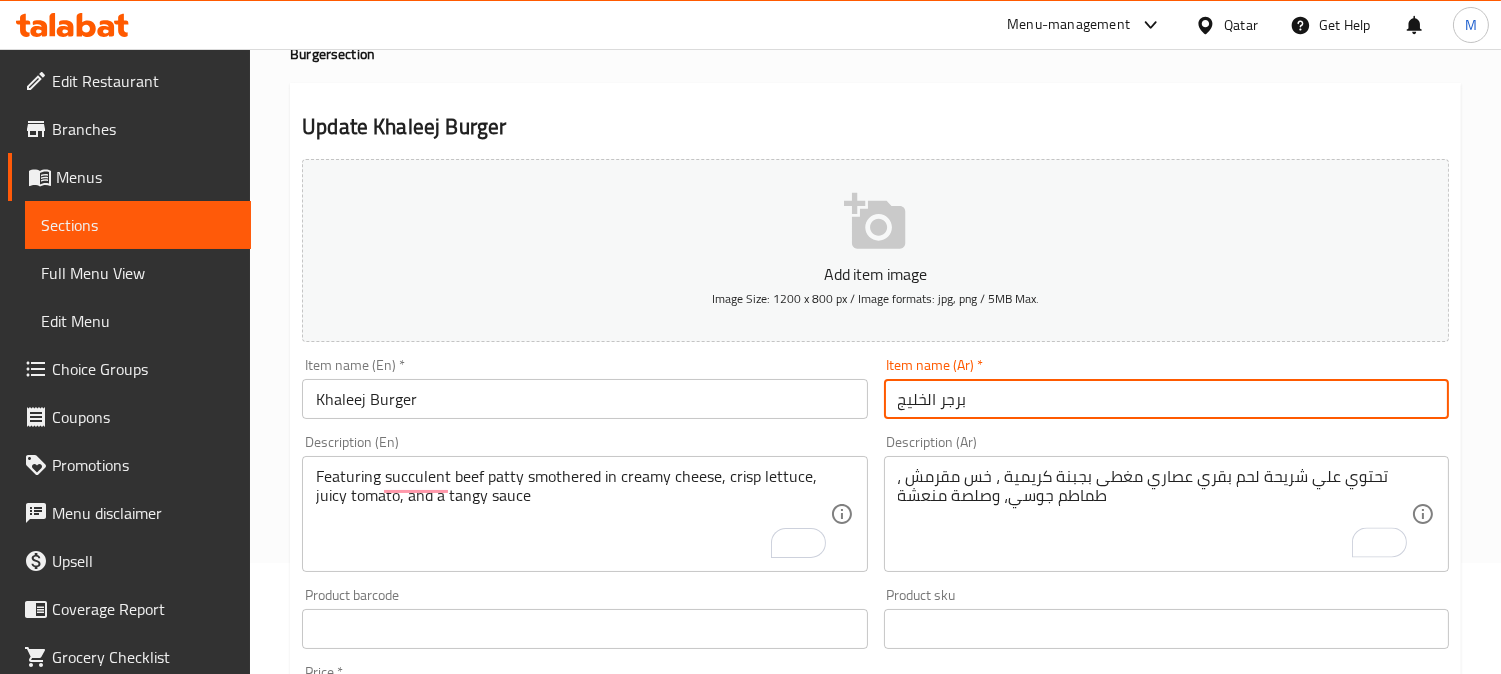 click on "برجر الخليج" at bounding box center (1166, 399) 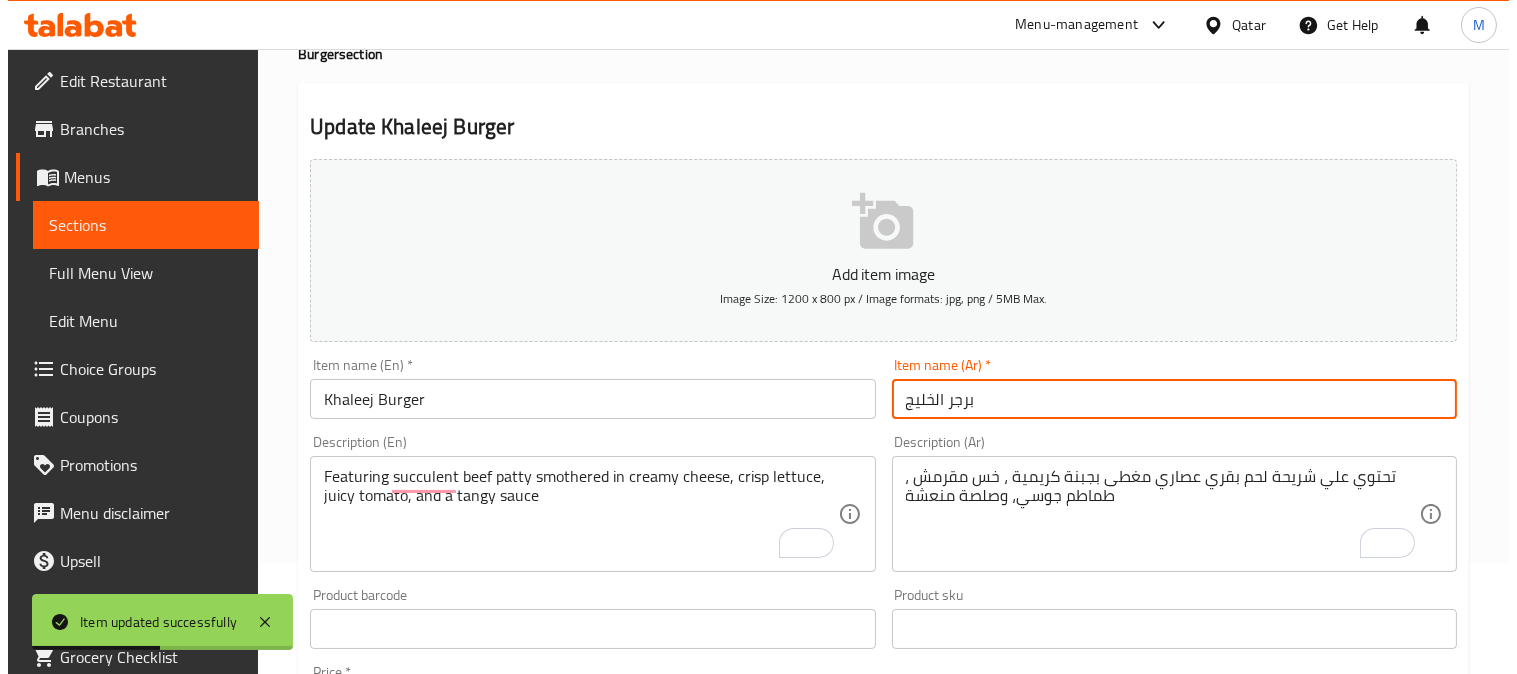 scroll, scrollTop: 0, scrollLeft: 0, axis: both 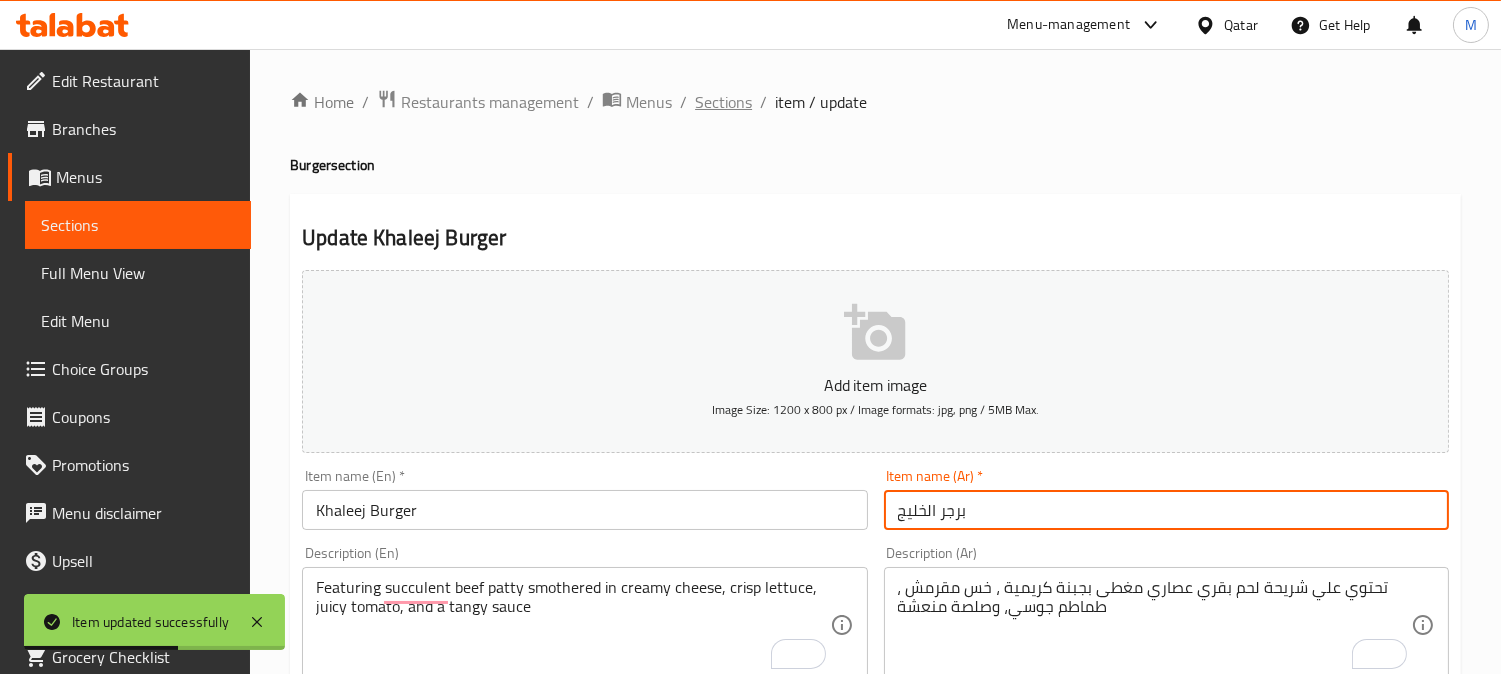 click on "Sections" at bounding box center (723, 102) 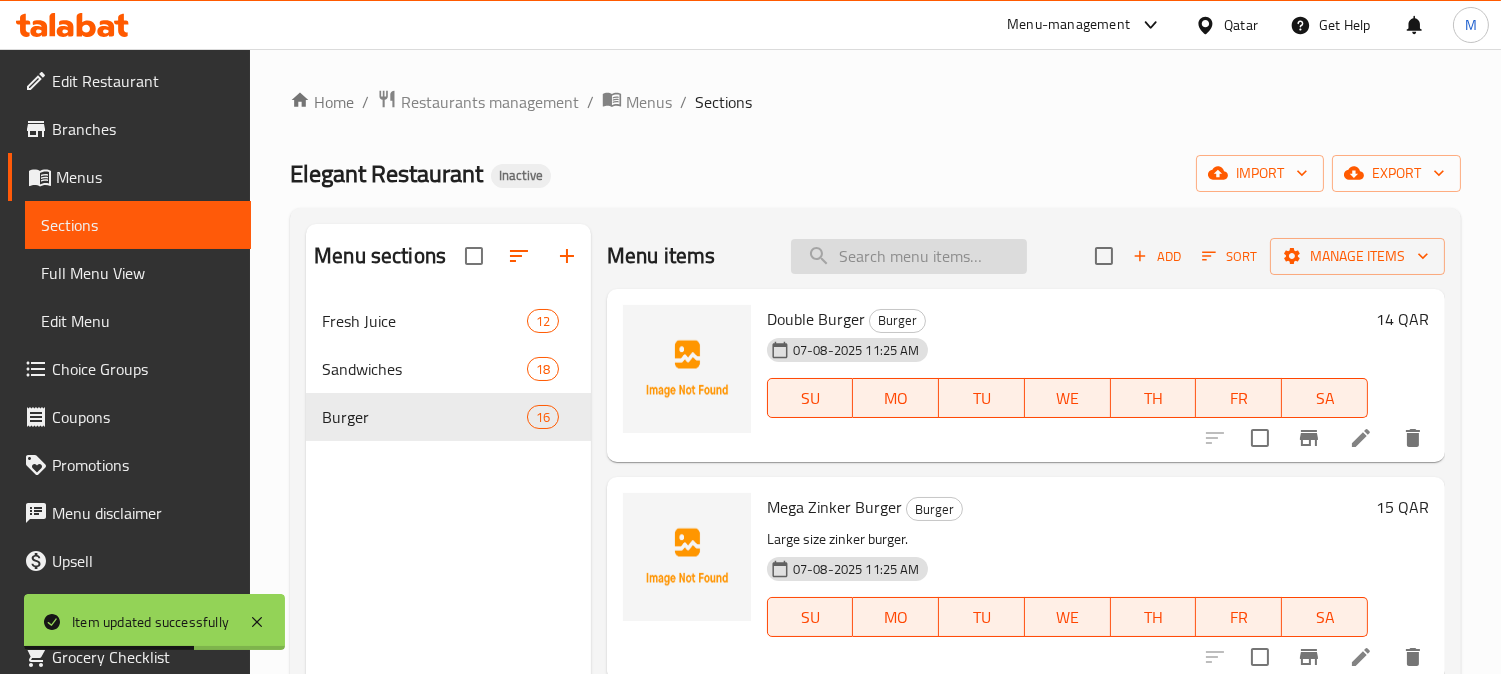 click at bounding box center (909, 256) 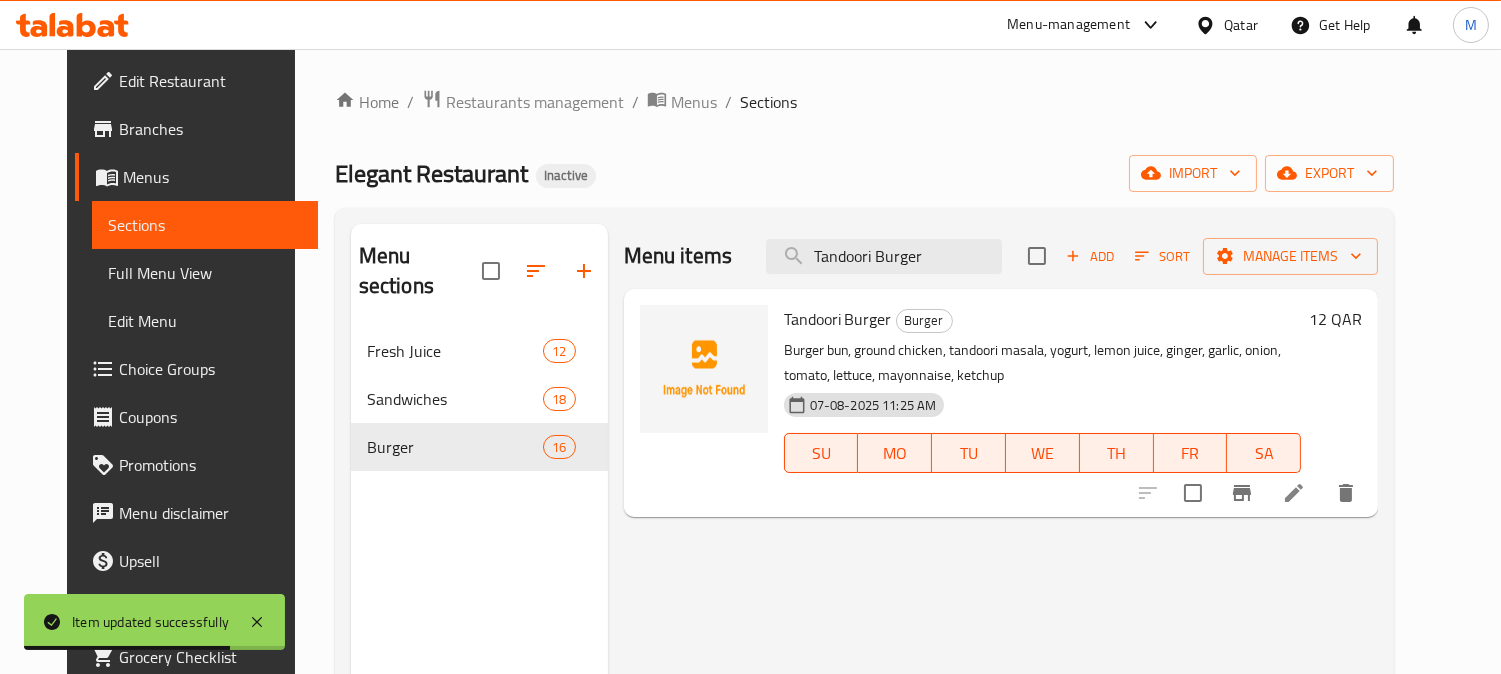 type on "Tandoori Burger" 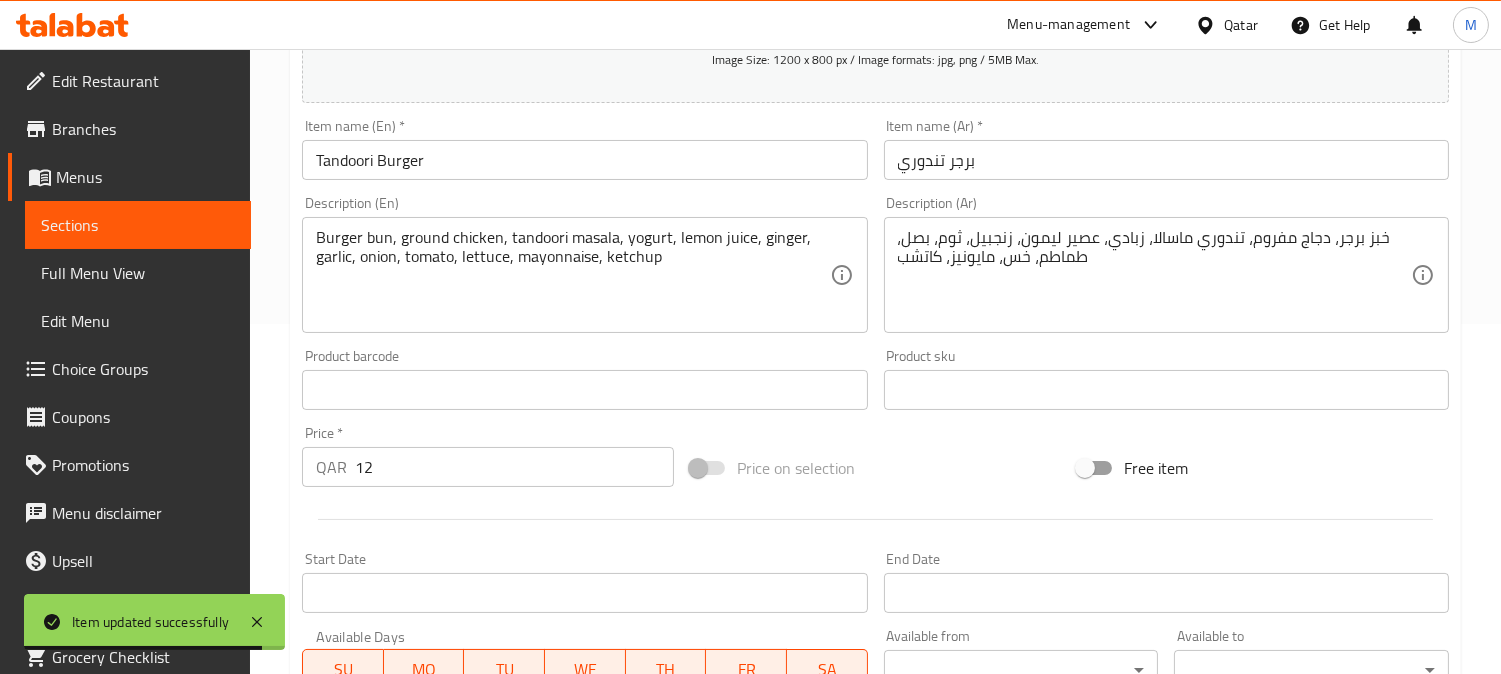 scroll, scrollTop: 222, scrollLeft: 0, axis: vertical 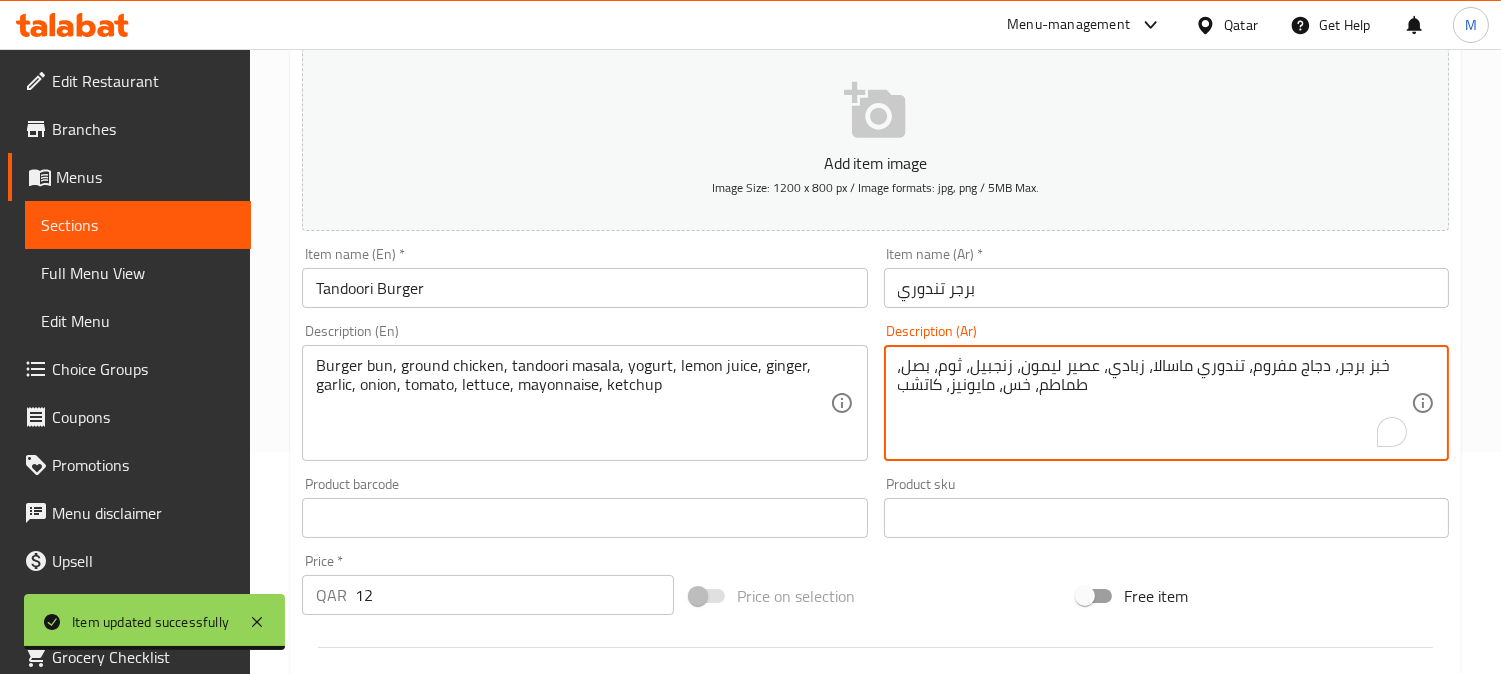 click on "خبز برجر، دجاج مفروم، تندوري ماسالا، زبادي، عصير ليمون، زنجبيل، ثوم، بصل، طماطم، خس، مايونيز، كاتشب" at bounding box center [1154, 403] 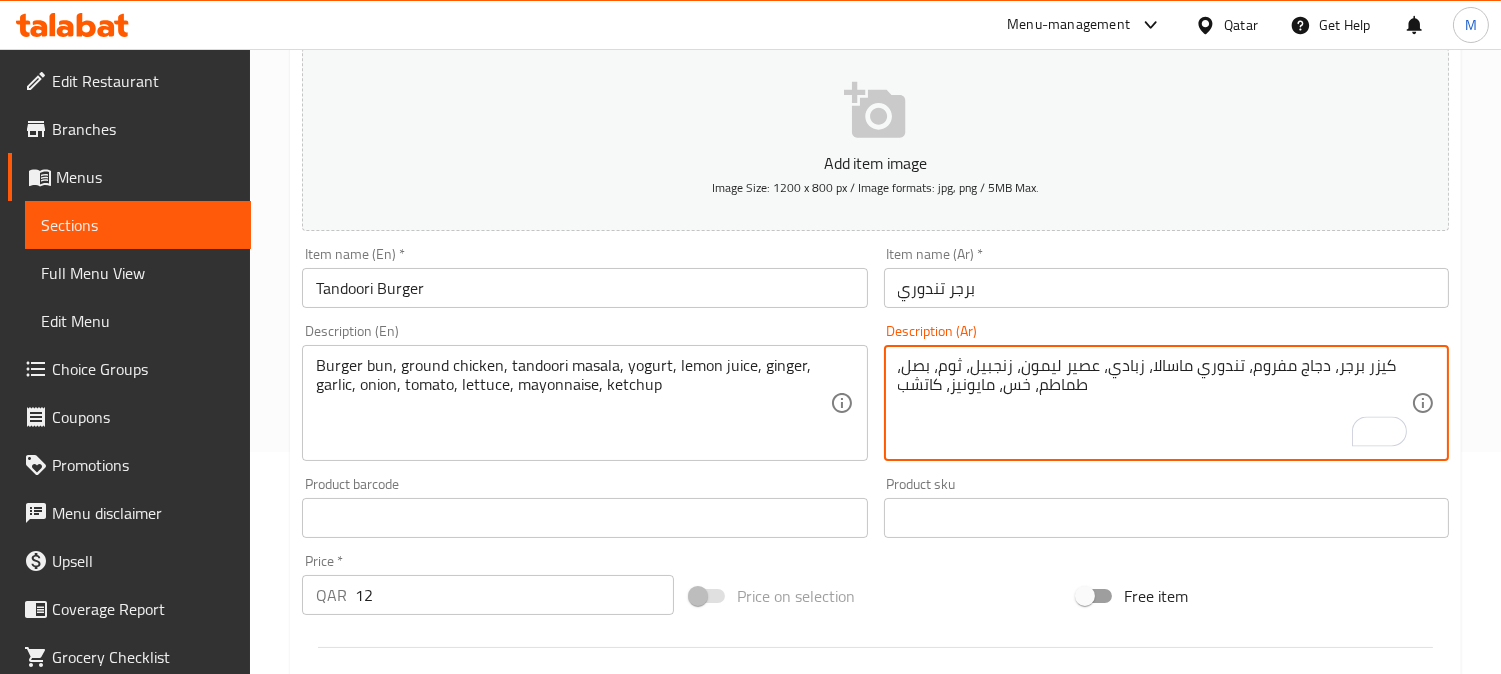 type on "كيزر برجر، دجاج مفروم، تندوري ماسالا، زبادي، عصير ليمون، زنجبيل، ثوم، بصل، طماطم، خس، مايونيز، كاتشب" 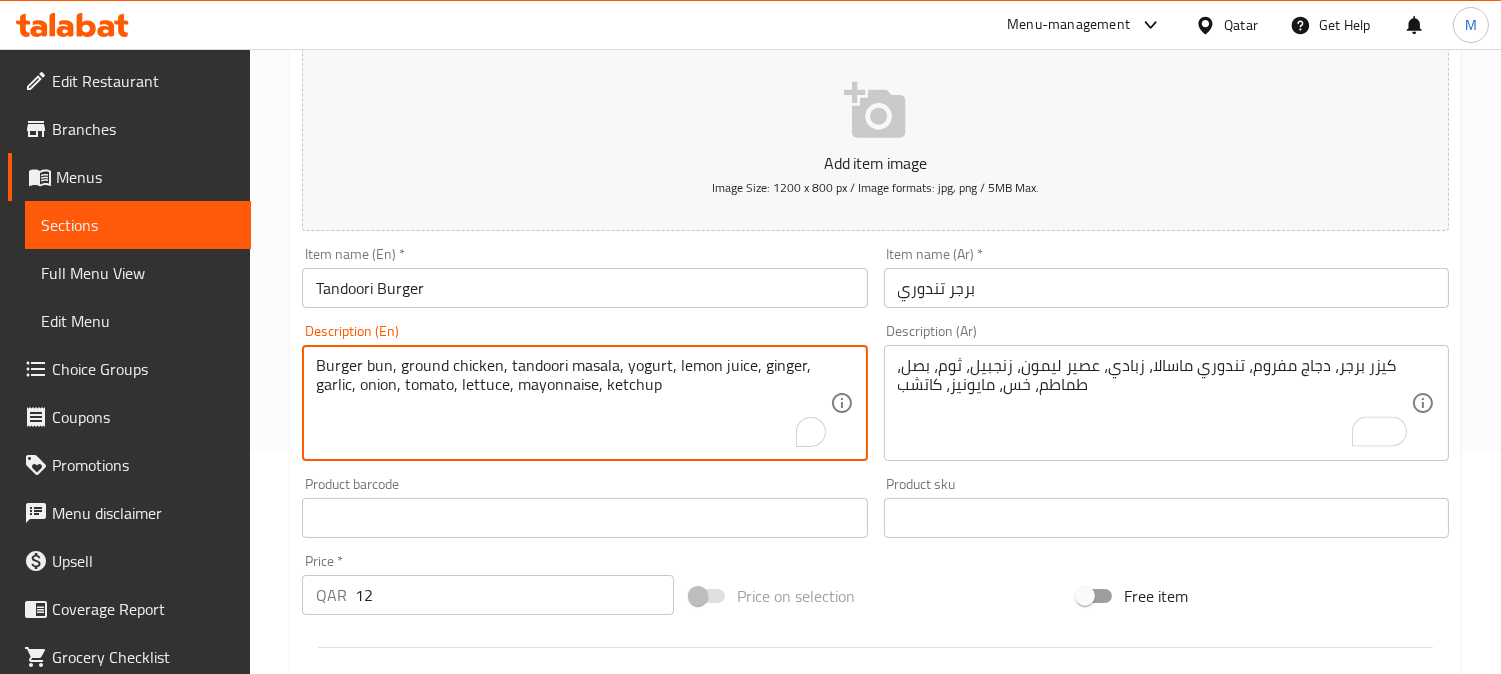 click on "Burger bun, ground chicken, tandoori masala, yogurt, lemon juice, ginger, garlic, onion, tomato, lettuce, mayonnaise, ketchup" at bounding box center (572, 403) 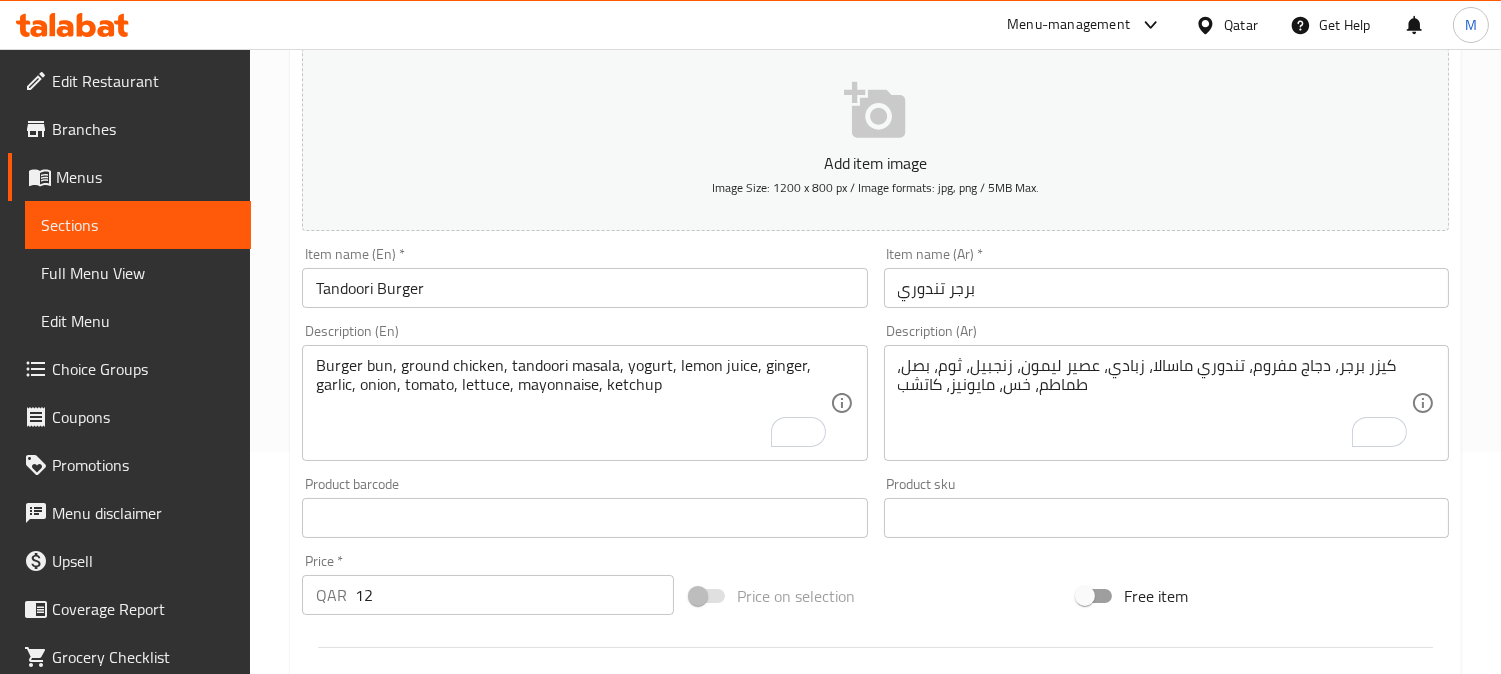 click on "برجر تندوري" at bounding box center (1166, 288) 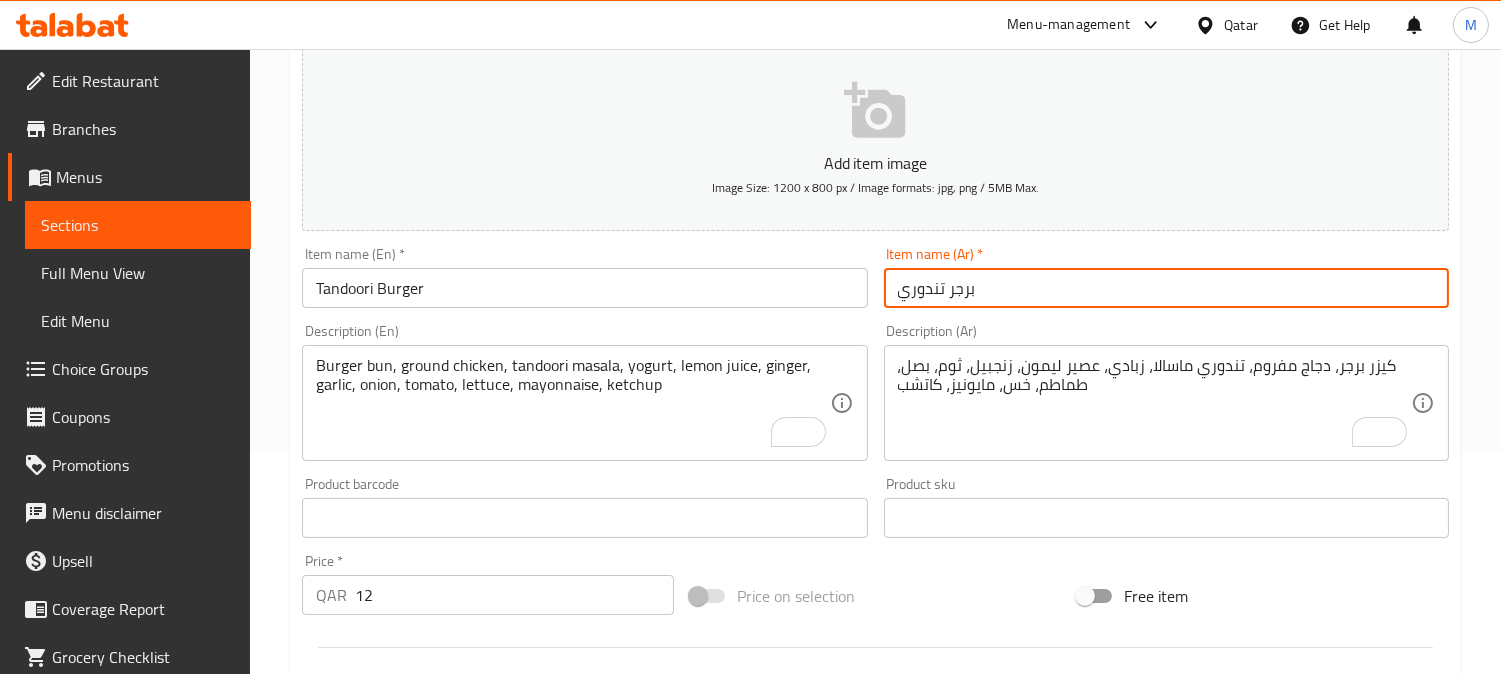 click on "Update" at bounding box center (439, 1104) 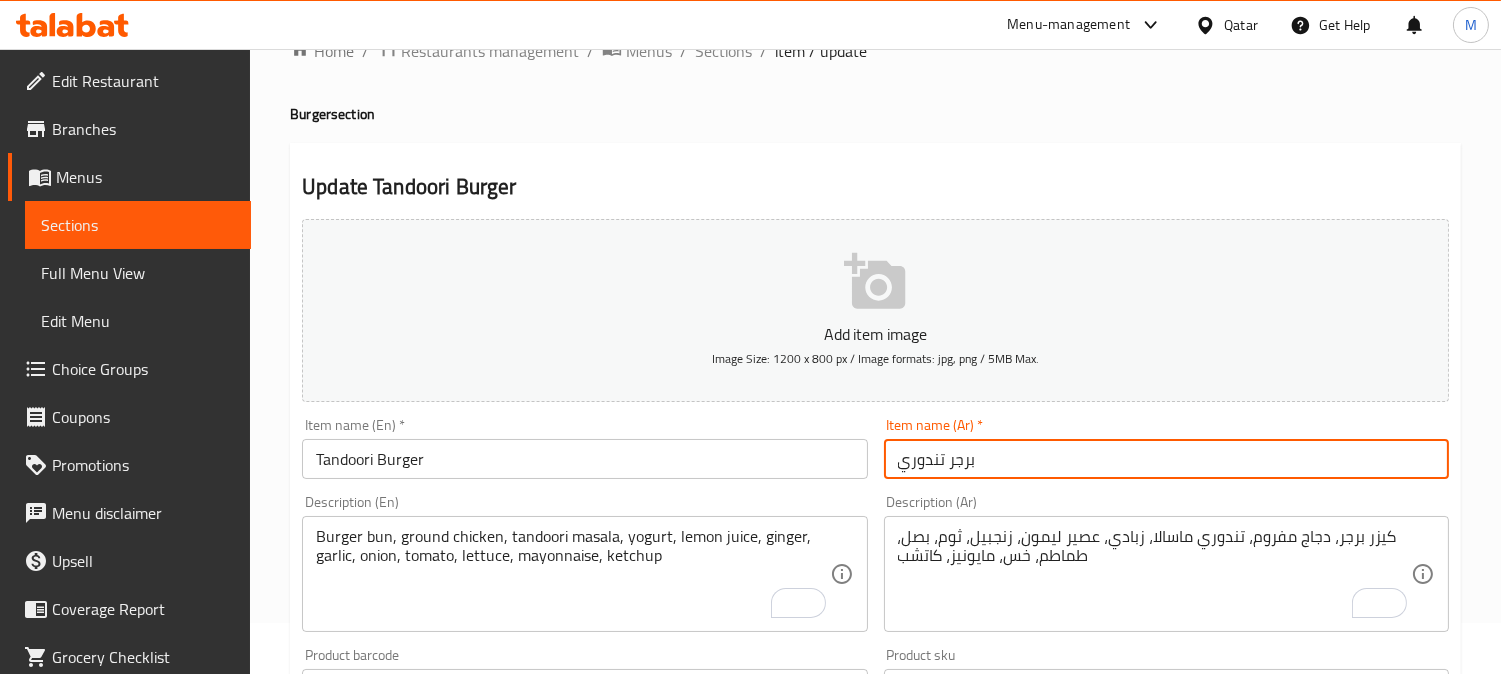 scroll, scrollTop: 0, scrollLeft: 0, axis: both 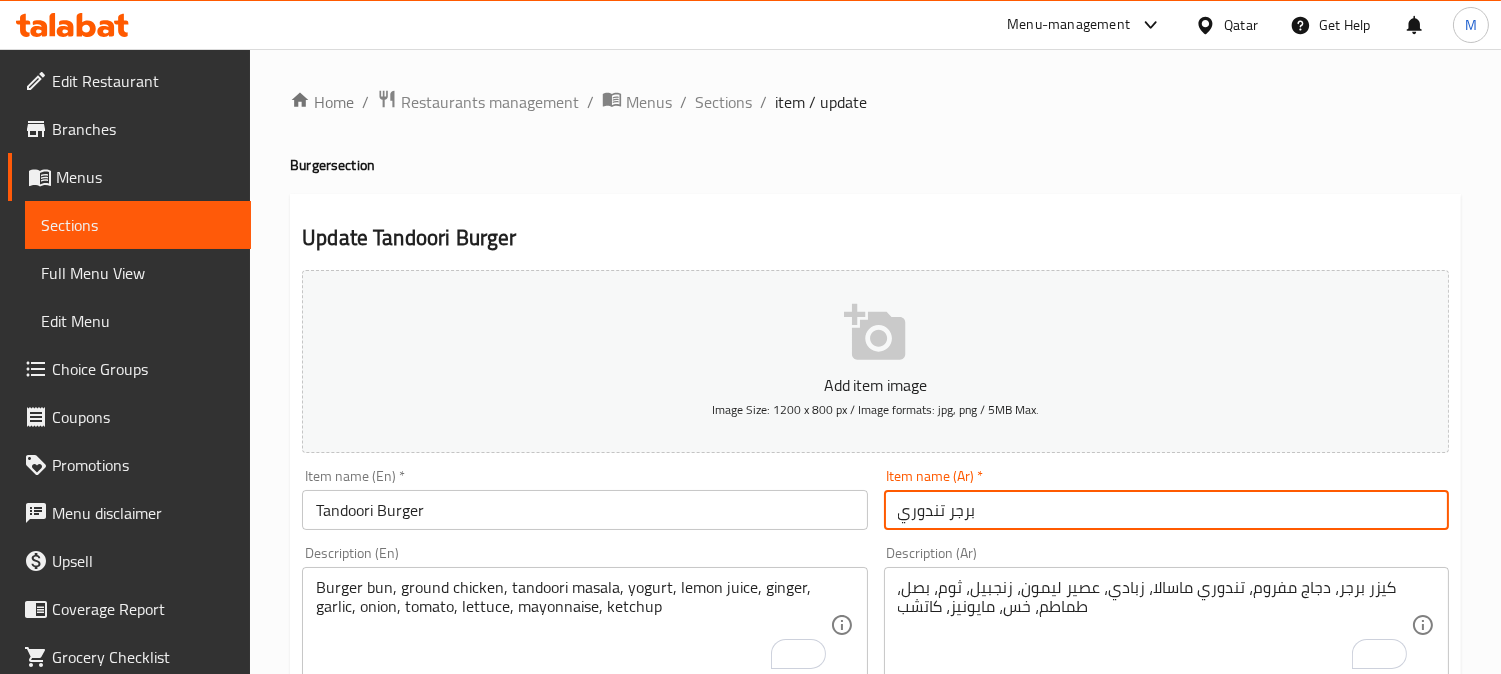 click on "Home / Restaurants management / Menus / Sections / item / update Burger  section Update Tandoori Burger Add item image Image Size: 1200 x 800 px / Image formats: jpg, png / 5MB Max. Item name (En)   * Tandoori Burger Item name (En)  * Item name (Ar)   * برجر تندوري Item name (Ar)  * Description (En) Burger bun, ground chicken, tandoori masala, yogurt, lemon juice, ginger, garlic, onion, tomato, lettuce, mayonnaise, ketchup Description (En) Description (Ar) كيزر برجر، دجاج مفروم، تندوري ماسالا، زبادي، عصير ليمون، زنجبيل، ثوم، بصل، طماطم، خس، مايونيز، كاتشب Description (Ar) Product barcode Product barcode Product sku Product sku Price   * QAR 12 Price  * Price on selection Free item Start Date Start Date End Date End Date Available Days SU MO TU WE TH FR SA Available from ​ ​ Available to ​ ​ Status Active Inactive Exclude from GEM Variations & Choices Add variant ASSIGN CHOICE GROUP Update" at bounding box center [875, 731] 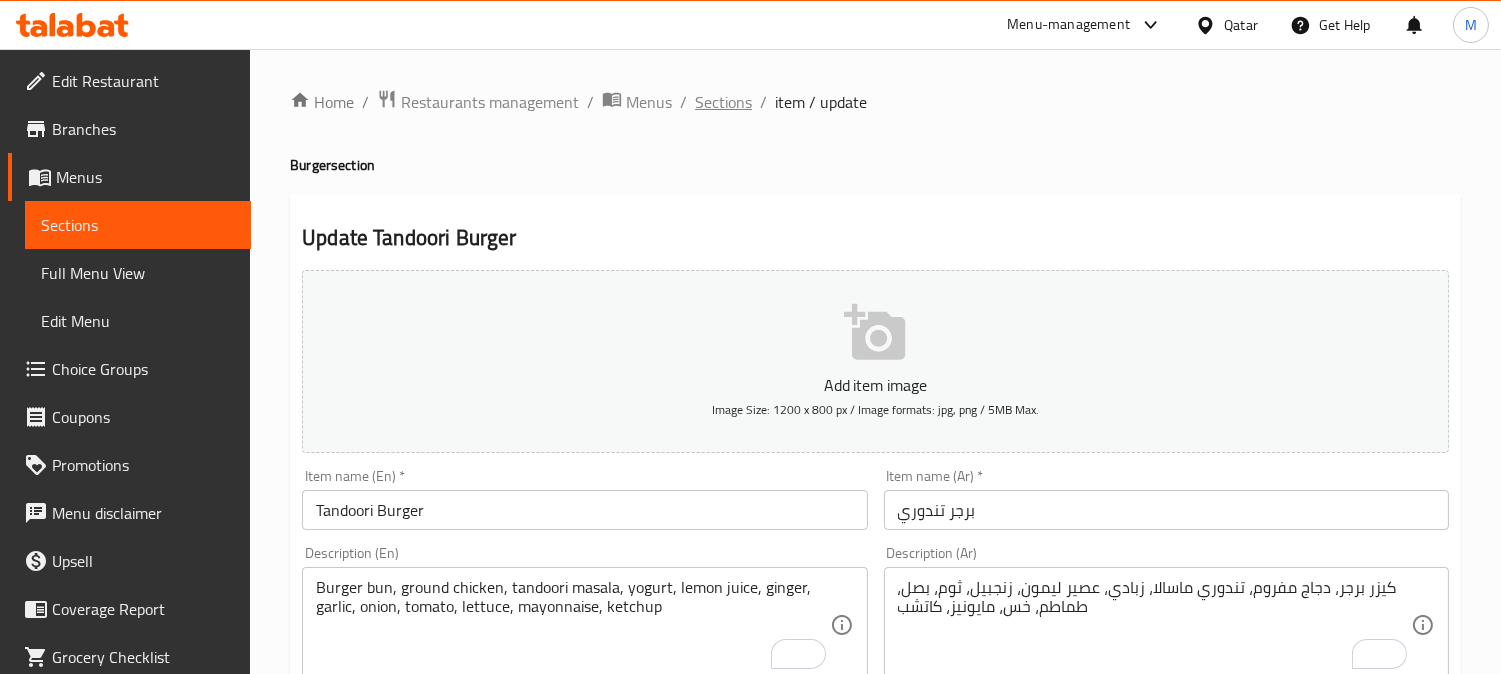 click on "Sections" at bounding box center (723, 102) 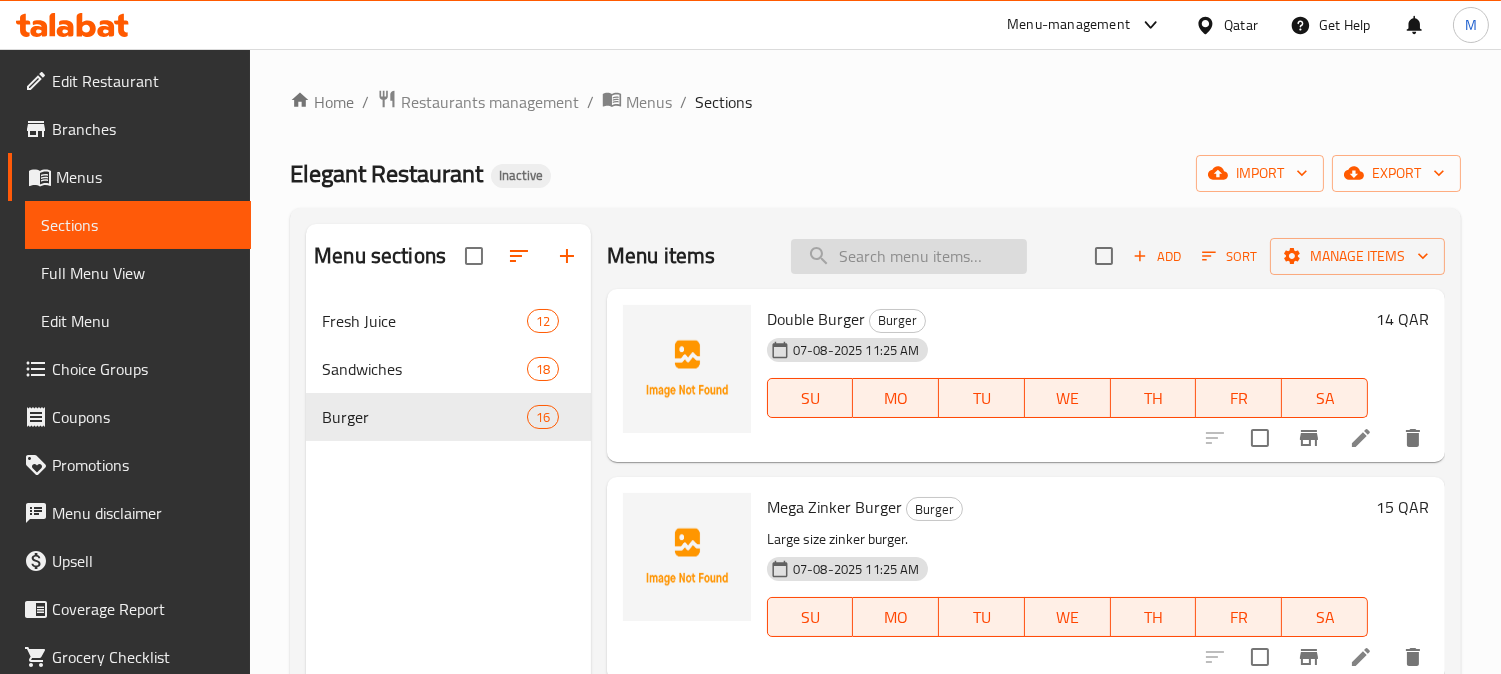 click at bounding box center [909, 256] 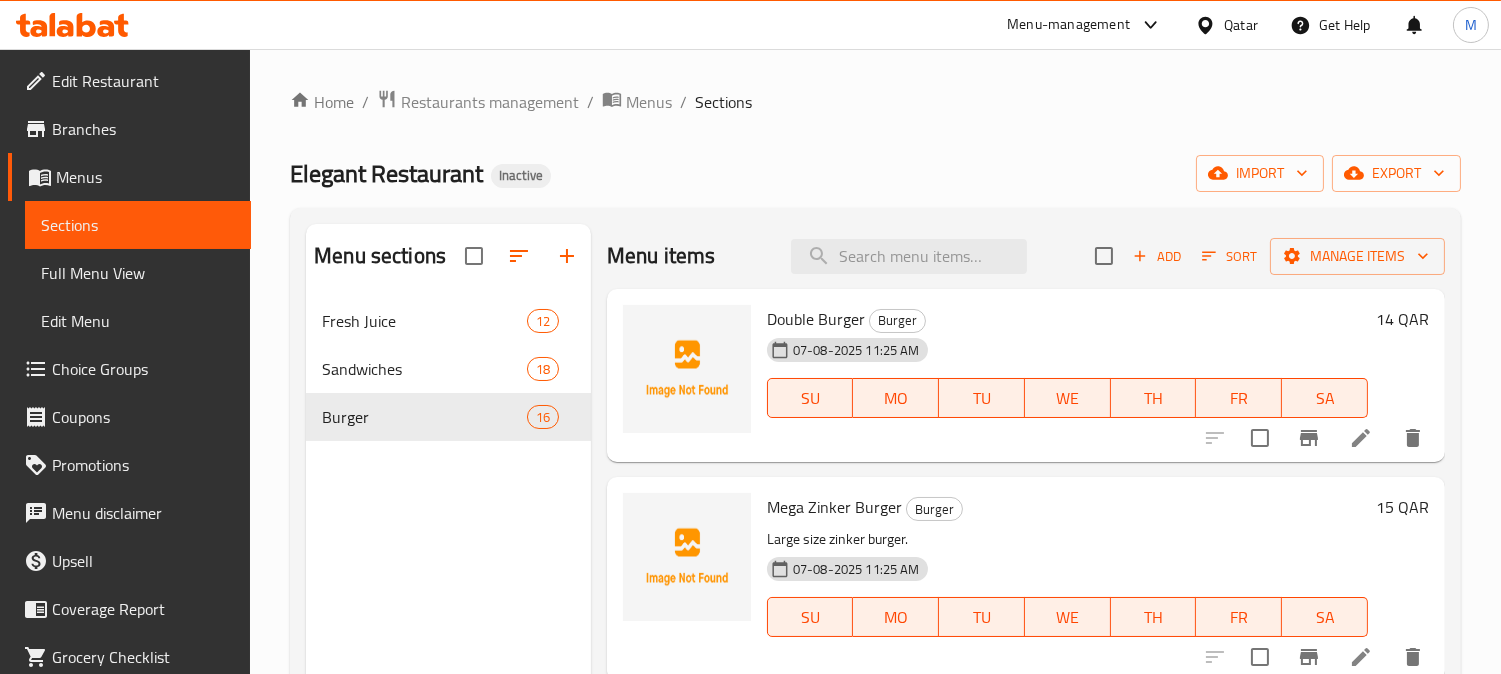 paste on "Jumbo Burger" 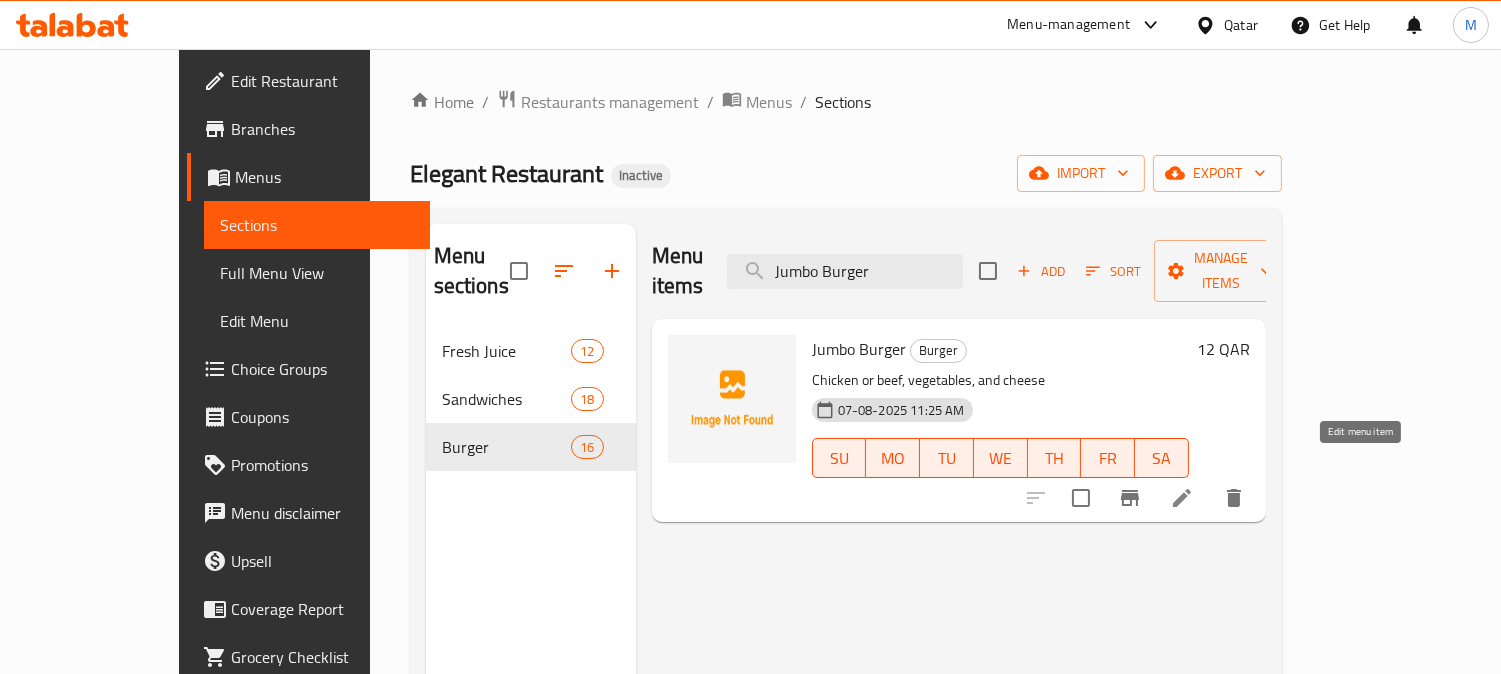 type on "Jumbo Burger" 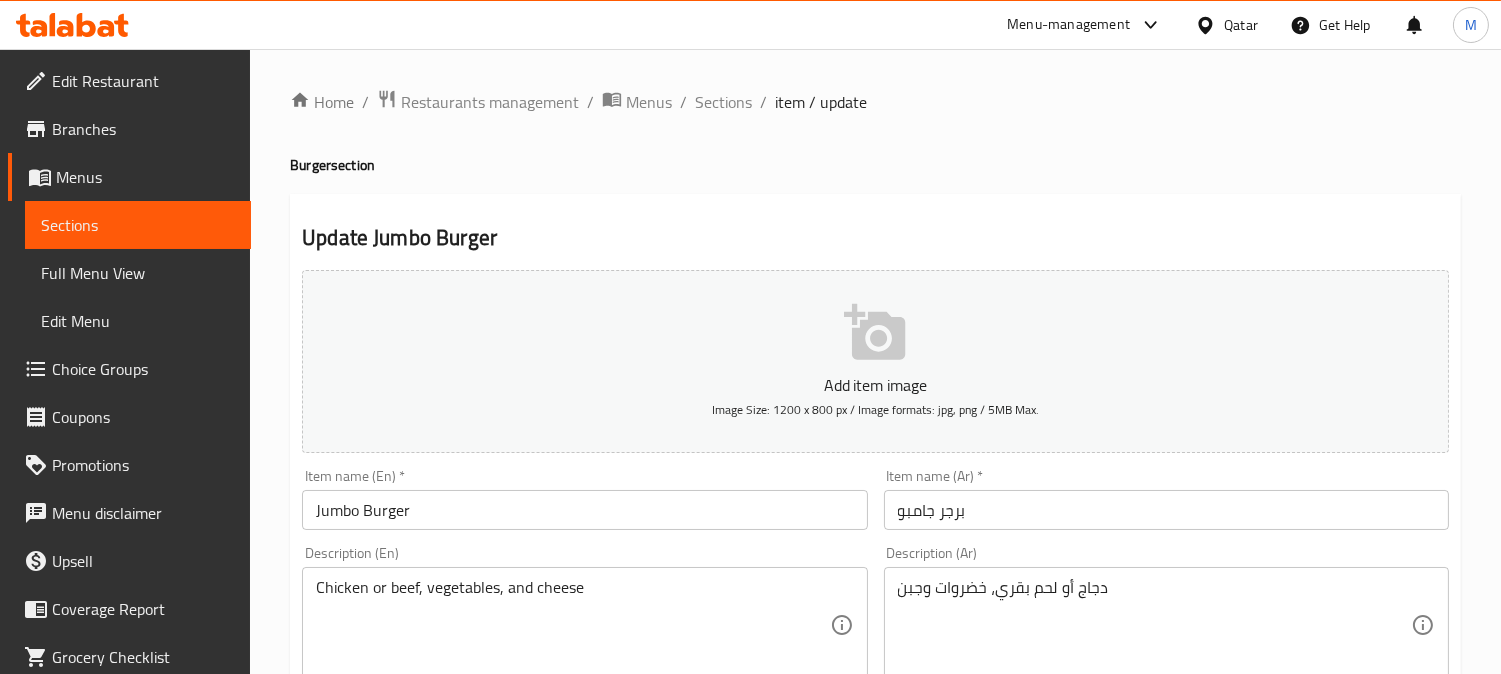 scroll, scrollTop: 222, scrollLeft: 0, axis: vertical 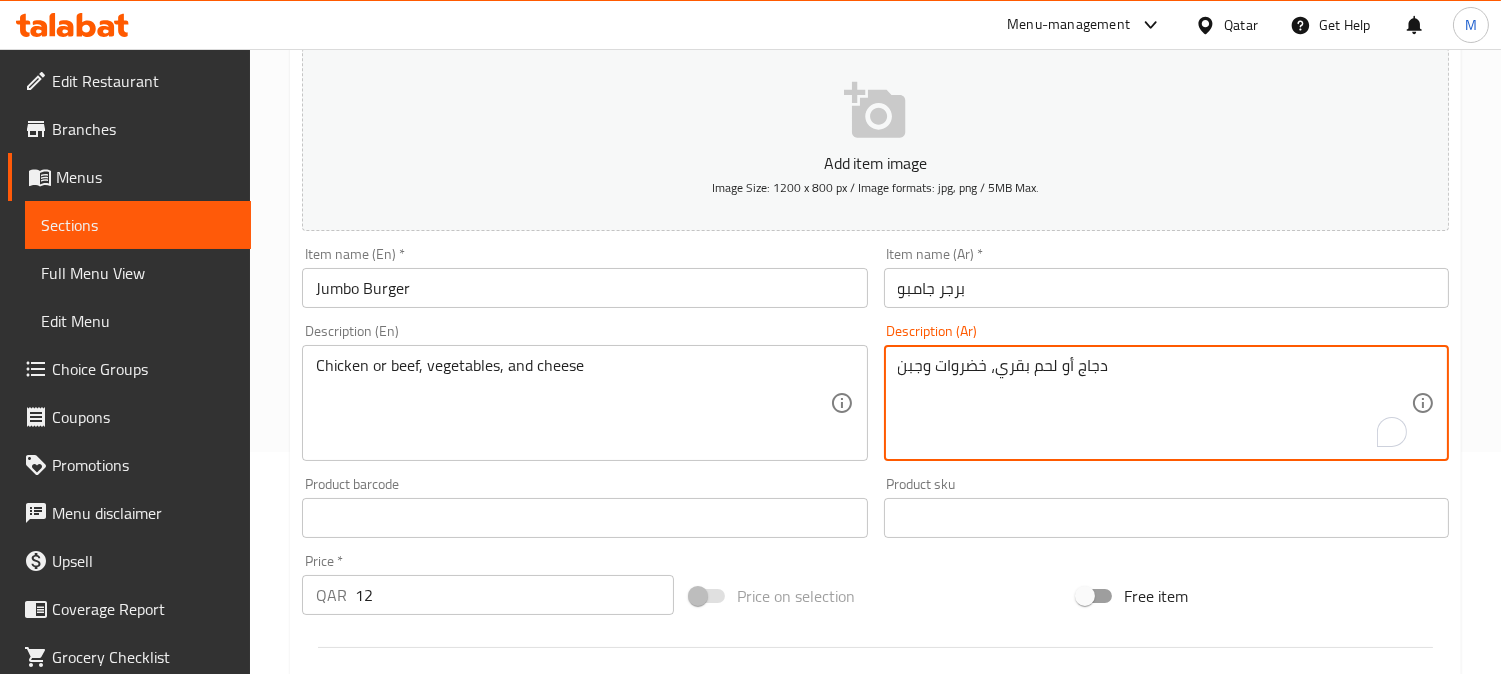click on "دجاج أو لحم بقري، خضروات وجبن" at bounding box center (1154, 403) 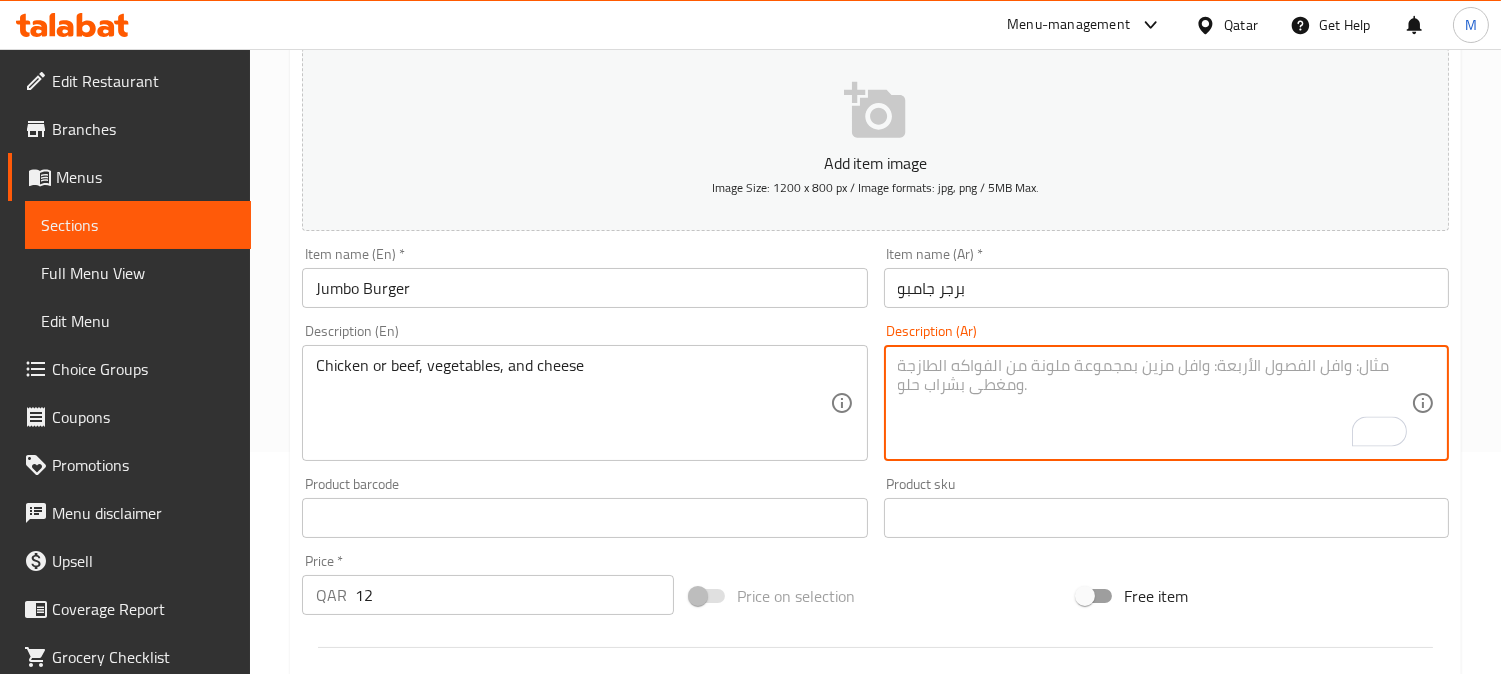 type 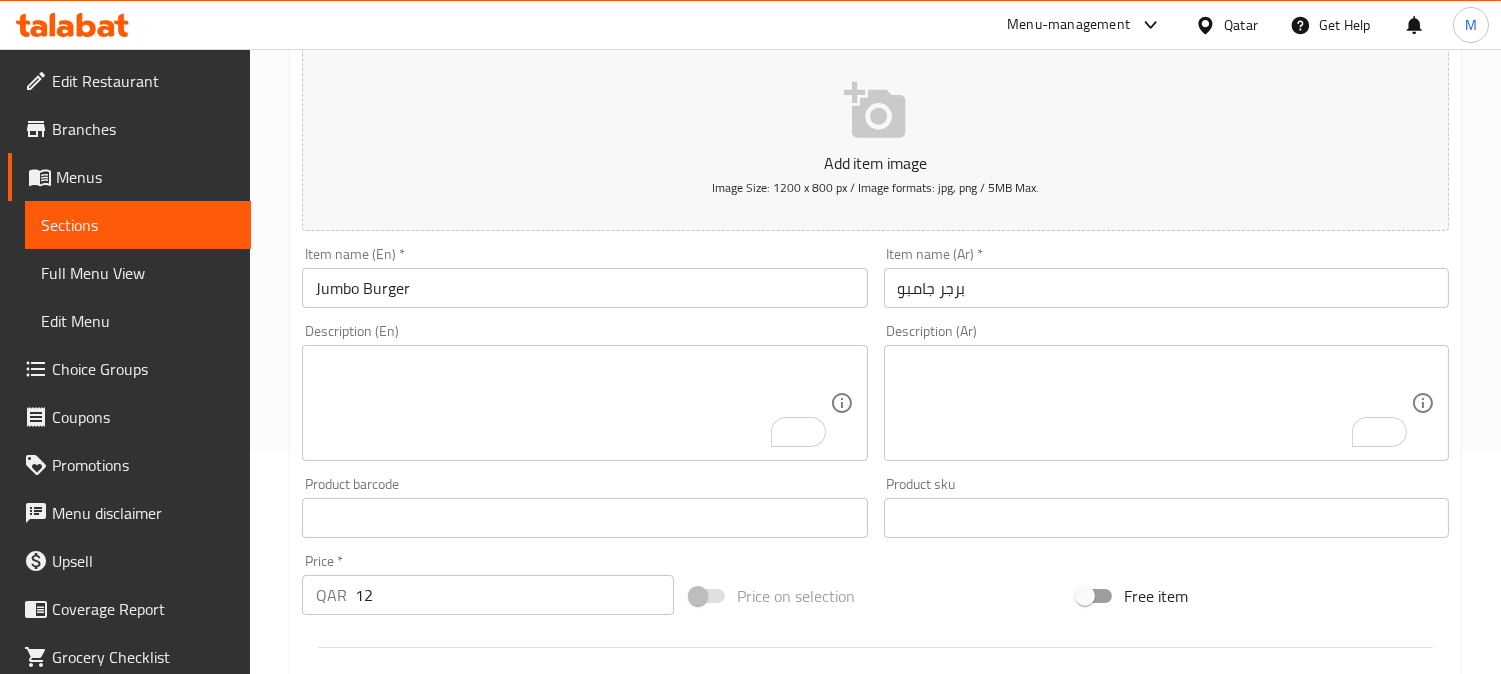 click at bounding box center [572, 403] 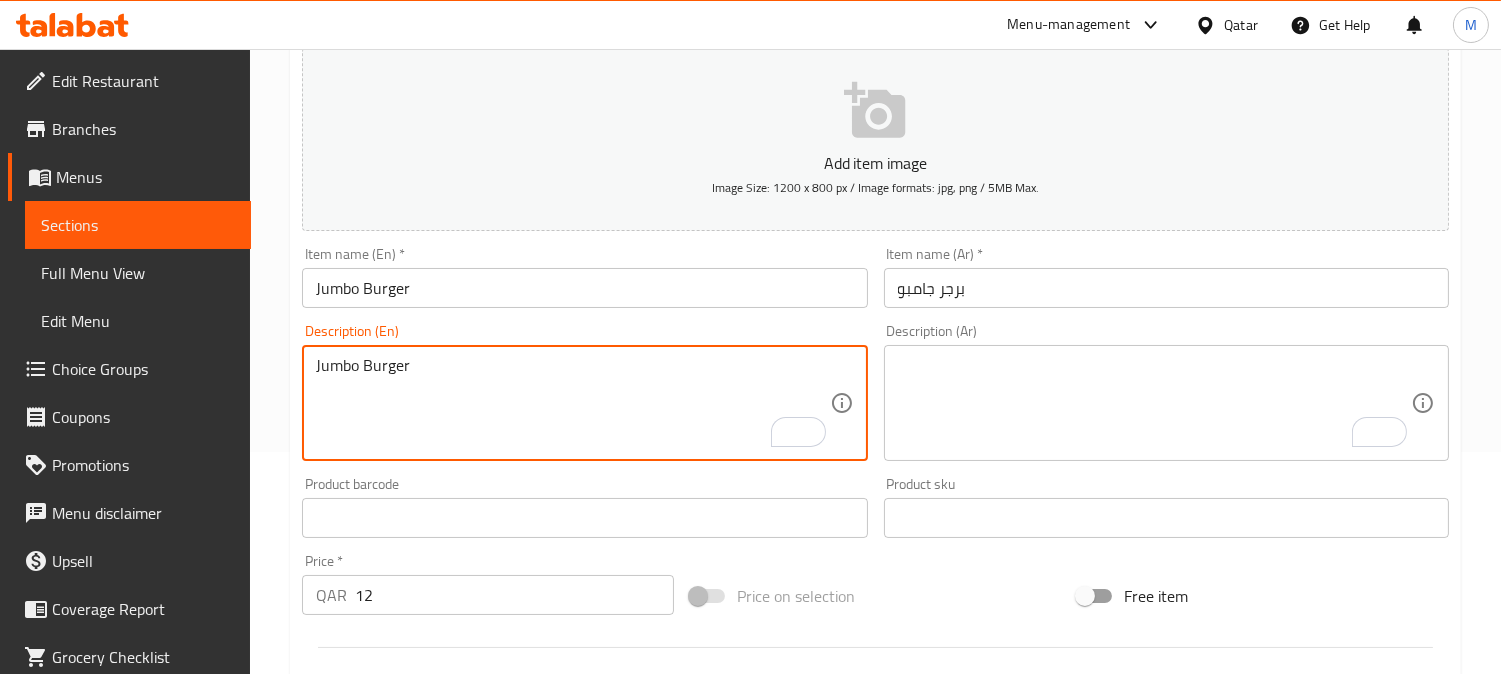 type on "Jumbo Burger" 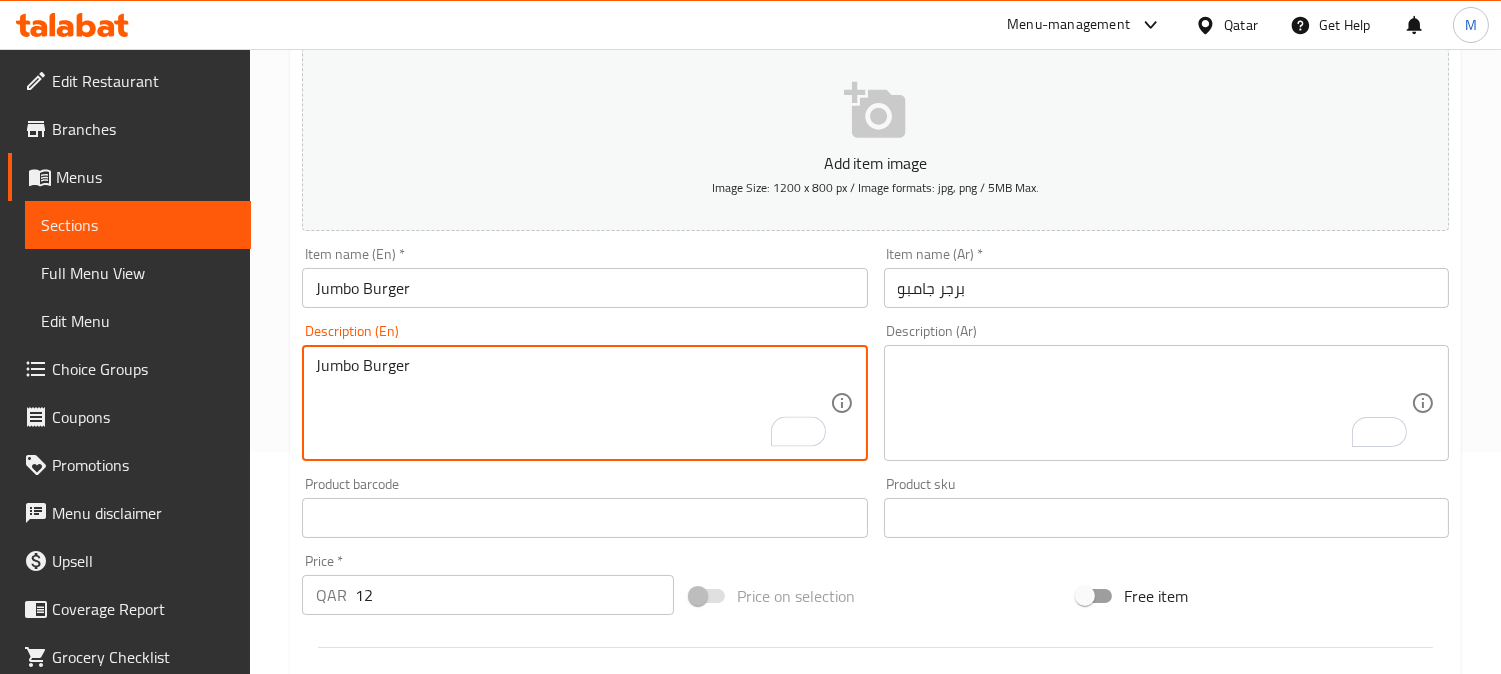click on "Jumbo Burger" at bounding box center [572, 403] 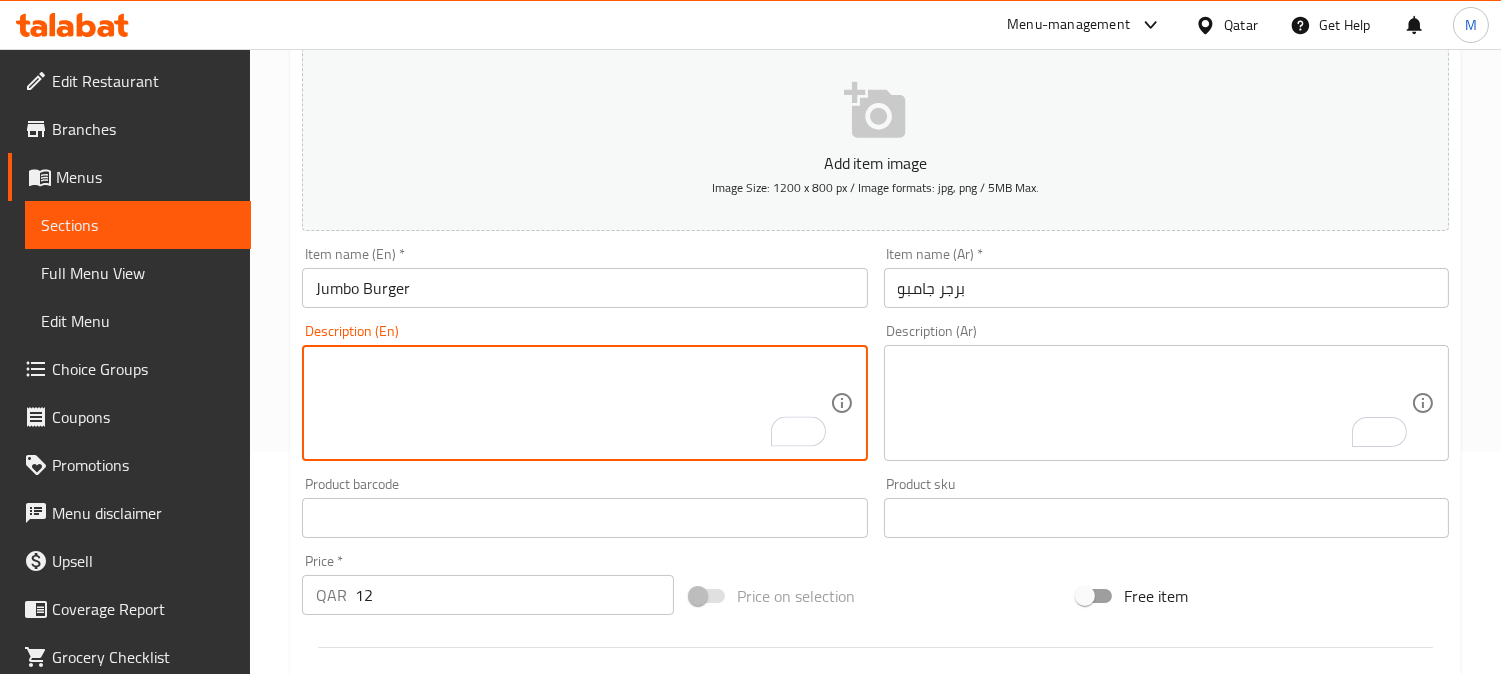 click on "برجر جامبو" at bounding box center (1166, 288) 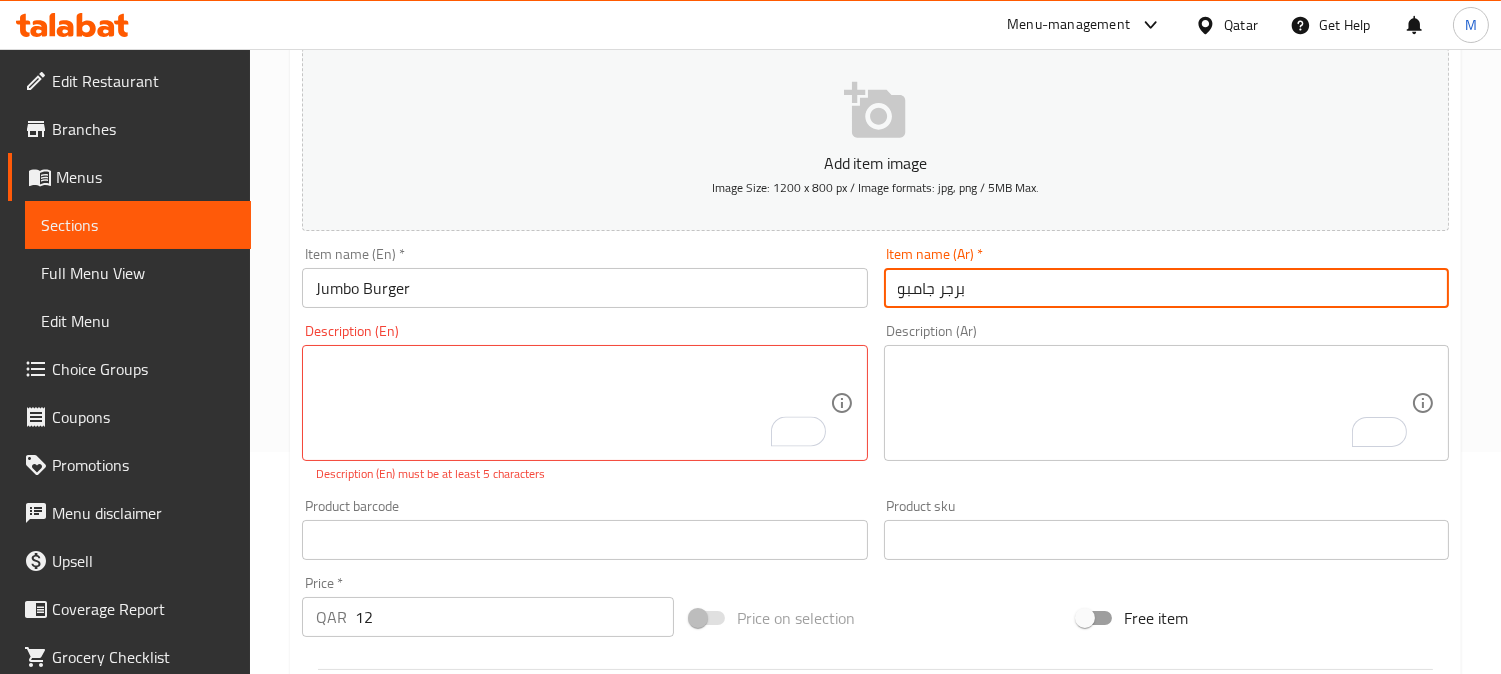 click on "Update" at bounding box center (439, 1126) 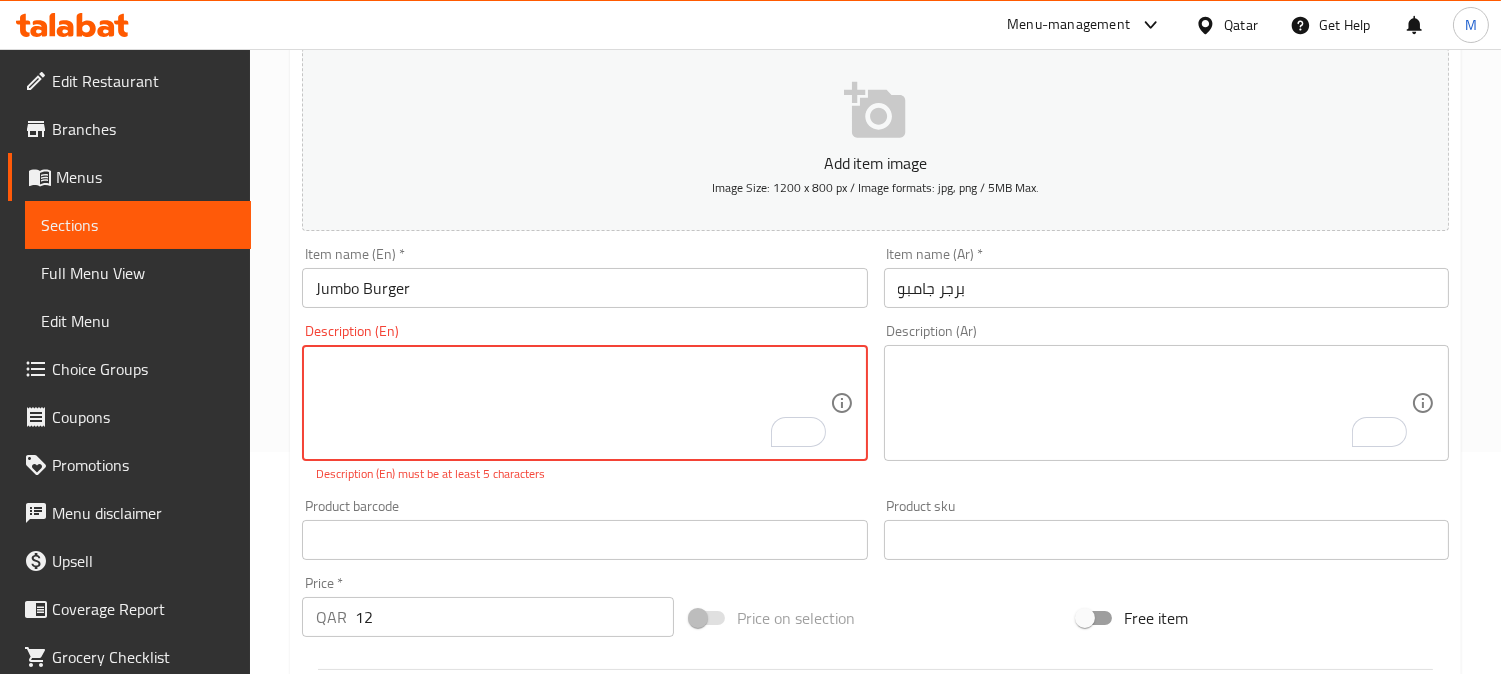 click on "برجر جامبو" at bounding box center (1166, 288) 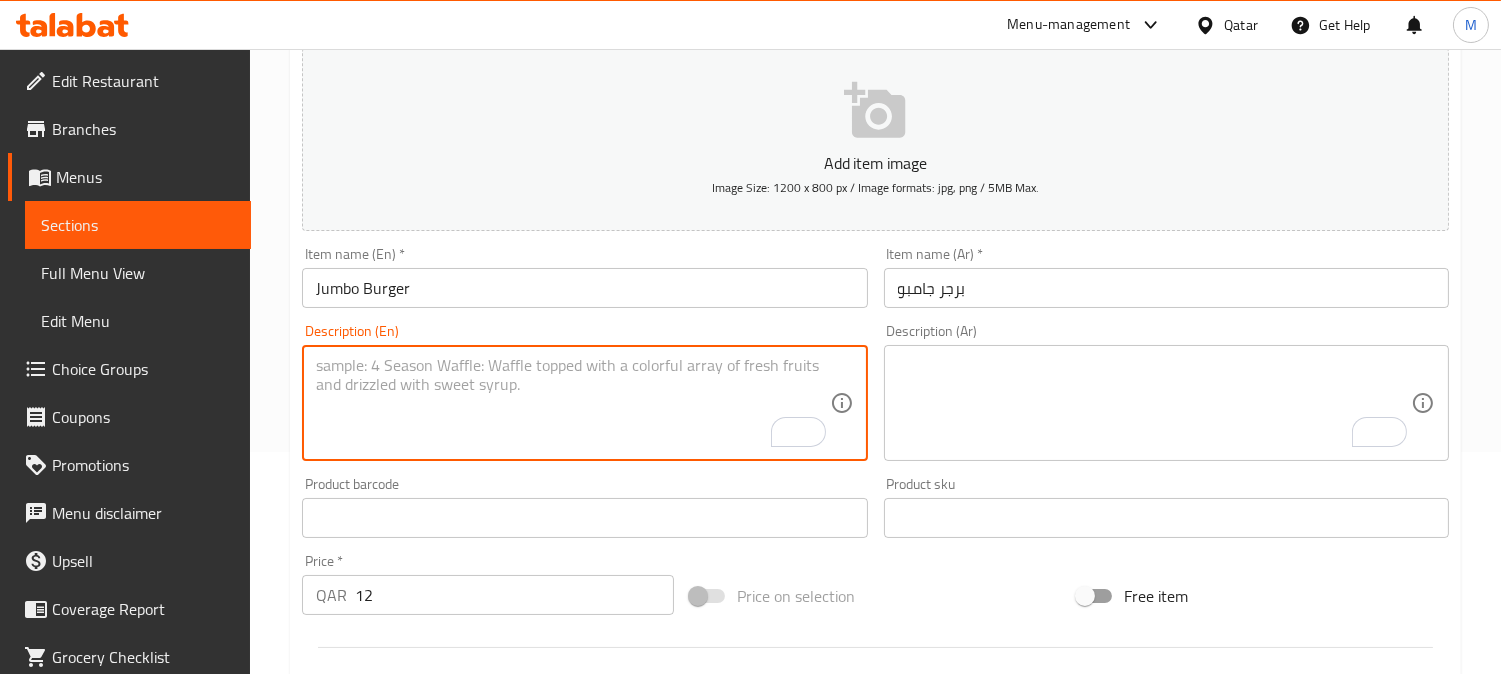 type 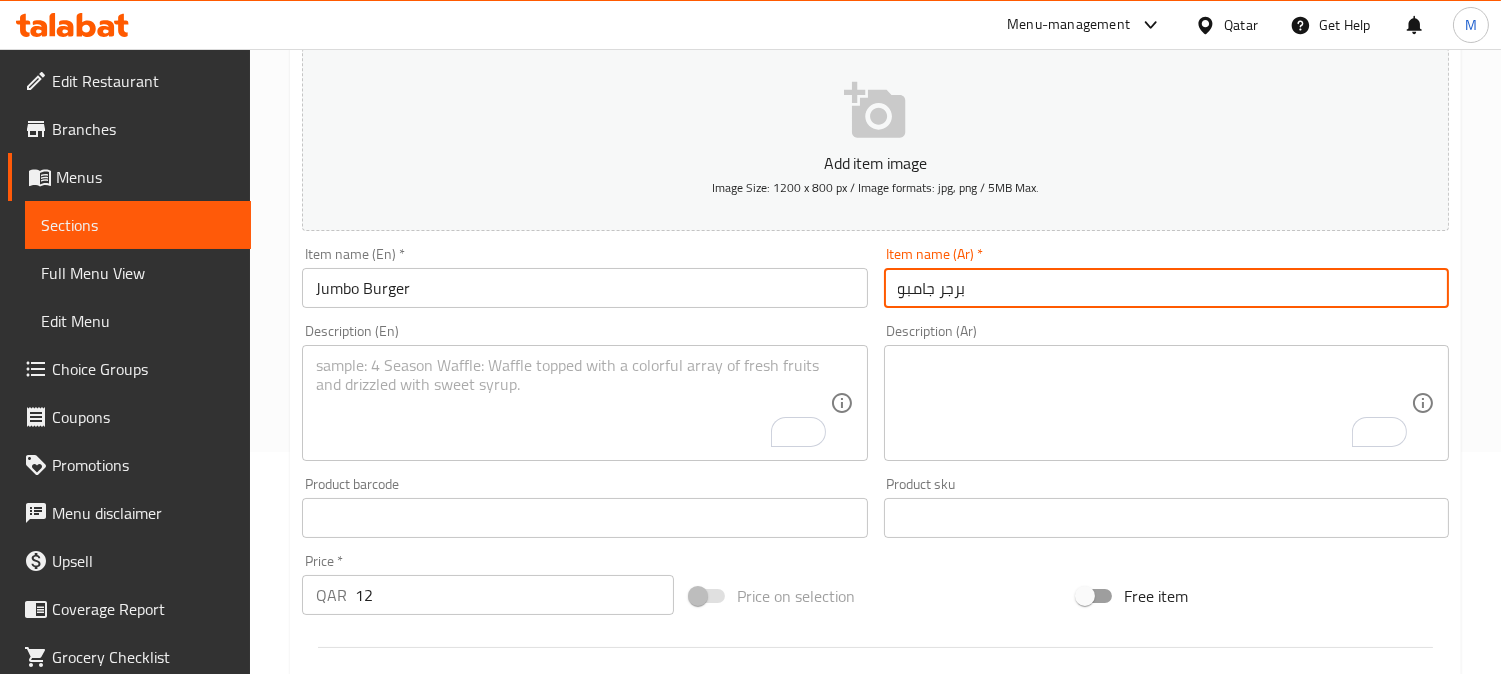click on "برجر جامبو" at bounding box center [1166, 288] 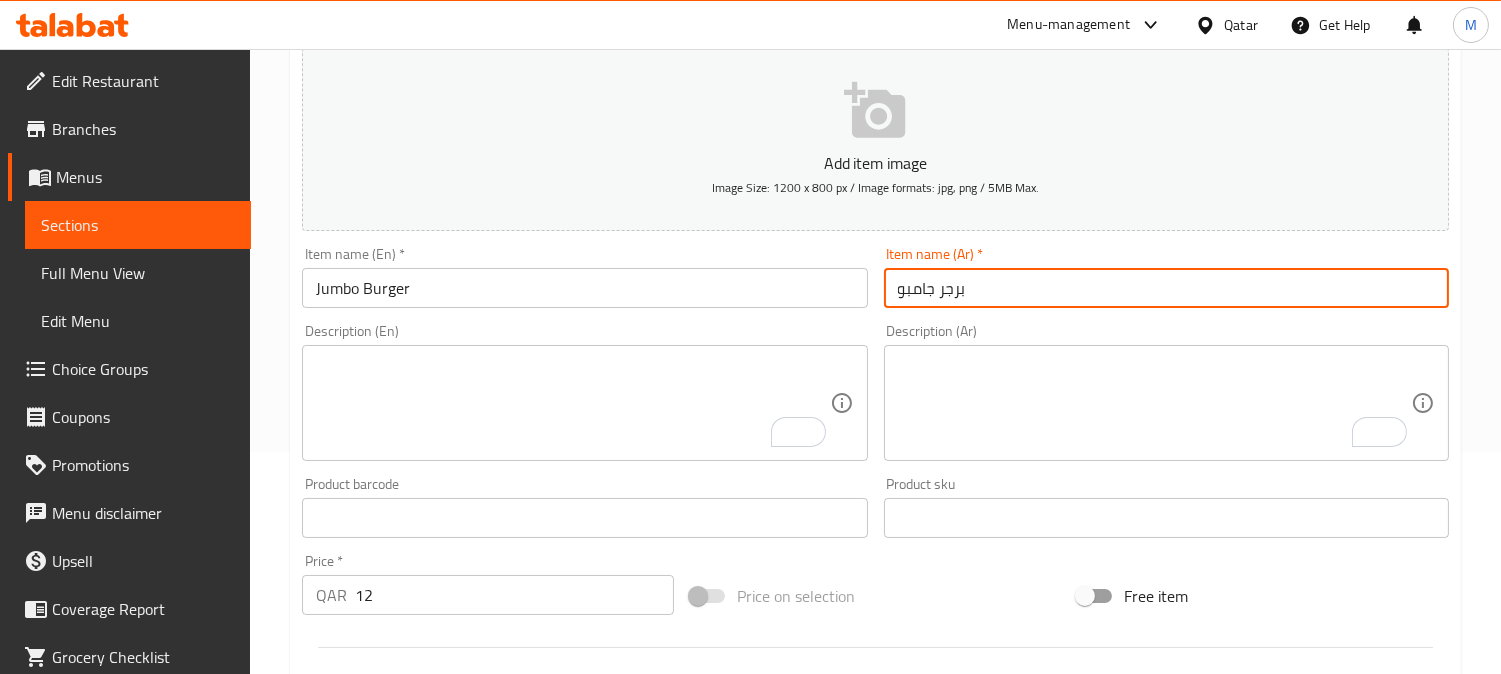 click on "Update" at bounding box center [439, 1104] 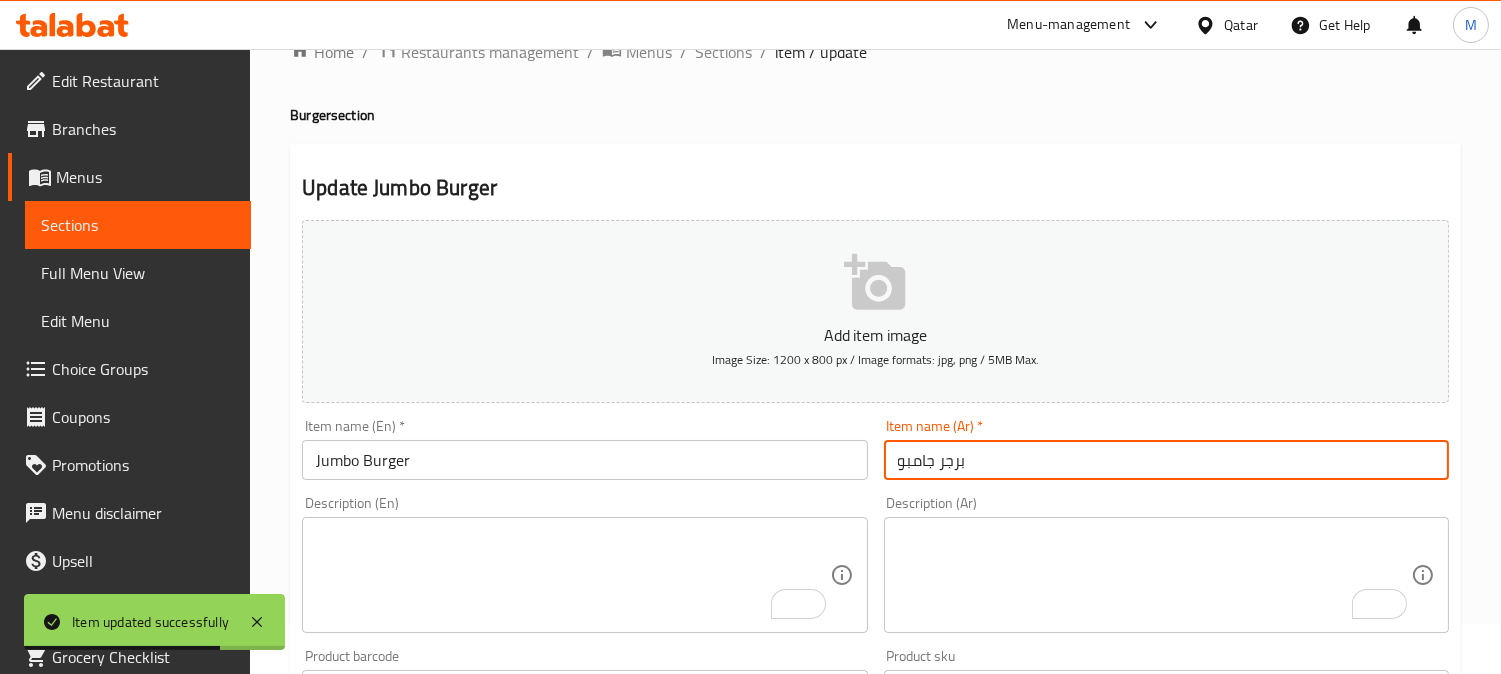 scroll, scrollTop: 0, scrollLeft: 0, axis: both 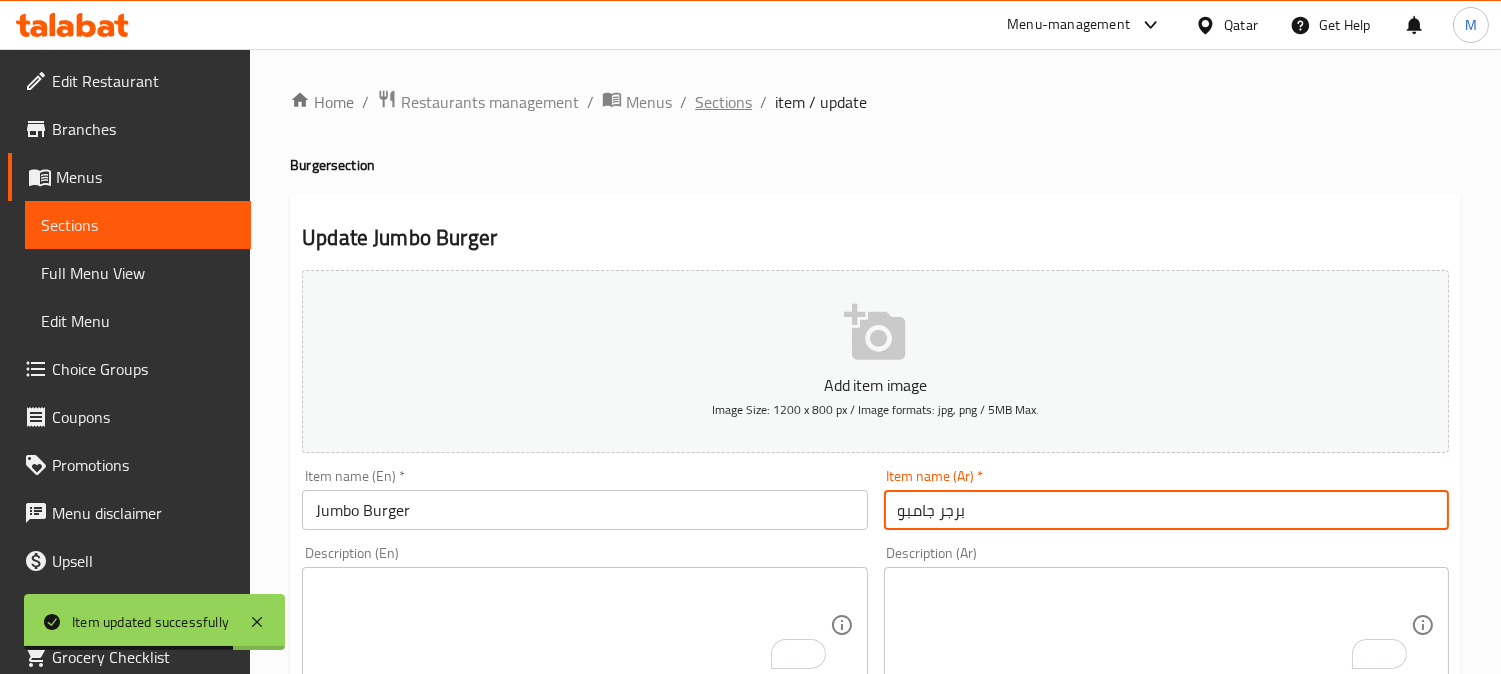 click on "Sections" at bounding box center [723, 102] 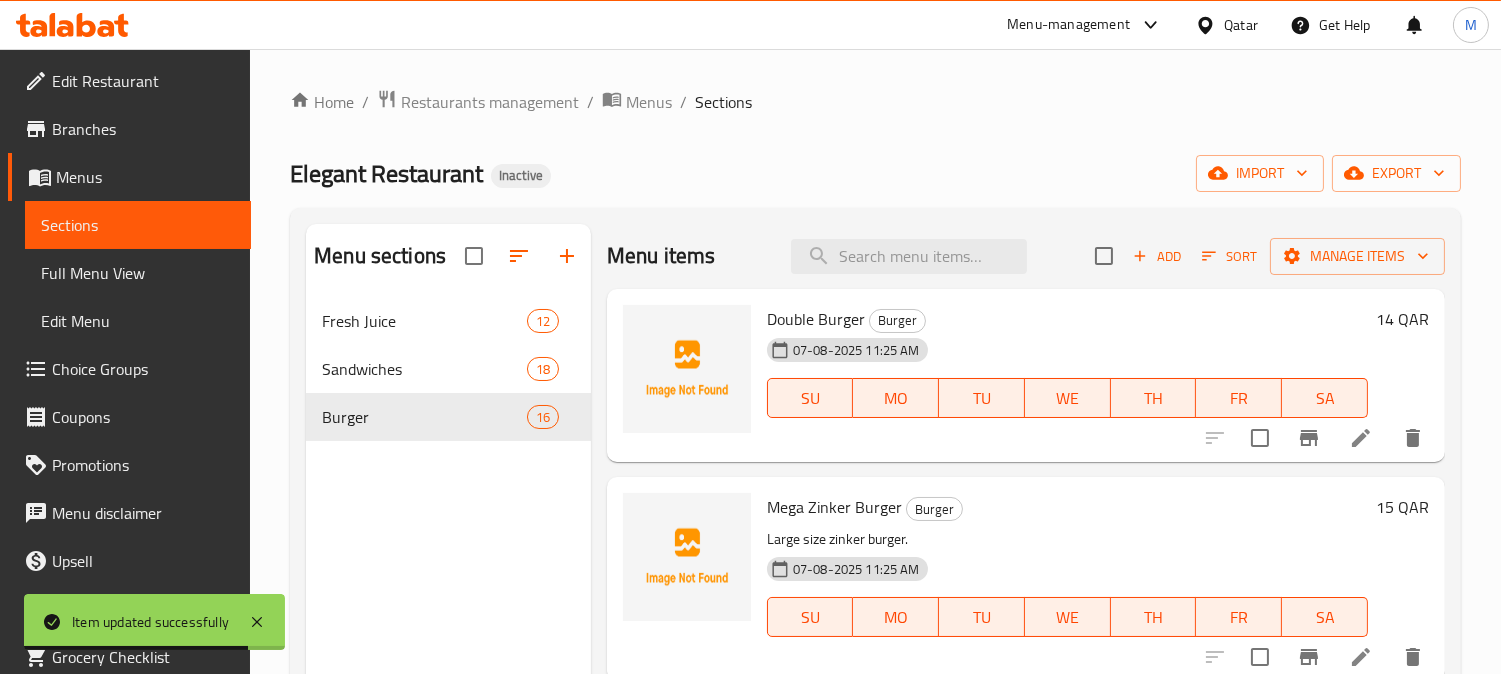 drag, startPoint x: 927, startPoint y: 273, endPoint x: 943, endPoint y: 293, distance: 25.612497 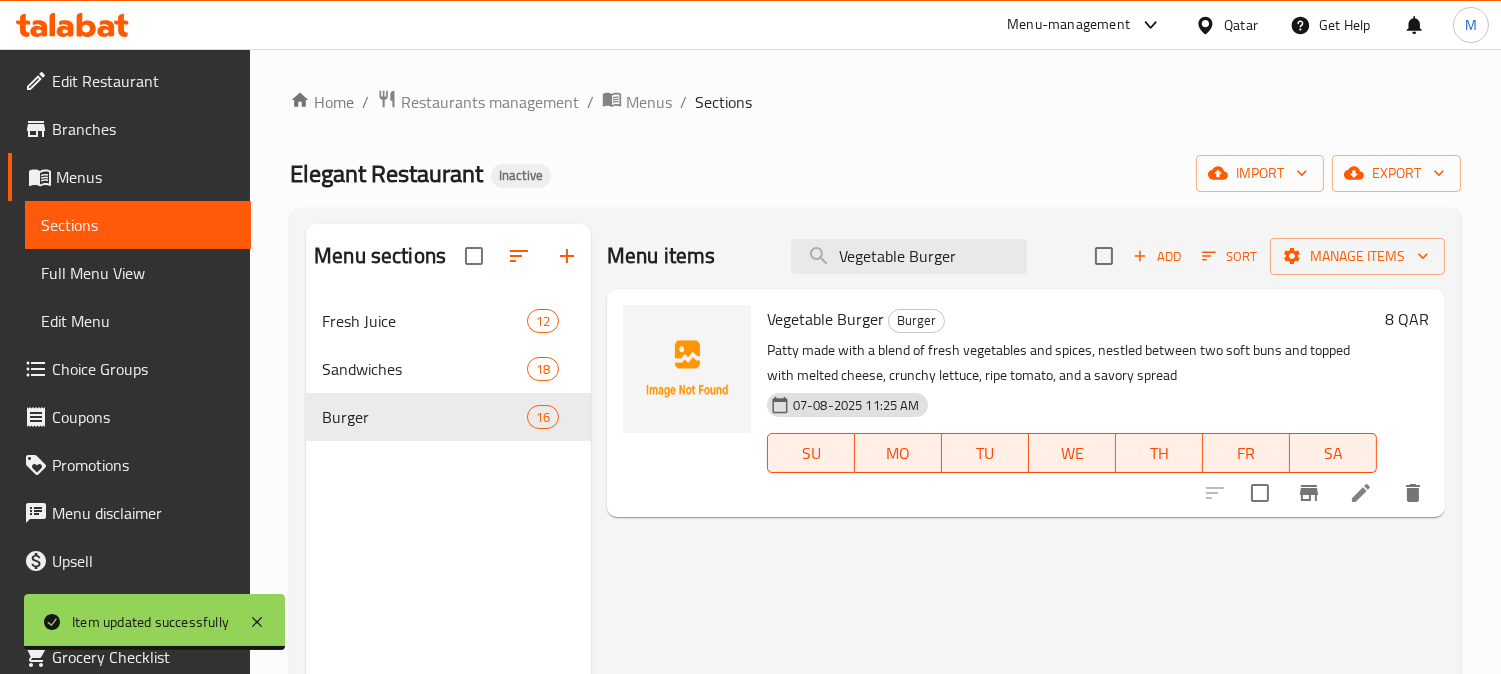 type on "Vegetable Burger" 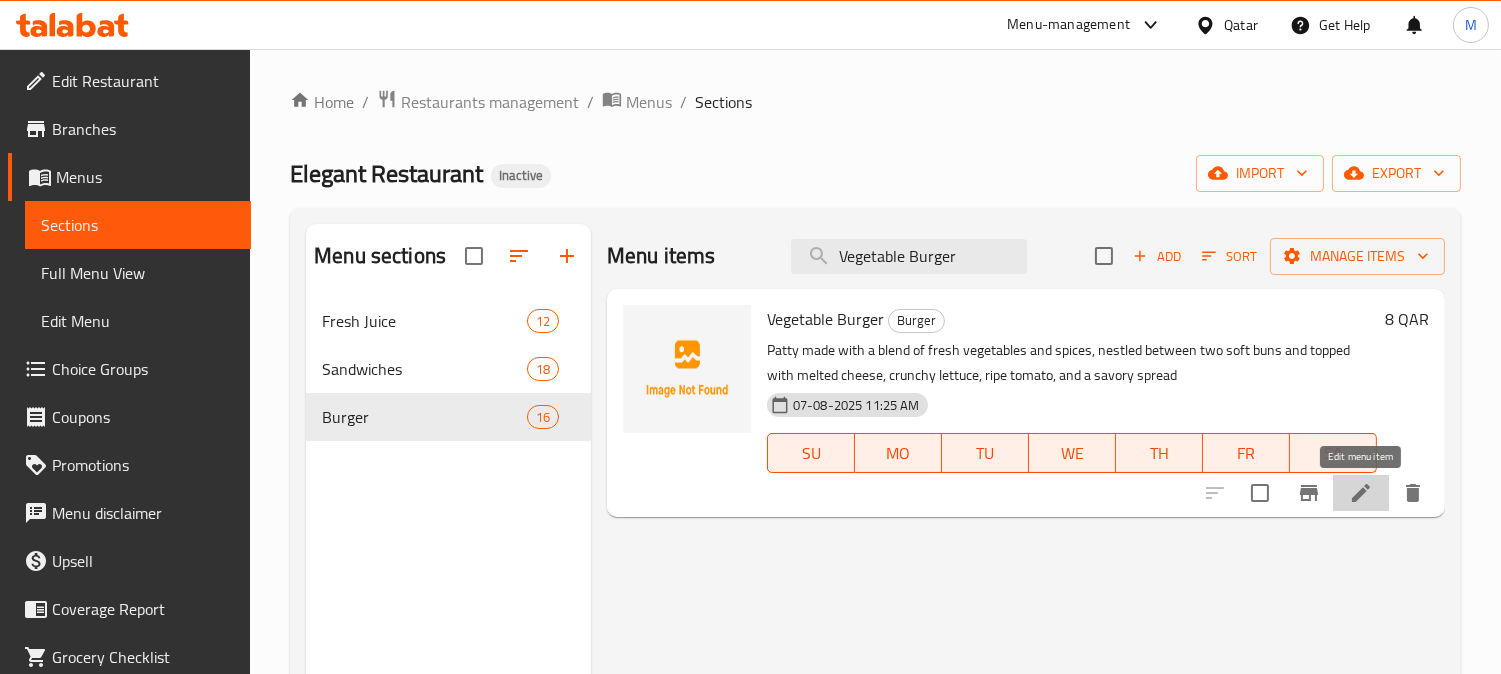 click 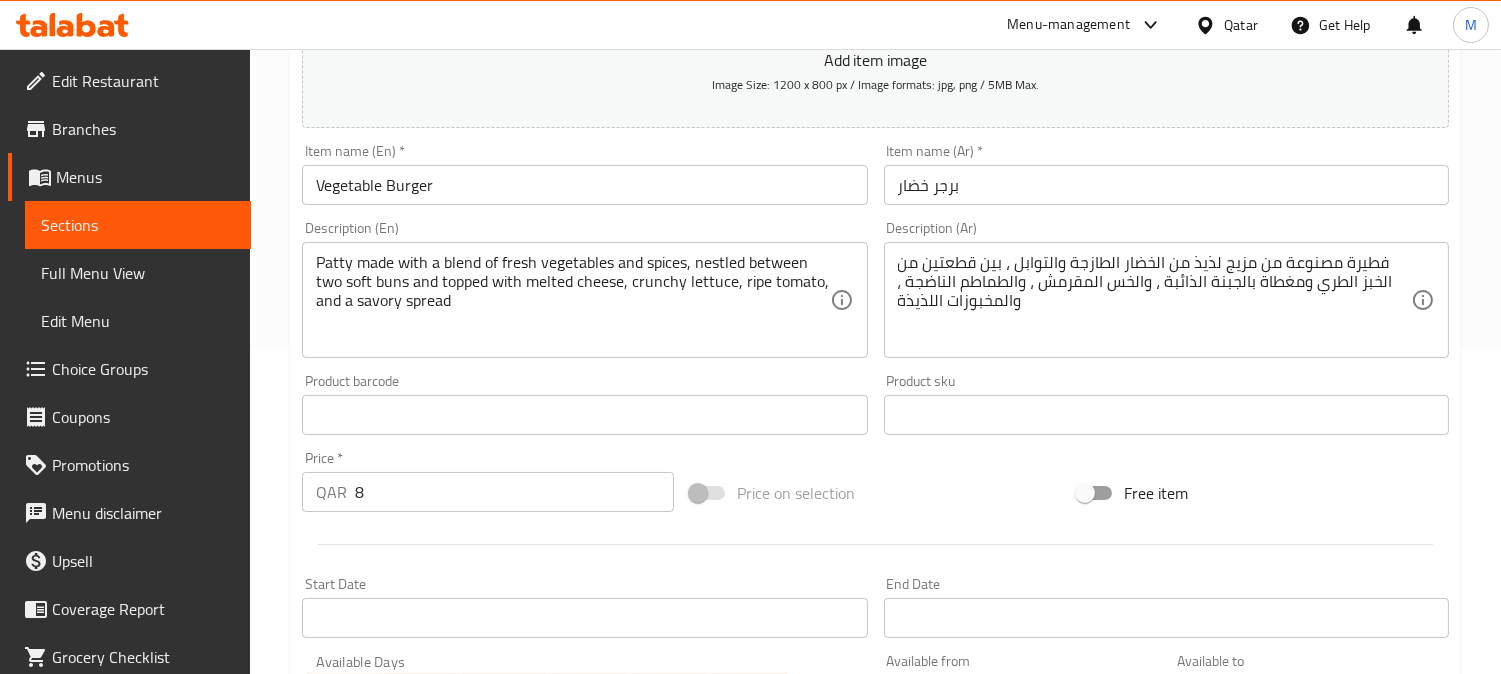 scroll, scrollTop: 333, scrollLeft: 0, axis: vertical 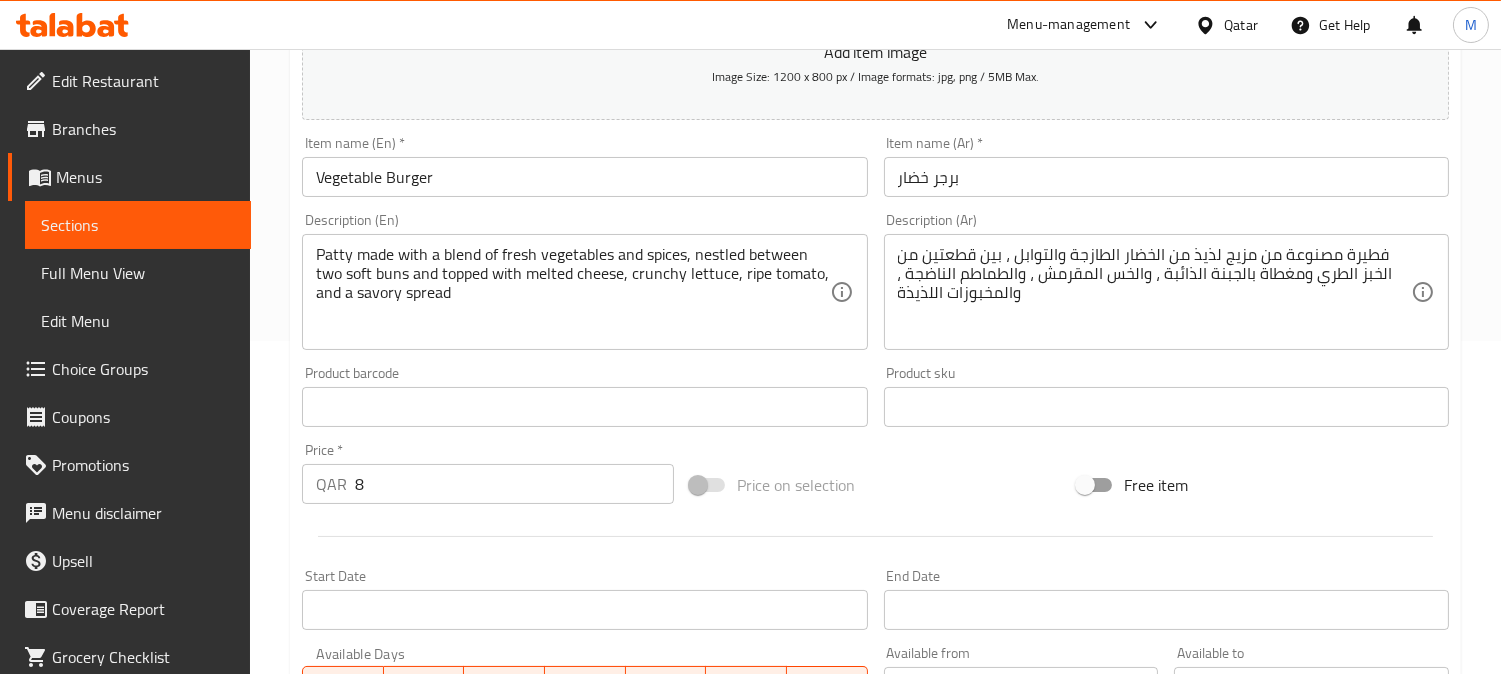 click on "فطيرة مصنوعة من مزيج لذيذ من الخضار الطازجة والتوابل ، بين قطعتين من الخبز الطري ومغطاة بالجبنة الذائبة ، والخس المقرمش ، والطماطم الناضجة ، والمخبوزات اللذيذة" at bounding box center [1154, 292] 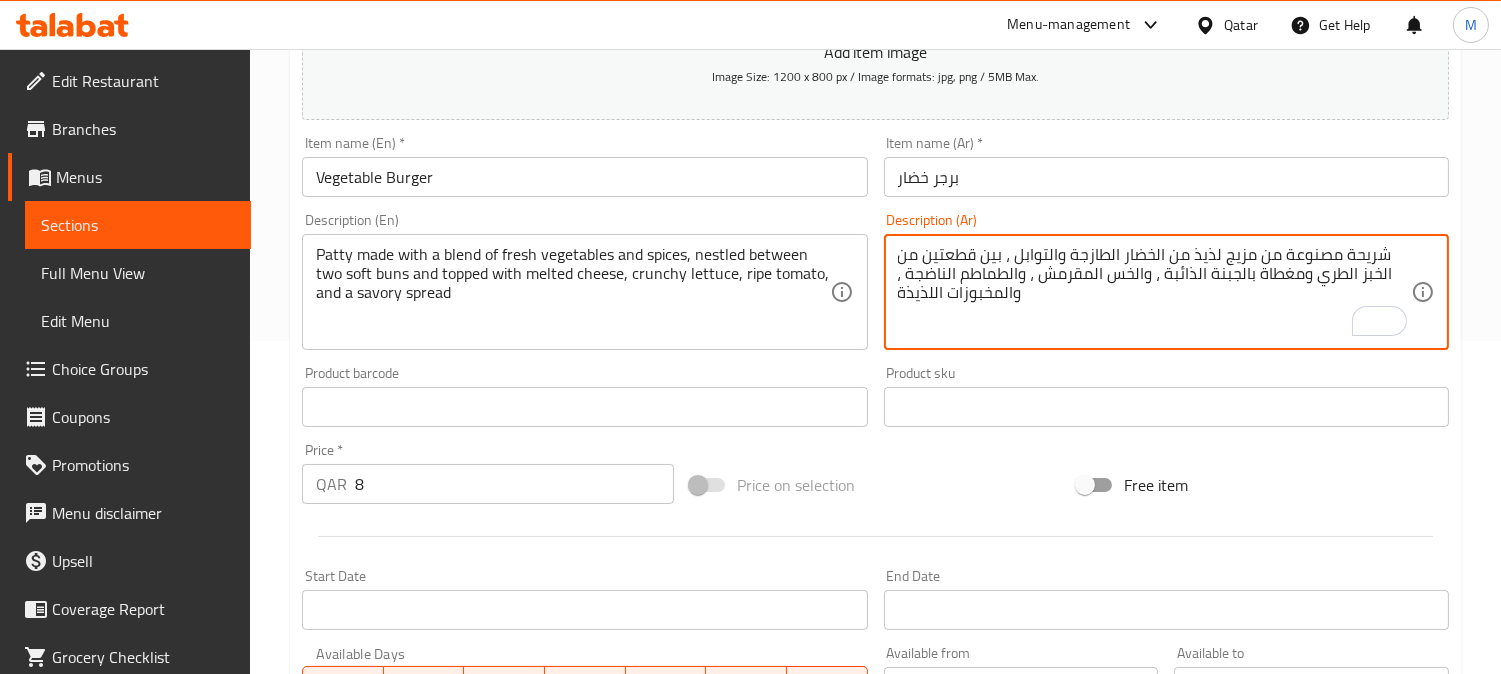 click on "شريحة مصنوعة من مزيج لذيذ من الخضار الطازجة والتوابل ، بين قطعتين من الخبز الطري ومغطاة بالجبنة الذائبة ، والخس المقرمش ، والطماطم الناضجة ، والمخبوزات اللذيذة" at bounding box center [1154, 292] 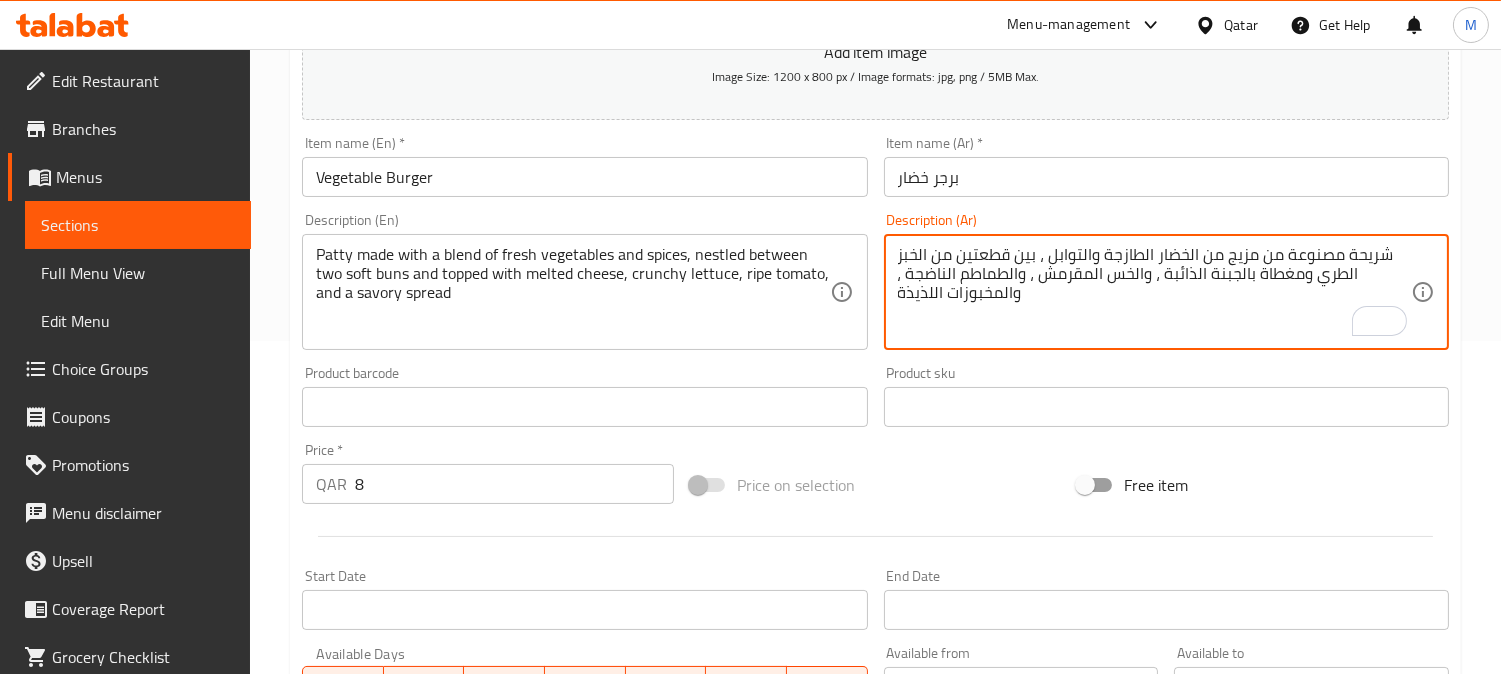 click on "شريحة مصنوعة من مزيج من الخضار الطازجة والتوابل ، بين قطعتين من الخبز الطري ومغطاة بالجبنة الذائبة ، والخس المقرمش ، والطماطم الناضجة ، والمخبوزات اللذيذة" at bounding box center (1154, 292) 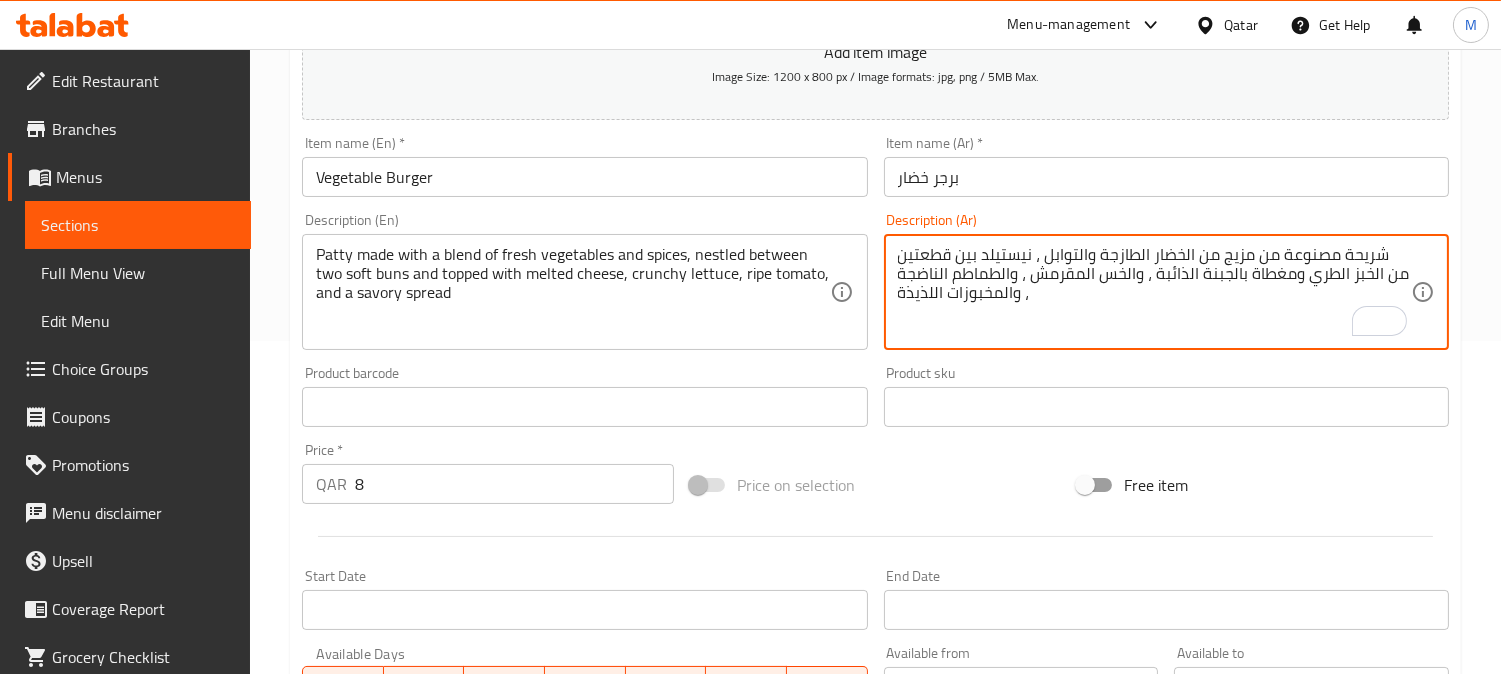 click on "شريحة مصنوعة من مزيج من الخضار الطازجة والتوابل ، نيستيلد بين قطعتين من الخبز الطري ومغطاة بالجبنة الذائبة ، والخس المقرمش ، والطماطم الناضجة ، والمخبوزات اللذيذة" at bounding box center [1154, 292] 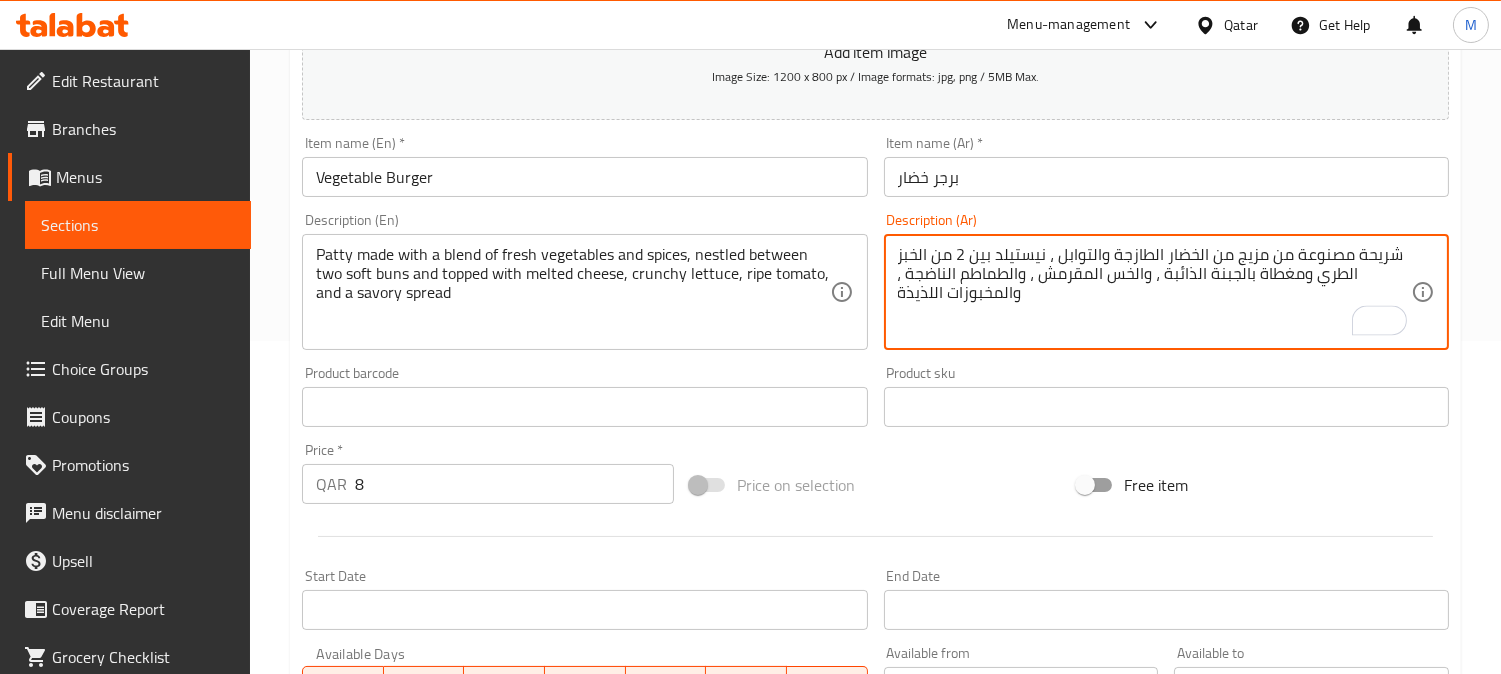 click on "شريحة مصنوعة من مزيج من الخضار الطازجة والتوابل ، نيستيلد بين 2 من الخبز الطري ومغطاة بالجبنة الذائبة ، والخس المقرمش ، والطماطم الناضجة ، والمخبوزات اللذيذة" at bounding box center [1154, 292] 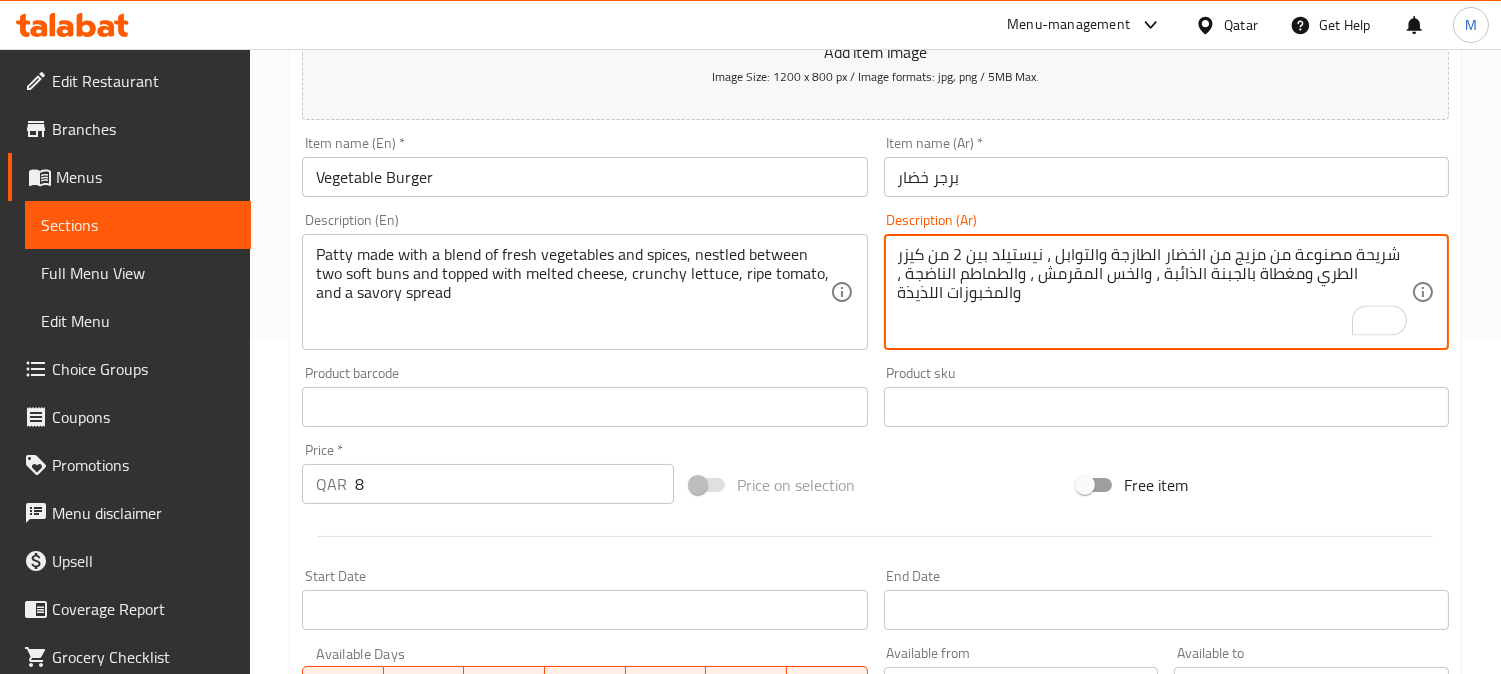 click on "شريحة مصنوعة من مزيج من الخضار الطازجة والتوابل ، نيستيلد بين 2 من كيزر الطري ومغطاة بالجبنة الذائبة ، والخس المقرمش ، والطماطم الناضجة ، والمخبوزات اللذيذة" at bounding box center [1154, 292] 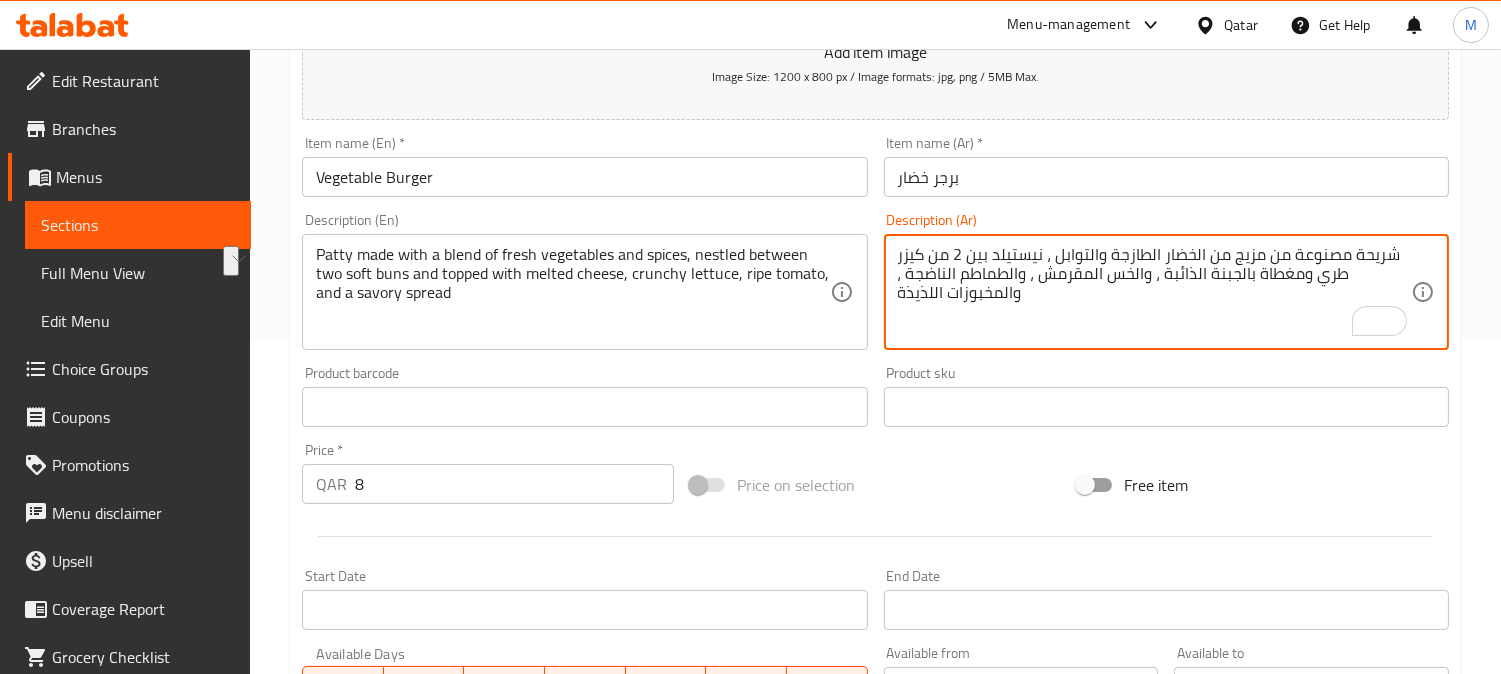 drag, startPoint x: 1013, startPoint y: 300, endPoint x: 894, endPoint y: 303, distance: 119.03781 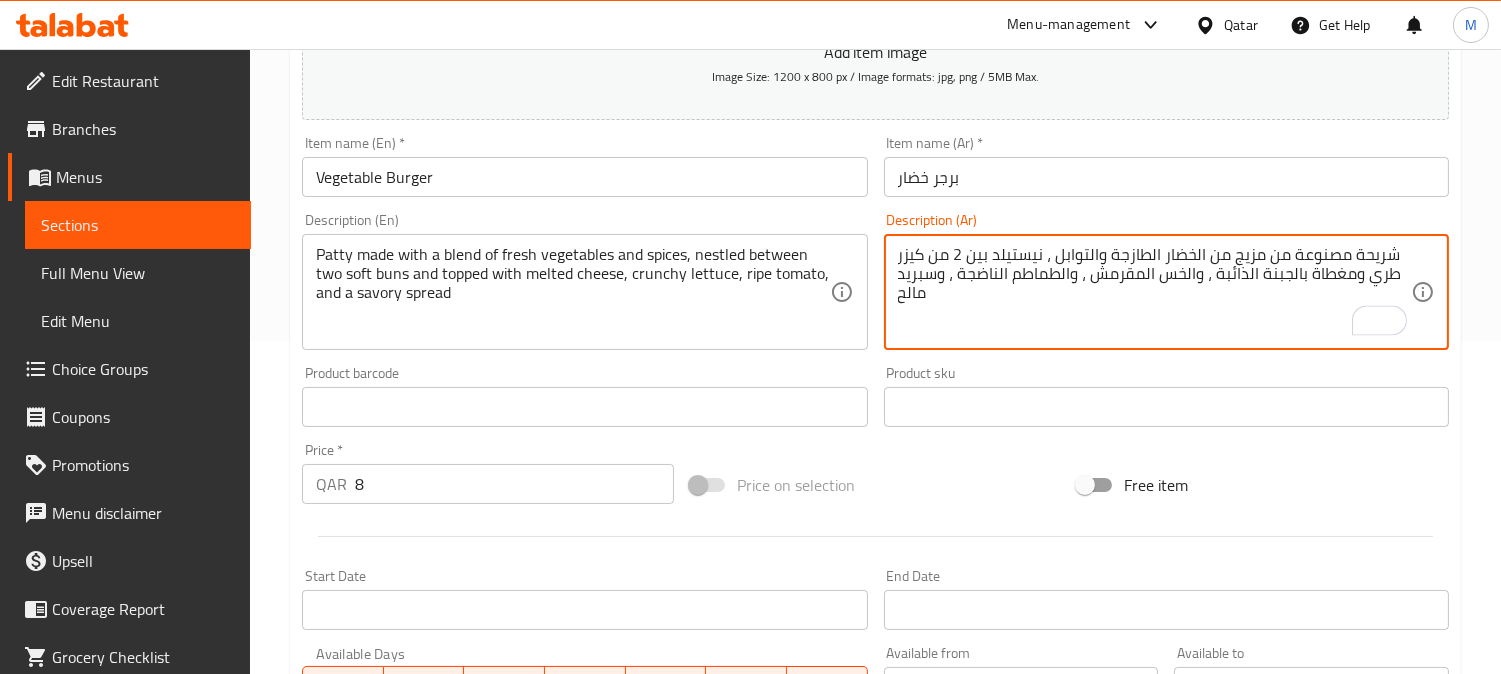 type on "شريحة مصنوعة من مزيج من الخضار الطازجة والتوابل ، نيستيلد بين 2 من كيزر طري ومغطاة بالجبنة الذائبة ، والخس المقرمش ، والطماطم الناضجة ، وسبريد مالح" 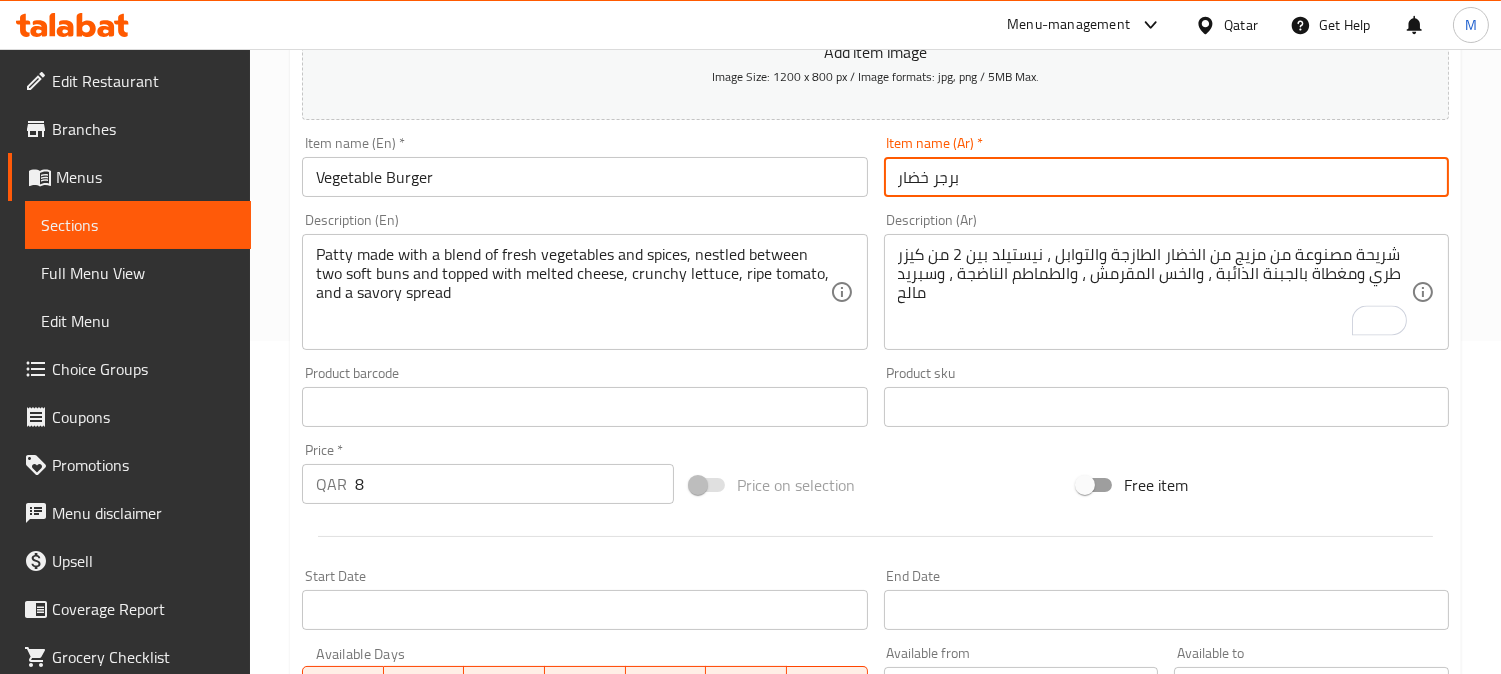 click on "برجر خضار" at bounding box center (1166, 177) 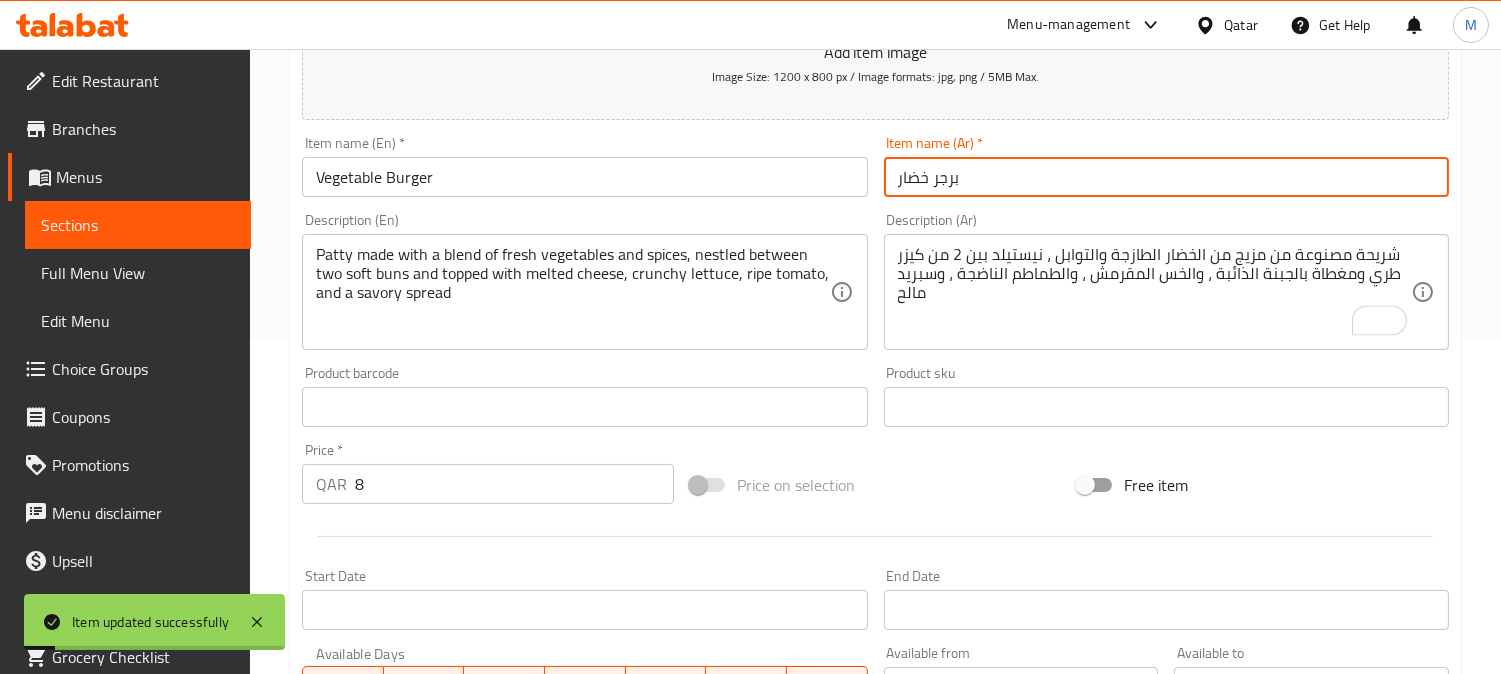 click on "Update" at bounding box center [439, 993] 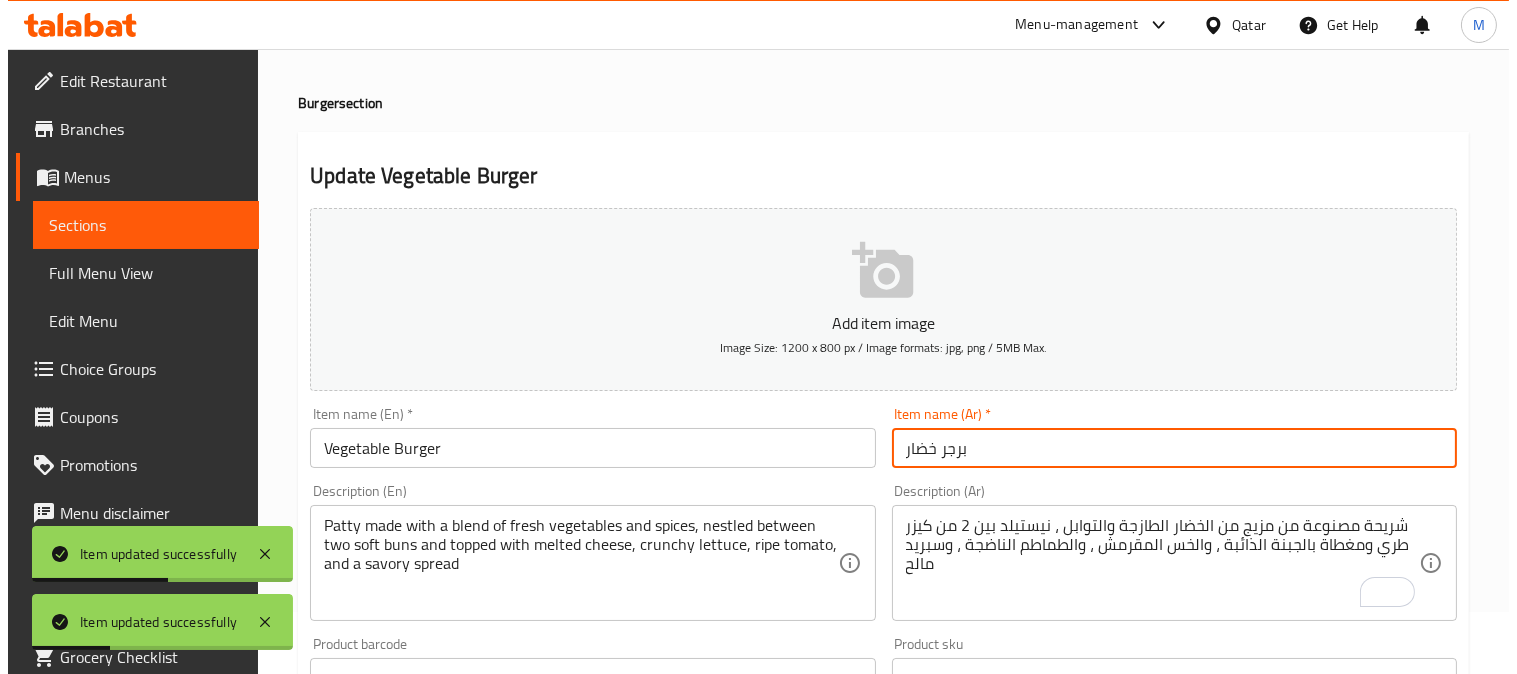 scroll, scrollTop: 0, scrollLeft: 0, axis: both 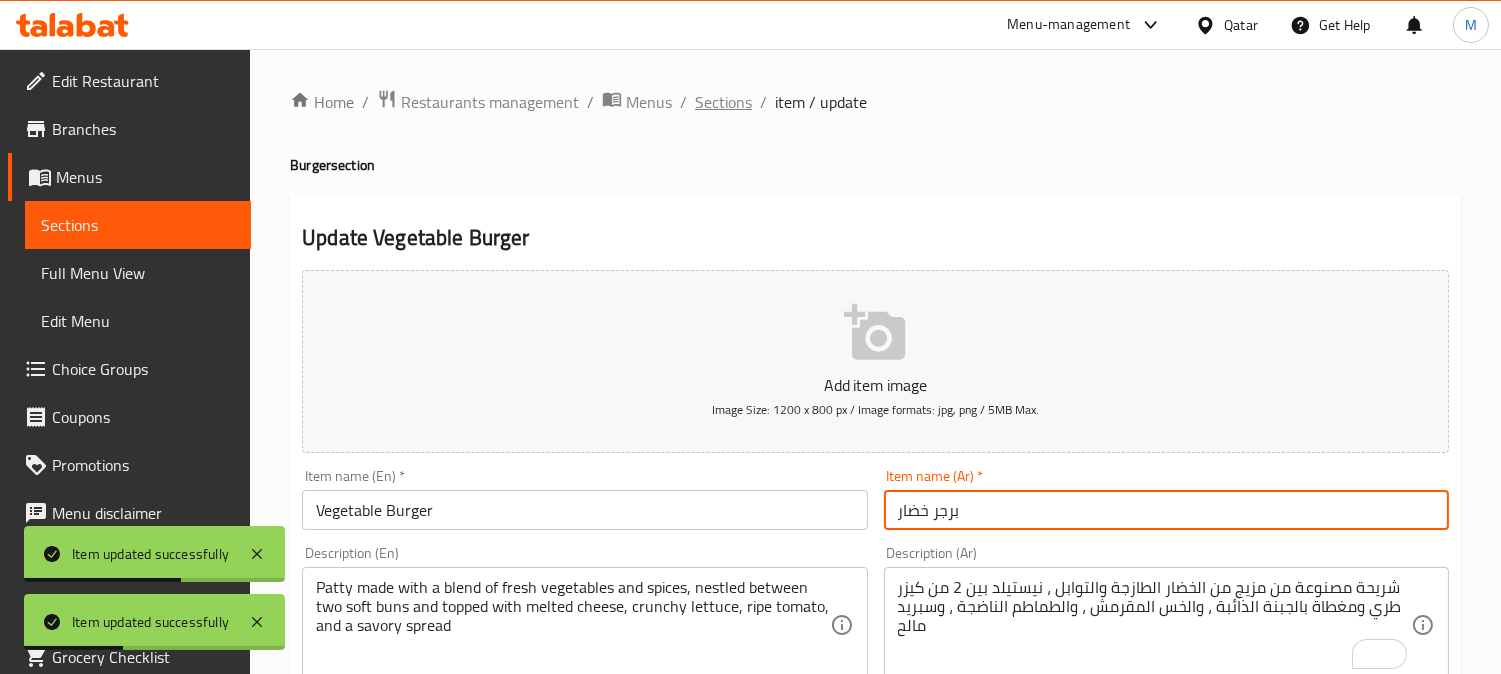 click on "Sections" at bounding box center [723, 102] 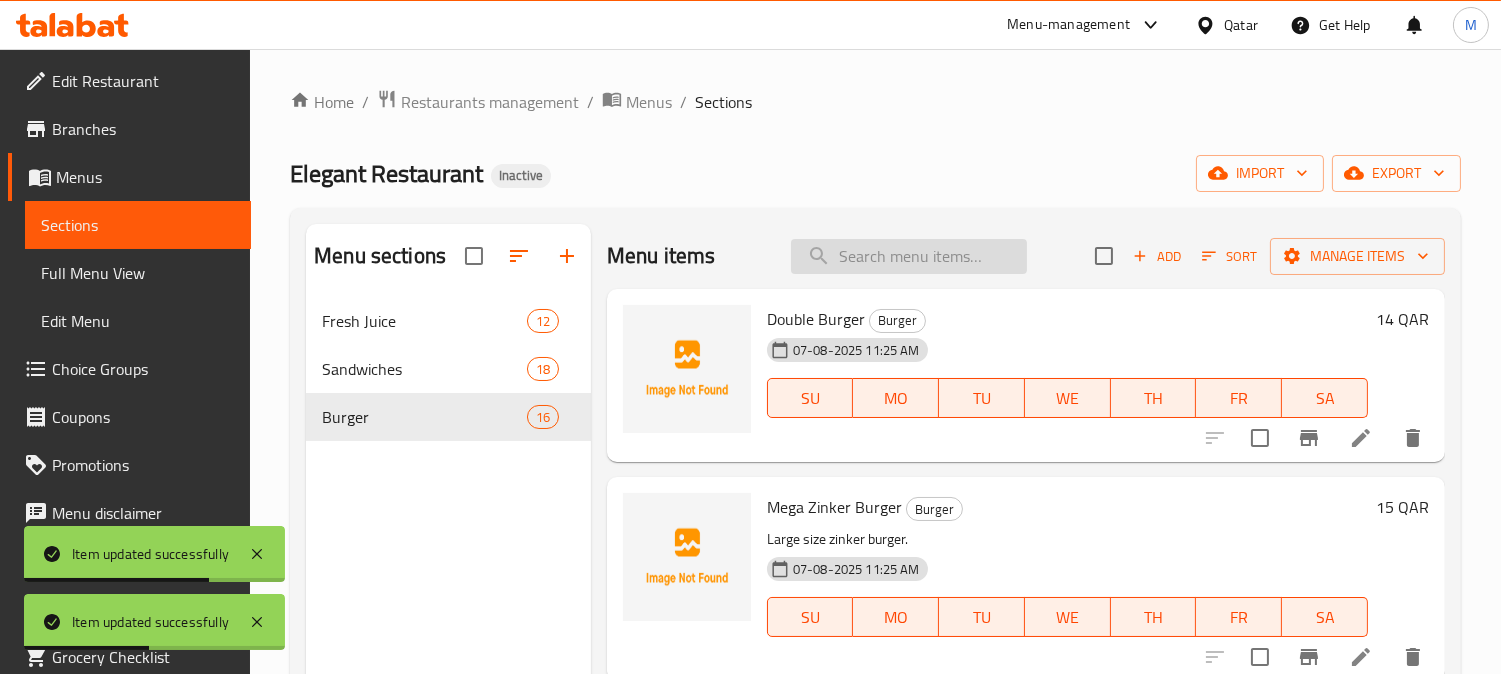 paste on "Chicken Cheese Burger" 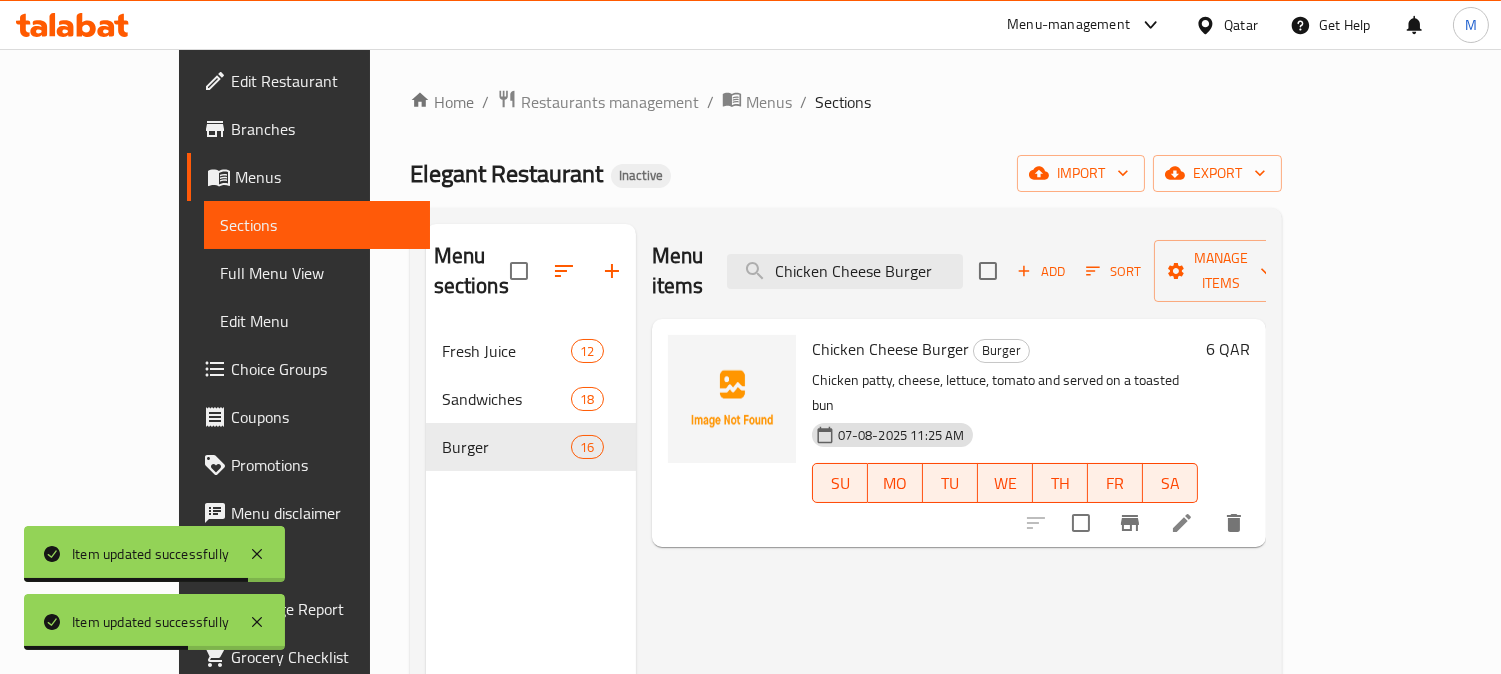 type on "Chicken Cheese Burger" 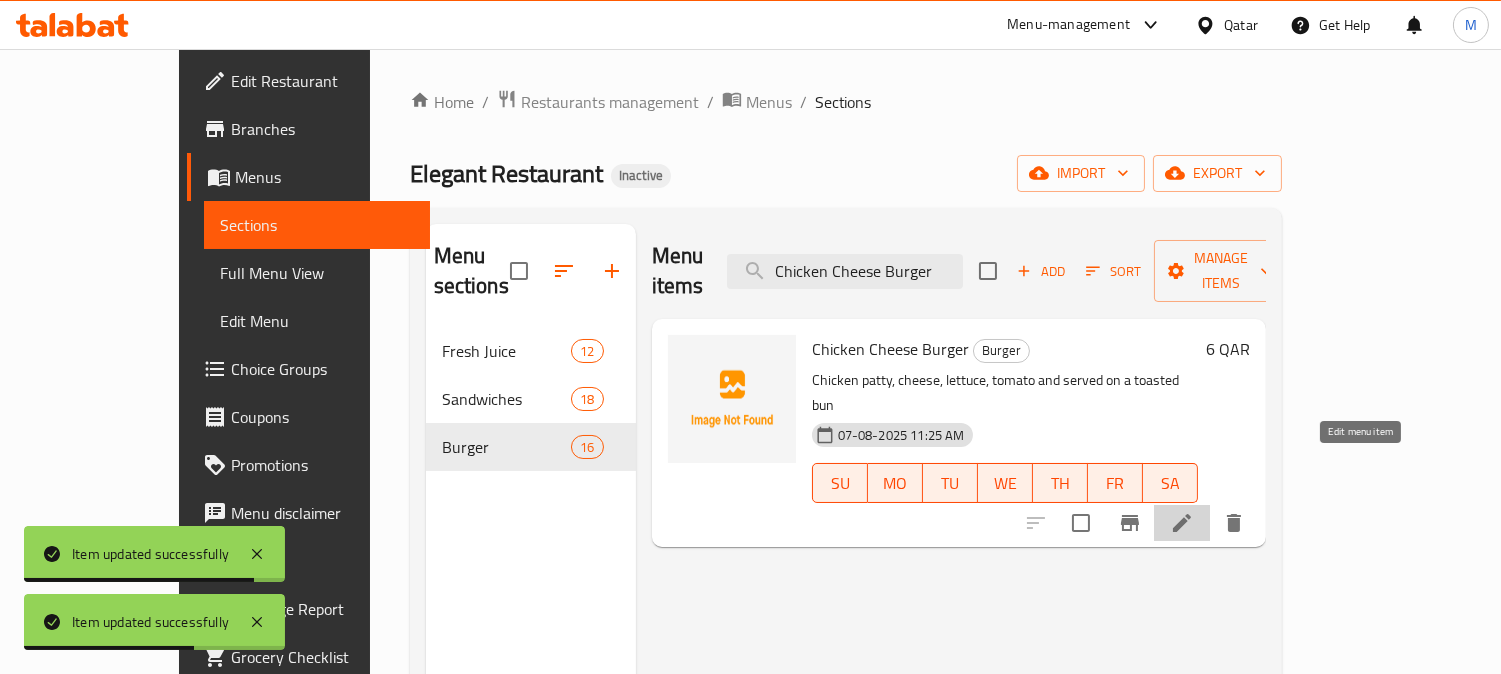 click 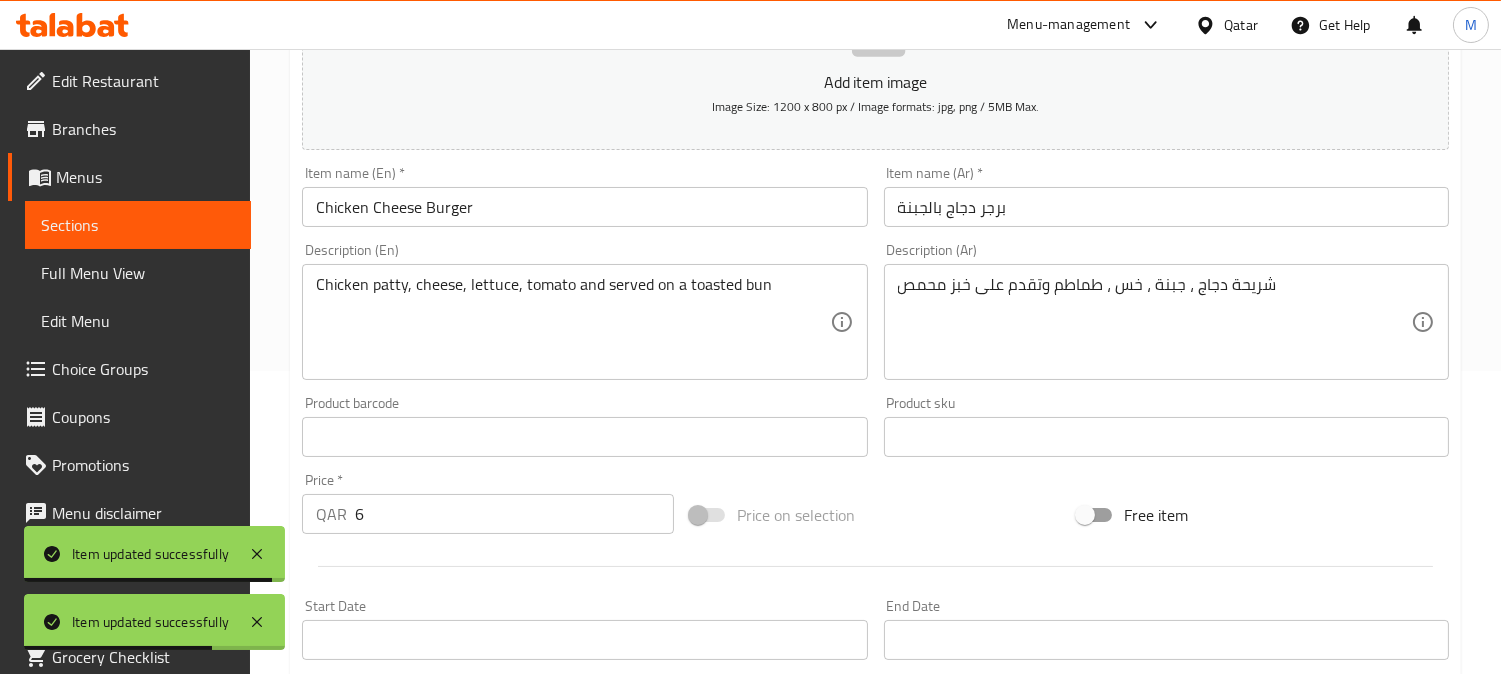 scroll, scrollTop: 333, scrollLeft: 0, axis: vertical 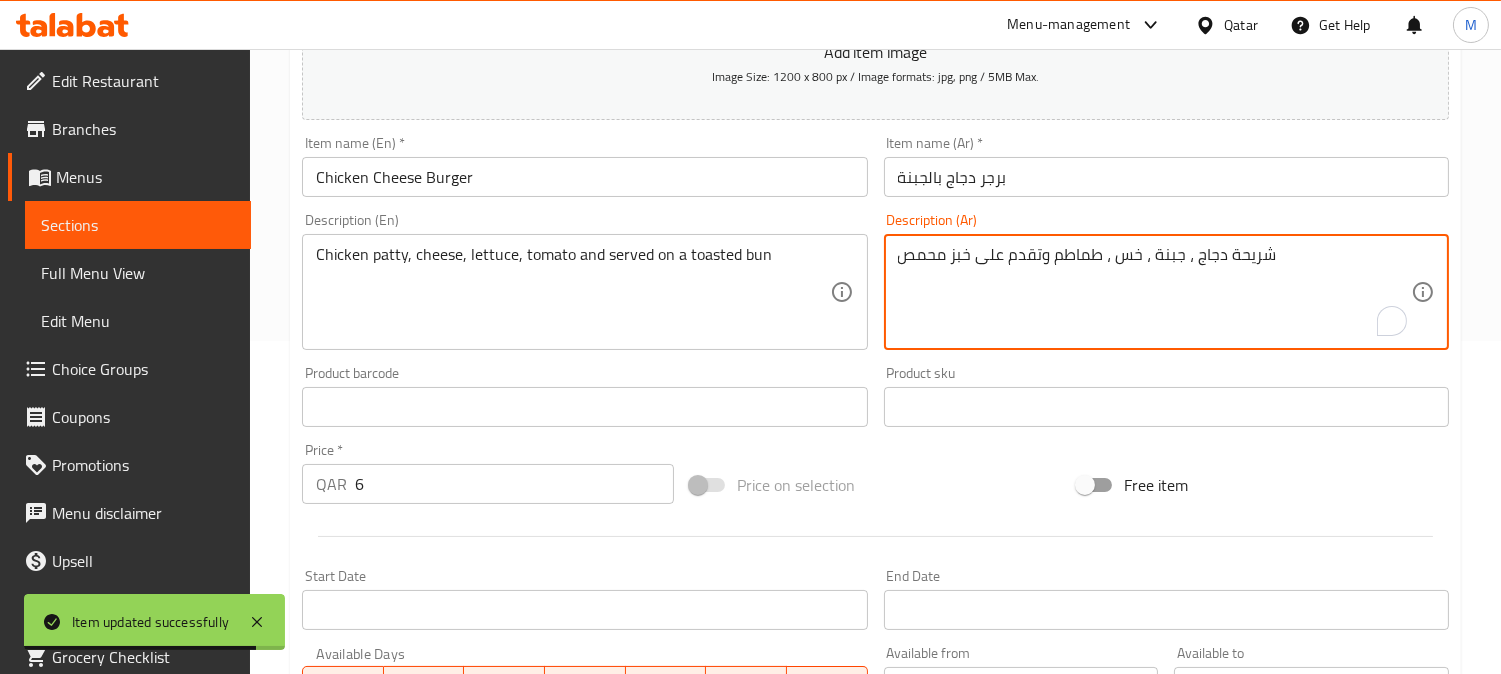 click on "شريحة دجاج ، جبنة ، خس ، طماطم وتقدم على خبز محمص" at bounding box center (1154, 292) 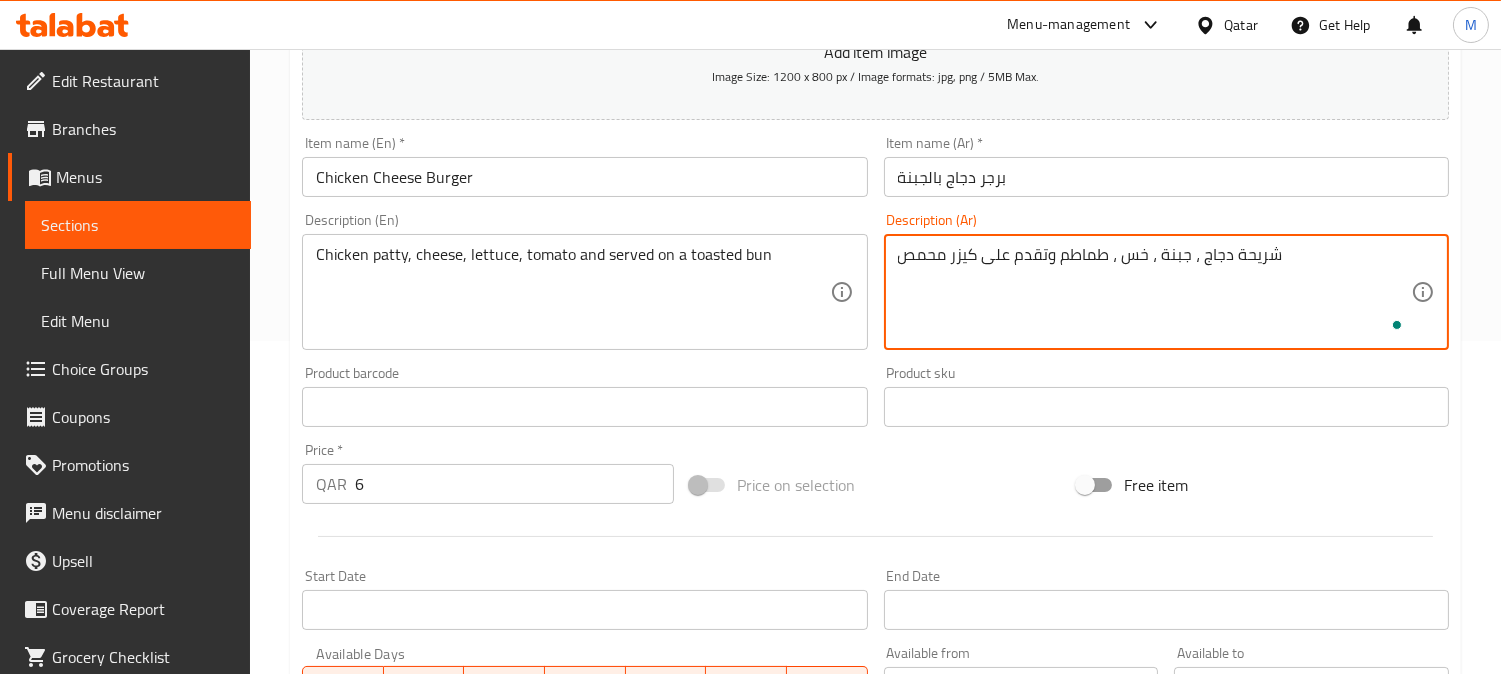 type on "شريحة دجاج ، جبنة ، خس ، طماطم وتقدم على كيزر محمص" 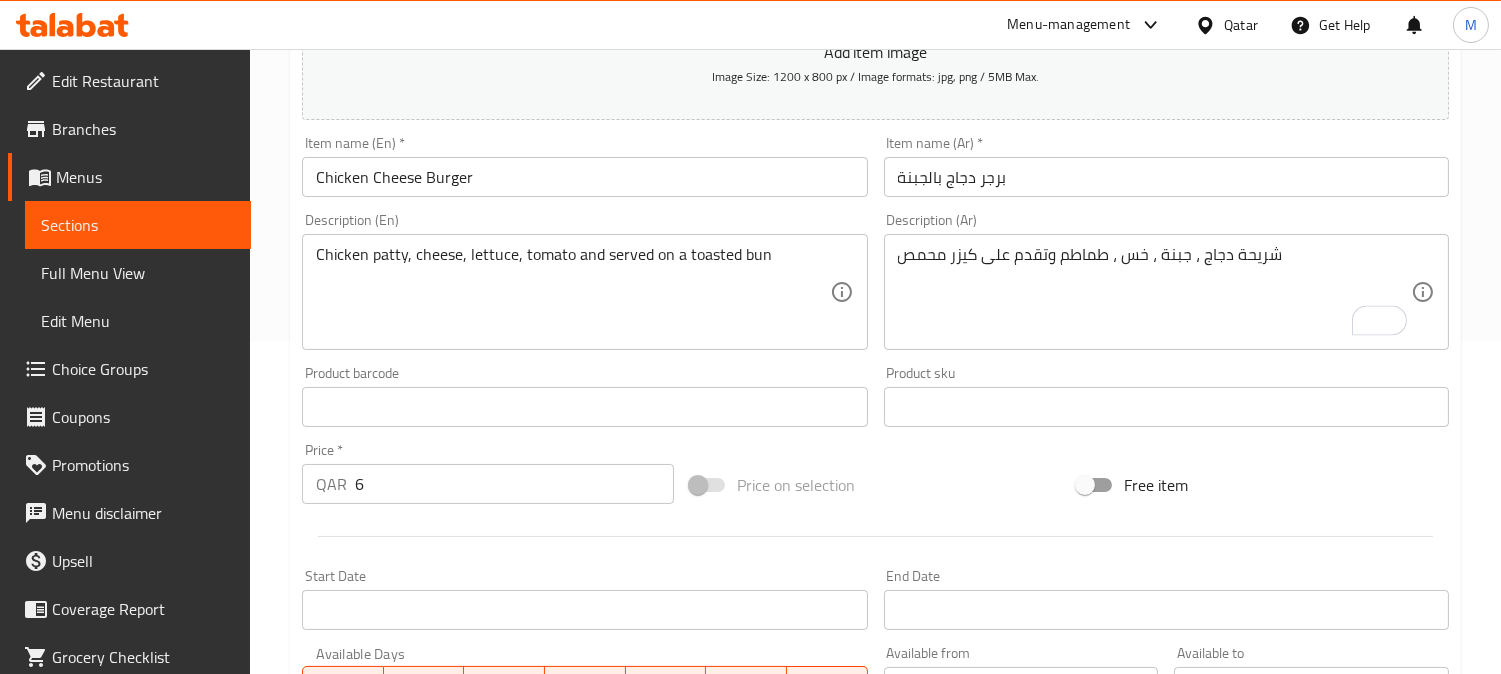click on "Description (Ar) شريحة دجاج ، جبنة ، خس ، طماطم وتقدم على كيزر محمص Description (Ar)" at bounding box center (1166, 281) 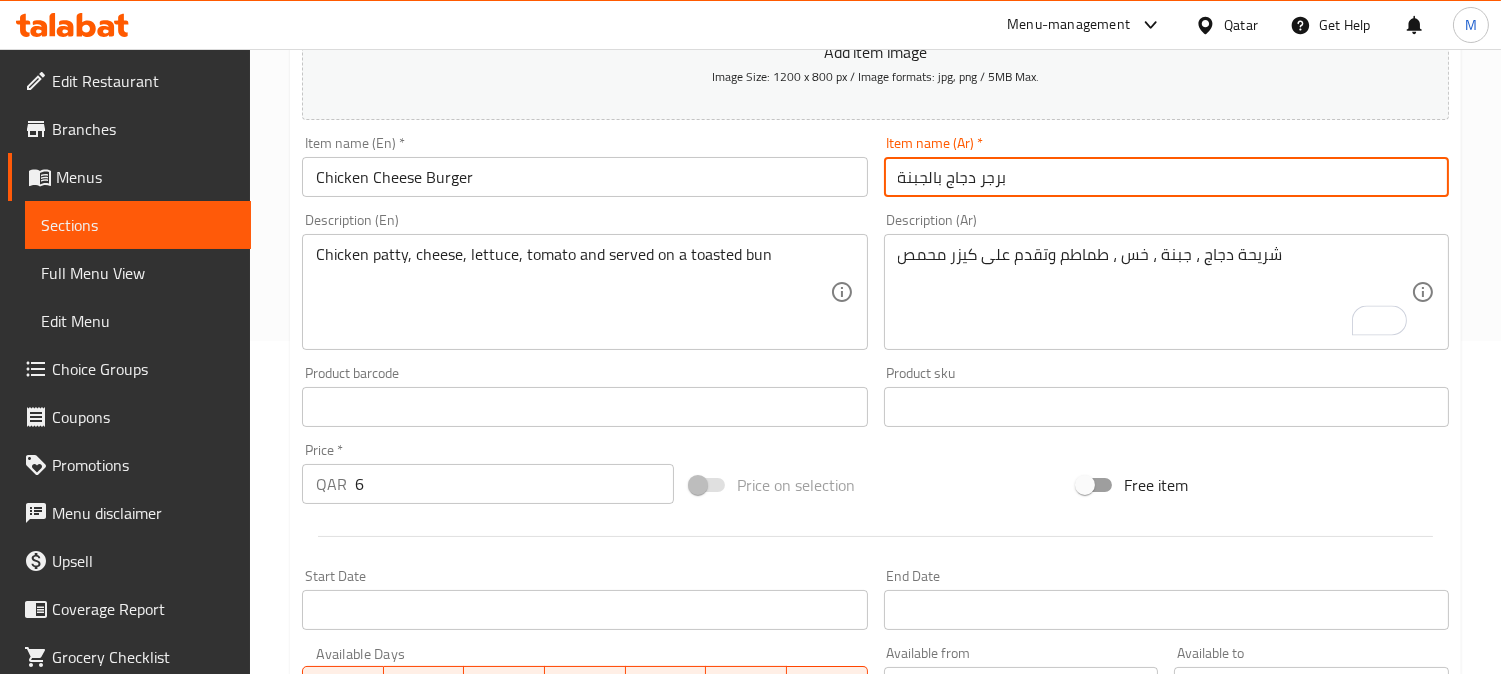 click on "برجر دجاج بالجبنة" at bounding box center (1166, 177) 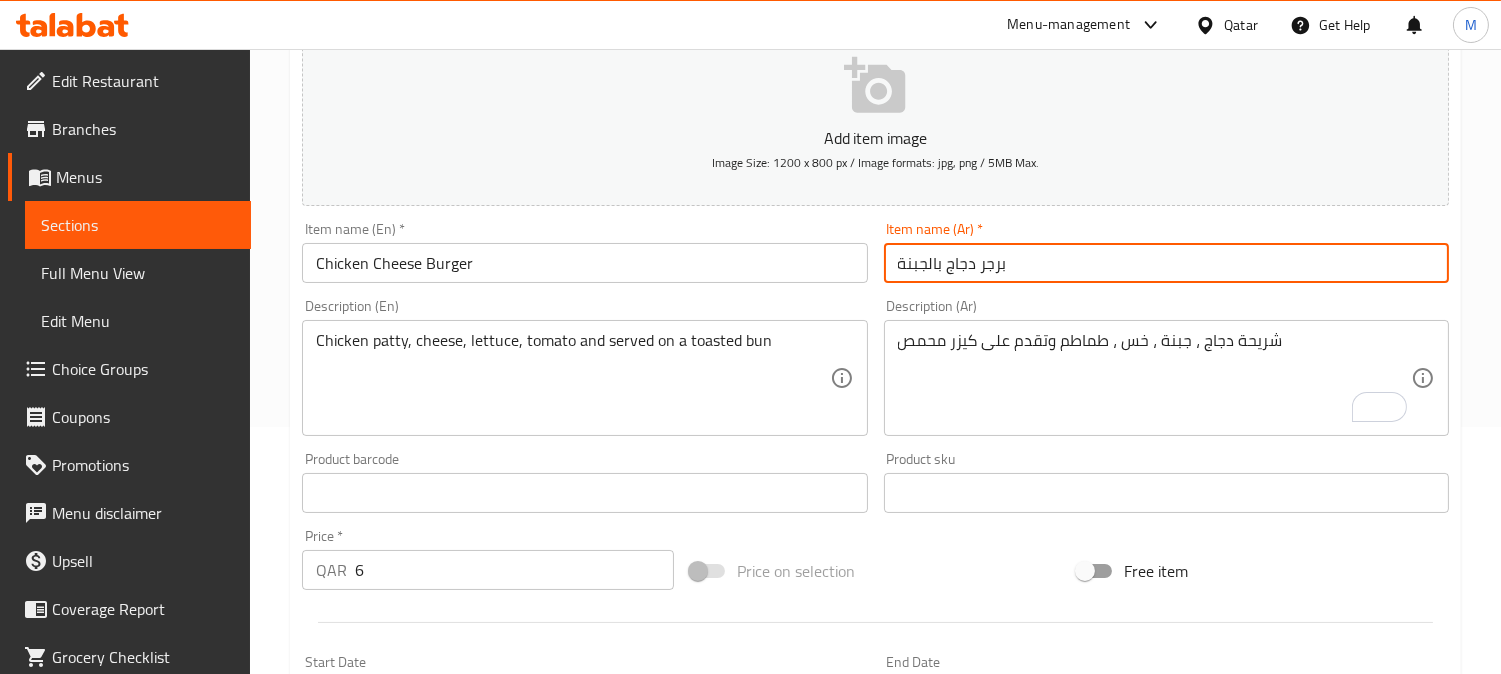 scroll, scrollTop: 111, scrollLeft: 0, axis: vertical 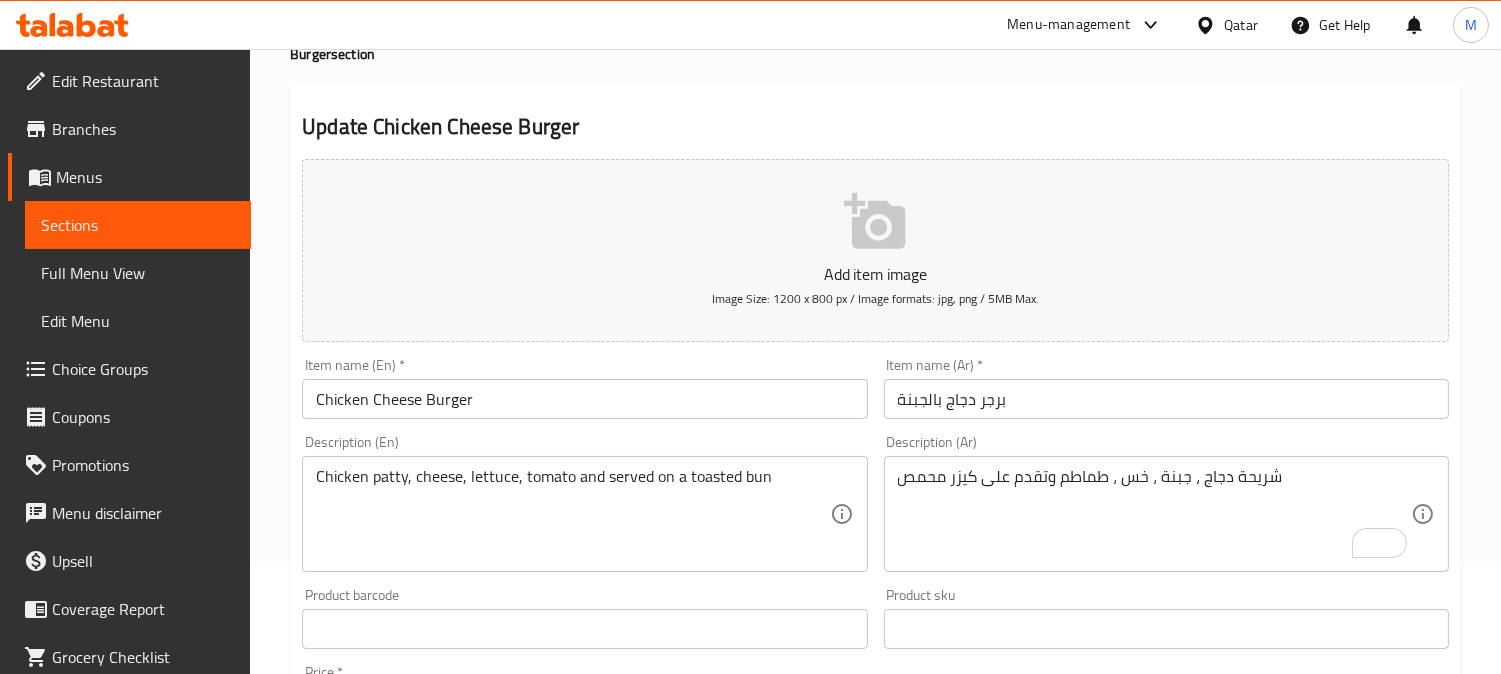click on "Qatar" at bounding box center (1241, 25) 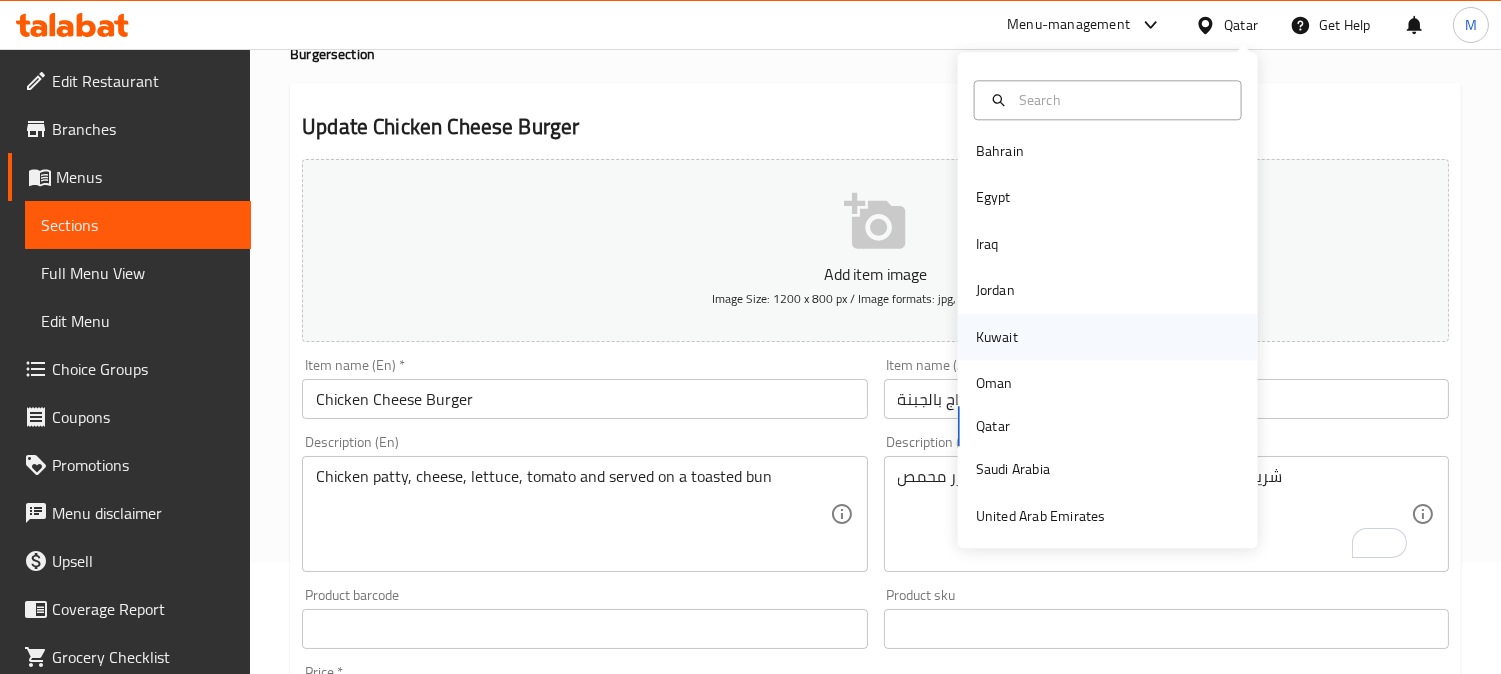 scroll, scrollTop: 11, scrollLeft: 0, axis: vertical 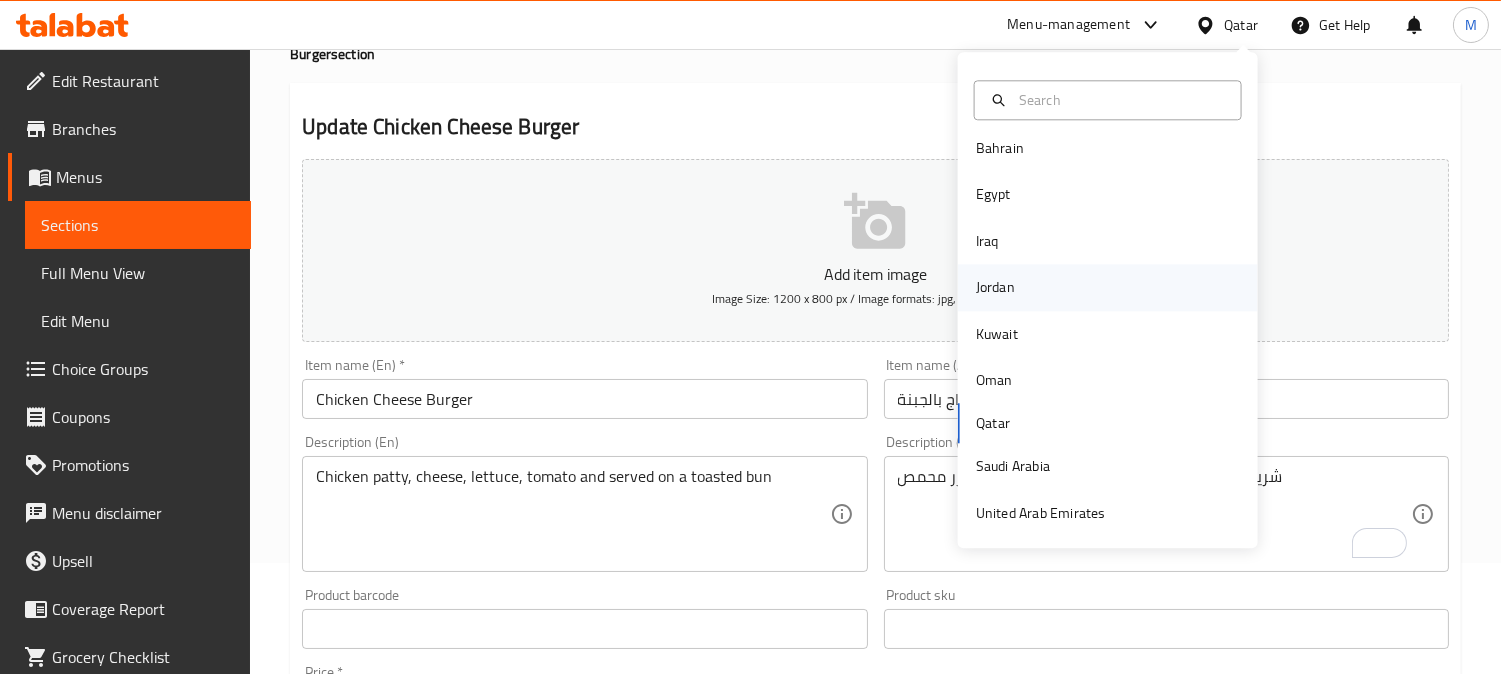 click on "Jordan" at bounding box center (995, 288) 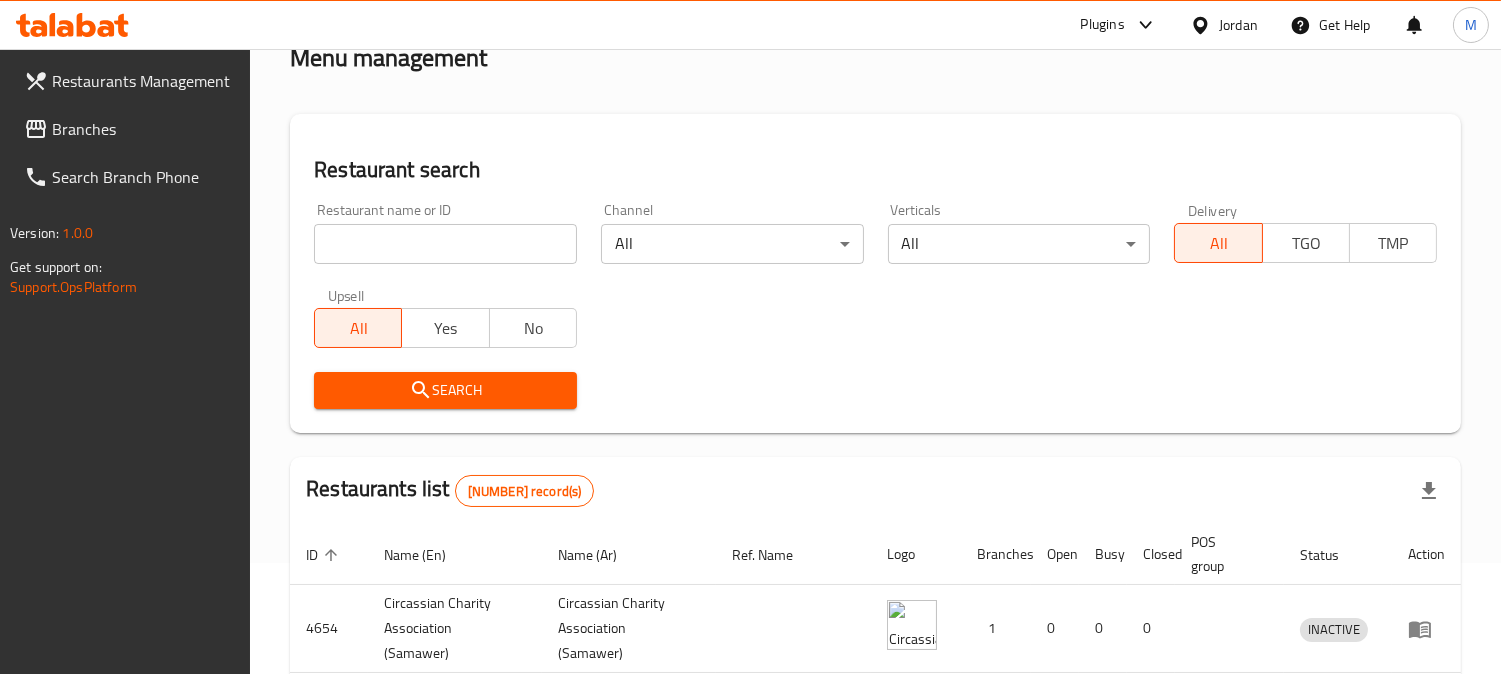 scroll, scrollTop: 0, scrollLeft: 0, axis: both 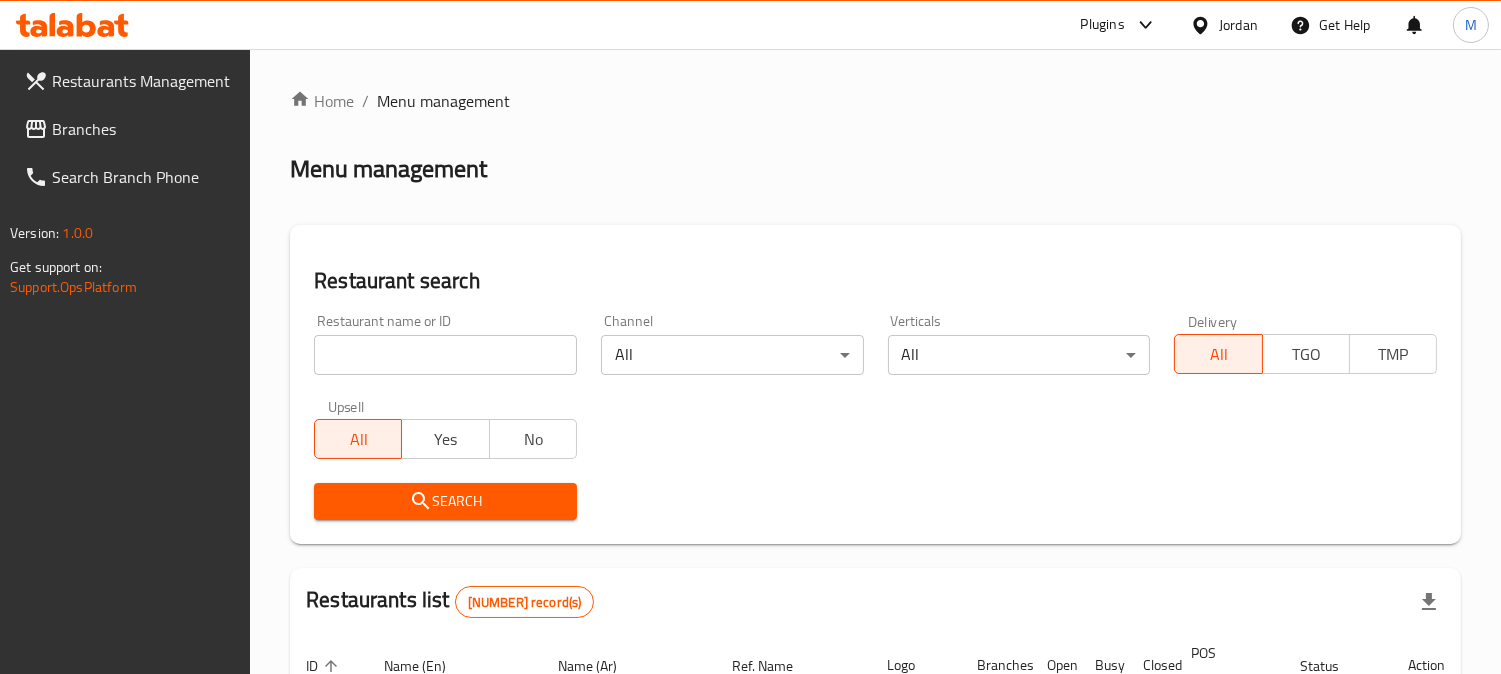 click on "Restaurant name or ID Restaurant name or ID" at bounding box center [445, 344] 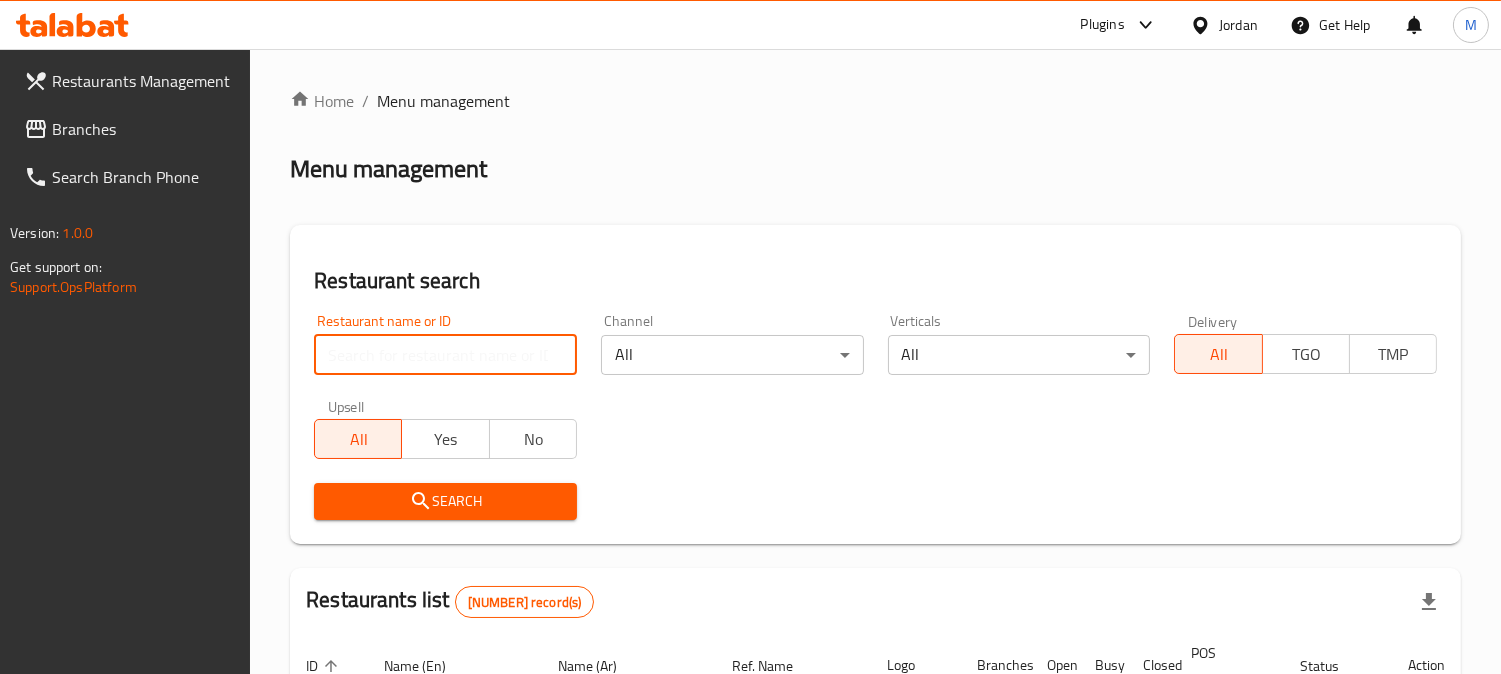 paste on "frozzy. JIFF" 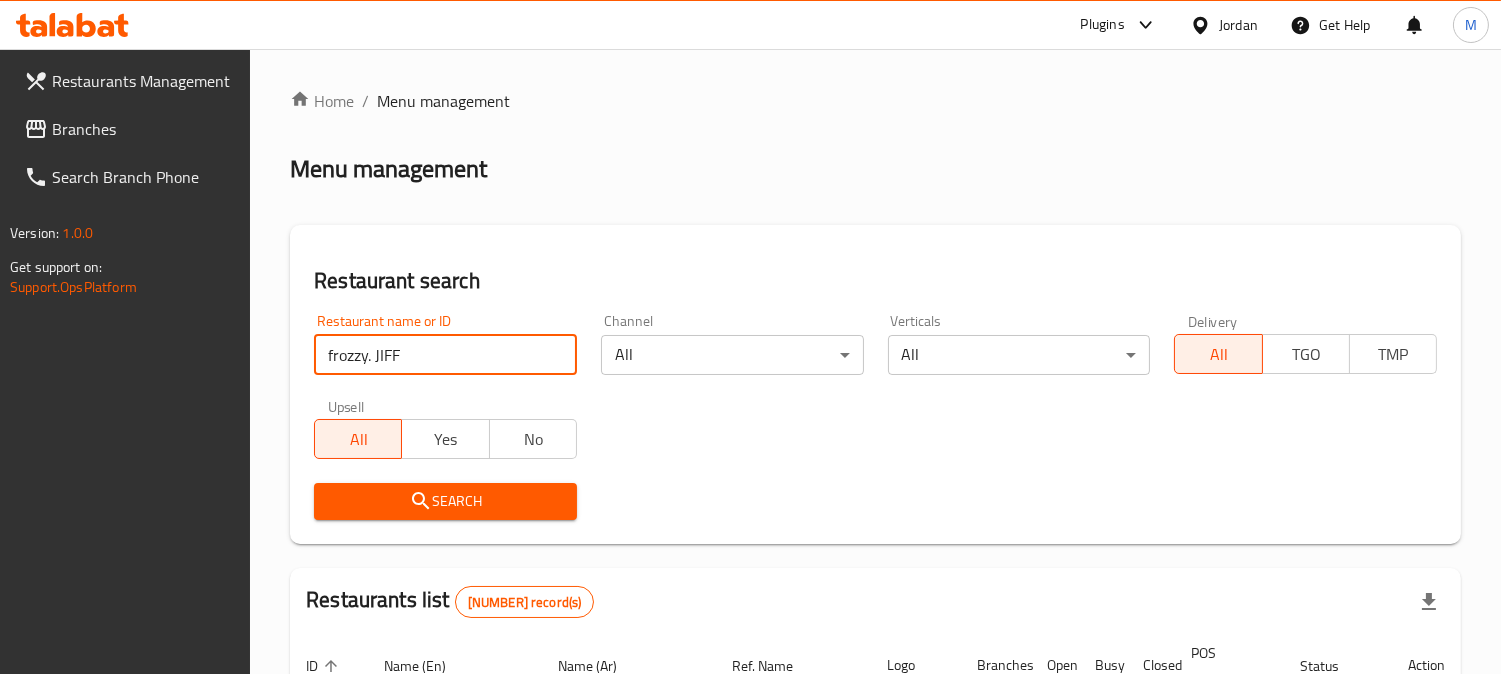 click on "frozzy. JIFF" at bounding box center (445, 355) 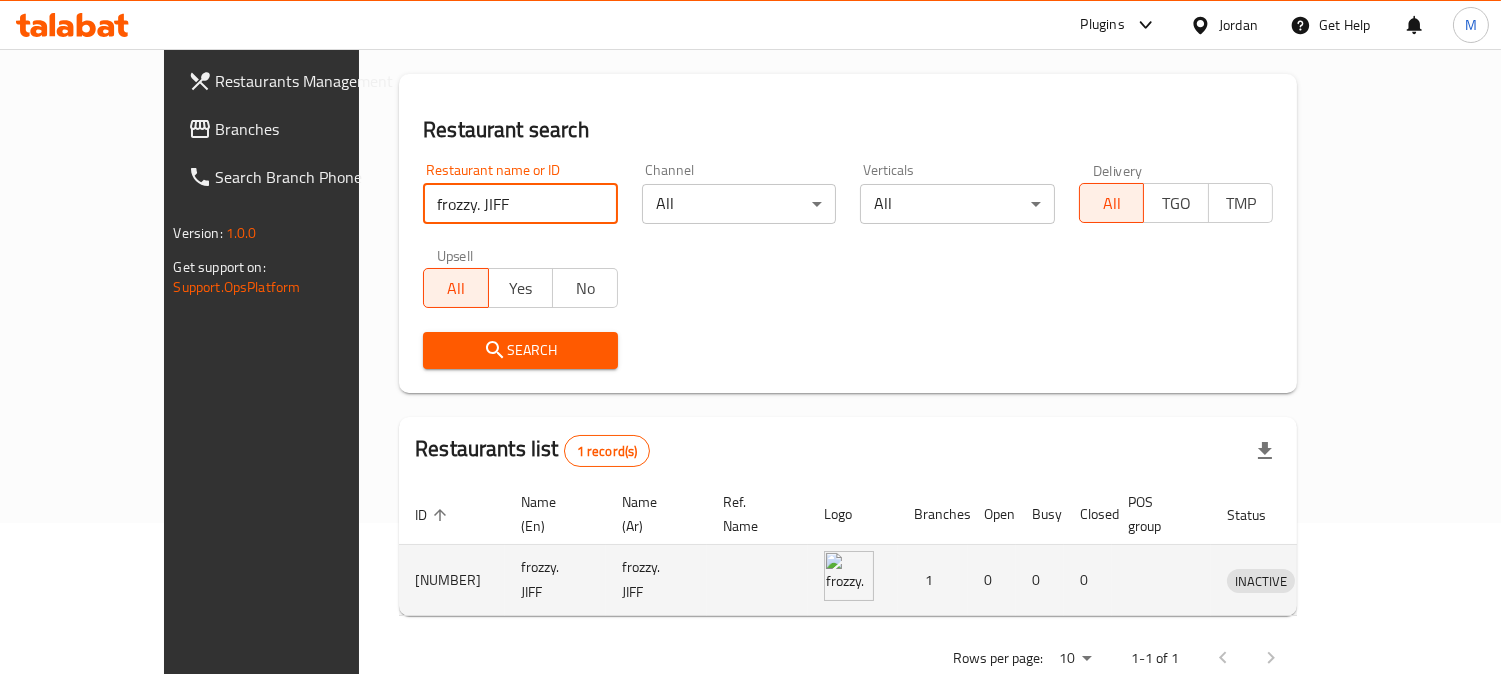 scroll, scrollTop: 178, scrollLeft: 0, axis: vertical 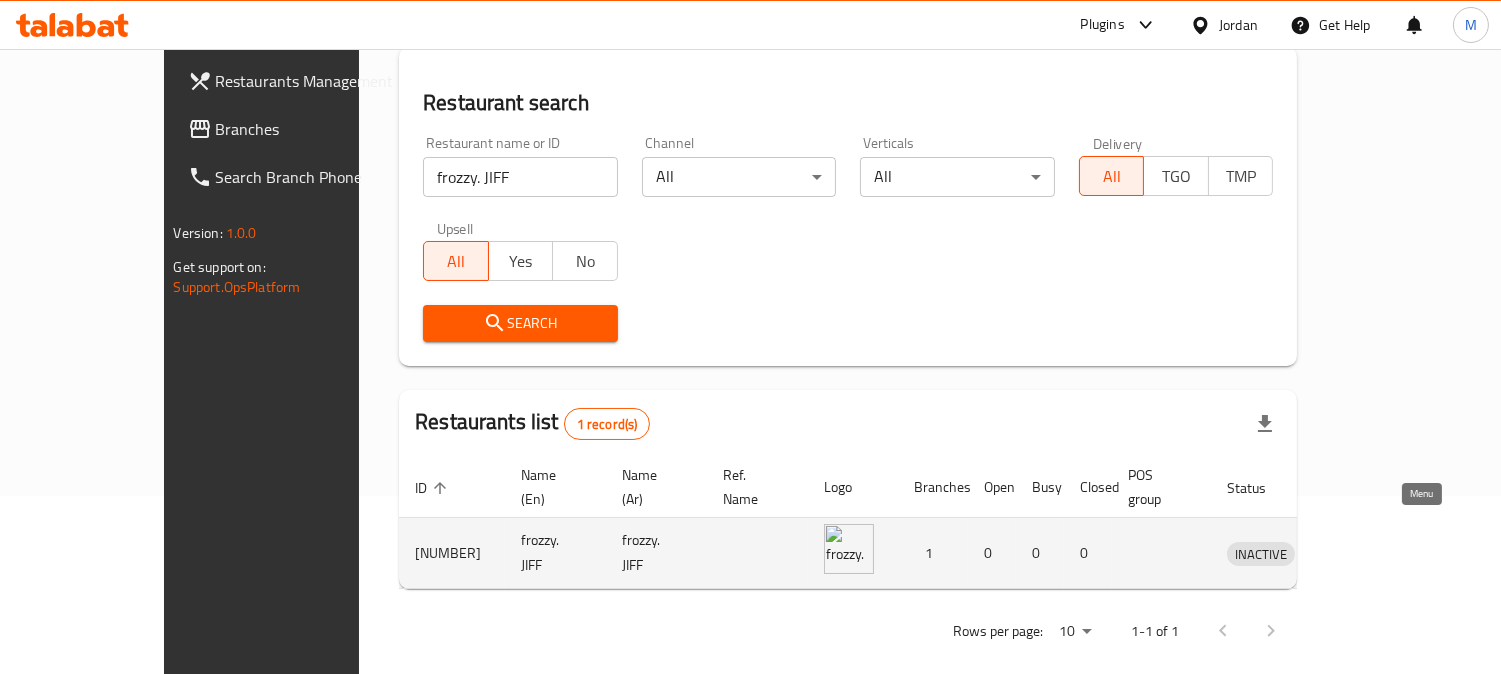 click 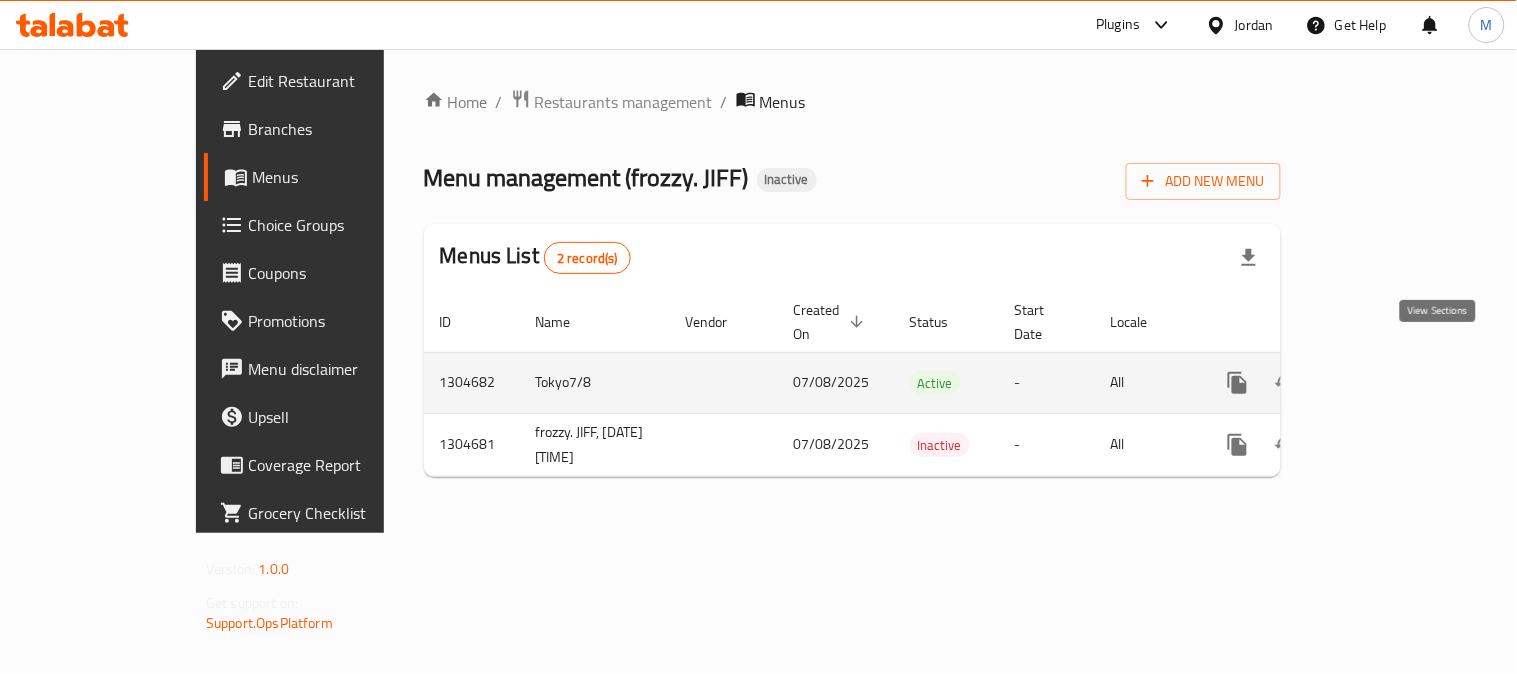 click 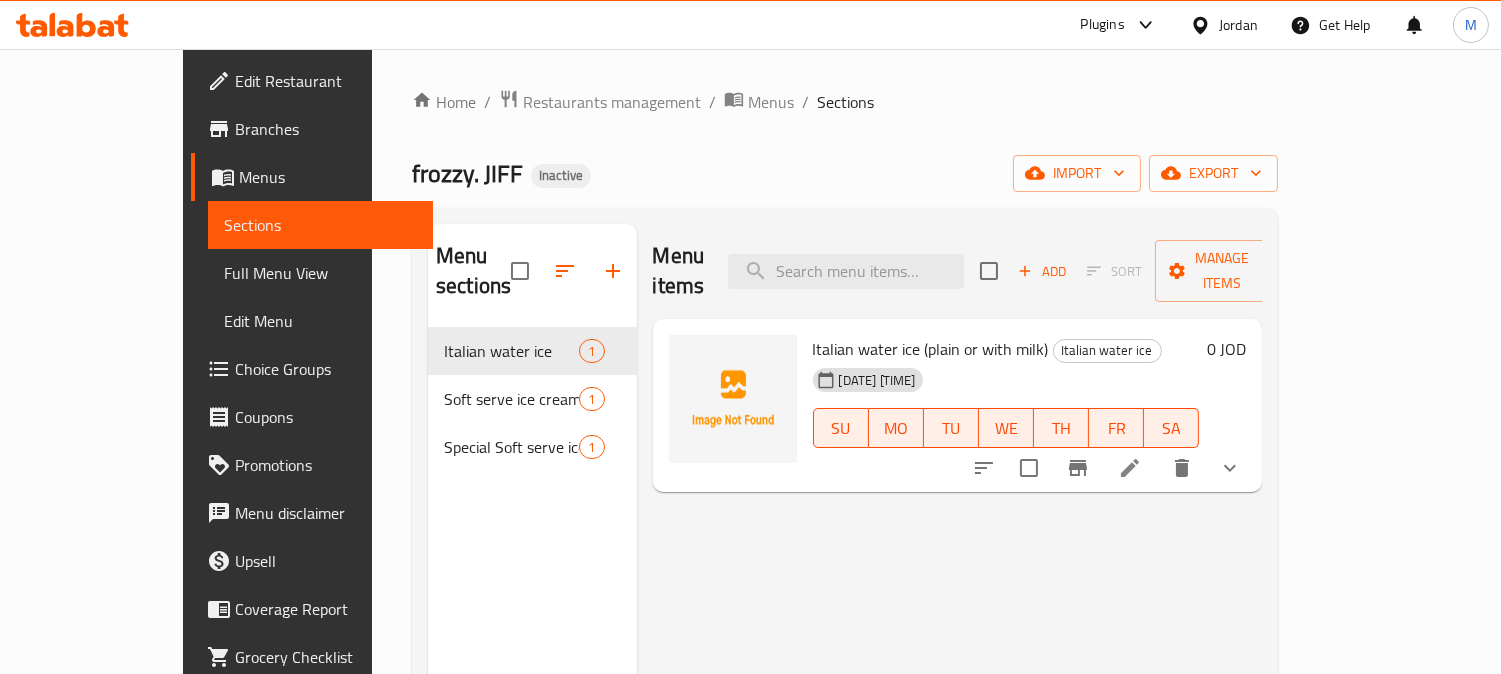 click on "frozzy. JIFF" at bounding box center [467, 173] 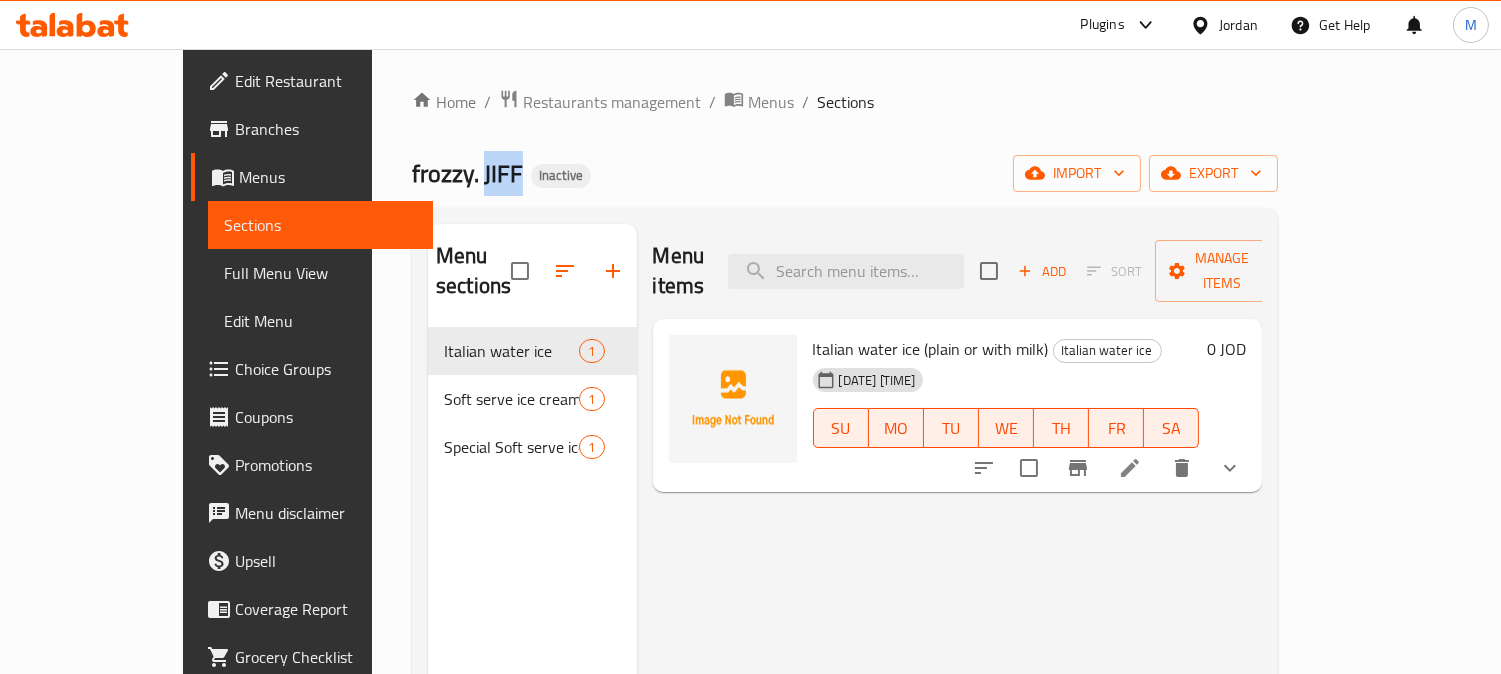 click on "frozzy. JIFF" at bounding box center (467, 173) 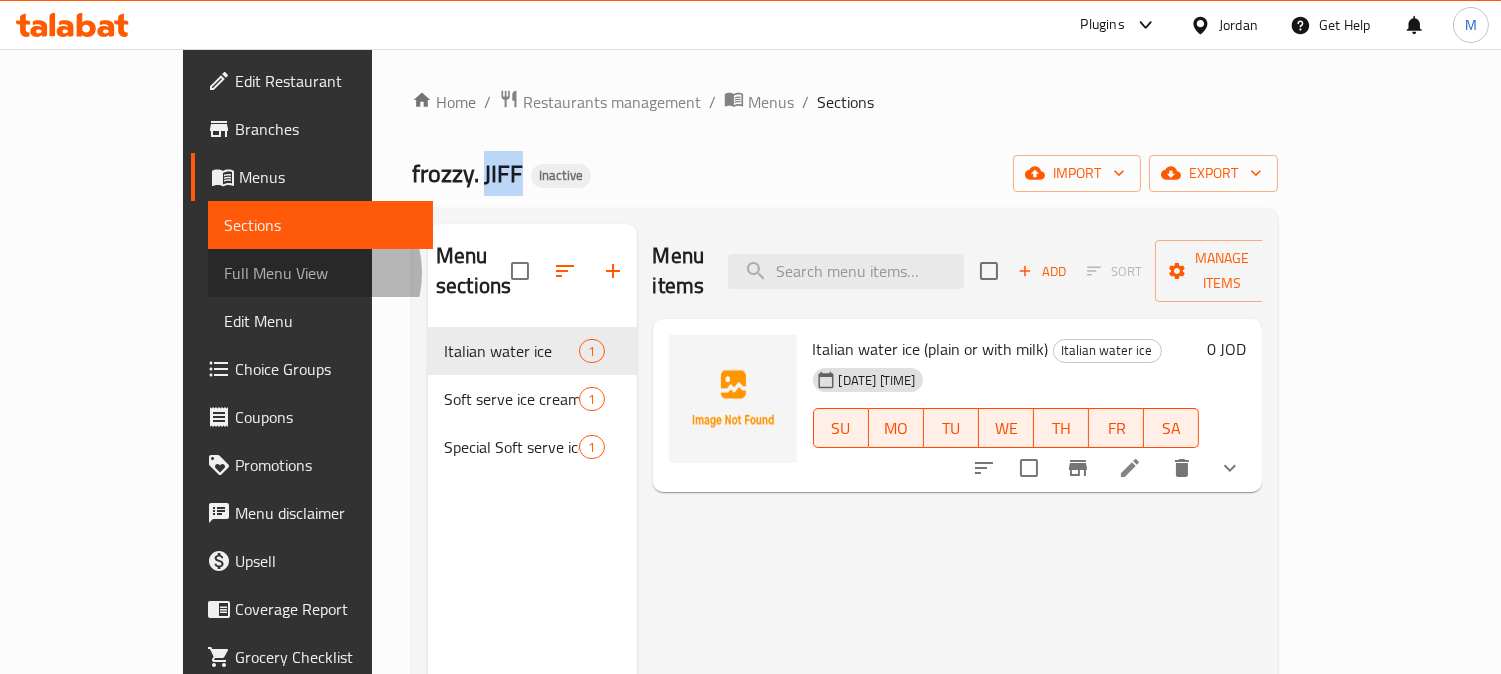 click on "Full Menu View" at bounding box center [321, 273] 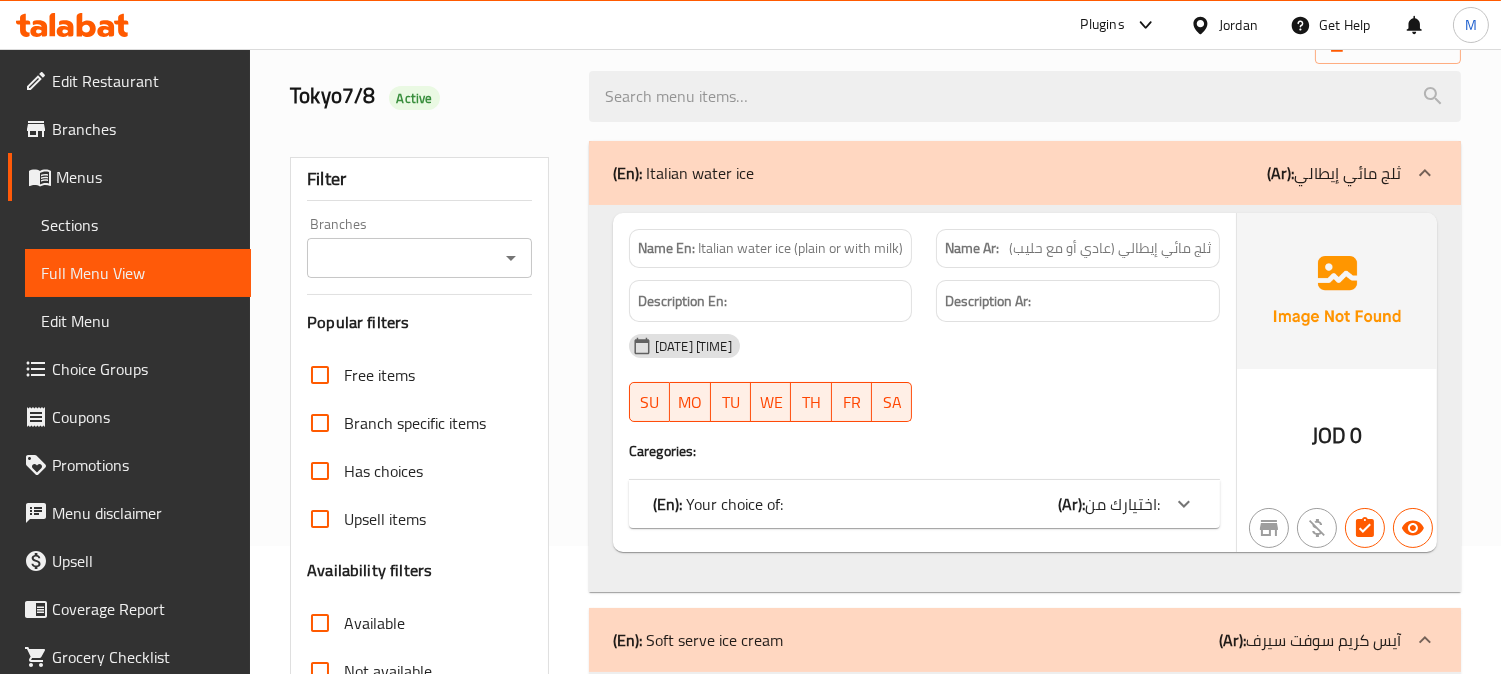 scroll, scrollTop: 111, scrollLeft: 0, axis: vertical 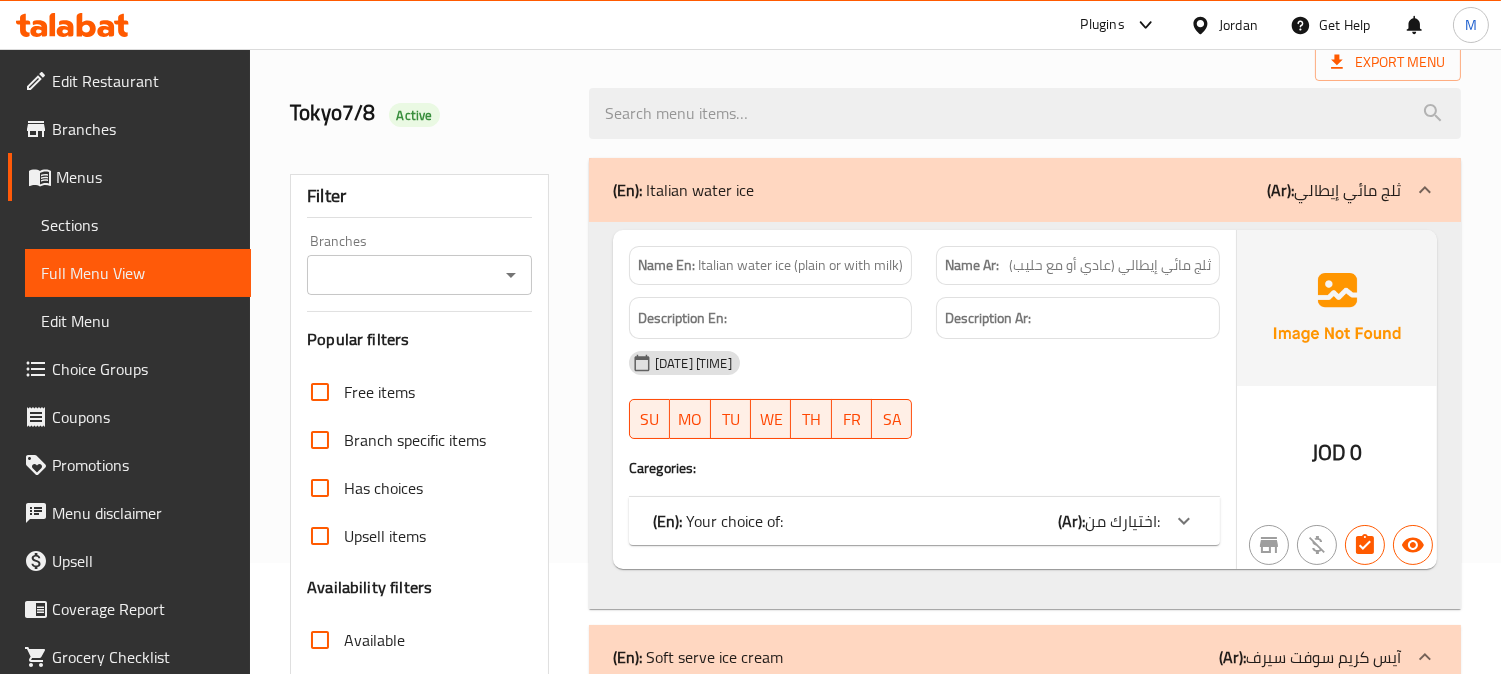 click 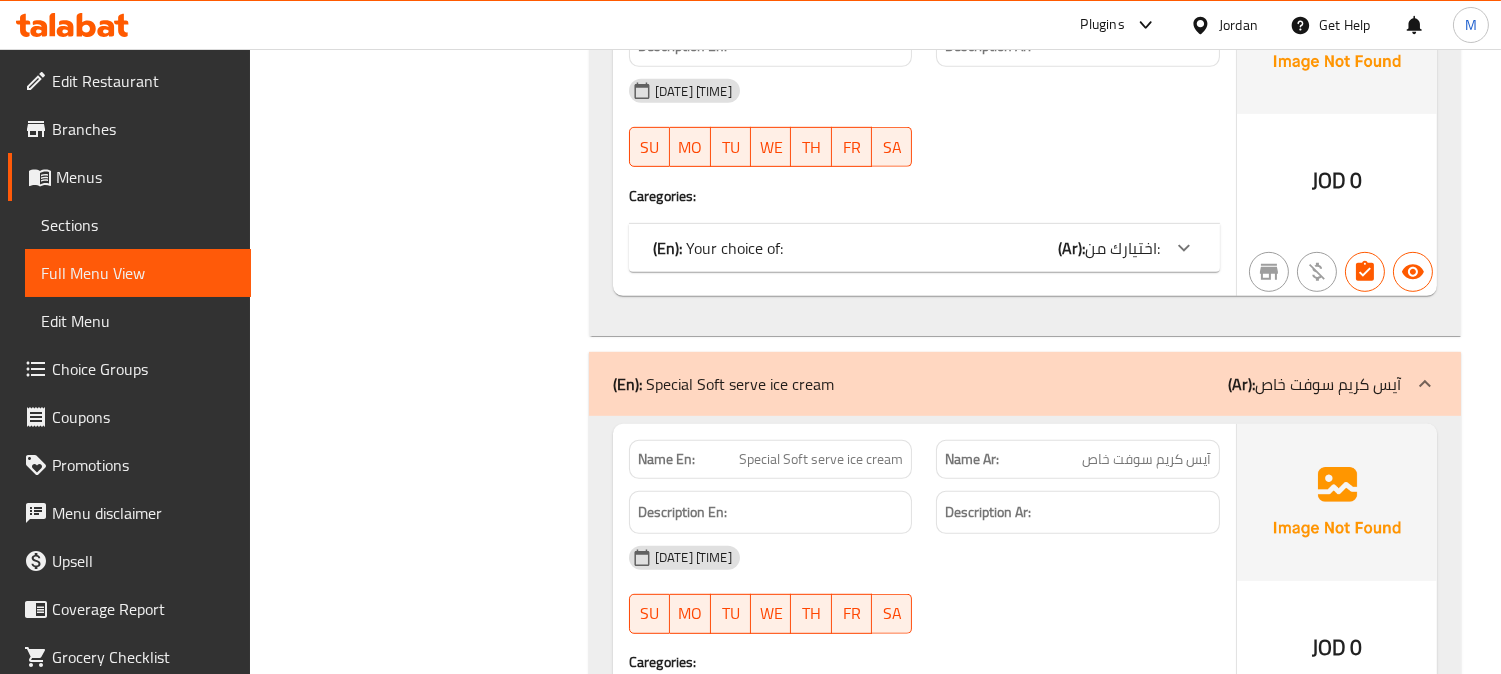 scroll, scrollTop: 1777, scrollLeft: 0, axis: vertical 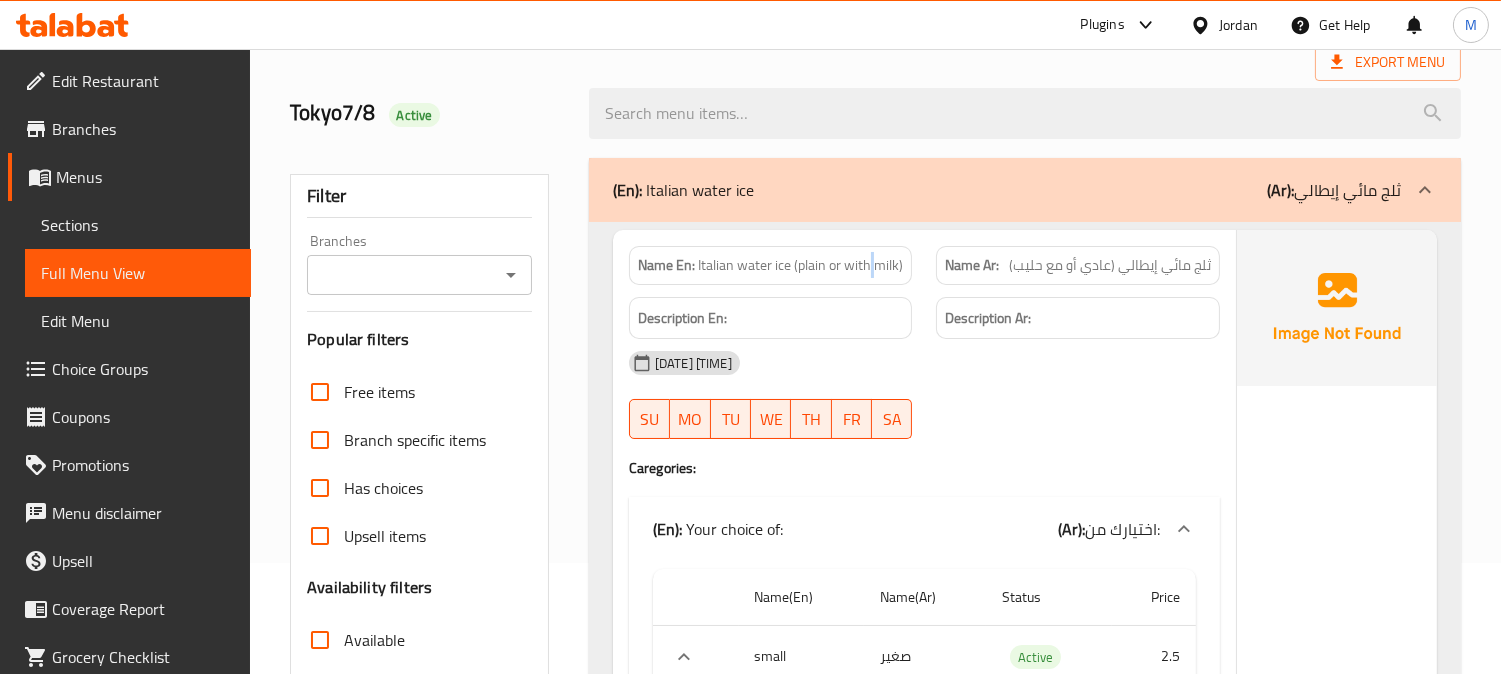 click on "Italian water ice (plain or with milk)" at bounding box center [800, 265] 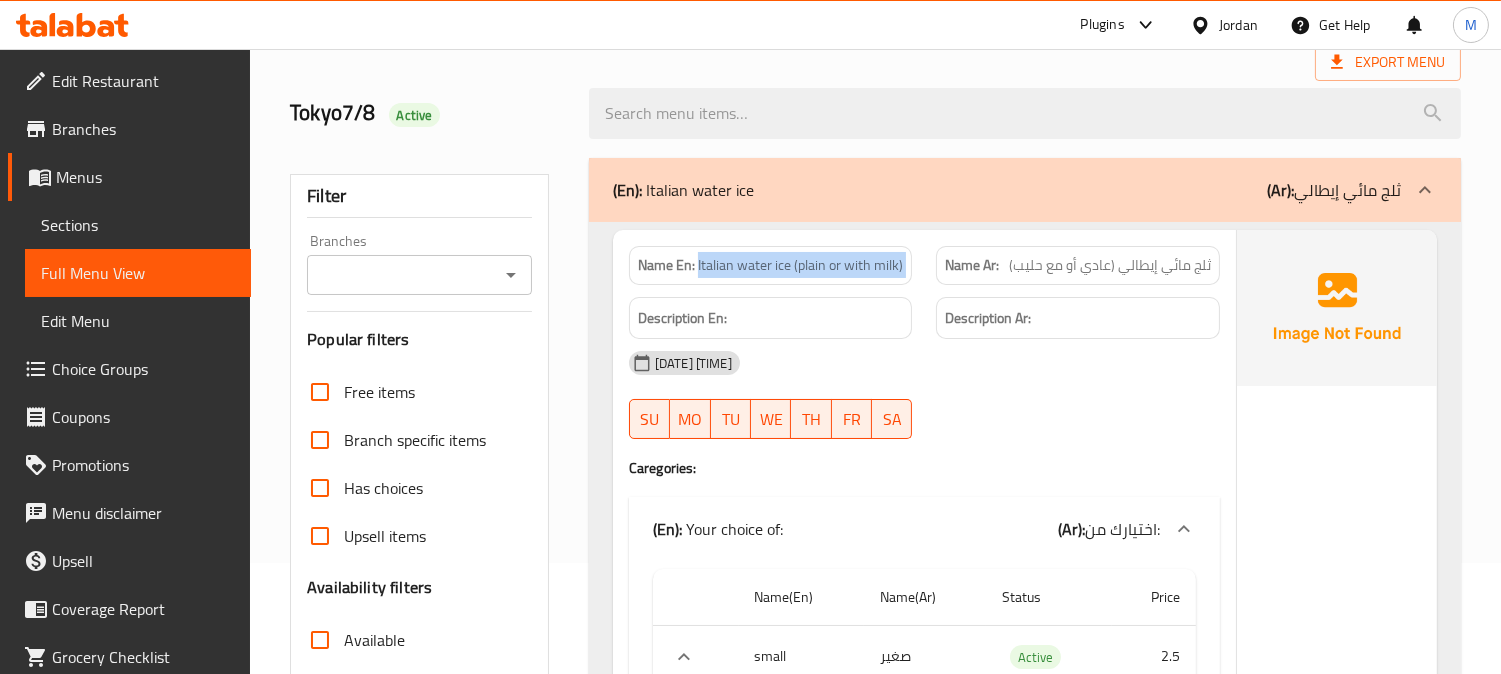 click on "Italian water ice (plain or with milk)" at bounding box center (800, 265) 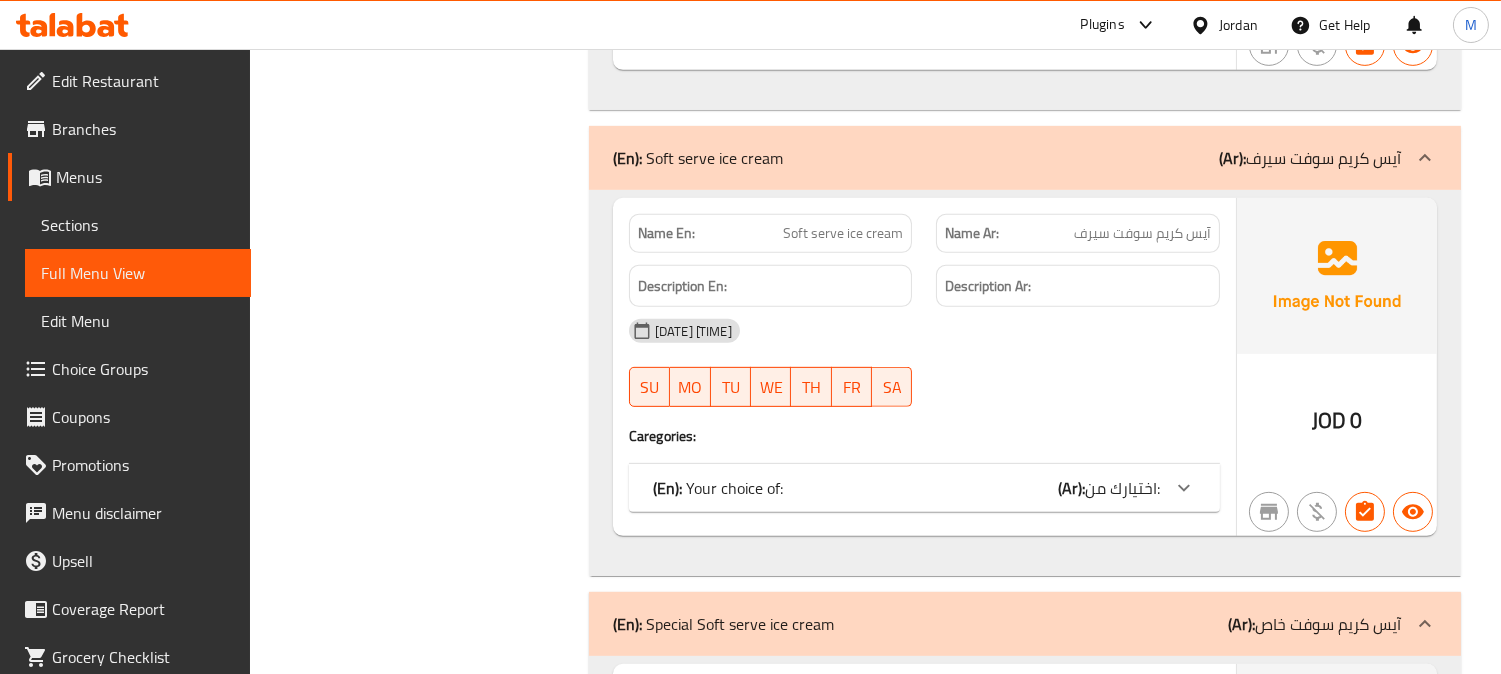 scroll, scrollTop: 1666, scrollLeft: 0, axis: vertical 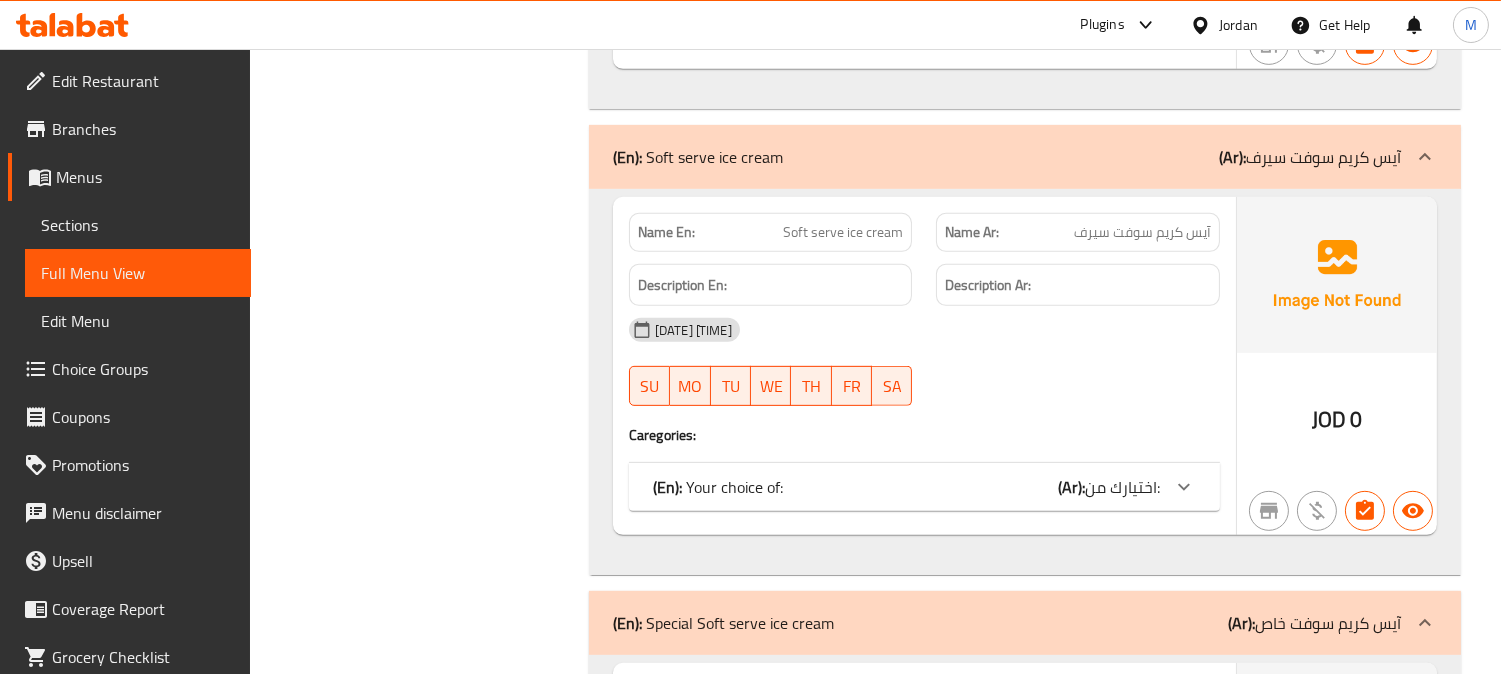 click 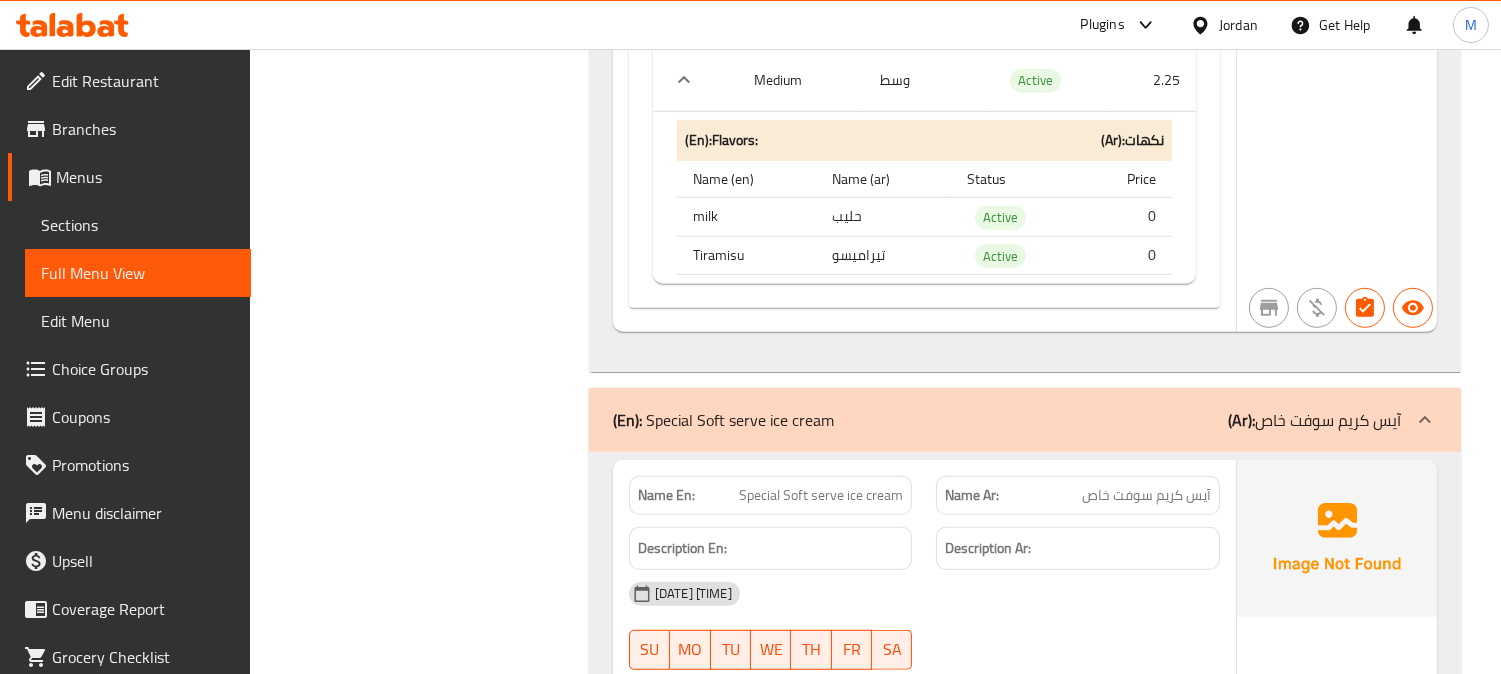 scroll, scrollTop: 2646, scrollLeft: 0, axis: vertical 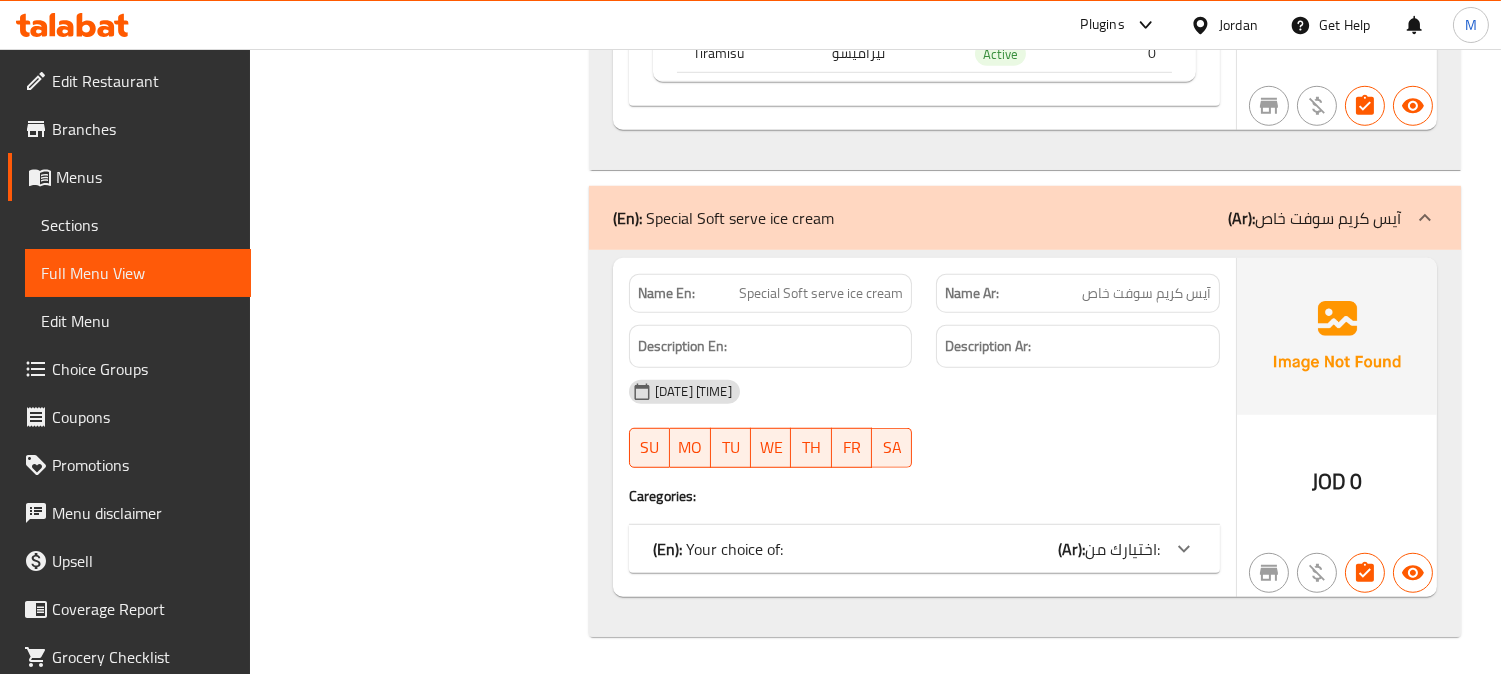 click on "(En):   Special Soft serve ice cream" at bounding box center [683, -2345] 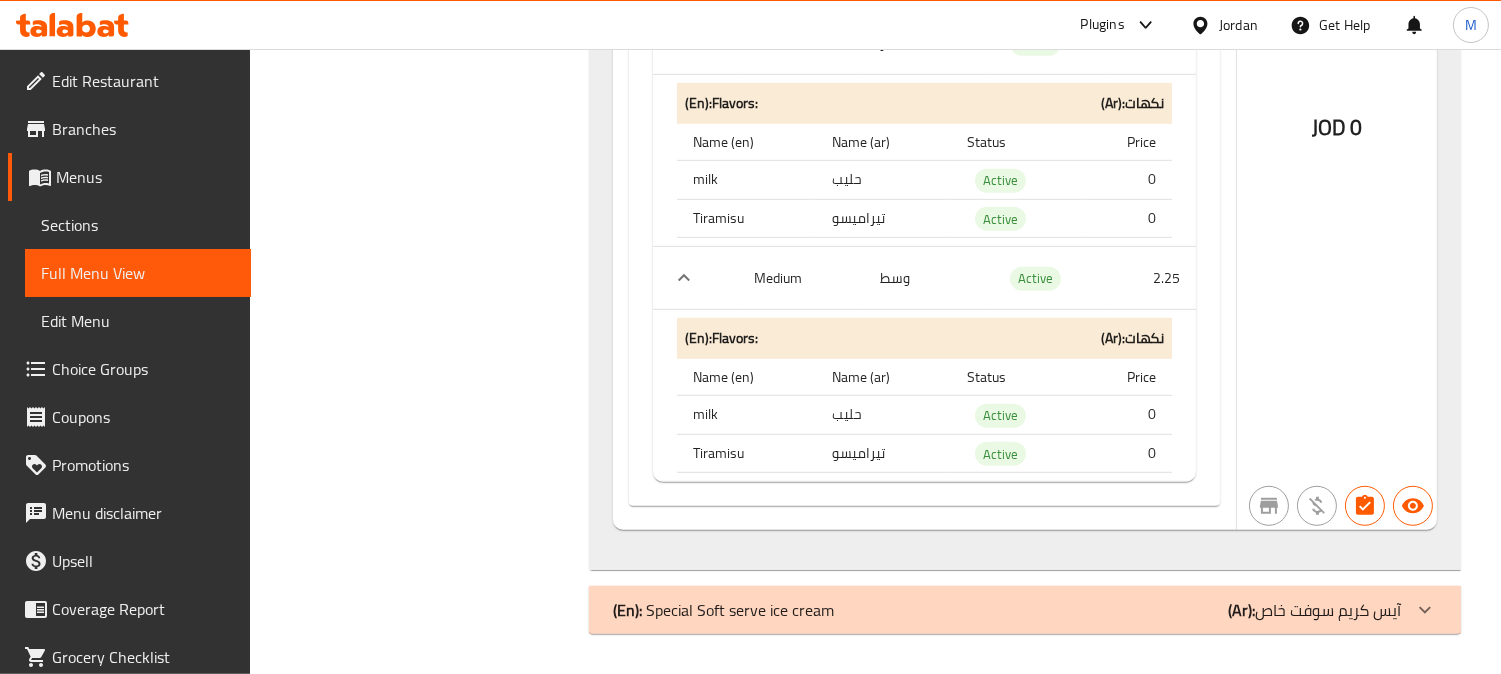 click on "(En):   Italian water ice (Ar): ثلج مائي إيطالي Name En: Italian water ice (plain or with milk) Name Ar: ثلج مائي إيطالي (عادي أو مع حليب) Description En: Description Ar: [DATE] [TIME] SU MO TU WE TH FR SA Caregories: (En):   Your choice of: (Ar): اختيارك من: Name(En) Name(Ar) Status Price small صغير Active 2.5 (En):  Flavors: (Ar):  نكهات Name (en) Name (ar) Status Price Wild berries التوت البري Active 0 Mango tango مانجو تانجو Active 0 Strawberries  cream فراولة كريمة Active 0 Soft Tropical passion باشون استوائي ناعم Active 0 (En):  choice of : (Ar): اختيارك من : Name (en) Name (ar) Status Price plain سادة Active 0 milk حليب Active 0 Medium وسط Active 3.25 (En):  Flavors: (Ar):  نكهات Name (en) Name (ar) Status Price Wild berries التوت البري Active 0 Mango tango مانجو تانجو Active 0 Strawberries  cream فراولة كريمة Active 0 Soft Tropical passion" at bounding box center [1025, -672] 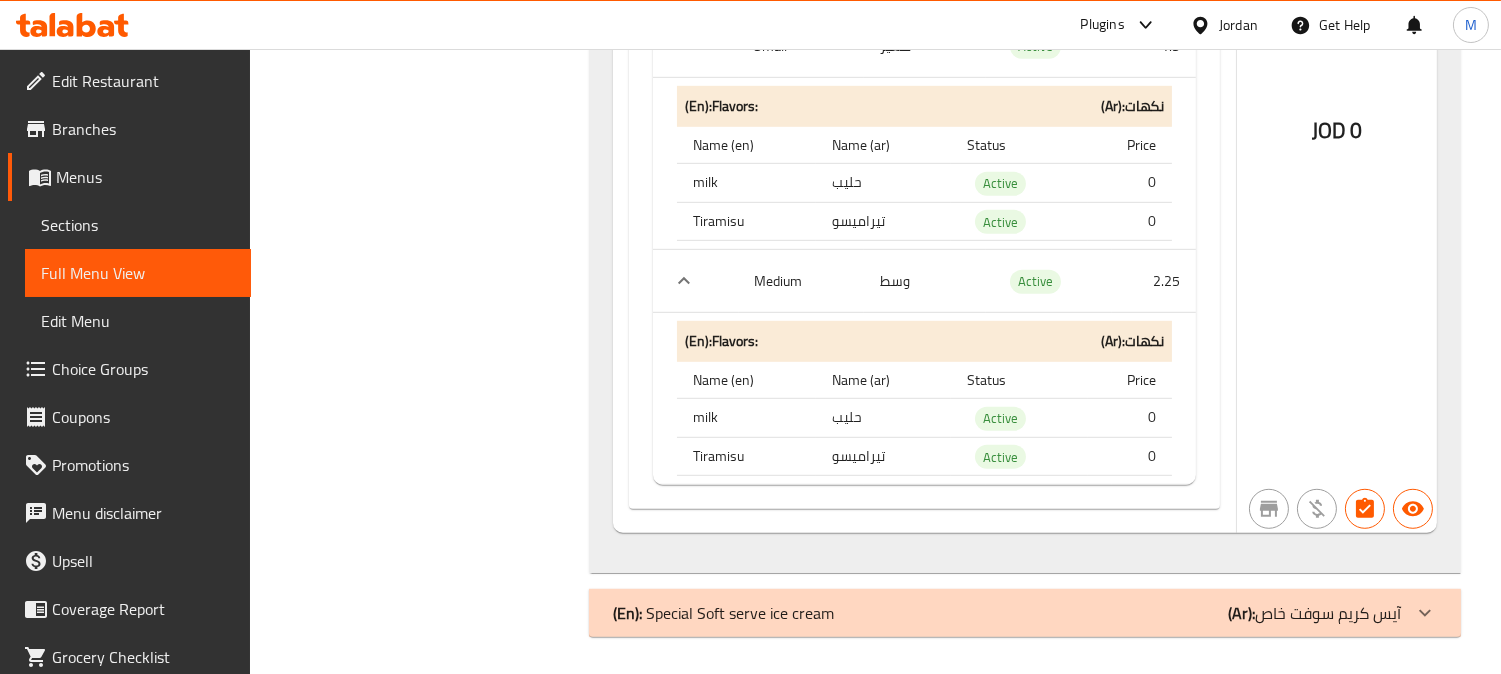 click on "(En):   Special Soft serve ice cream" at bounding box center [683, -1942] 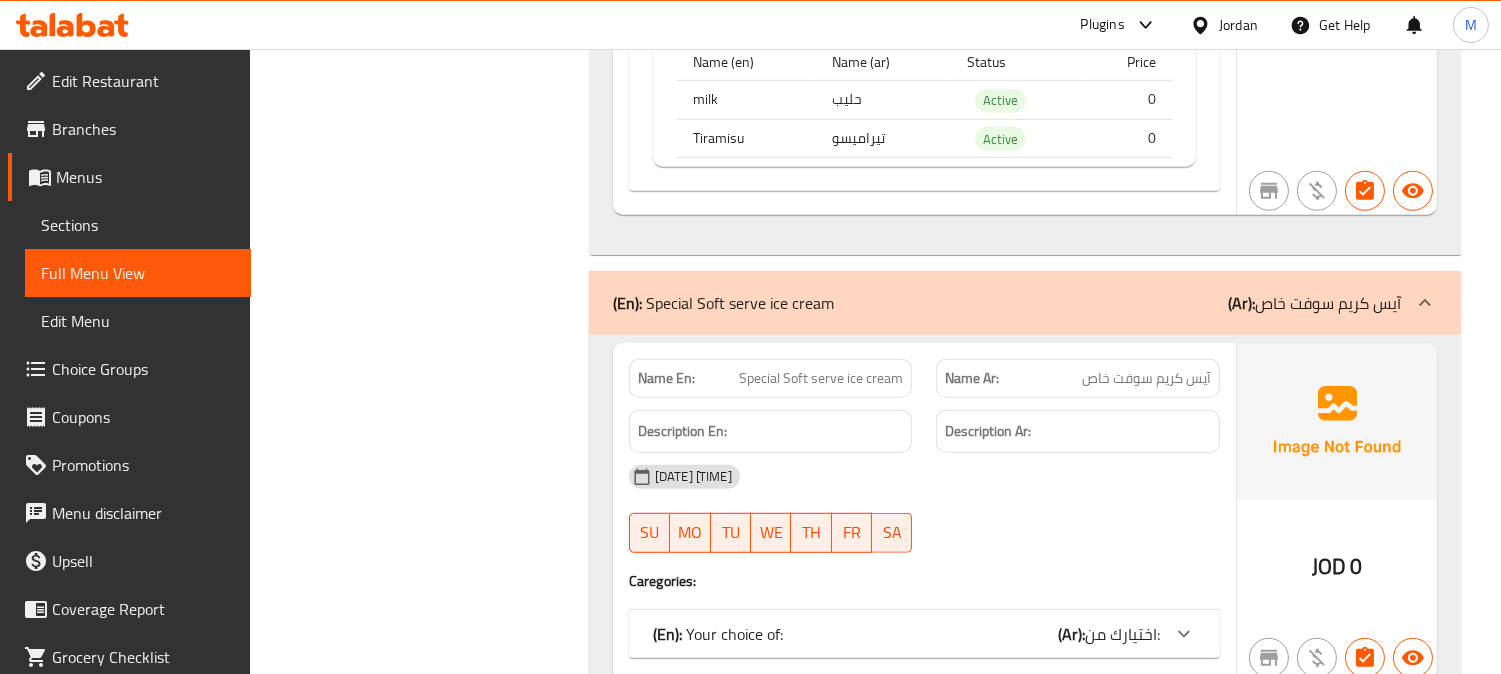 scroll, scrollTop: 2646, scrollLeft: 0, axis: vertical 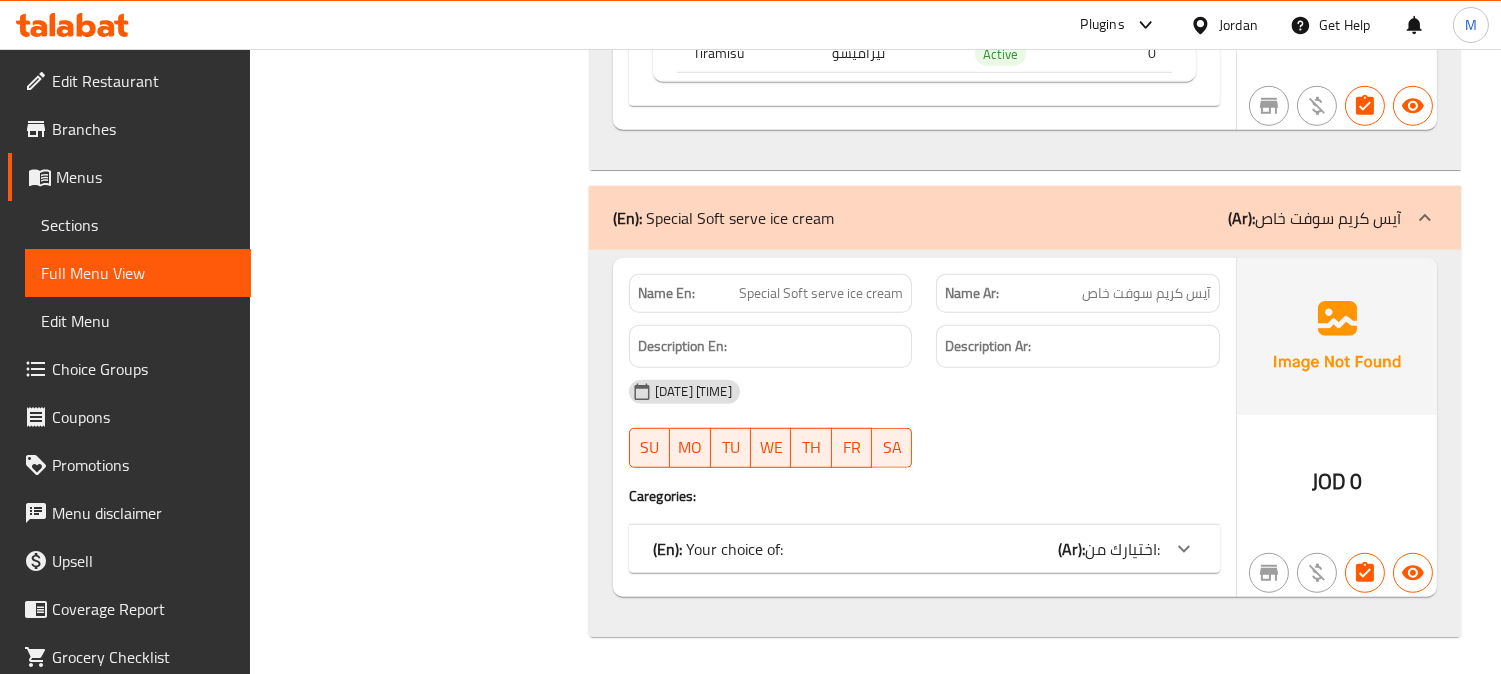 click on "(En):   Your choice of: (Ar): اختيارك من:" at bounding box center (924, -2006) 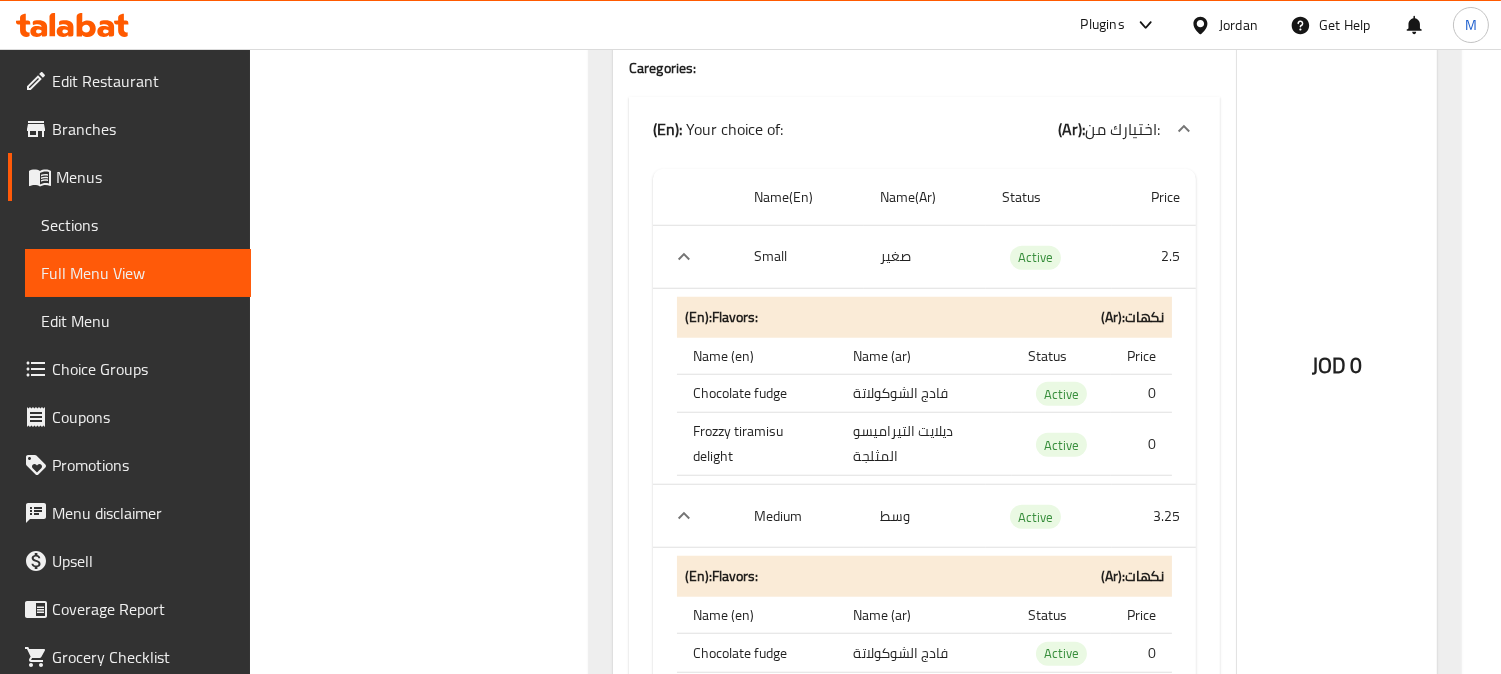 scroll, scrollTop: 3202, scrollLeft: 0, axis: vertical 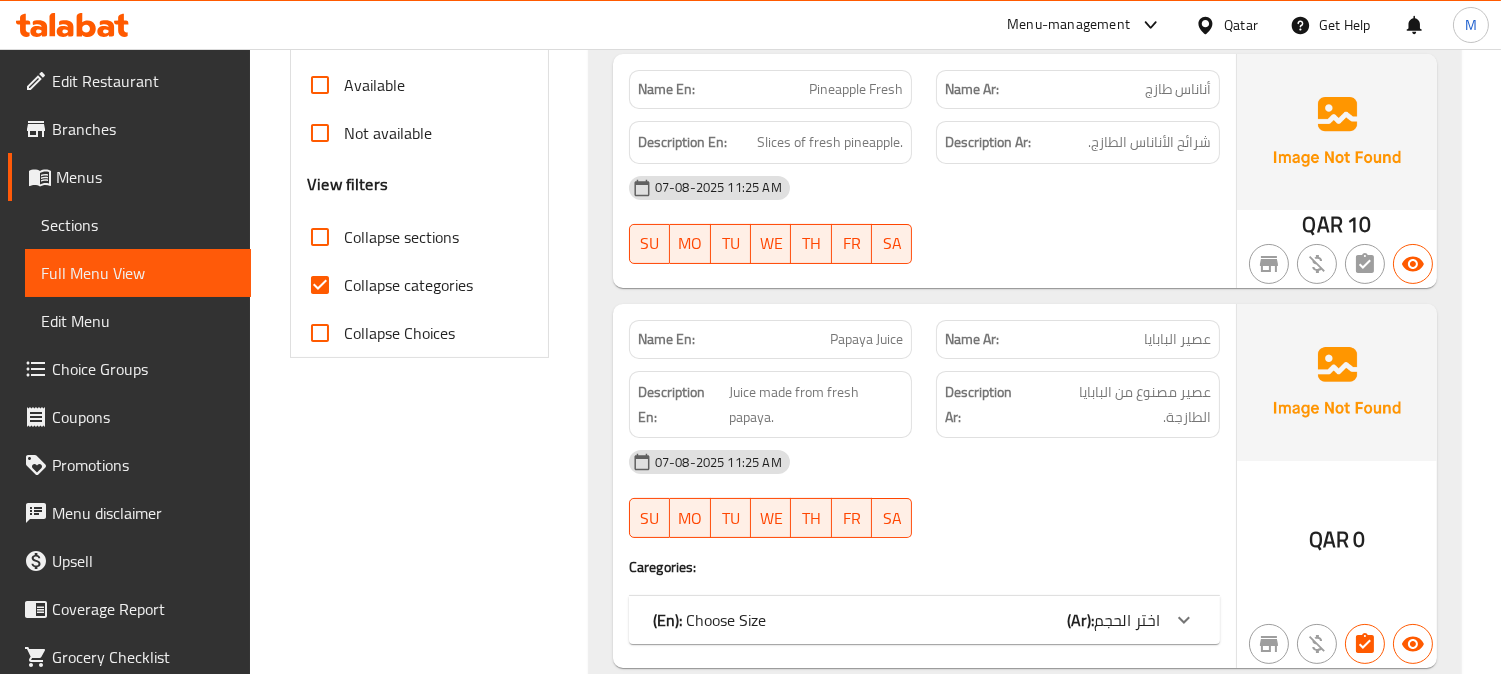 drag, startPoint x: 318, startPoint y: 287, endPoint x: 1476, endPoint y: 554, distance: 1188.3826 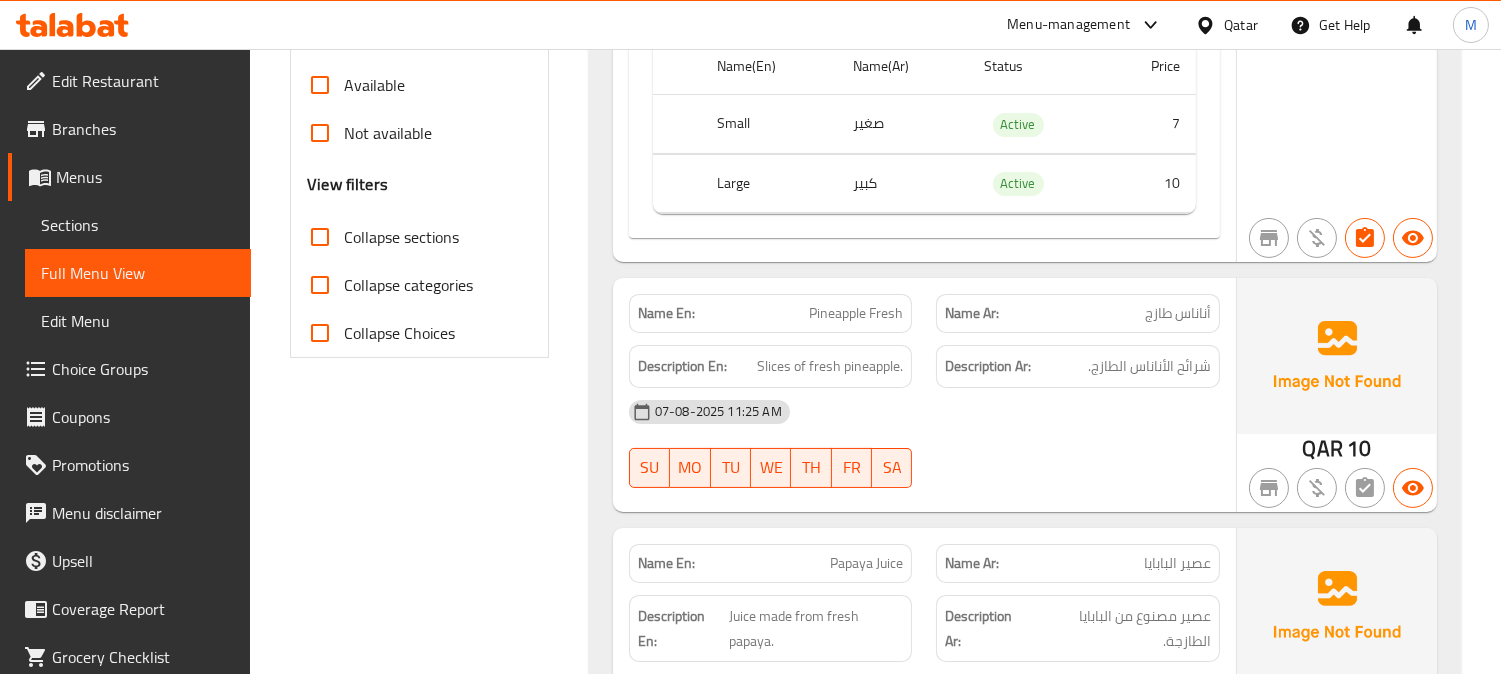 click on "Filter Branches Branches Popular filters Free items Branch specific items Has choices Upsell items Availability filters Available Not available View filters Collapse sections Collapse categories Collapse Choices" at bounding box center (427, 7815) 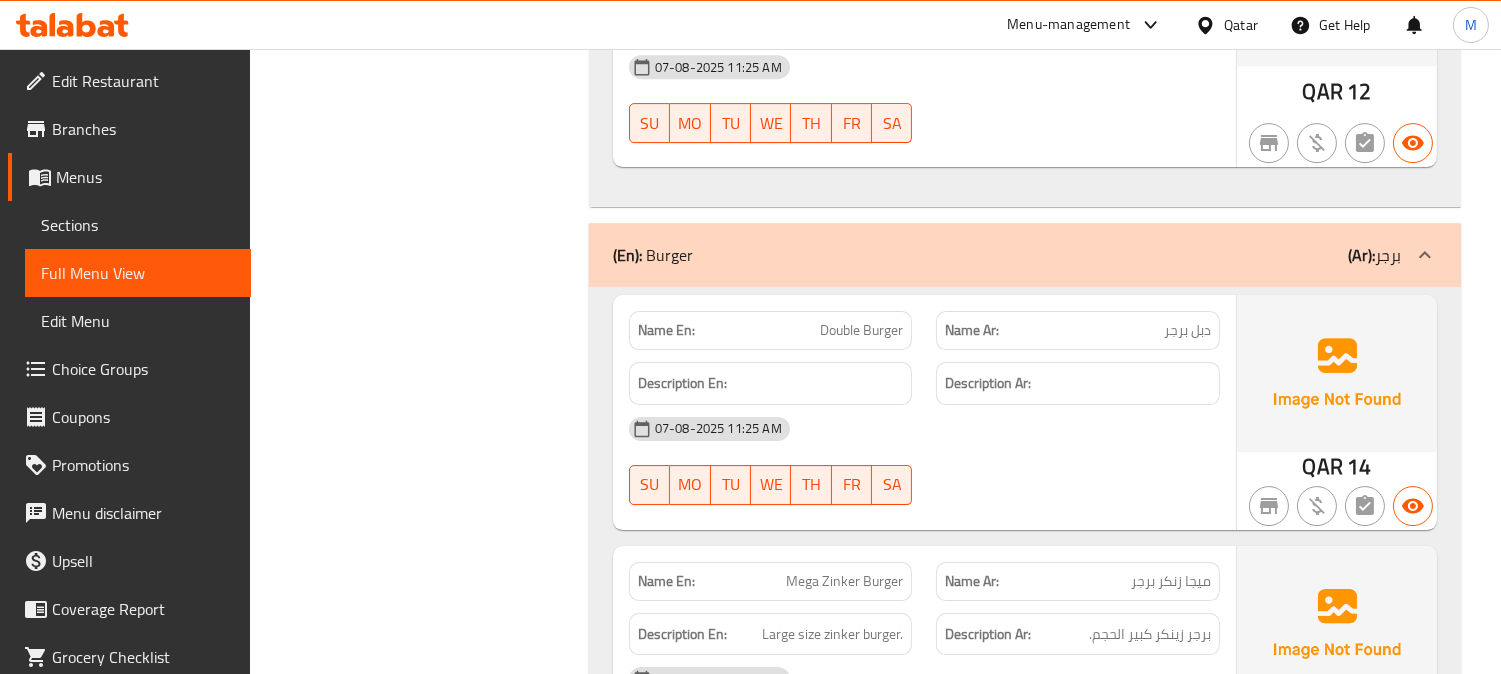 scroll, scrollTop: 12842, scrollLeft: 0, axis: vertical 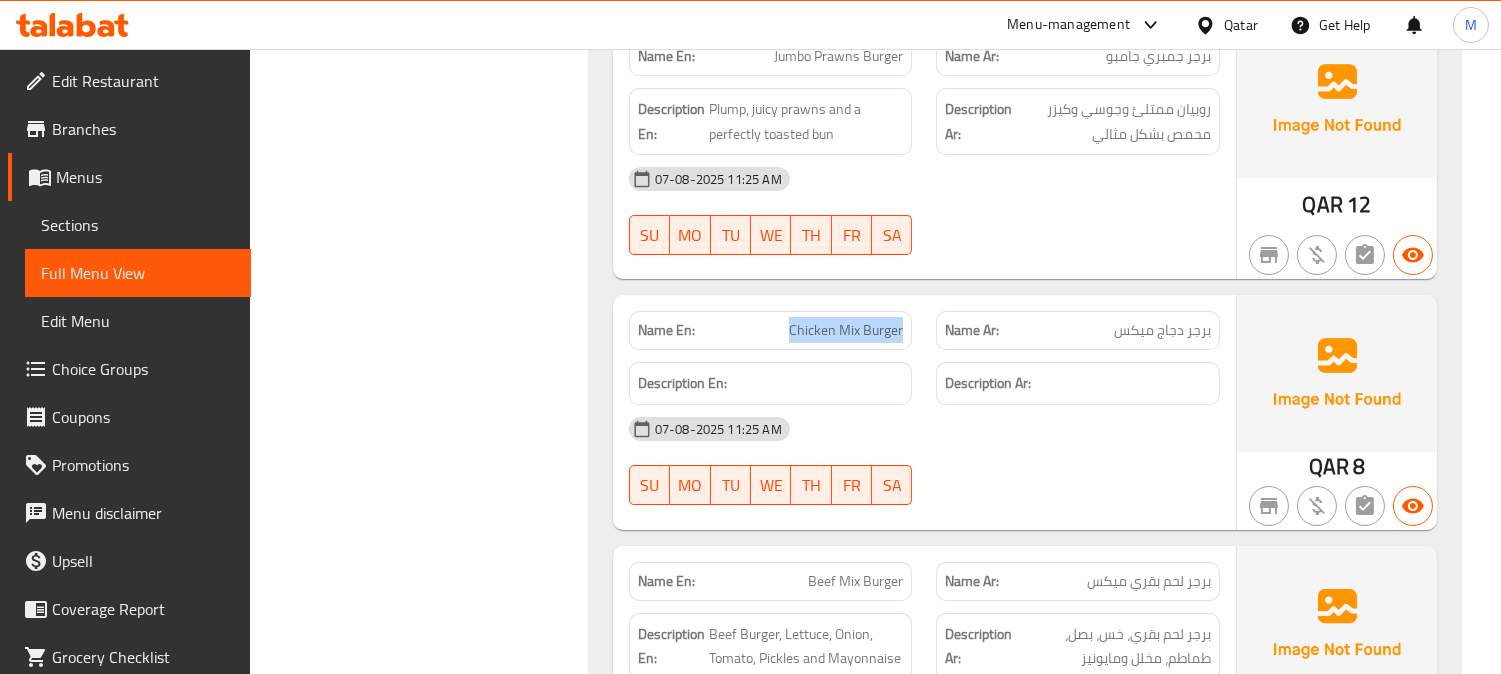 click on "Filter Branches Branches Popular filters Free items Branch specific items Has choices Upsell items Availability filters Available Not available View filters Collapse sections Collapse categories Collapse Choices" at bounding box center (427, -4360) 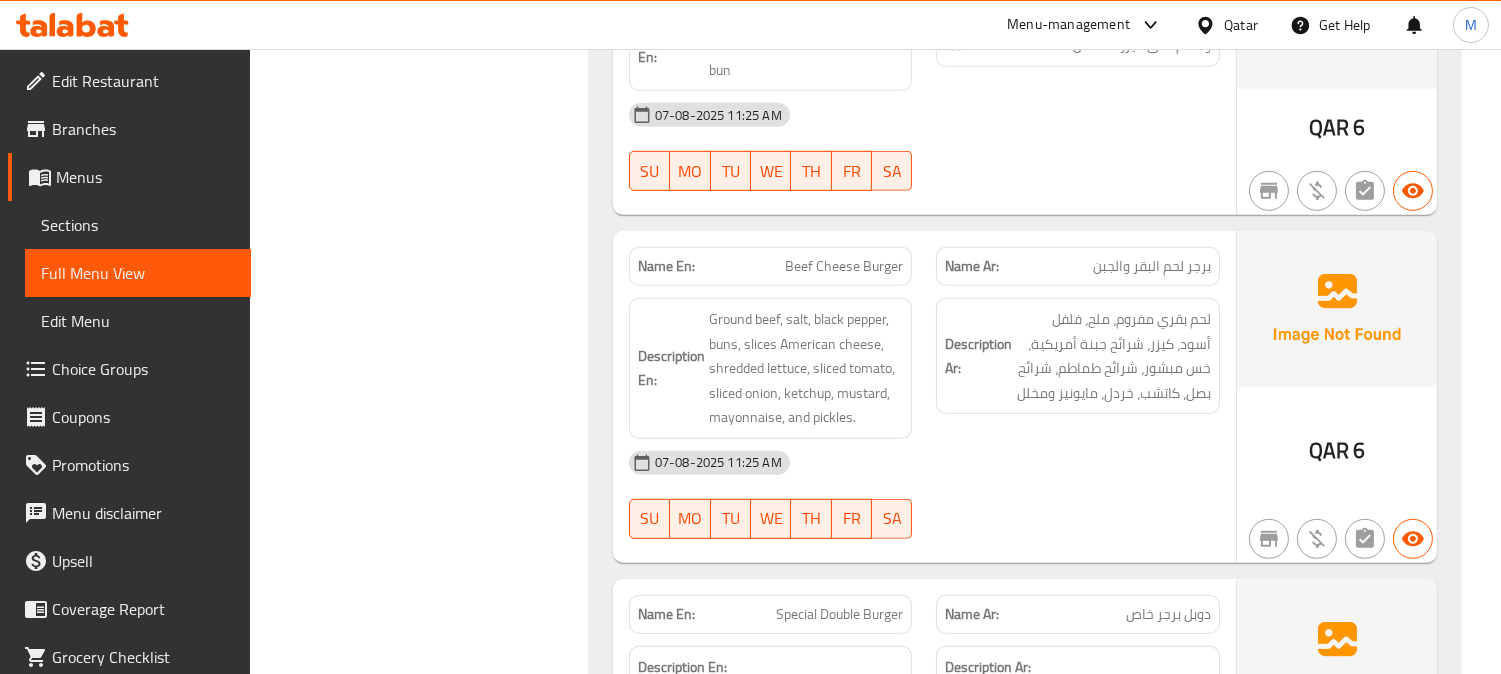 scroll, scrollTop: 15560, scrollLeft: 0, axis: vertical 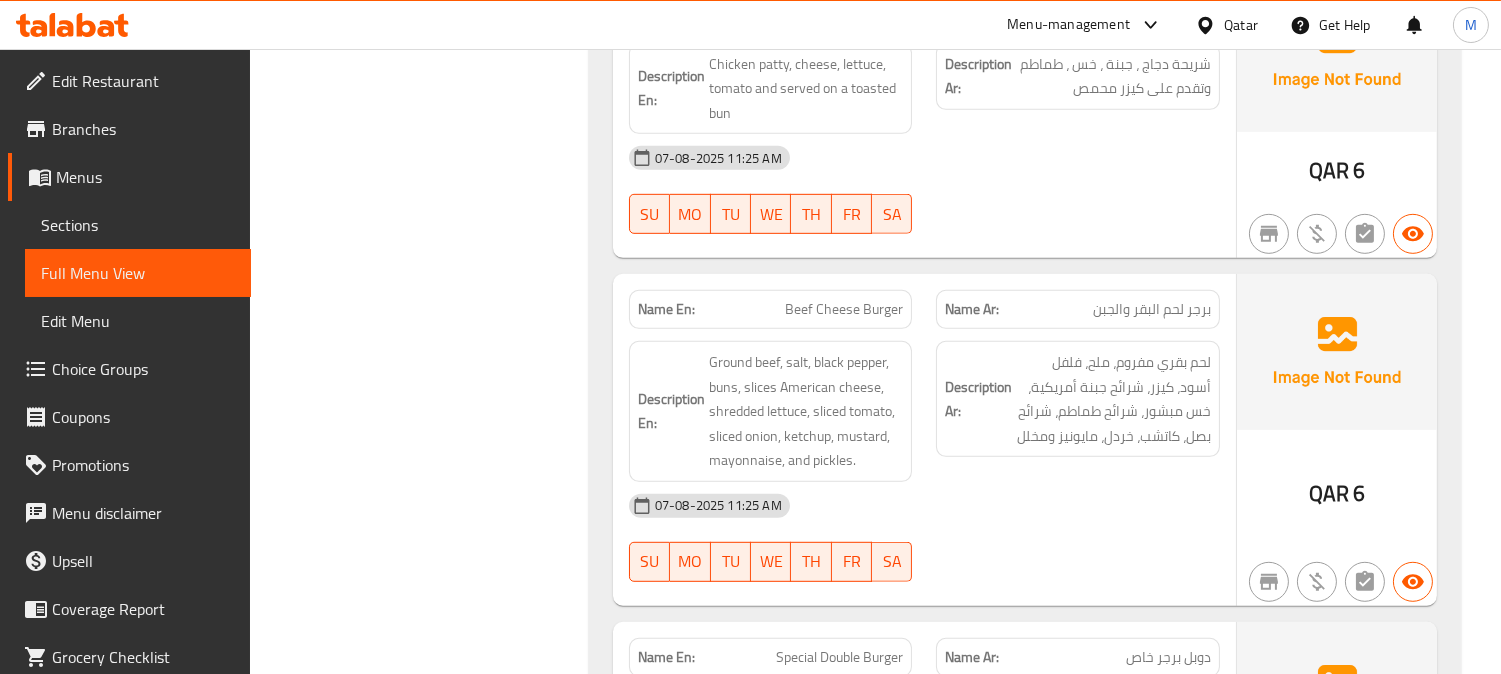 click on "Edit Restaurant" at bounding box center [143, 81] 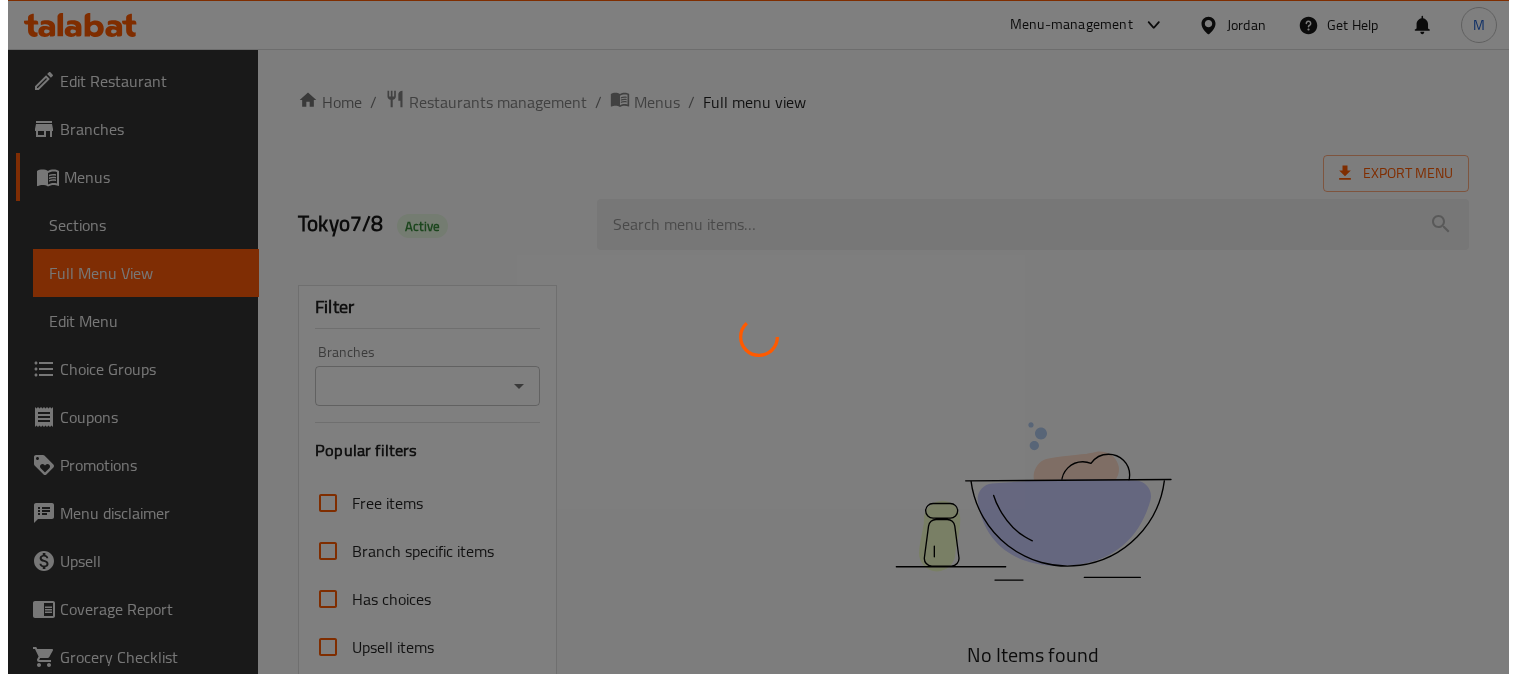 scroll, scrollTop: 0, scrollLeft: 0, axis: both 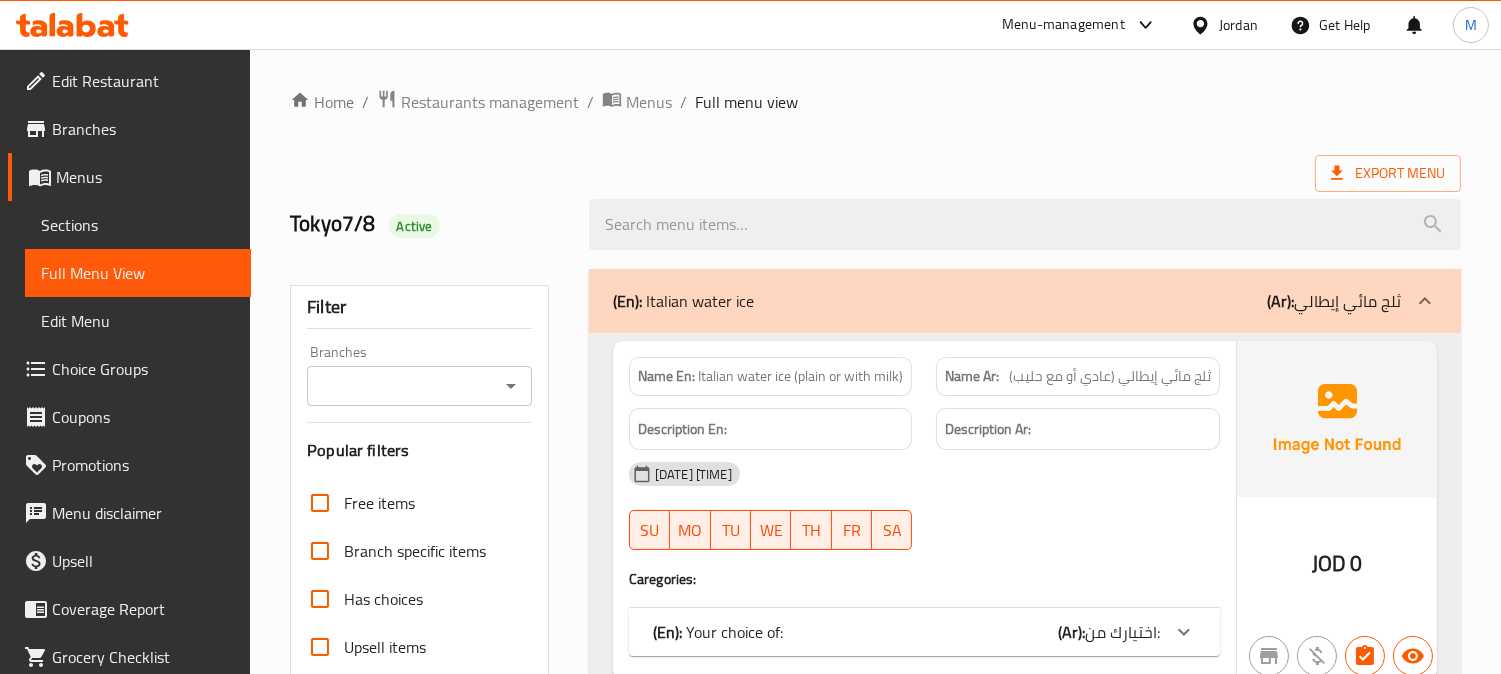 click on "Sections" at bounding box center (138, 225) 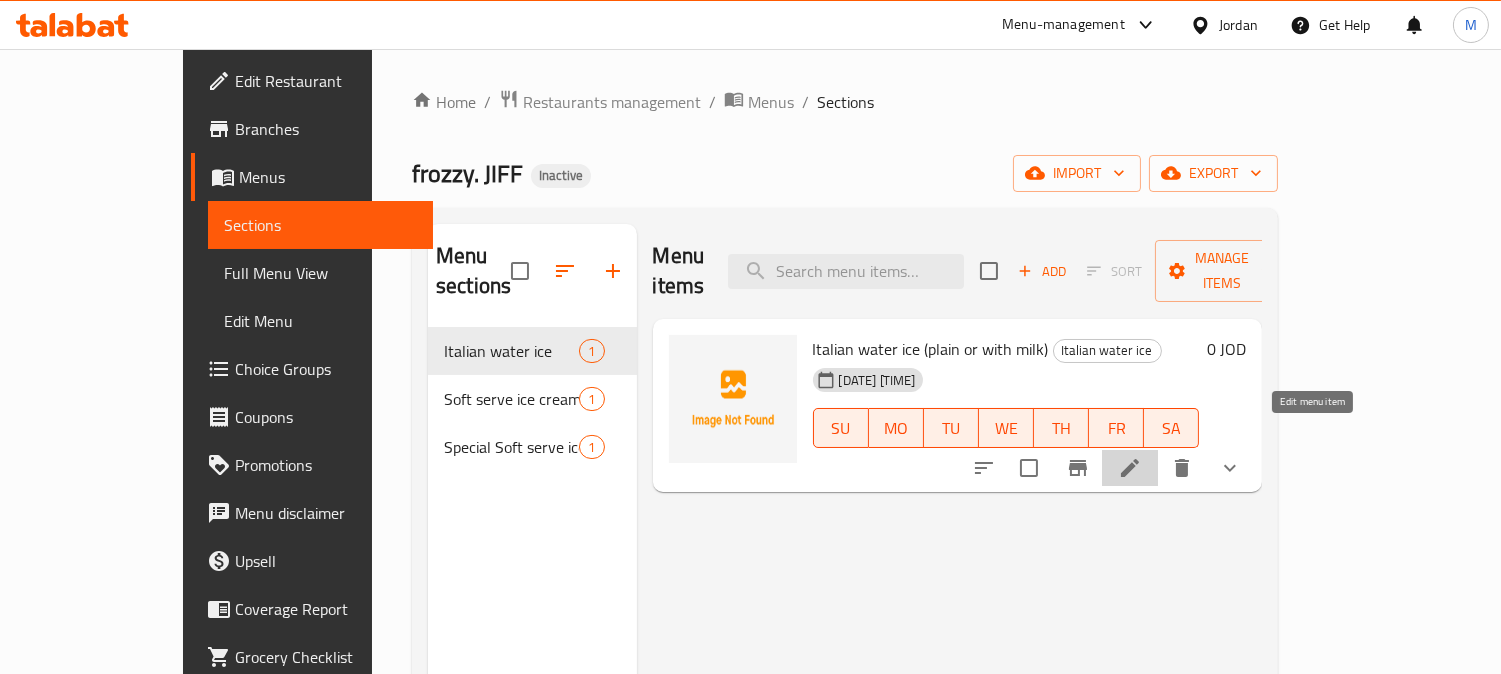 click 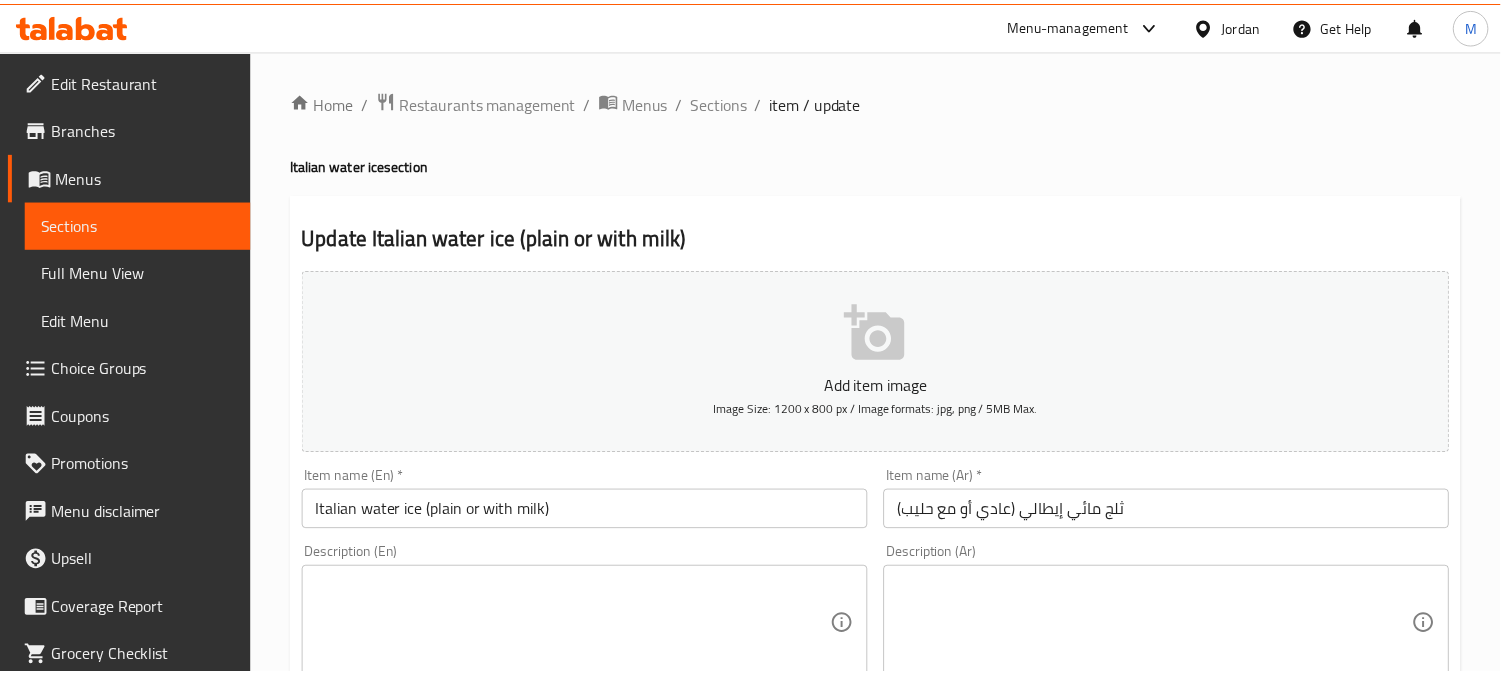 scroll, scrollTop: 222, scrollLeft: 0, axis: vertical 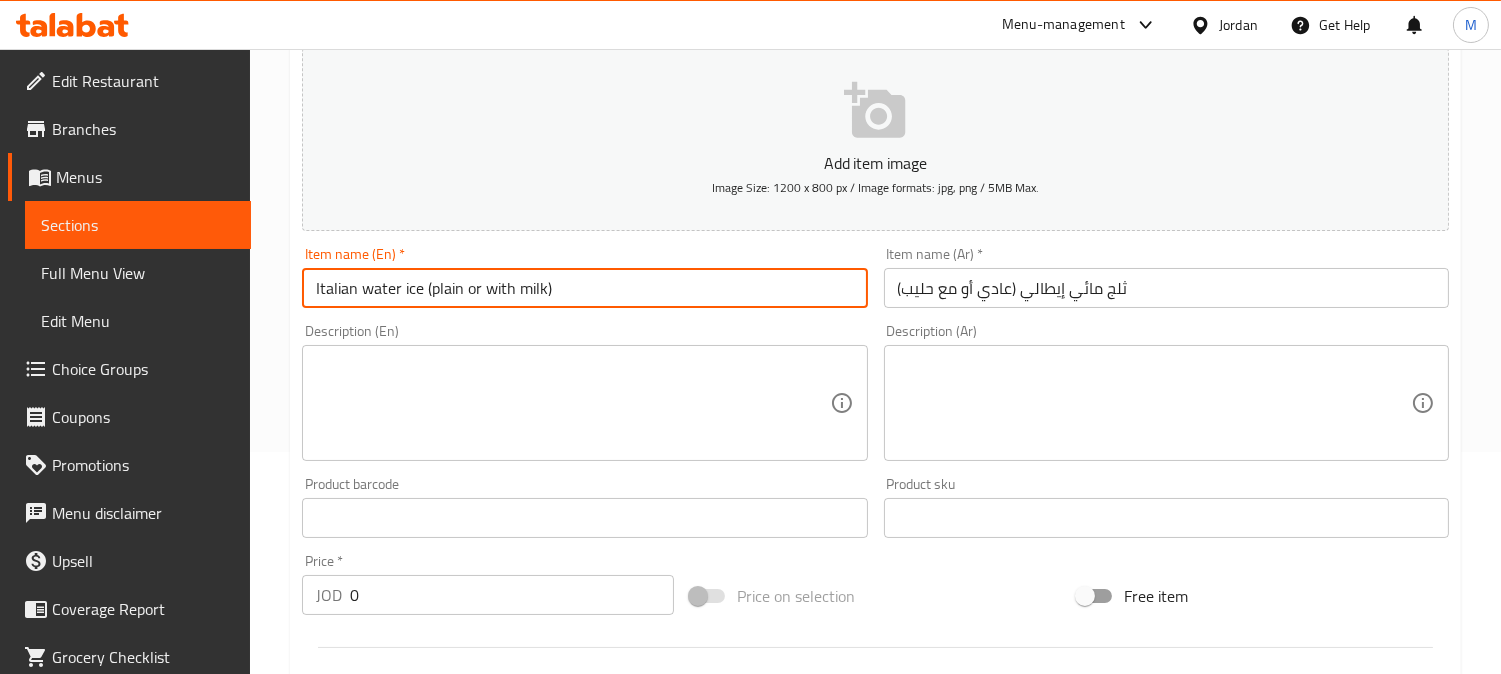 drag, startPoint x: 578, startPoint y: 294, endPoint x: 418, endPoint y: 286, distance: 160.19987 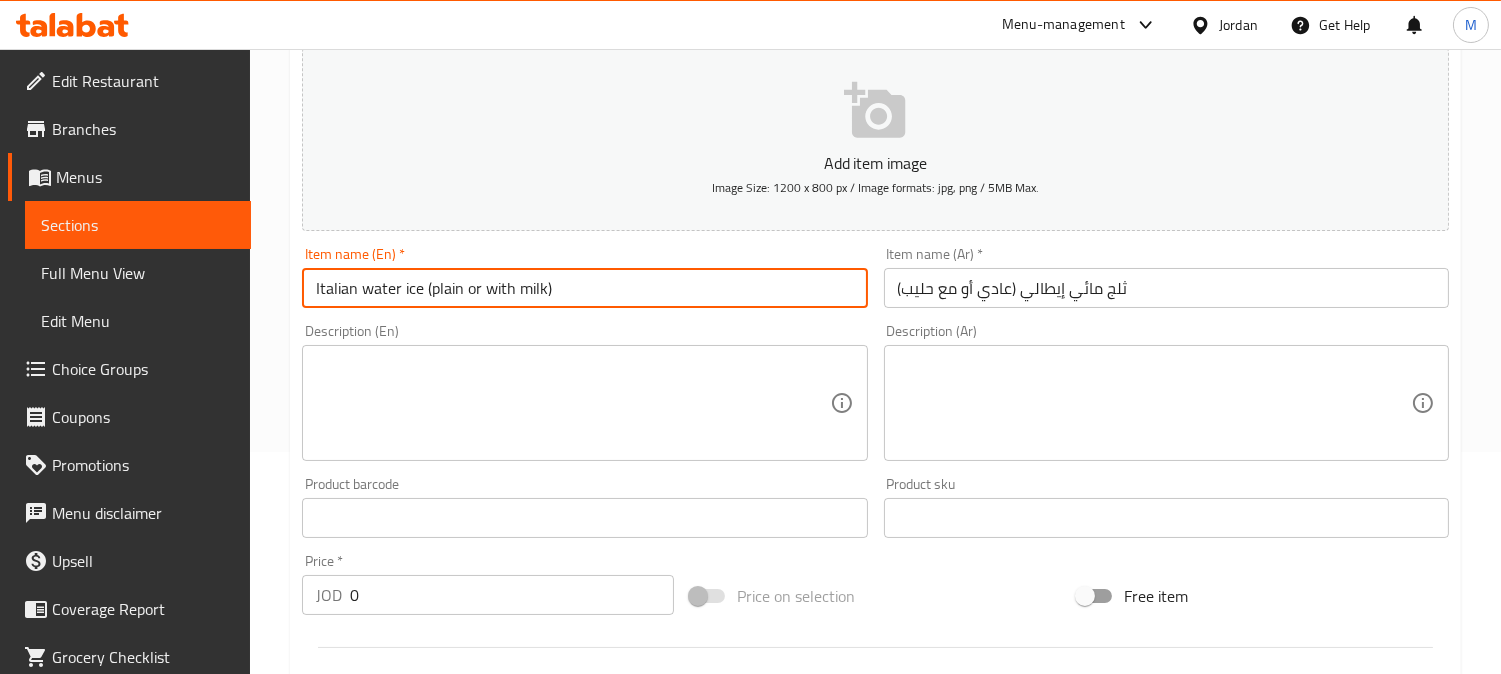 click at bounding box center (572, 403) 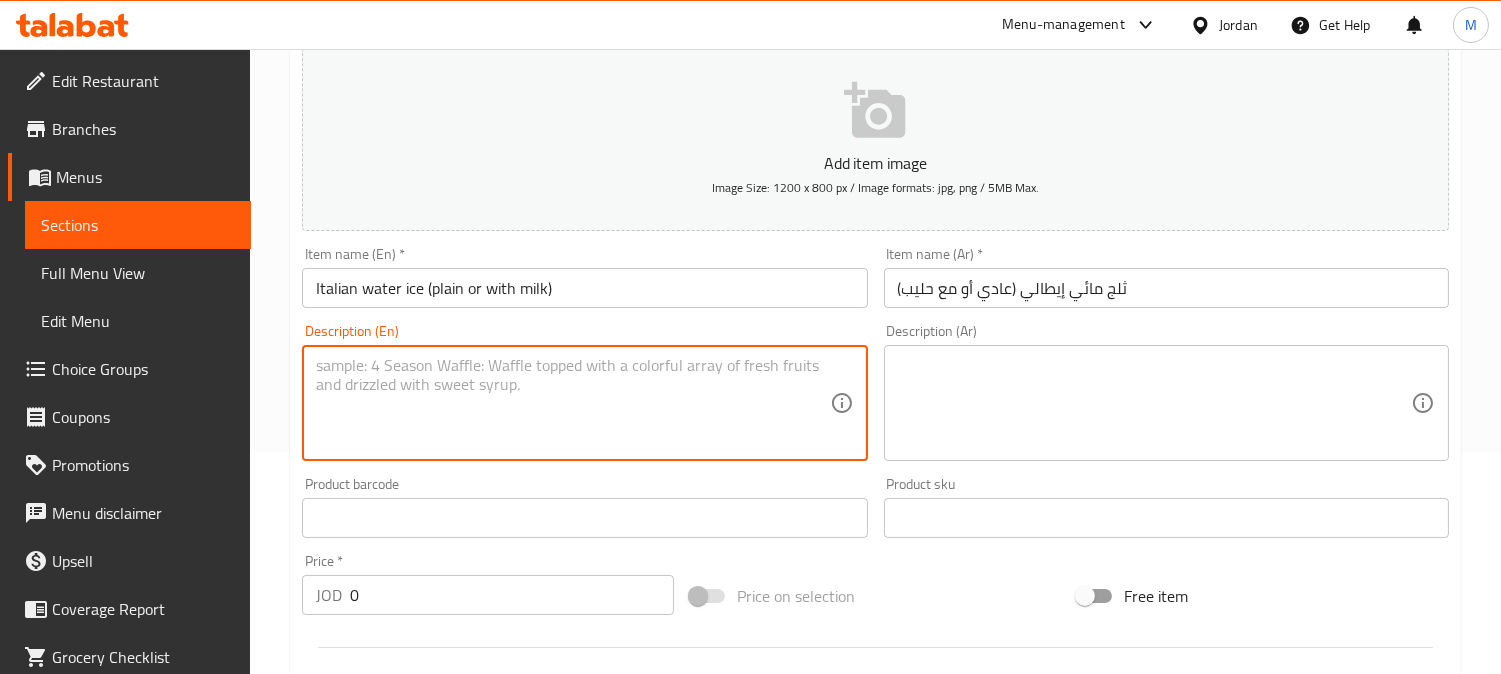 paste on "(plain or with milk)" 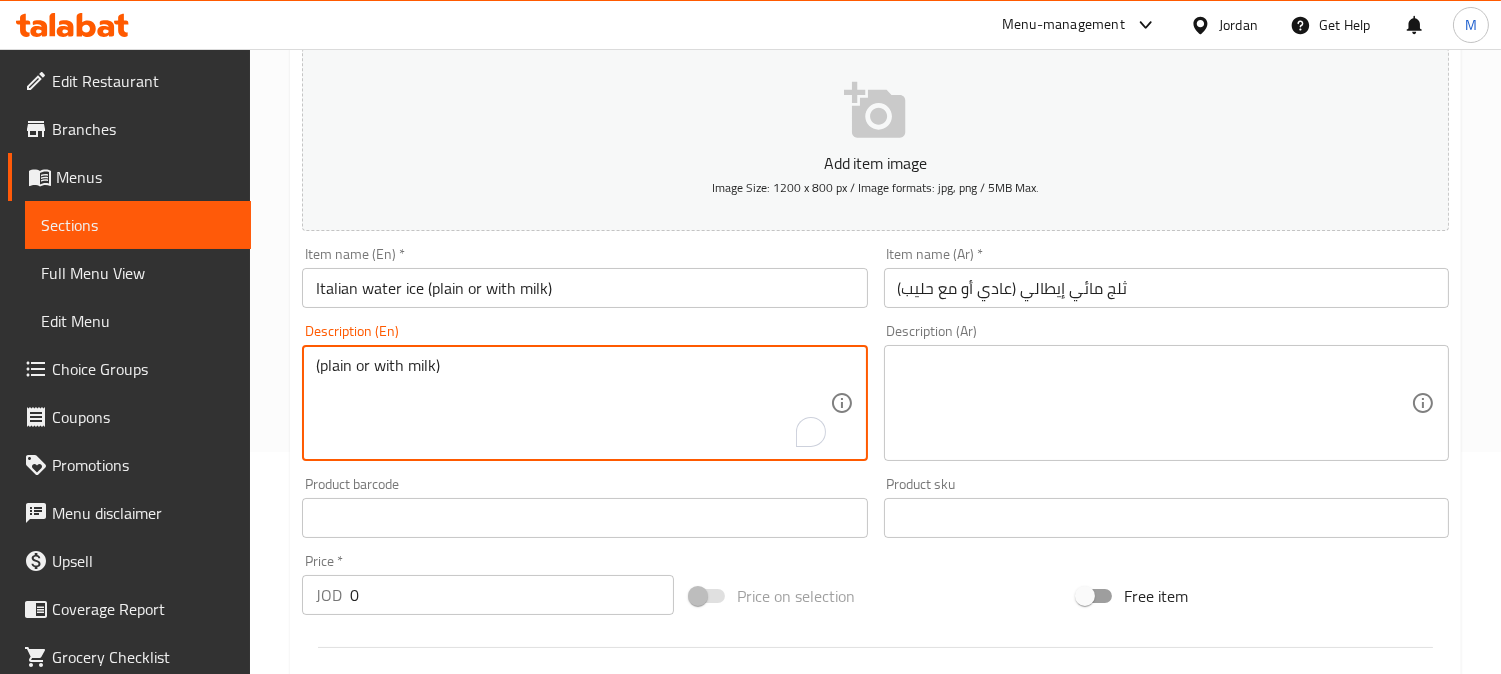 type on "(plain or with milk)" 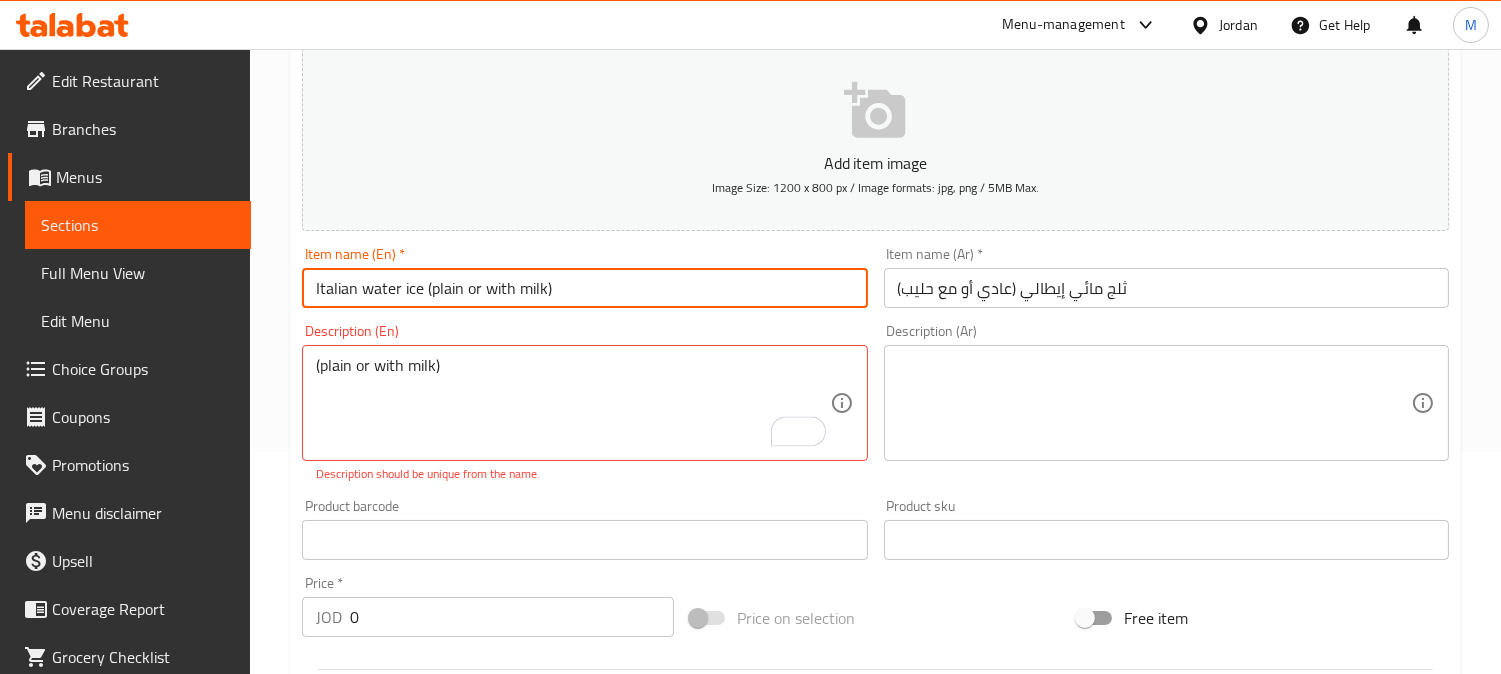 drag, startPoint x: 594, startPoint y: 287, endPoint x: 422, endPoint y: 294, distance: 172.14238 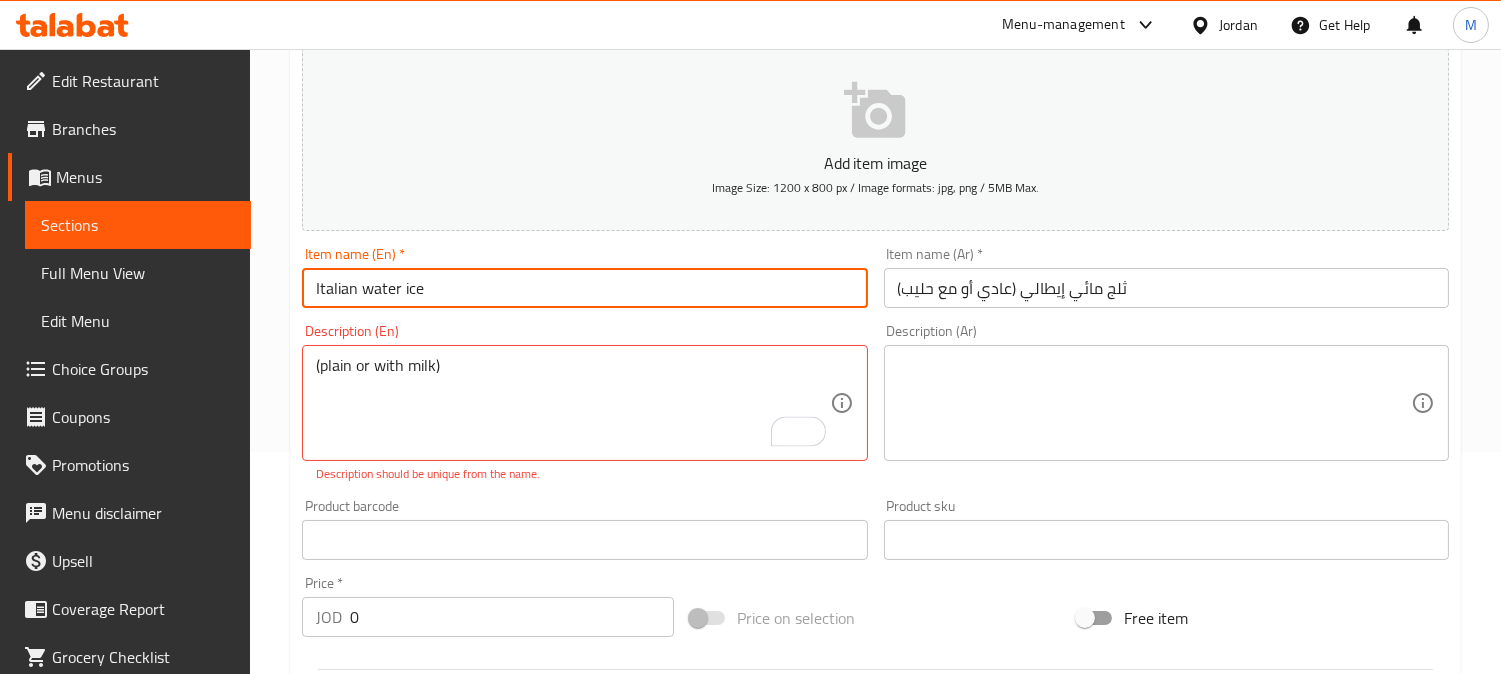 type on "Italian water ice" 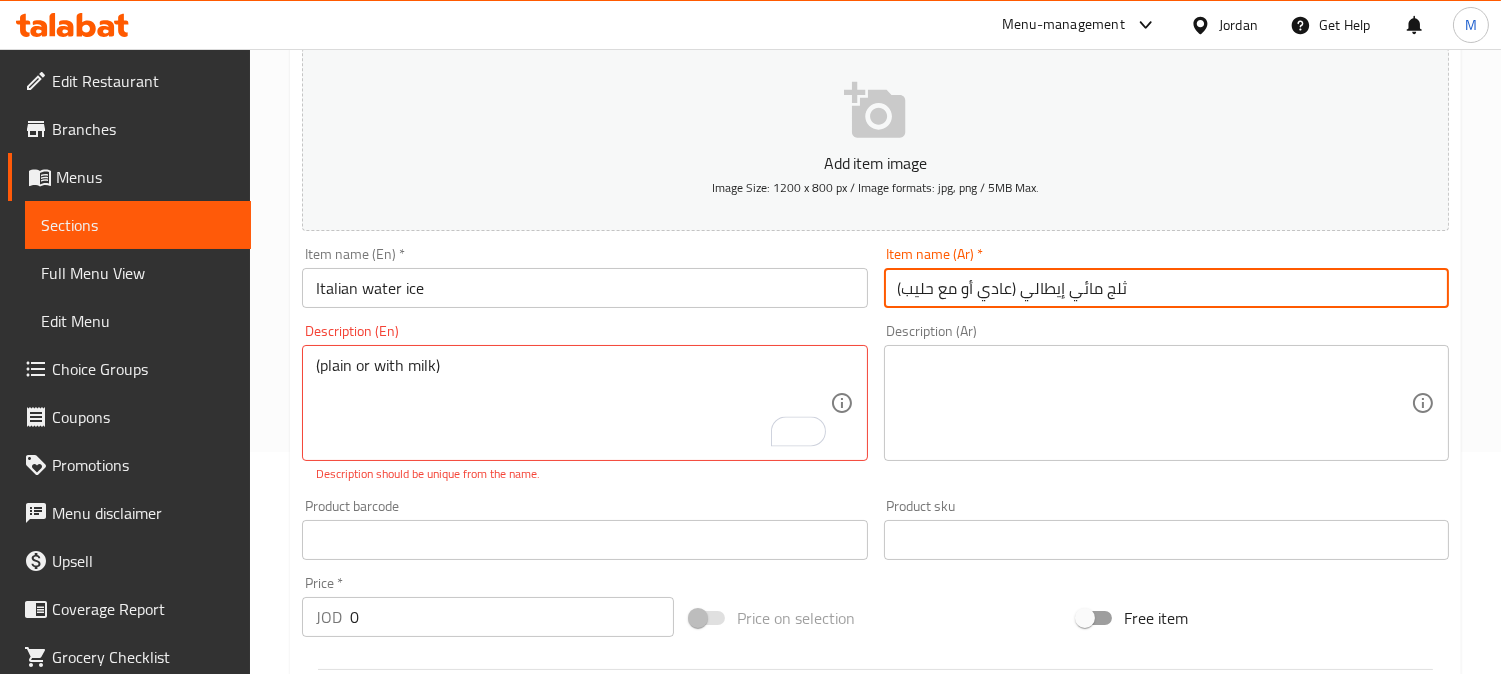 drag, startPoint x: 1015, startPoint y: 291, endPoint x: 891, endPoint y: 292, distance: 124.004036 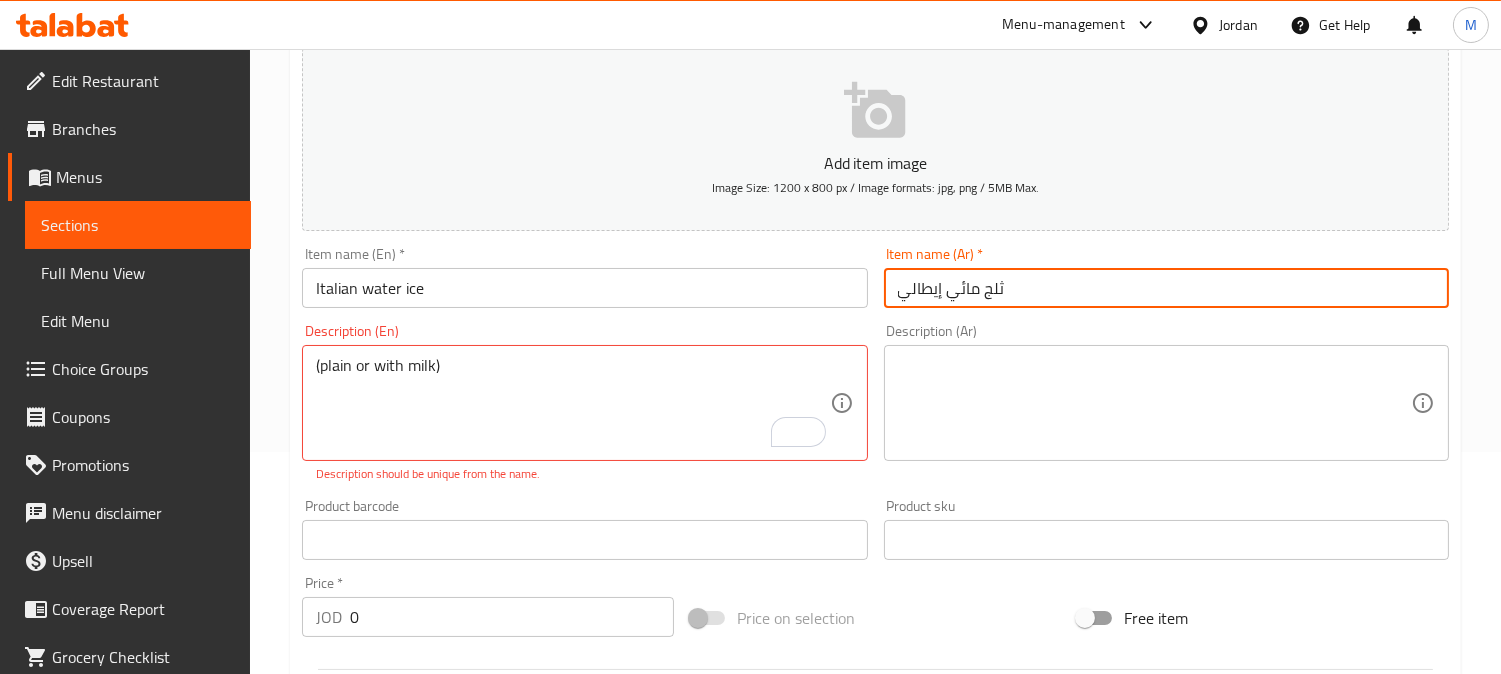 type on "ثلج مائي إيطالي" 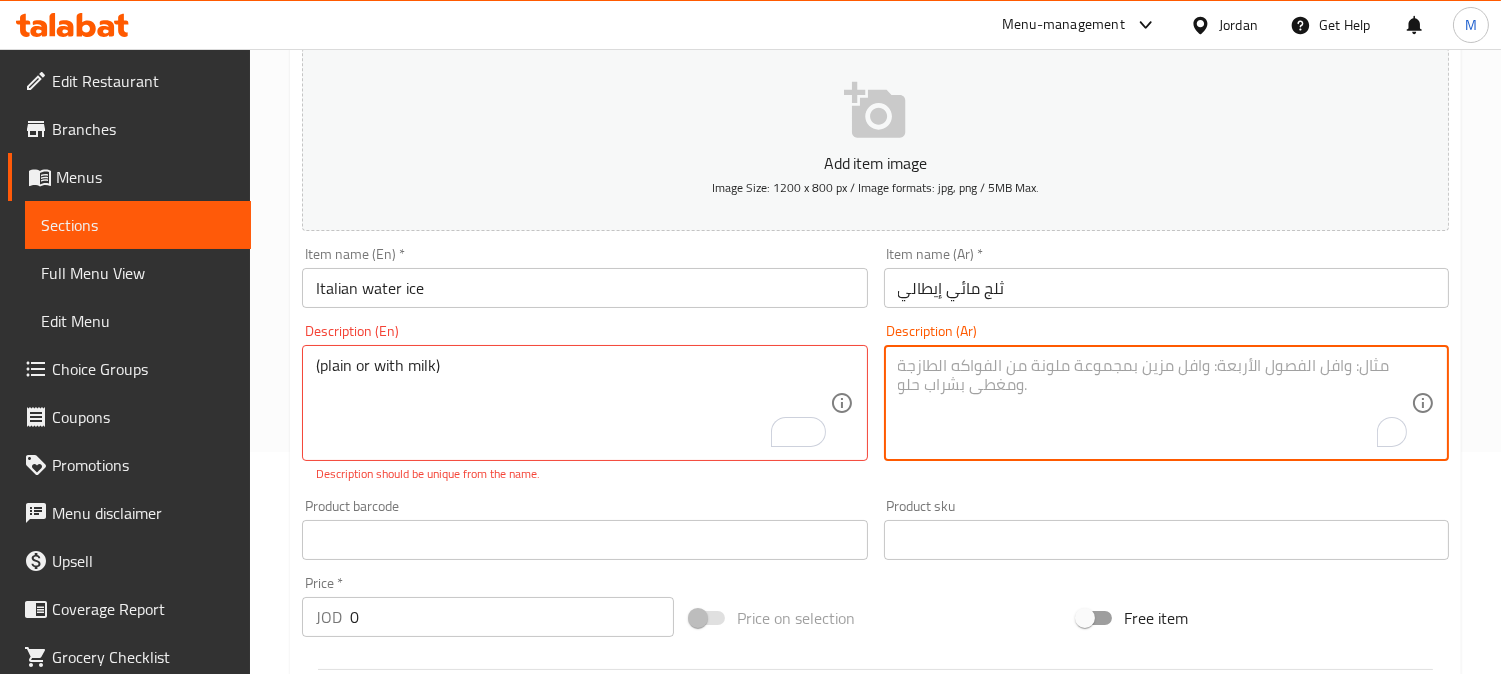 paste on "(عادي أو مع حليب)" 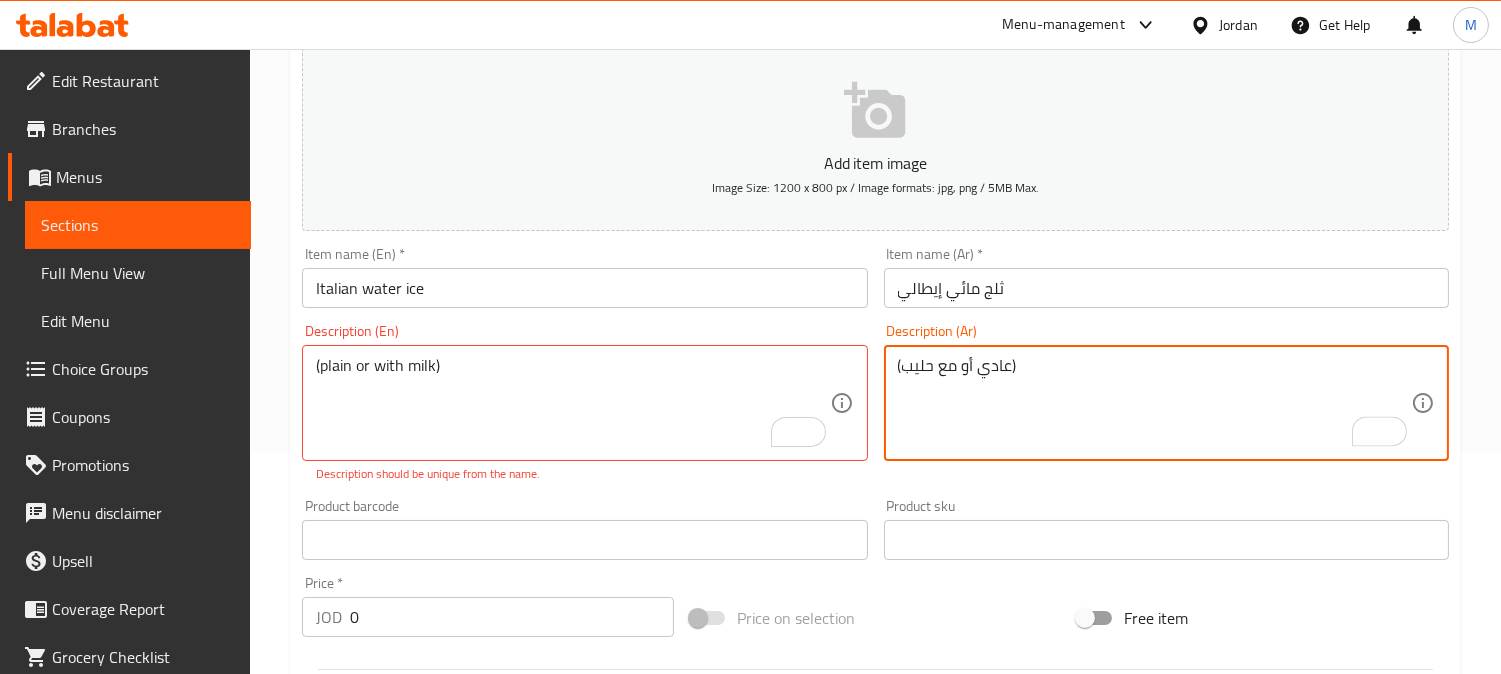 type on "(عادي أو مع حليب)" 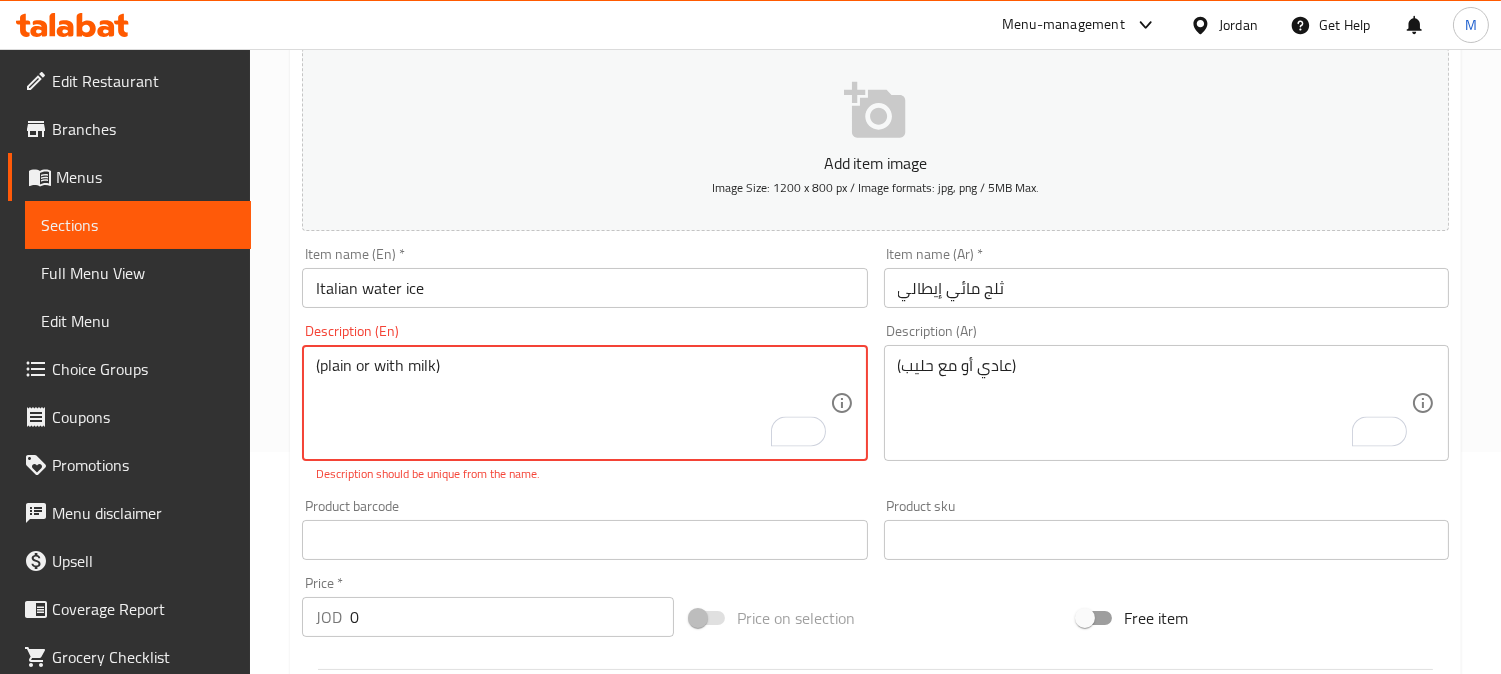 click on "(plain or with milk)" at bounding box center (572, 403) 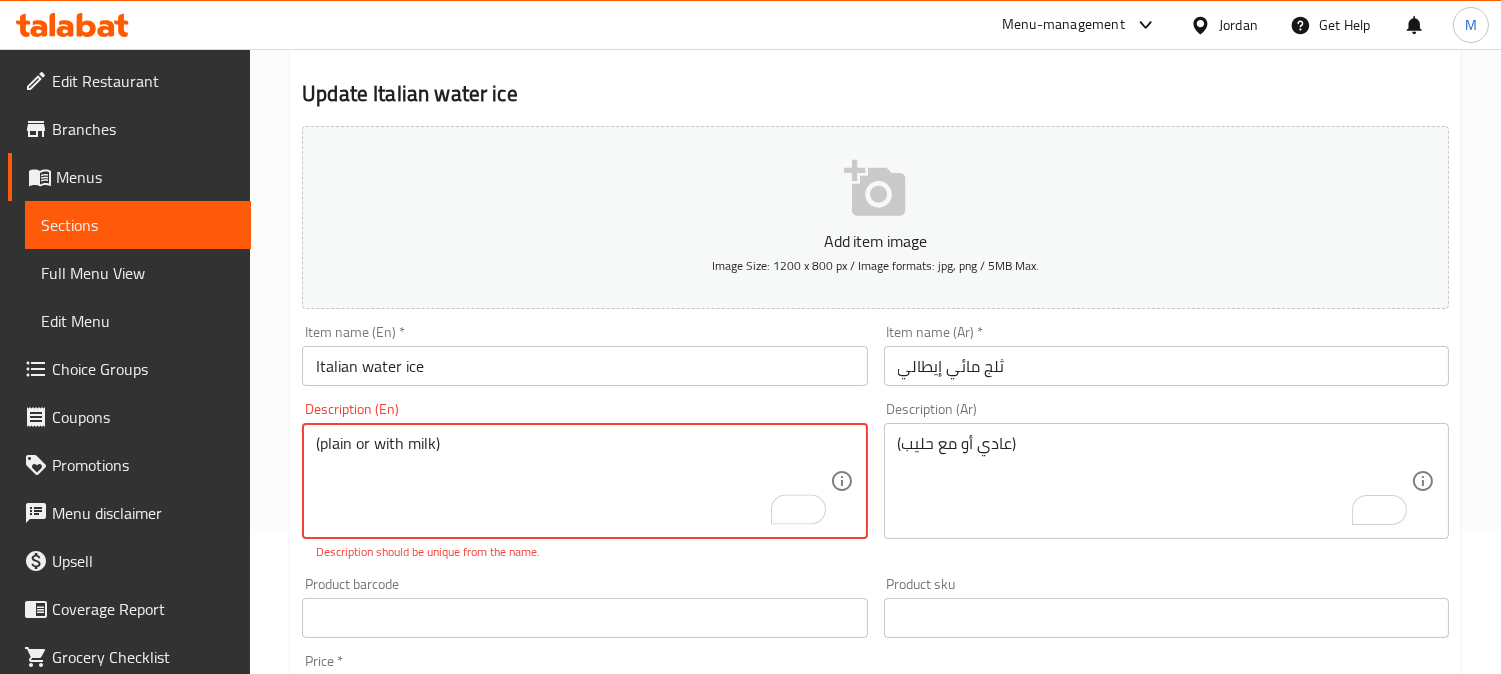 scroll, scrollTop: 111, scrollLeft: 0, axis: vertical 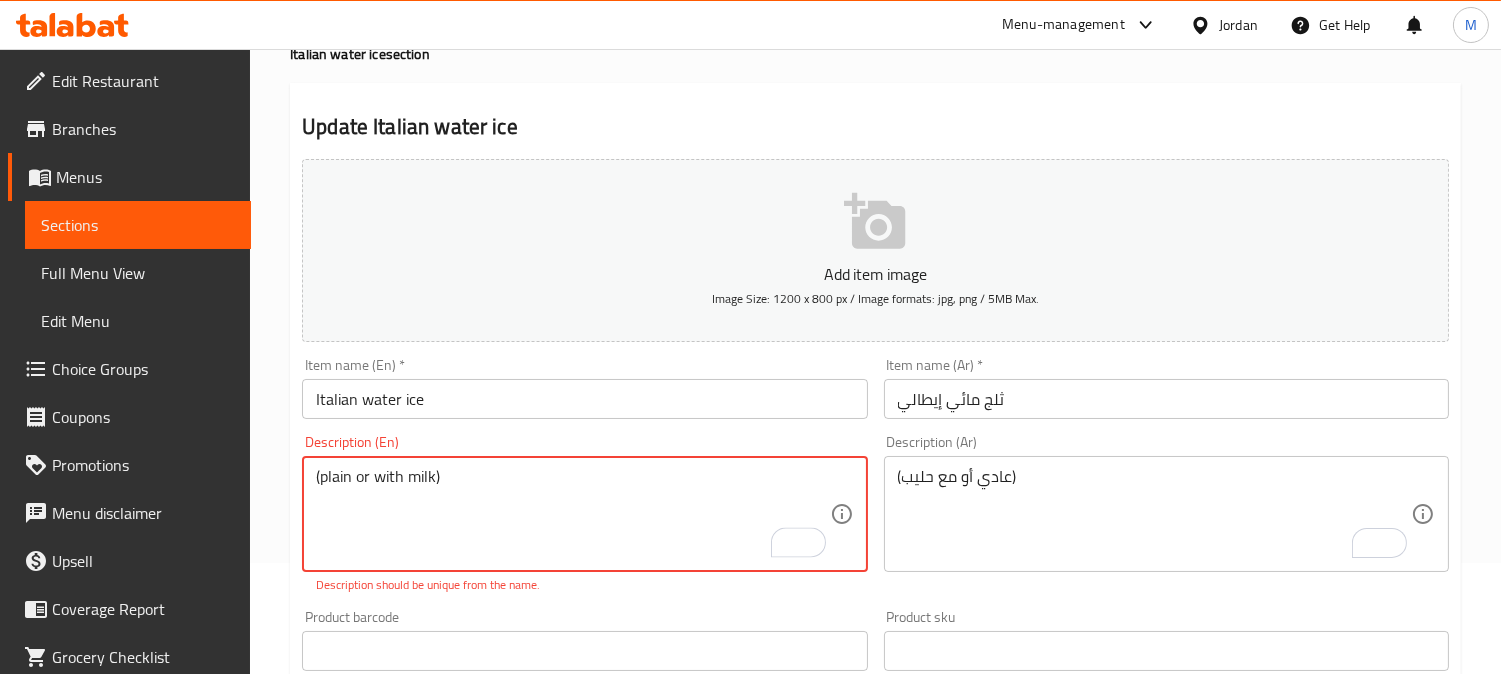 click on "(plain or with milk)" at bounding box center (572, 514) 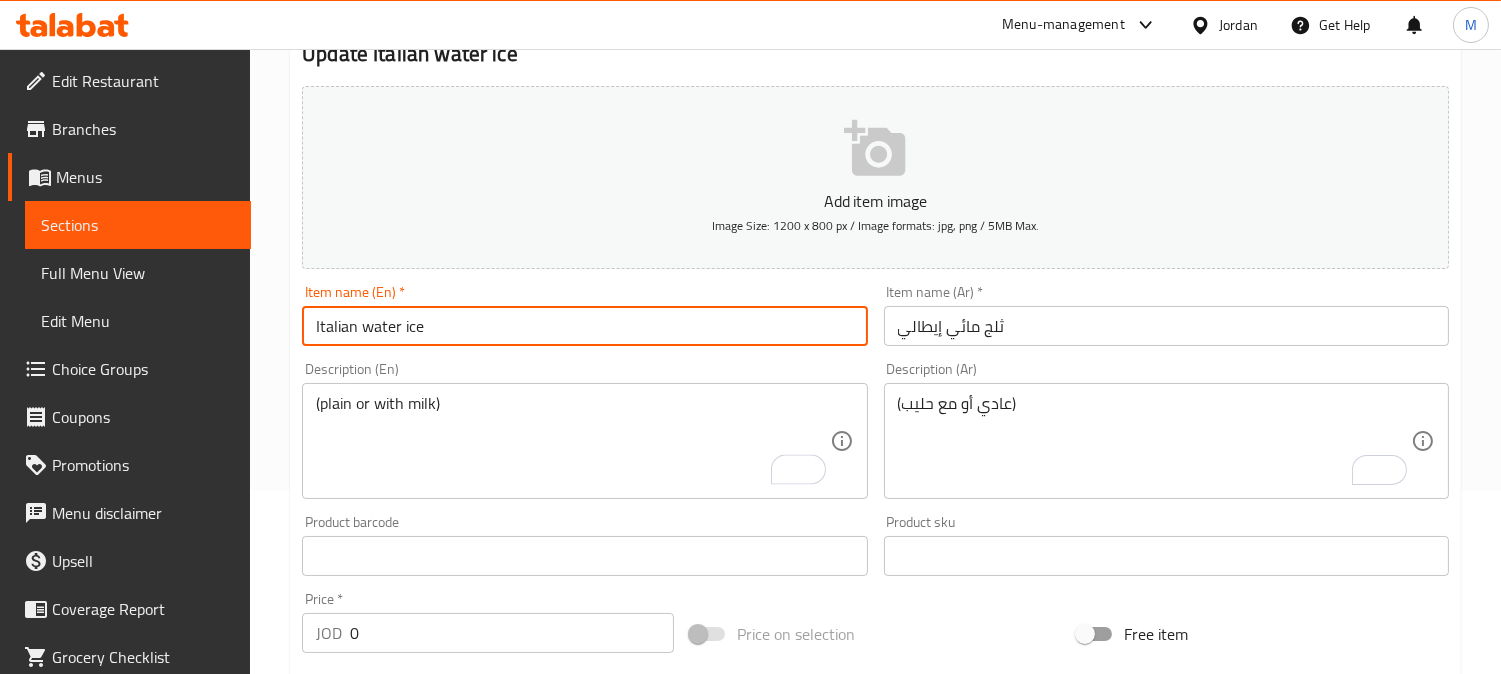 scroll, scrollTop: 222, scrollLeft: 0, axis: vertical 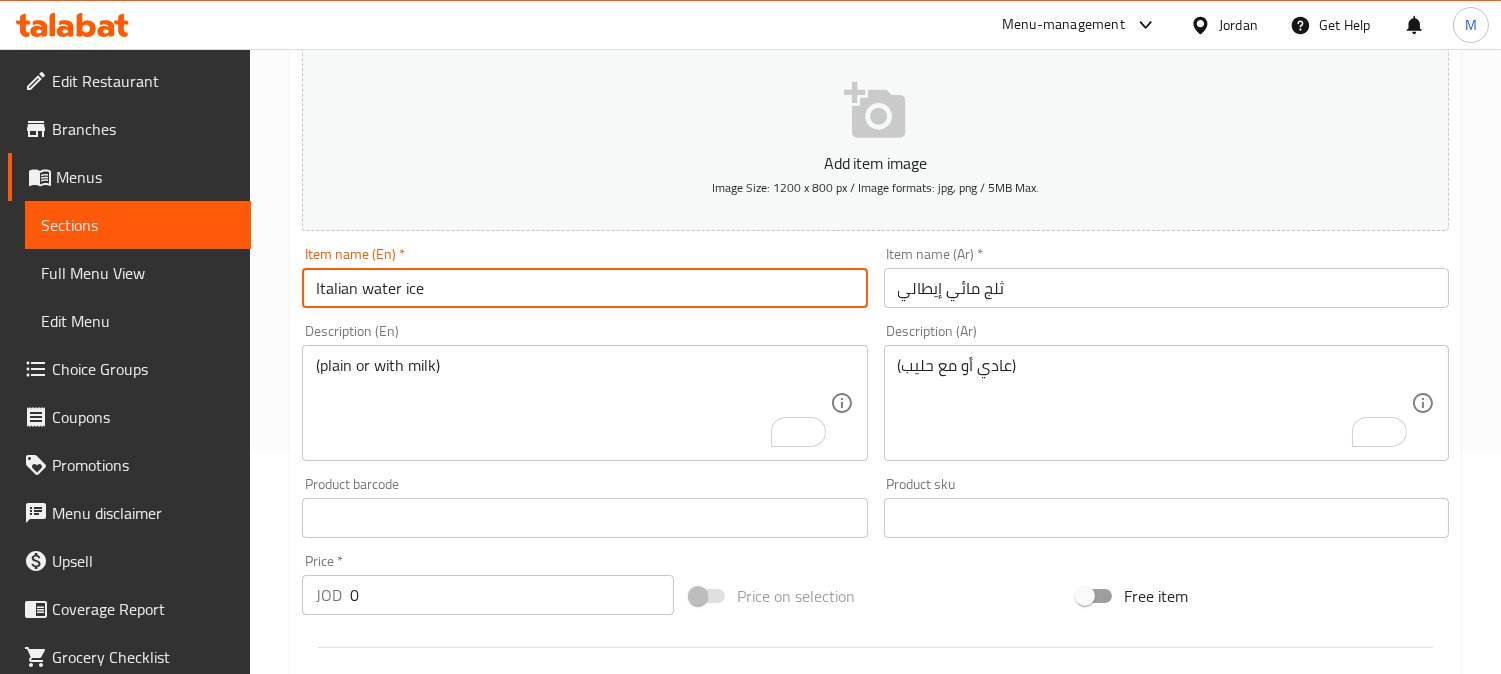 click on "ثلج مائي إيطالي" at bounding box center (1166, 288) 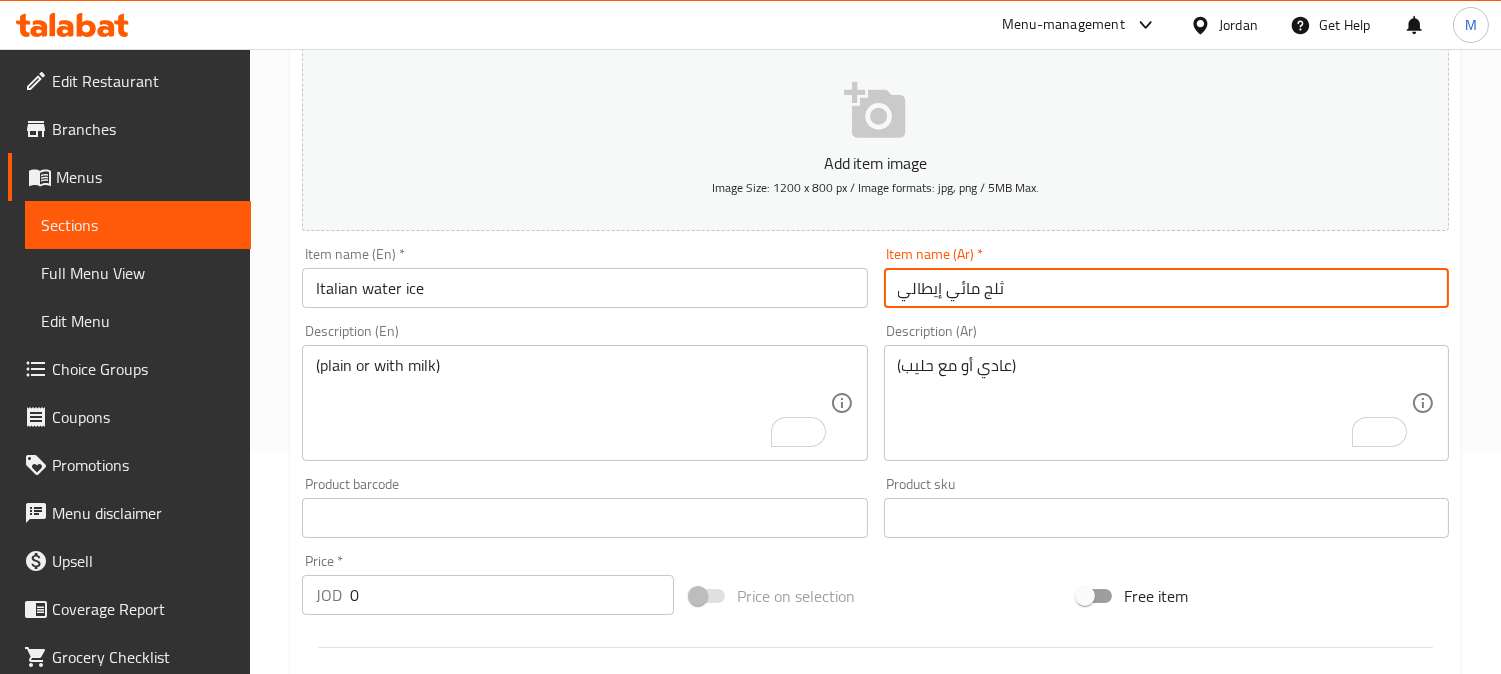click on "ثلج مائي إيطالي" at bounding box center [1166, 288] 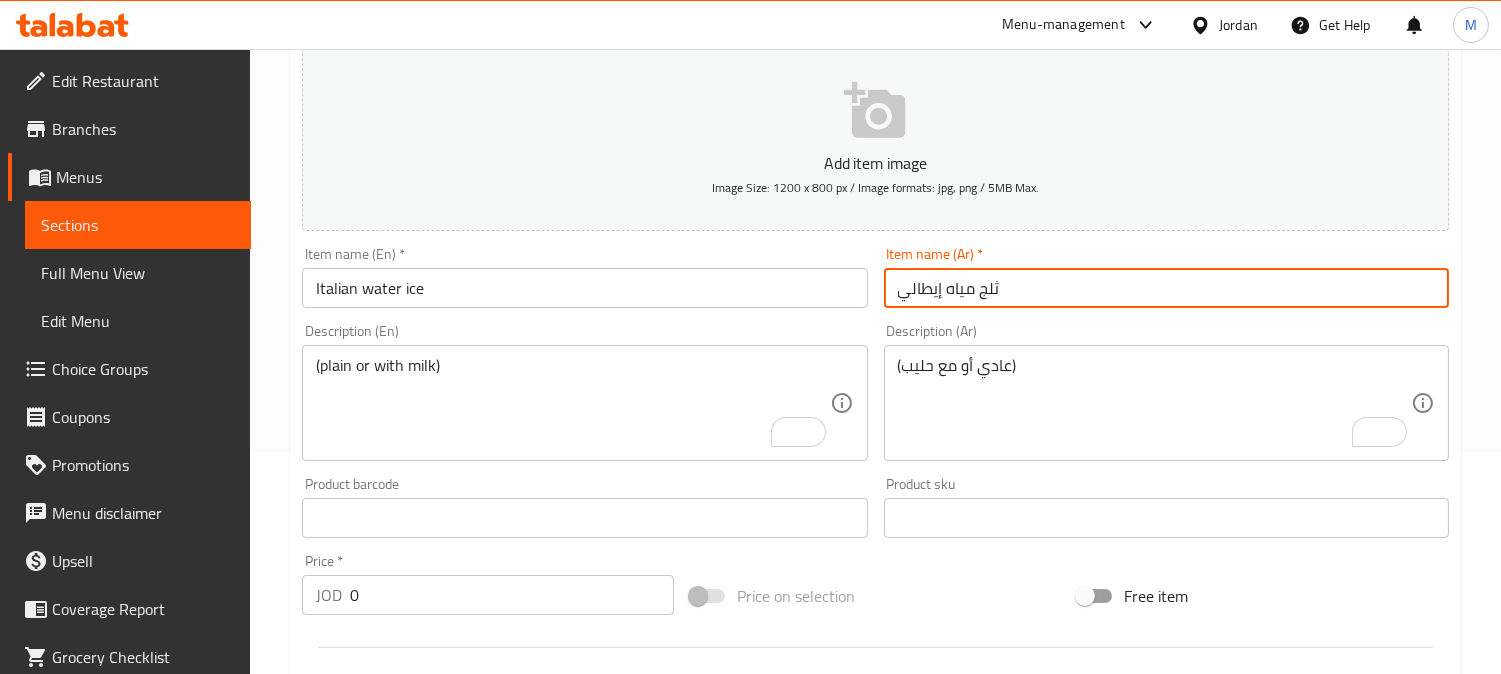 click on "ثلج مياه إيطالي" at bounding box center [1166, 288] 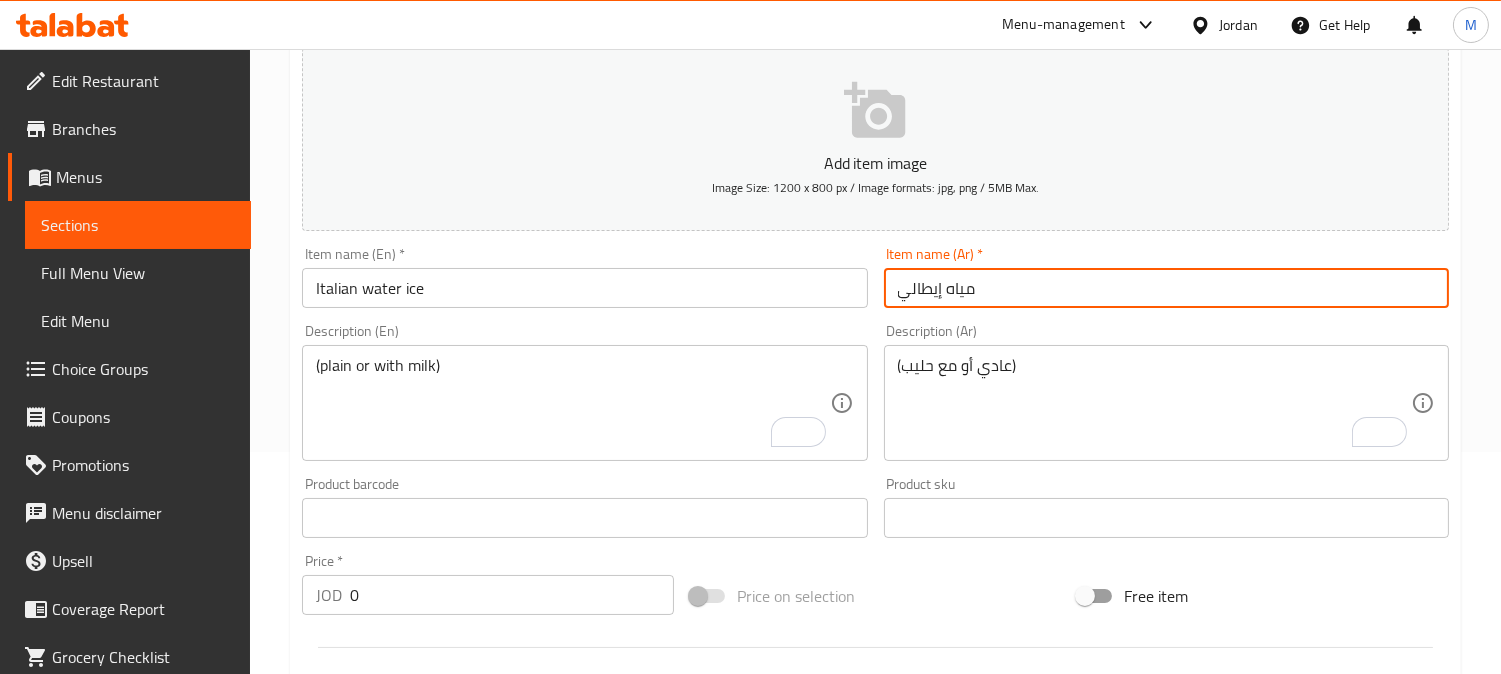 click on "مياه إيطالي" at bounding box center [1166, 288] 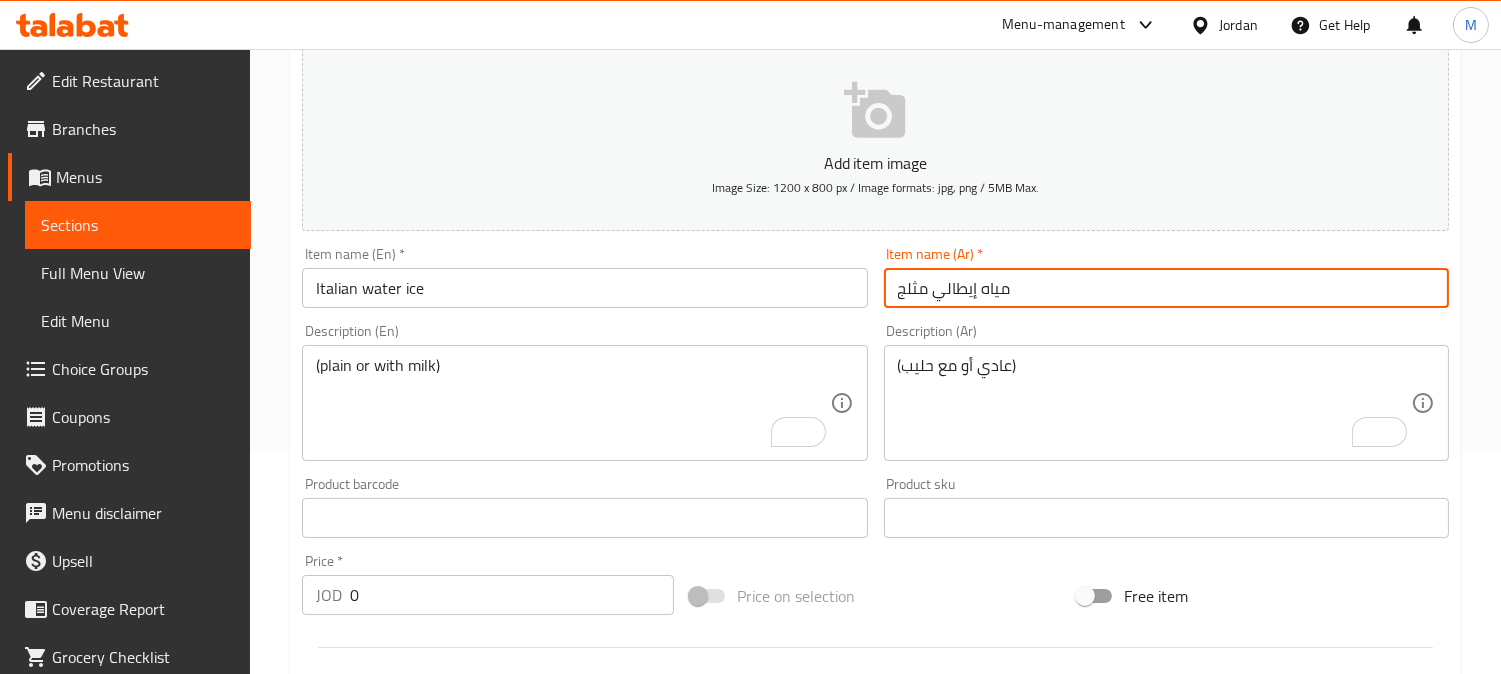 type on "مياه إيطالي مثلج" 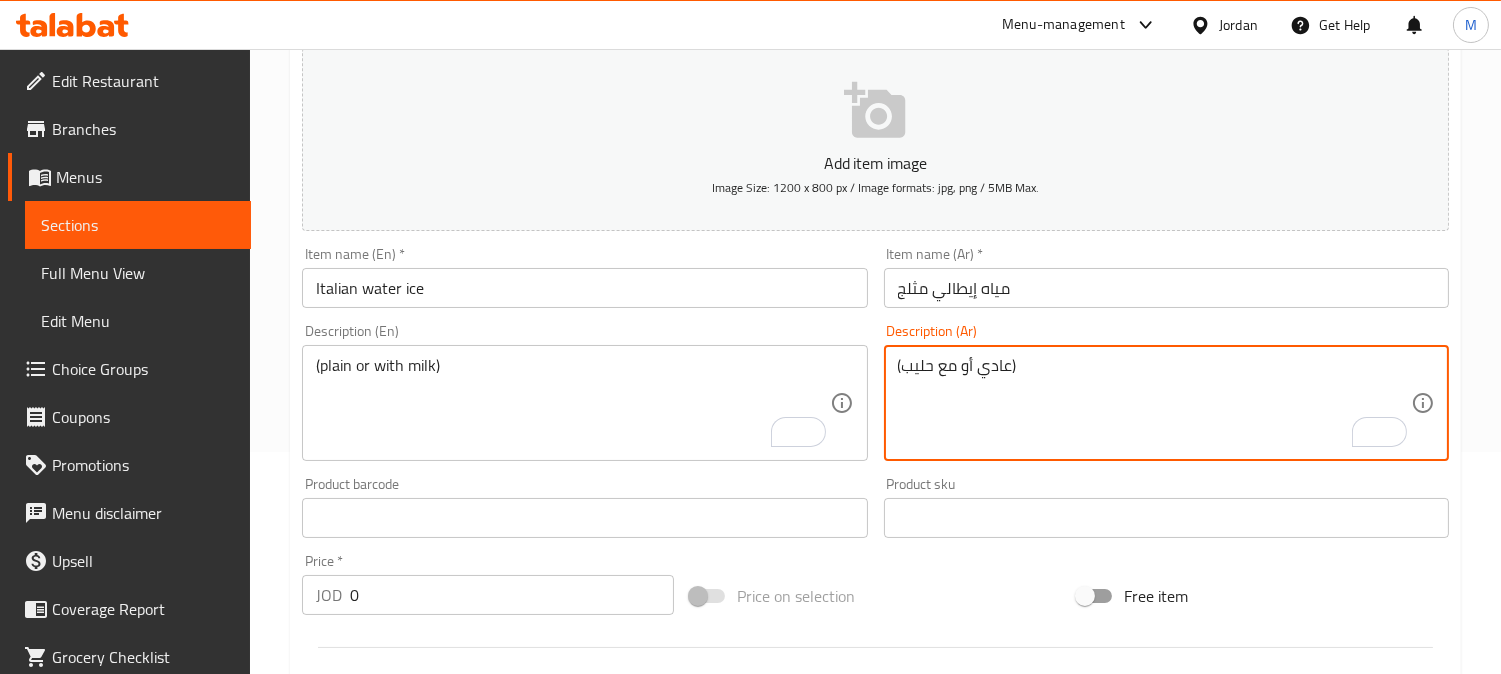 click on "(عادي أو مع حليب)" at bounding box center [1154, 403] 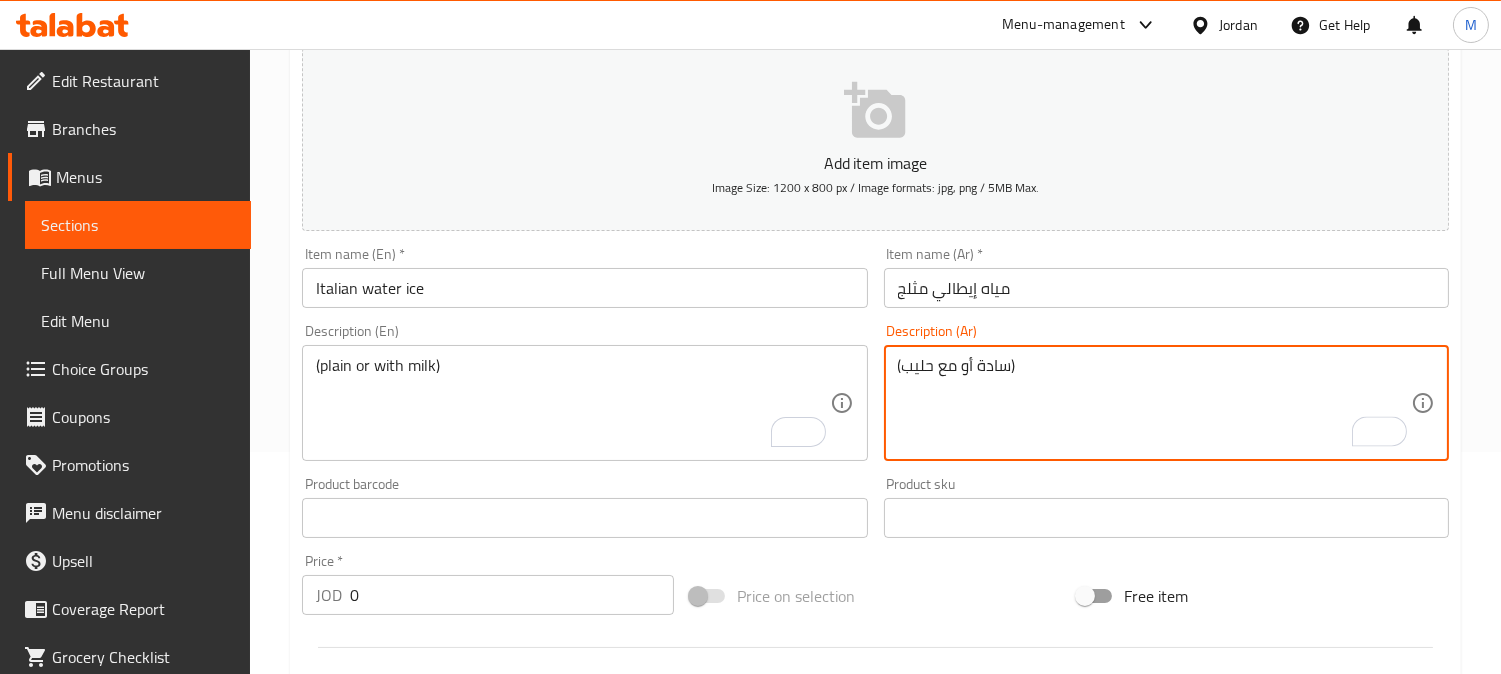 type on "(سادة أو مع حليب)" 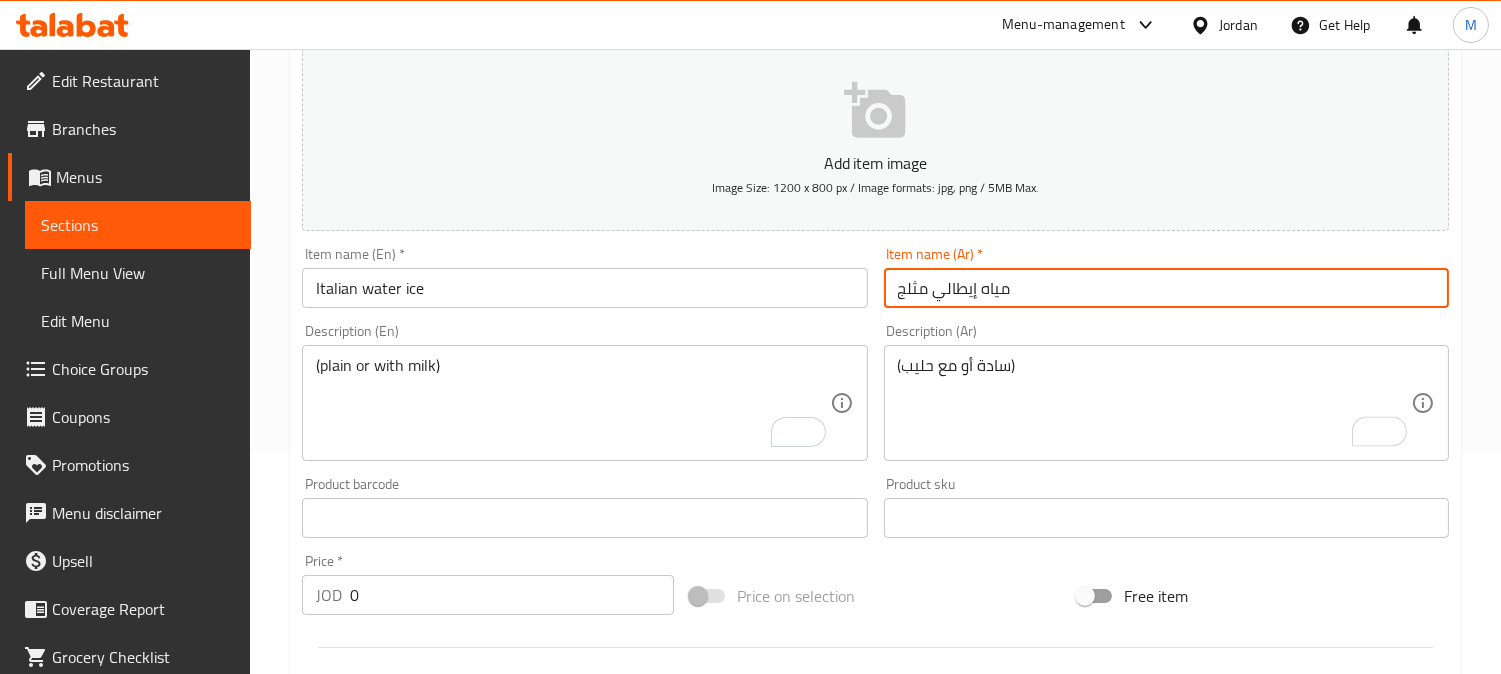 click on "Update" at bounding box center [439, 1477] 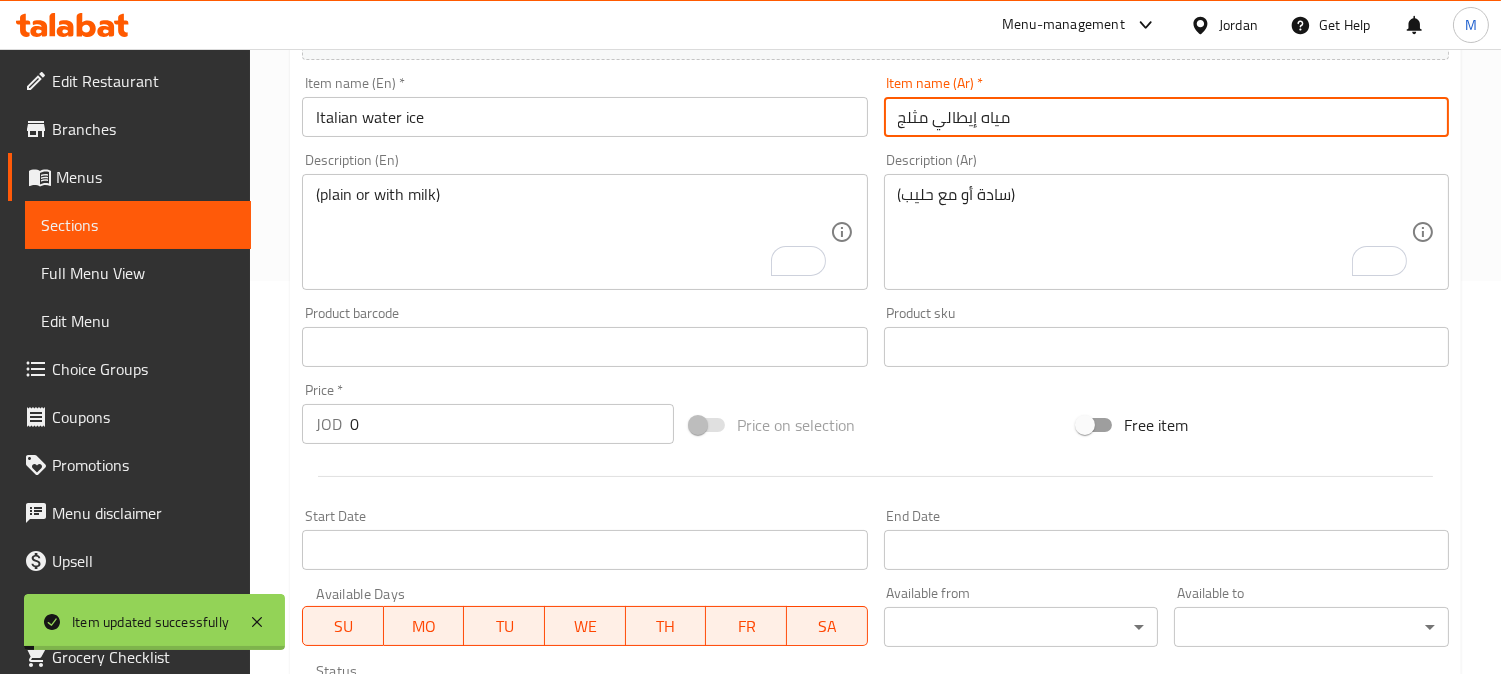 scroll, scrollTop: 555, scrollLeft: 0, axis: vertical 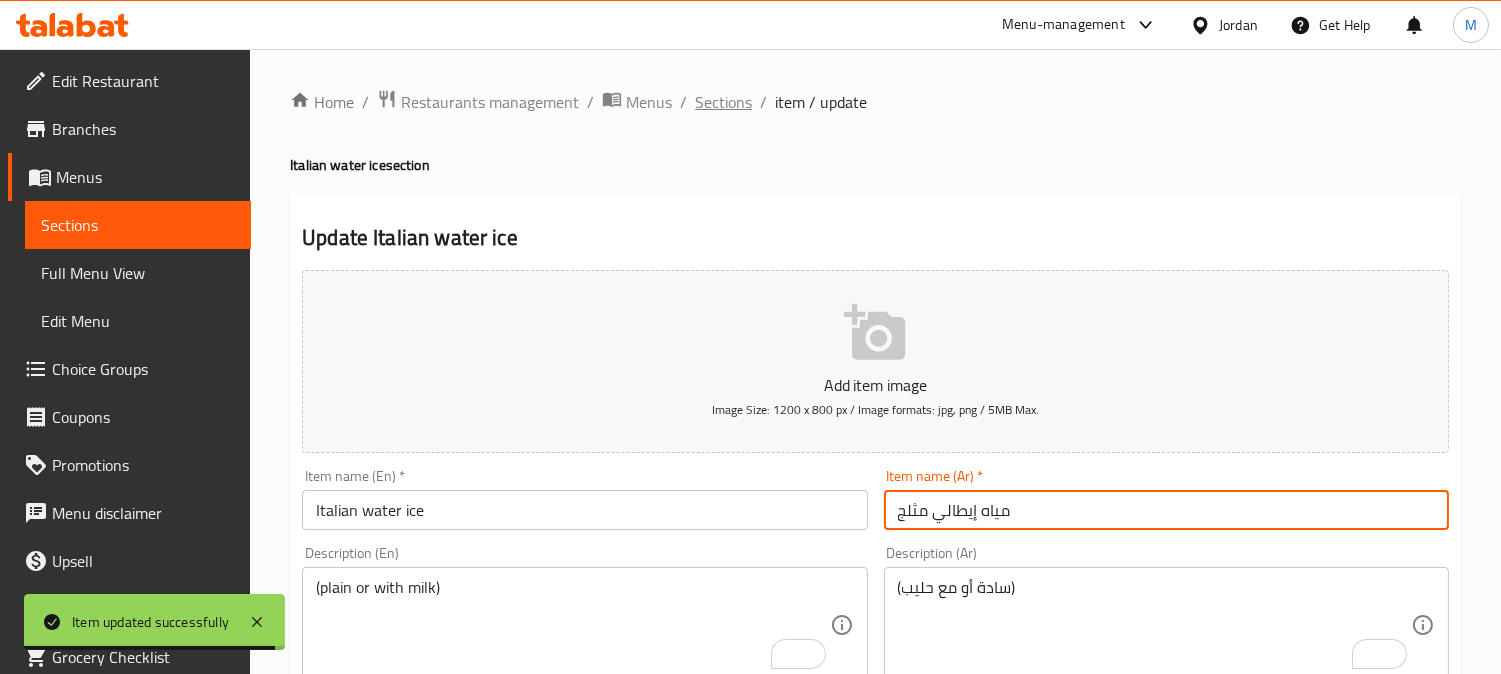 click on "Sections" at bounding box center [723, 102] 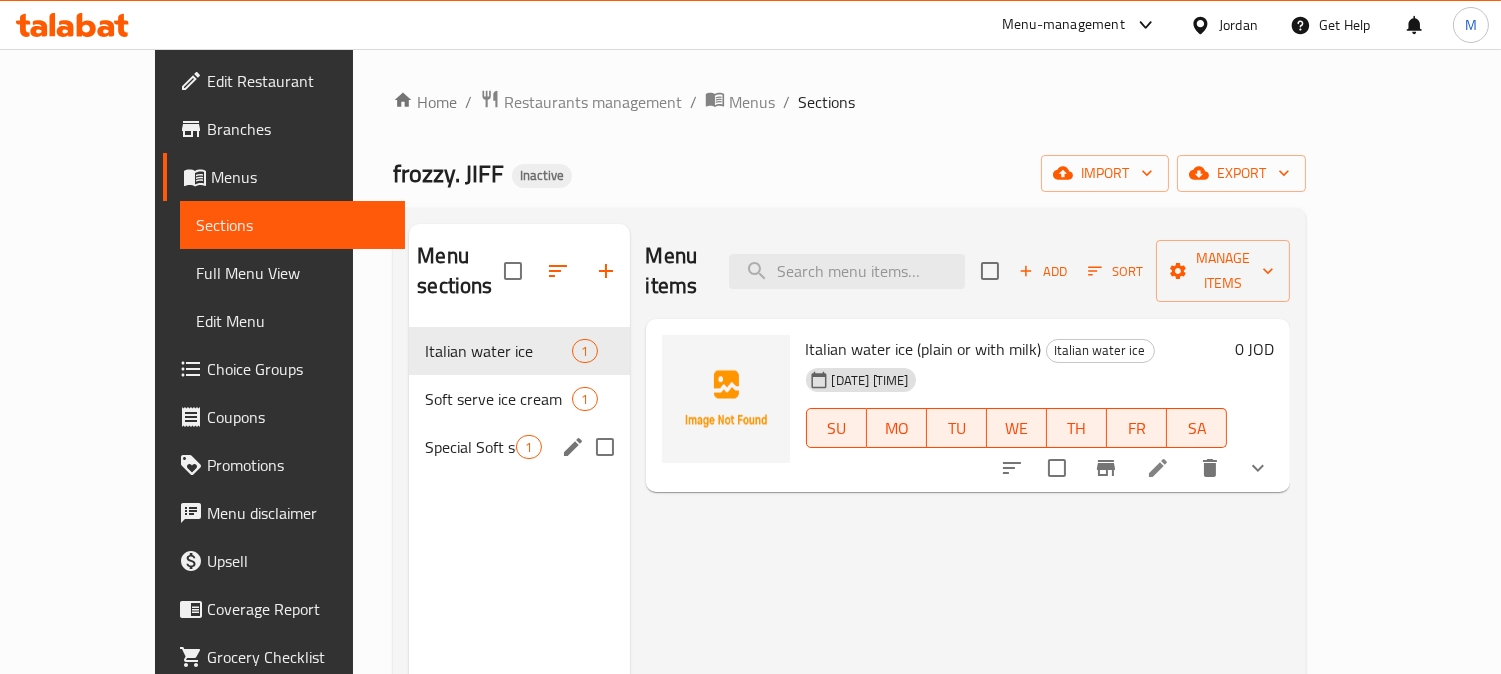 click at bounding box center (605, 447) 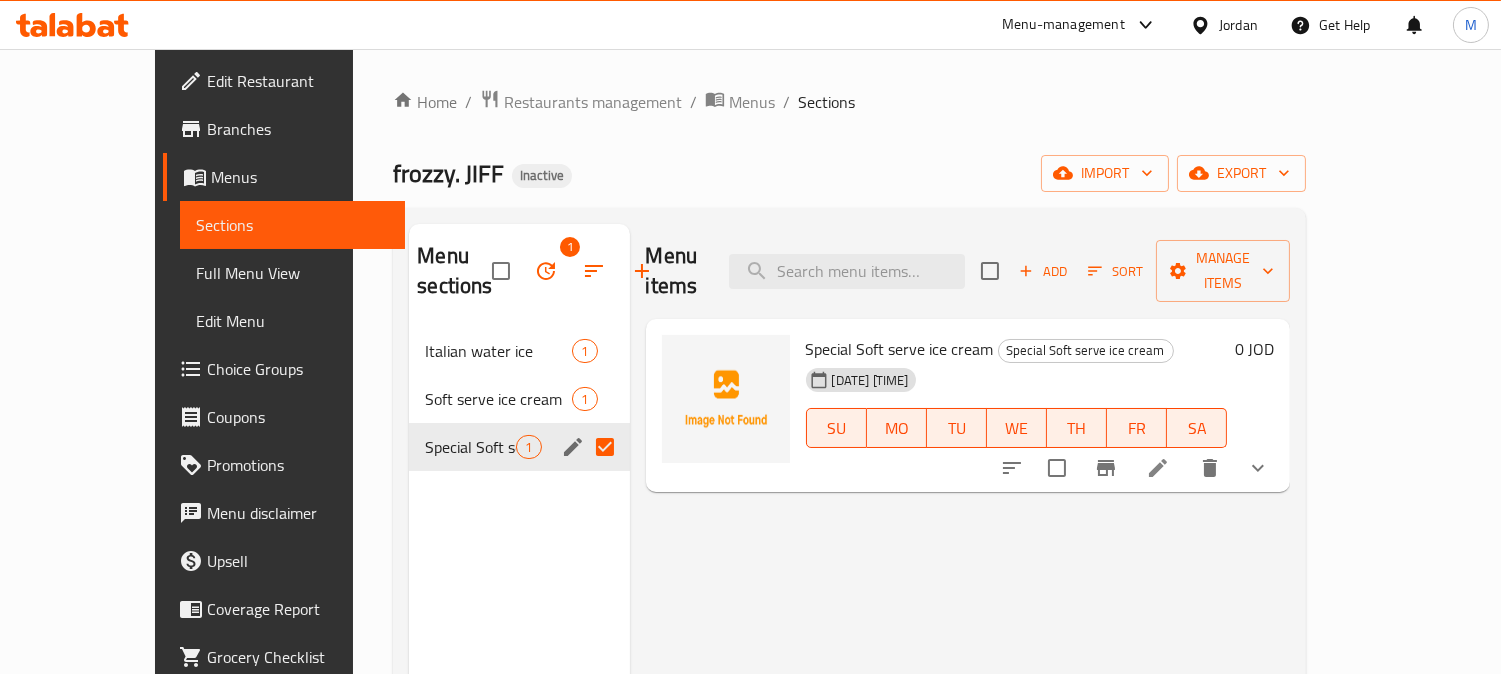 click 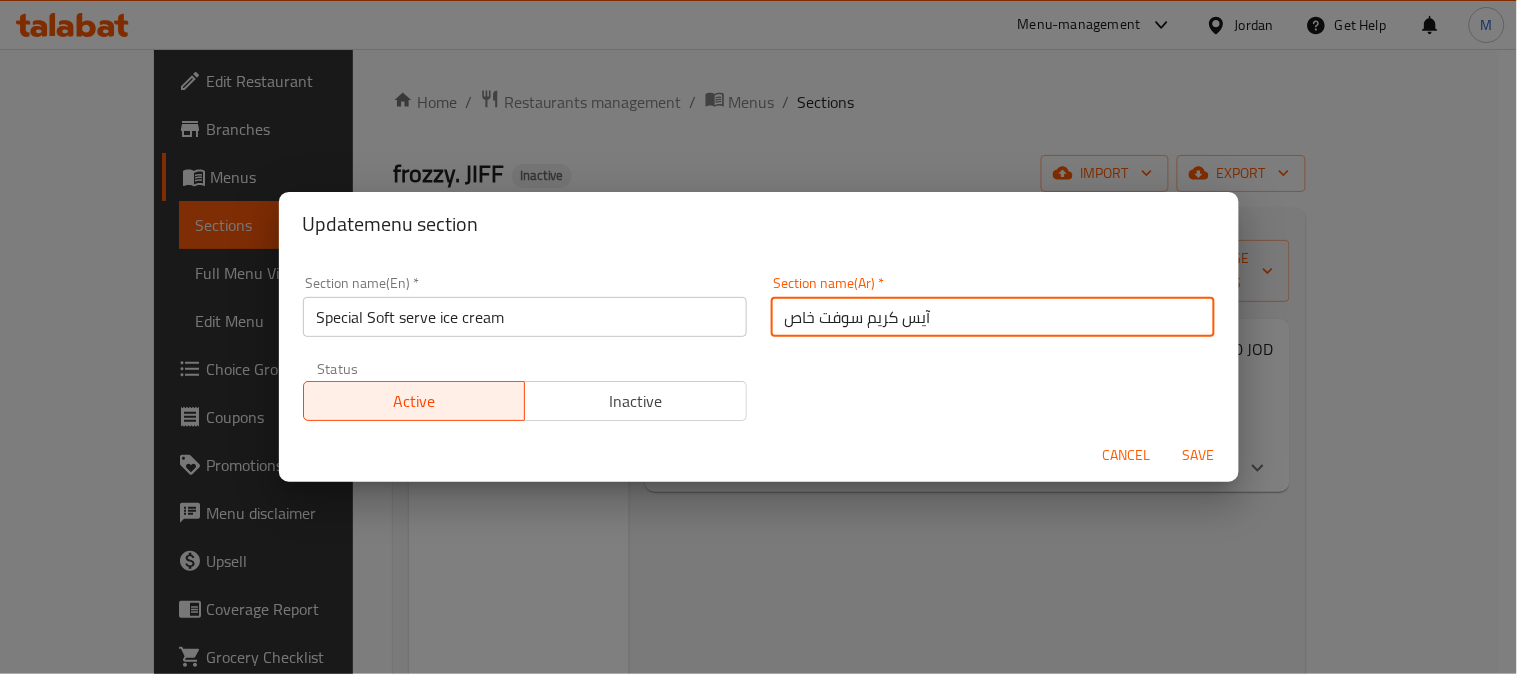 click on "آيس كريم سوفت خاص" at bounding box center (993, 317) 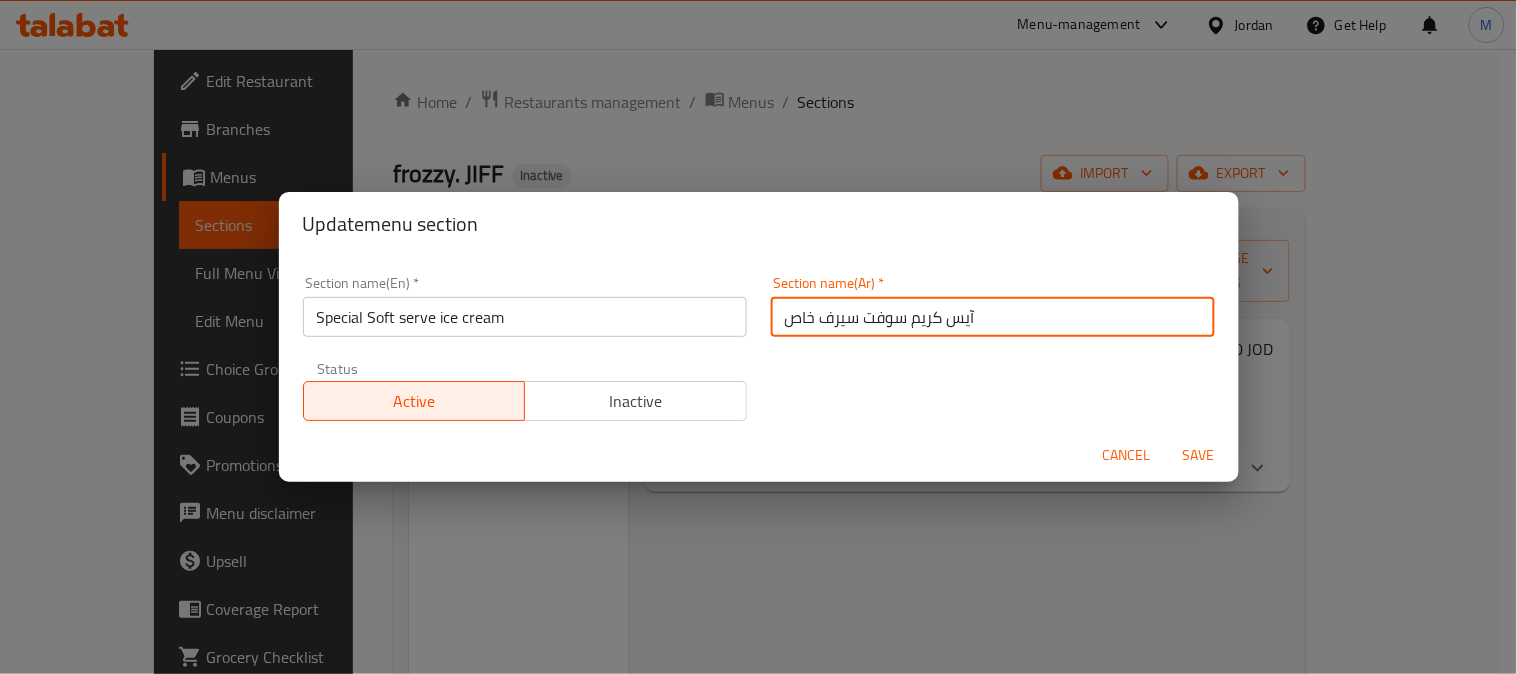 type on "آيس كريم سوفت سيرف خاص" 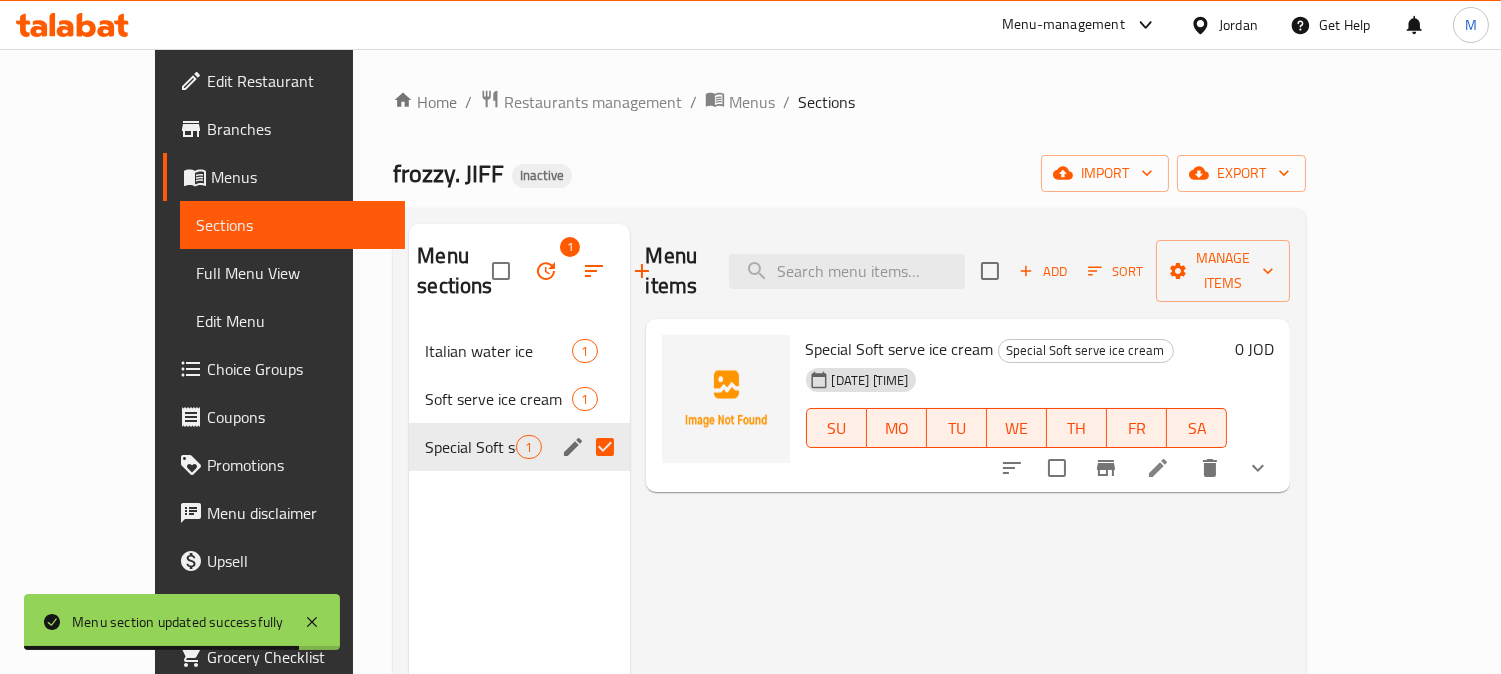 click on "Choice Groups" at bounding box center (298, 369) 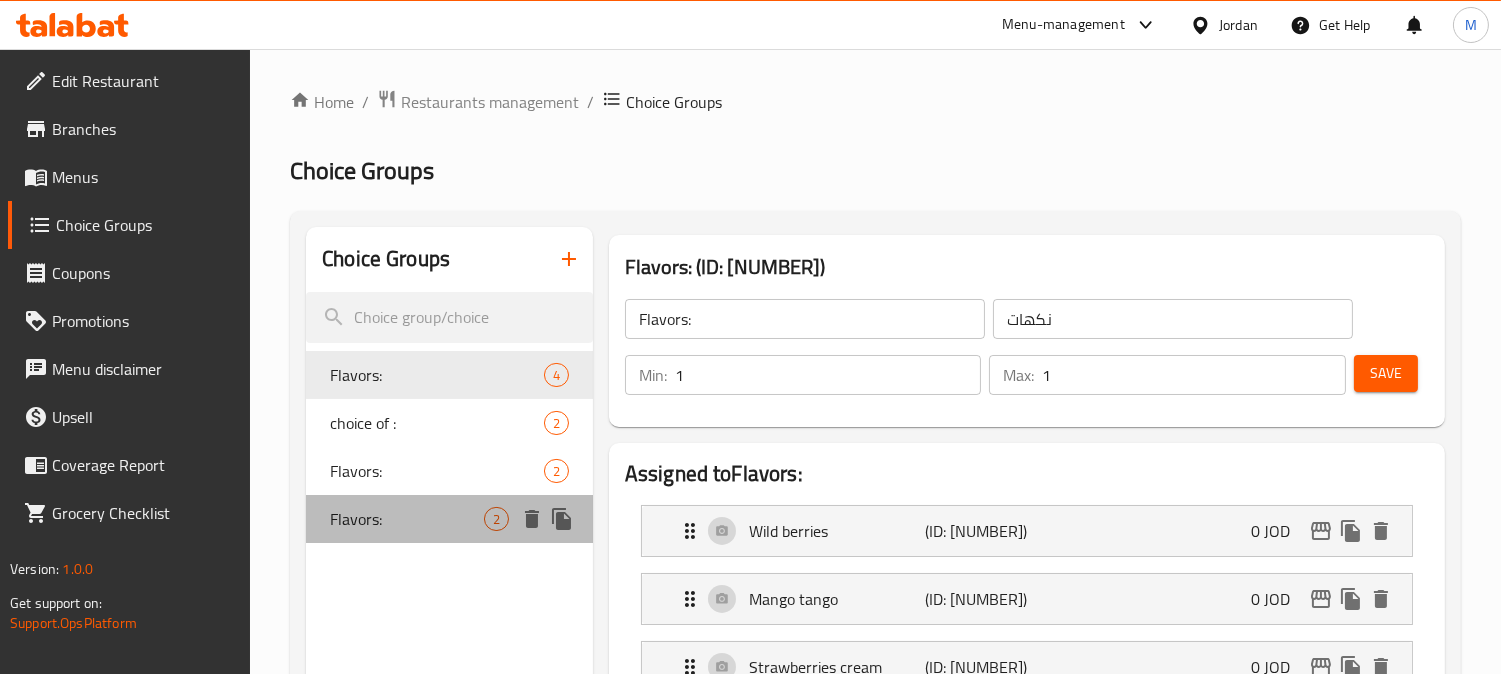 click on "Flavors:" at bounding box center [407, 519] 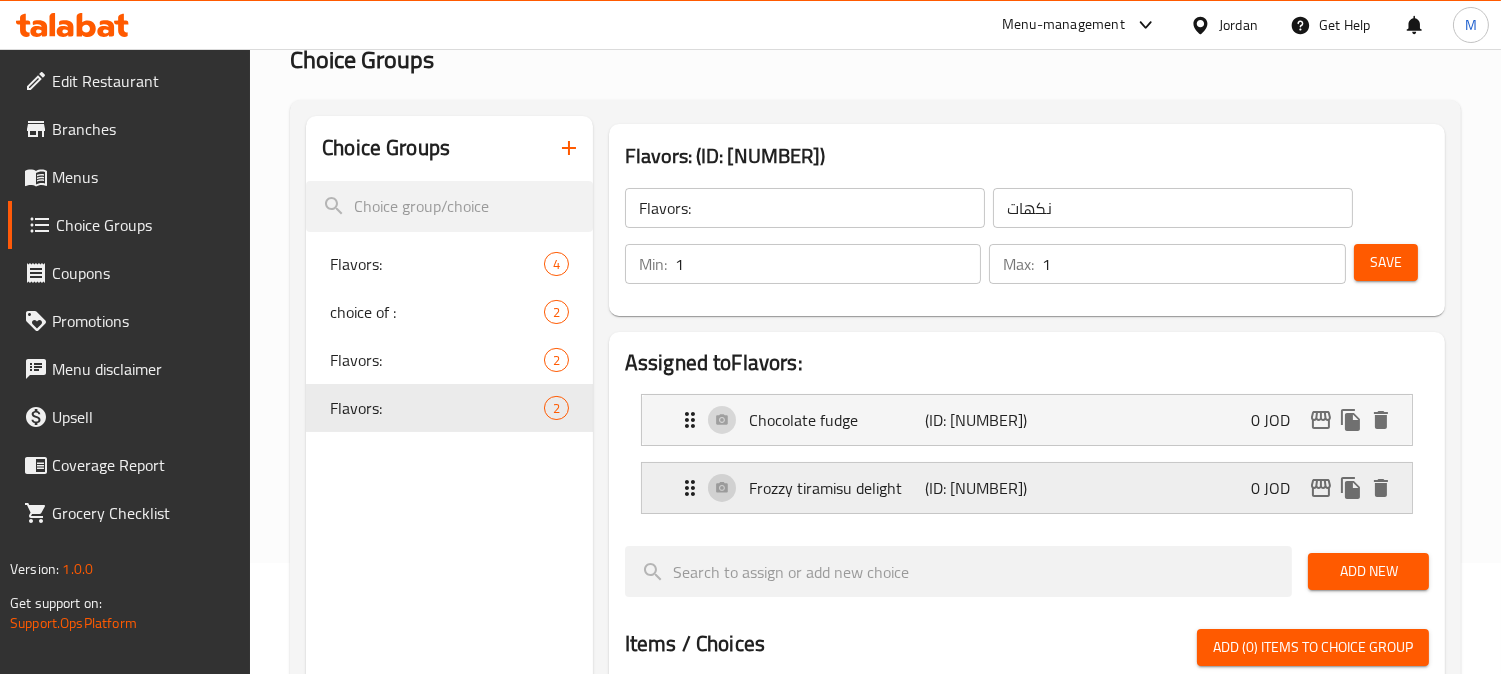 click on "Frozzy tiramisu delight" at bounding box center [837, 488] 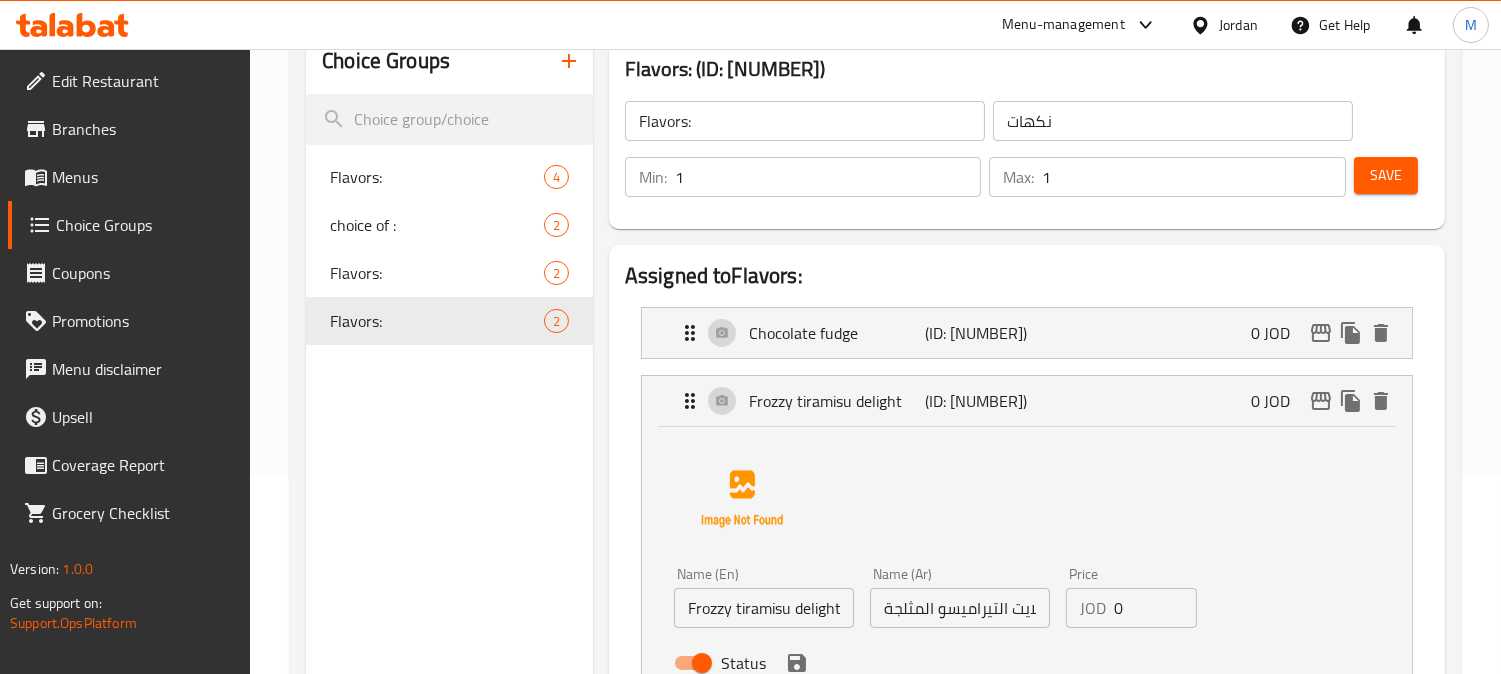 scroll, scrollTop: 444, scrollLeft: 0, axis: vertical 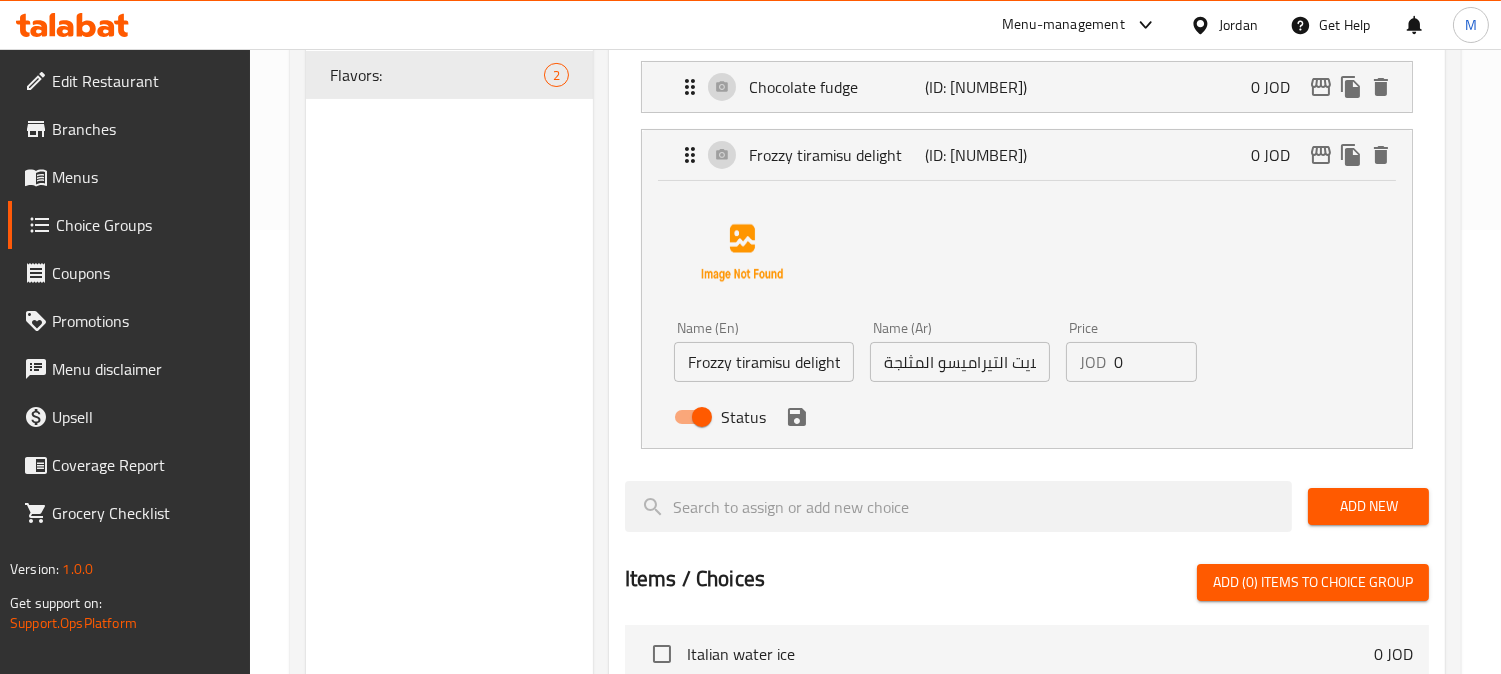 click on "ديلايت التيراميسو المثلجة" at bounding box center [960, 362] 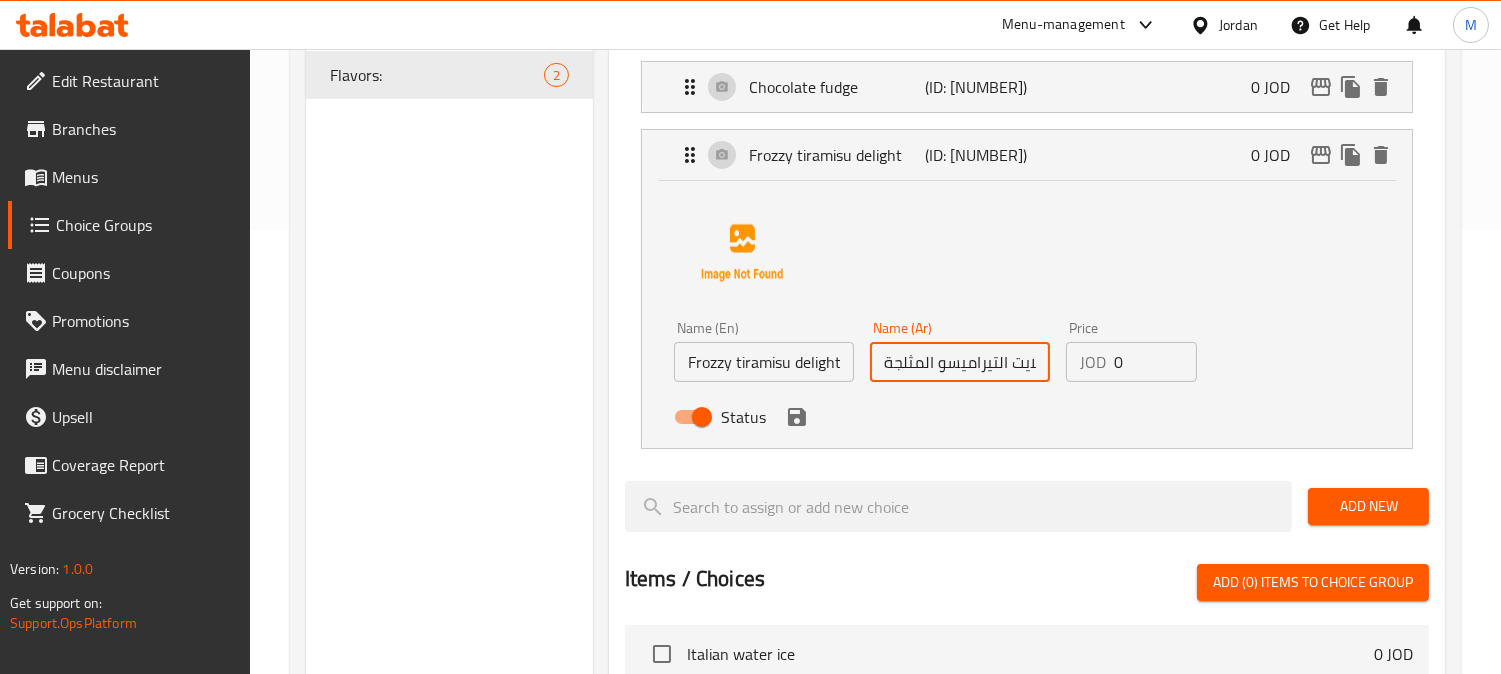 click on "ديلايت التيراميسو المثلجة" at bounding box center (960, 362) 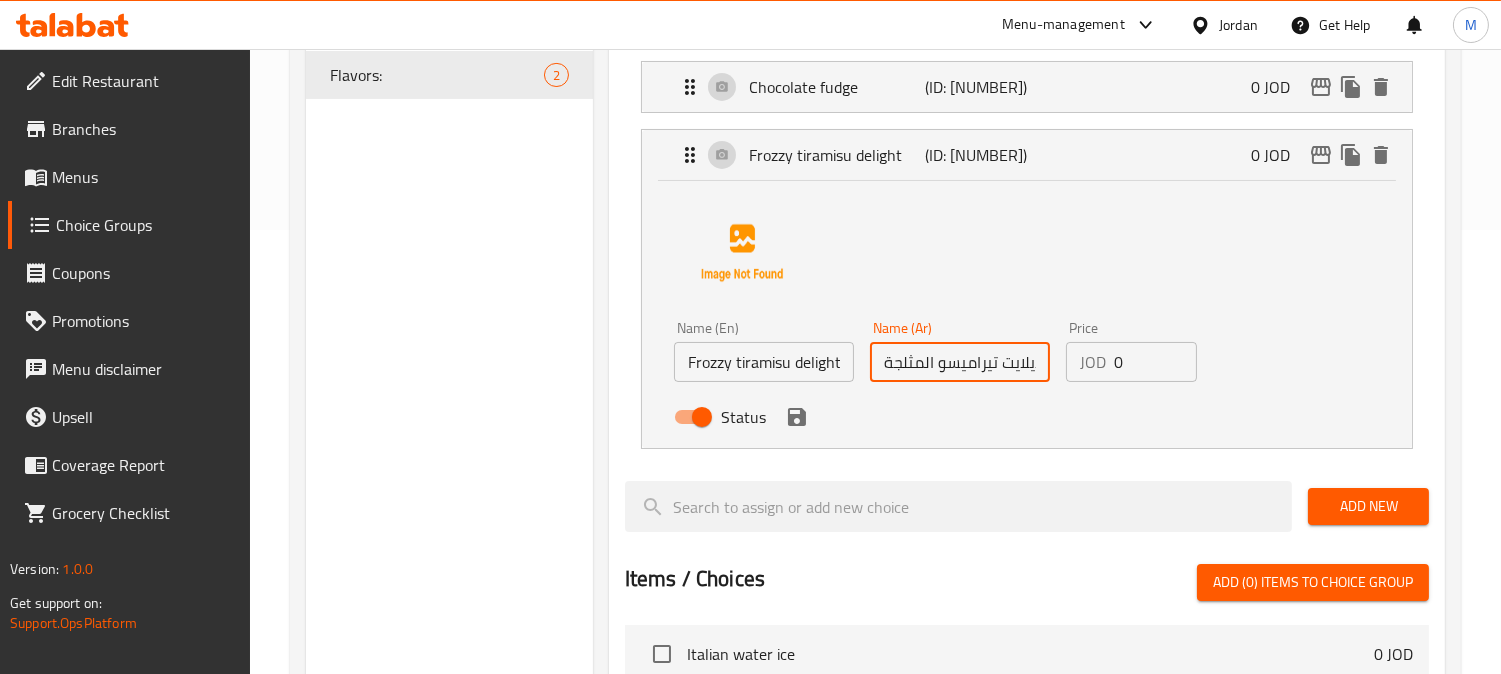 click on "ديلايت تيراميسو المثلجة" at bounding box center (960, 362) 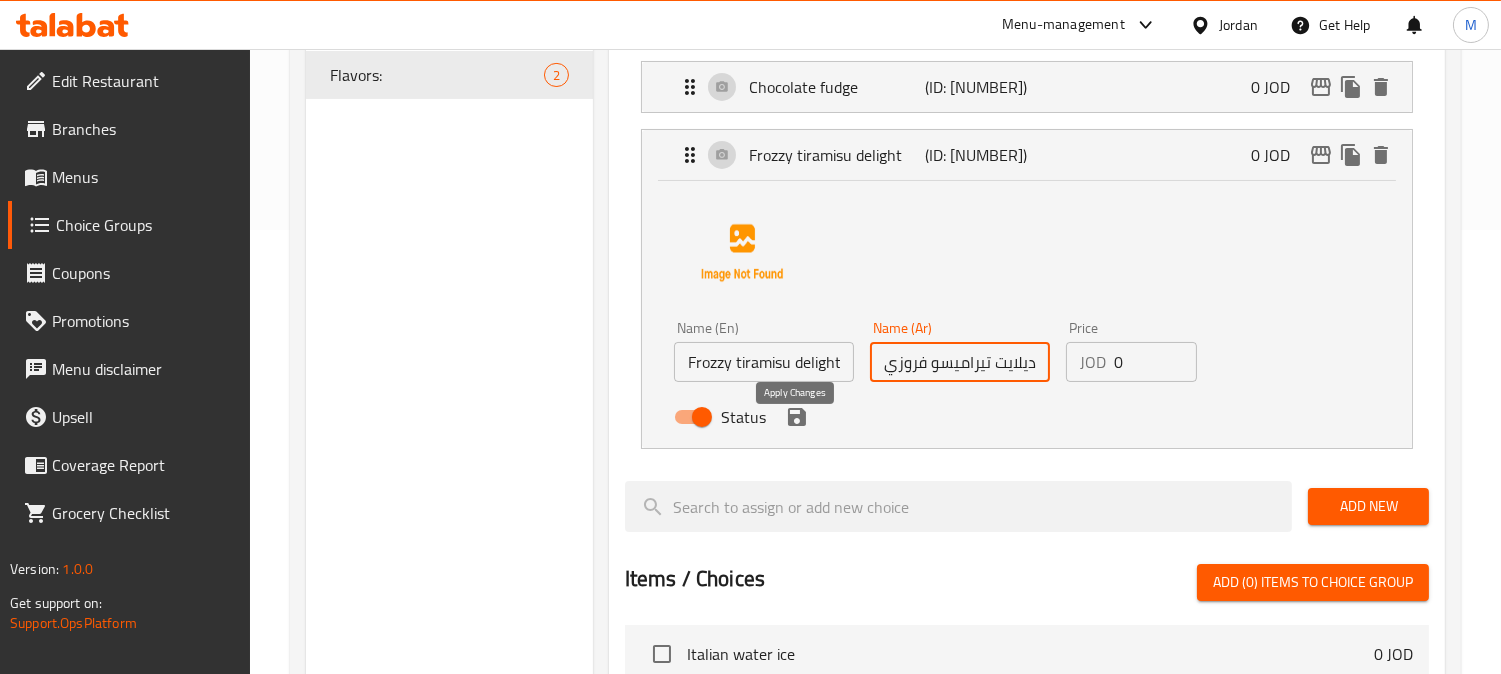 click 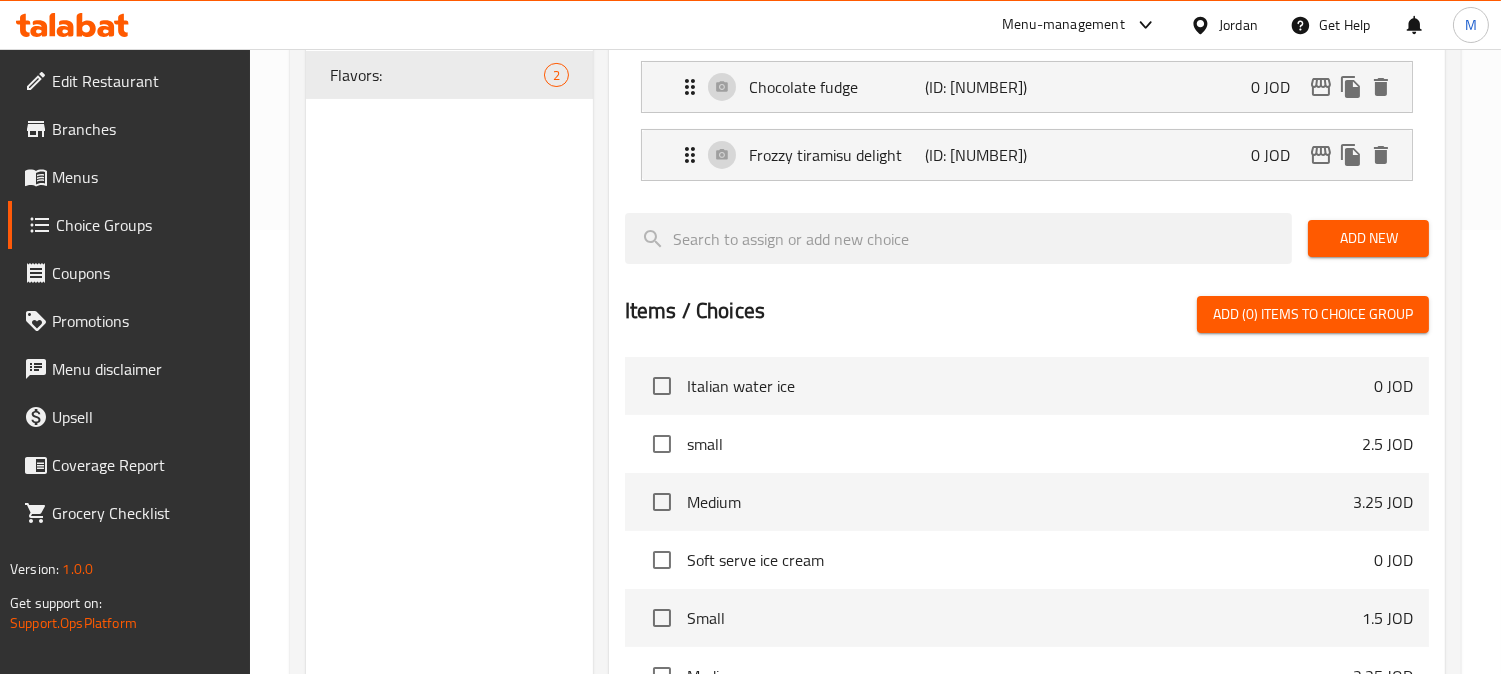 type on "ديلايت تيراميسو فروزي" 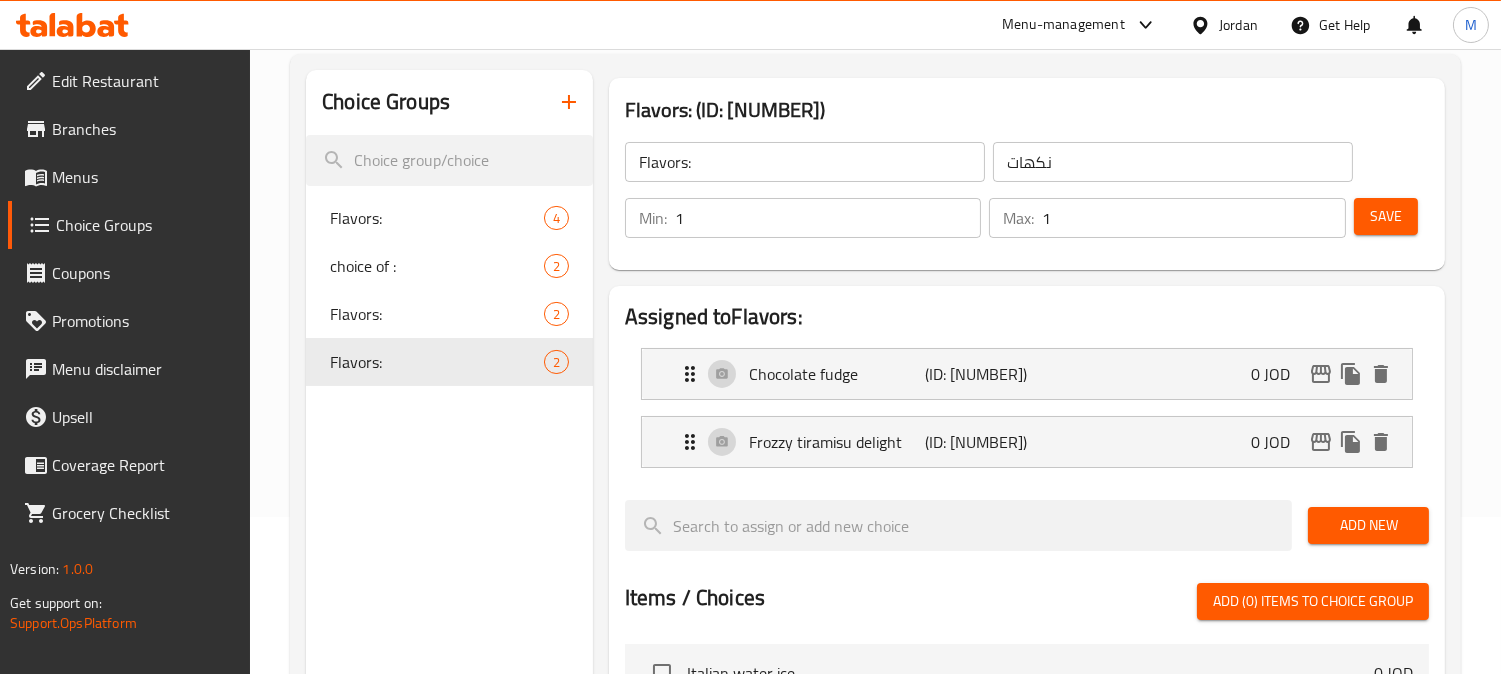 scroll, scrollTop: 111, scrollLeft: 0, axis: vertical 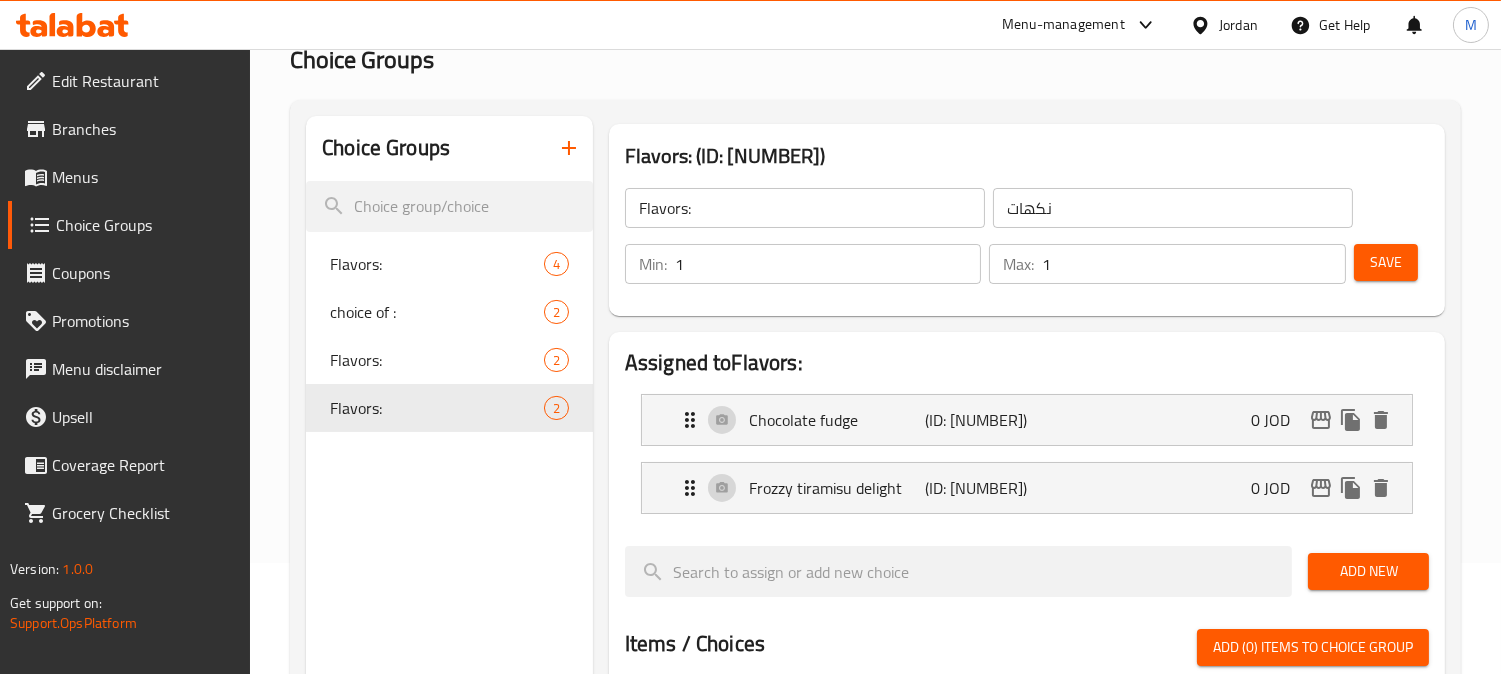 click on "Save" at bounding box center (1386, 262) 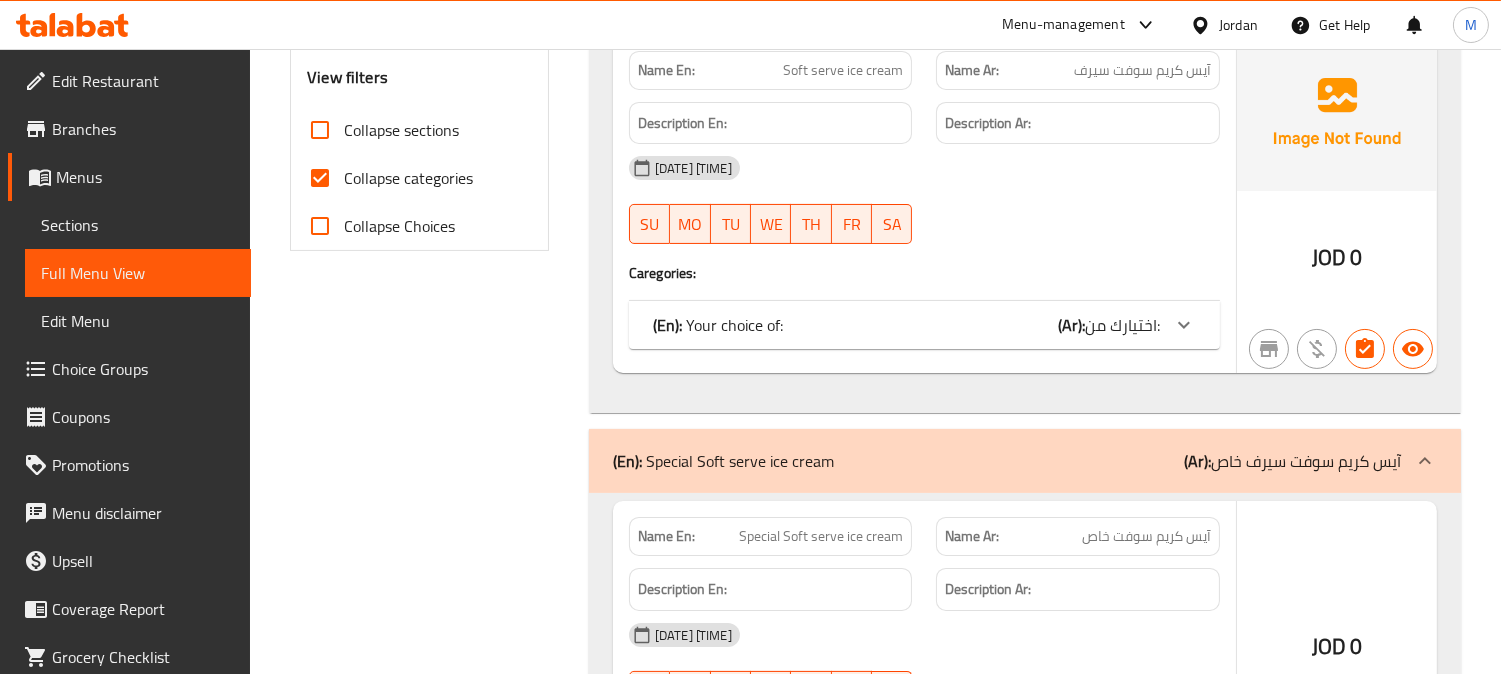 scroll, scrollTop: 834, scrollLeft: 0, axis: vertical 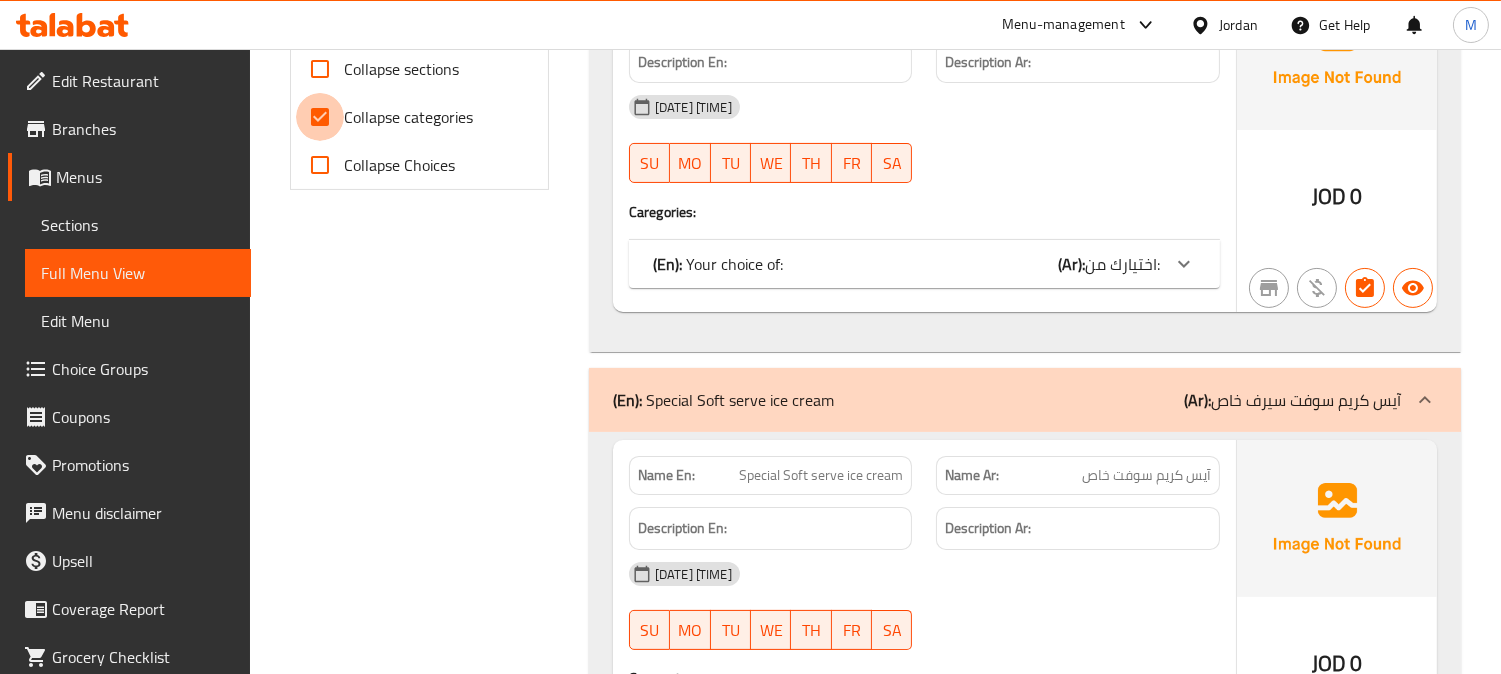 click on "Collapse categories" at bounding box center (320, 117) 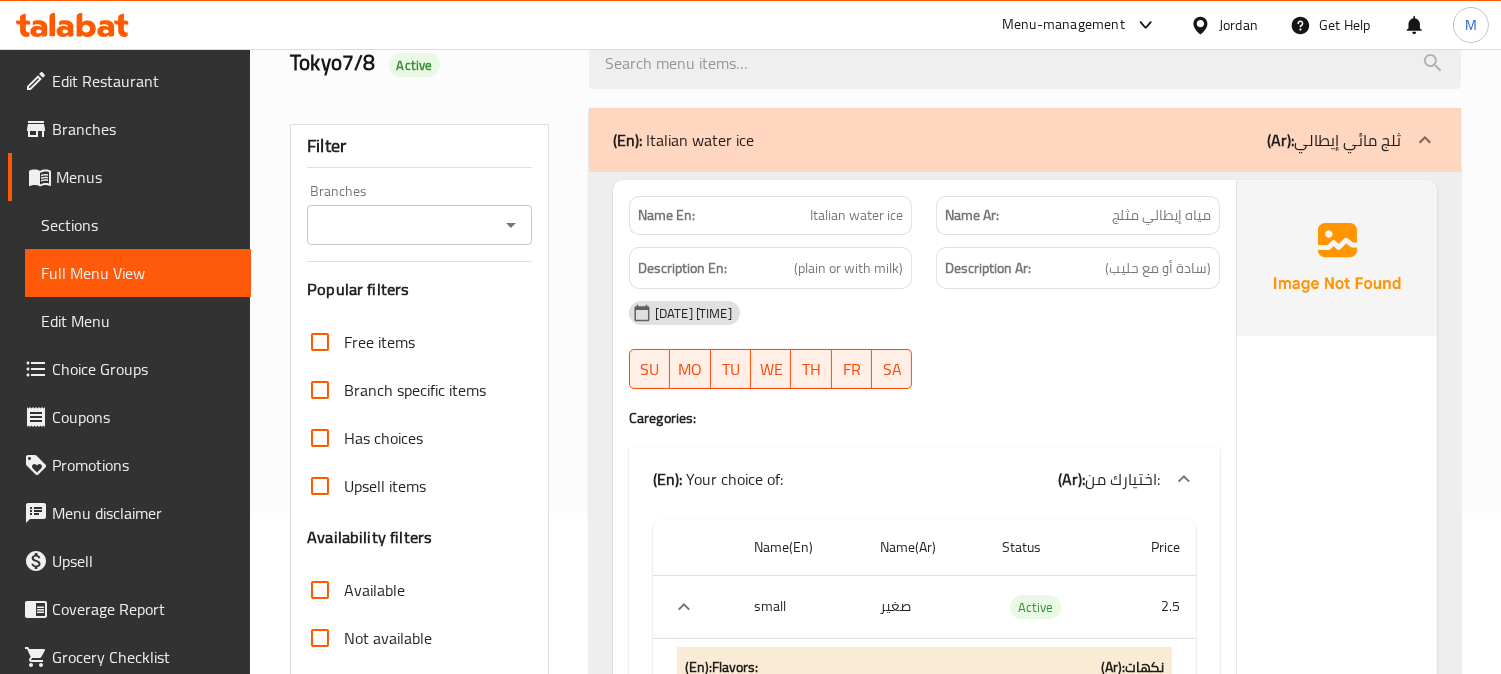 scroll, scrollTop: 0, scrollLeft: 0, axis: both 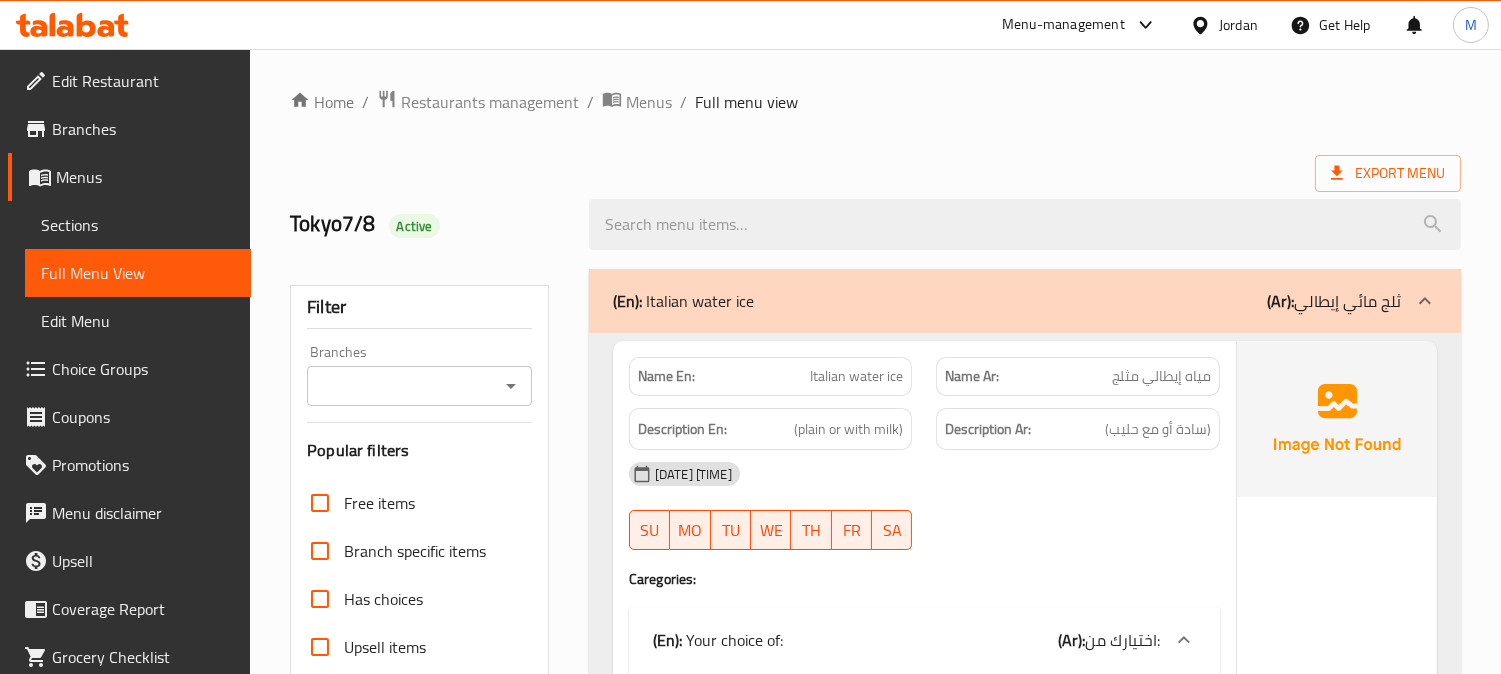 click on "Italian water ice" at bounding box center (856, 376) 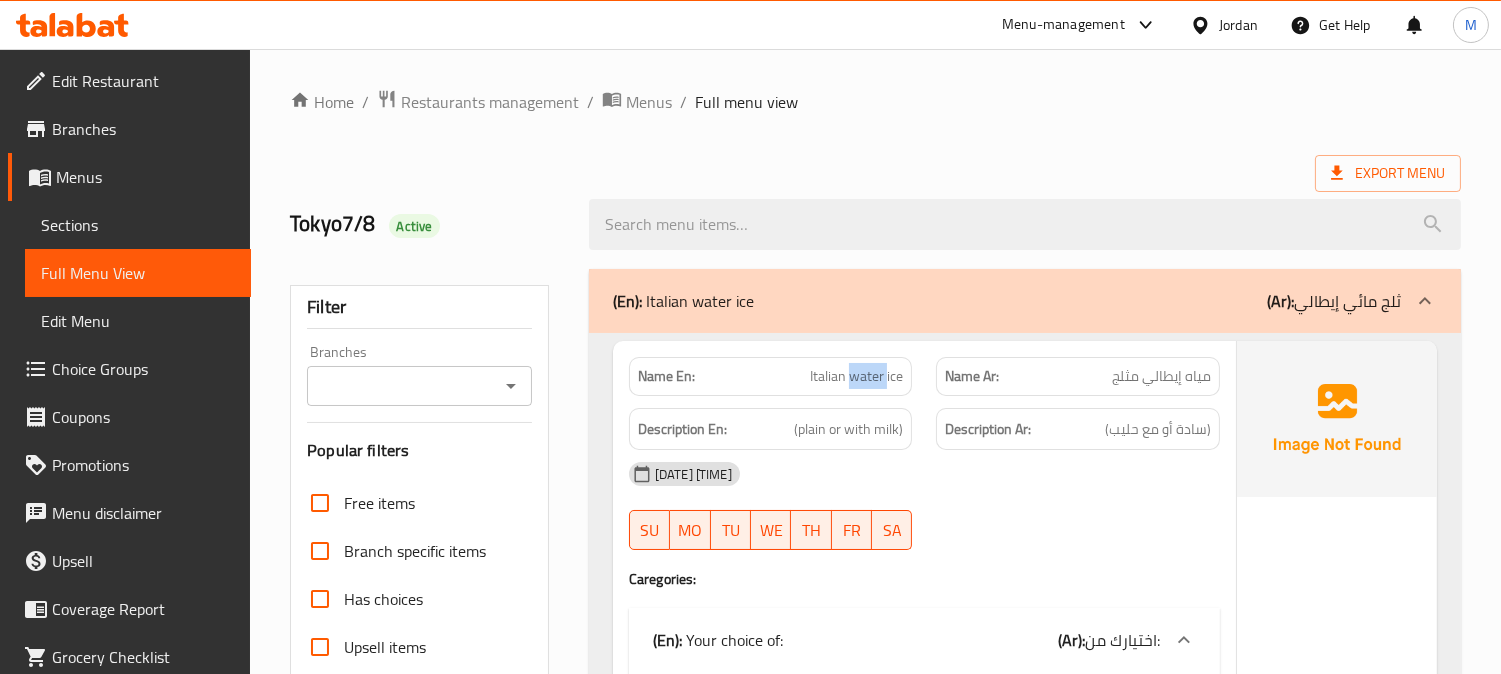 click on "Italian water ice" at bounding box center (856, 376) 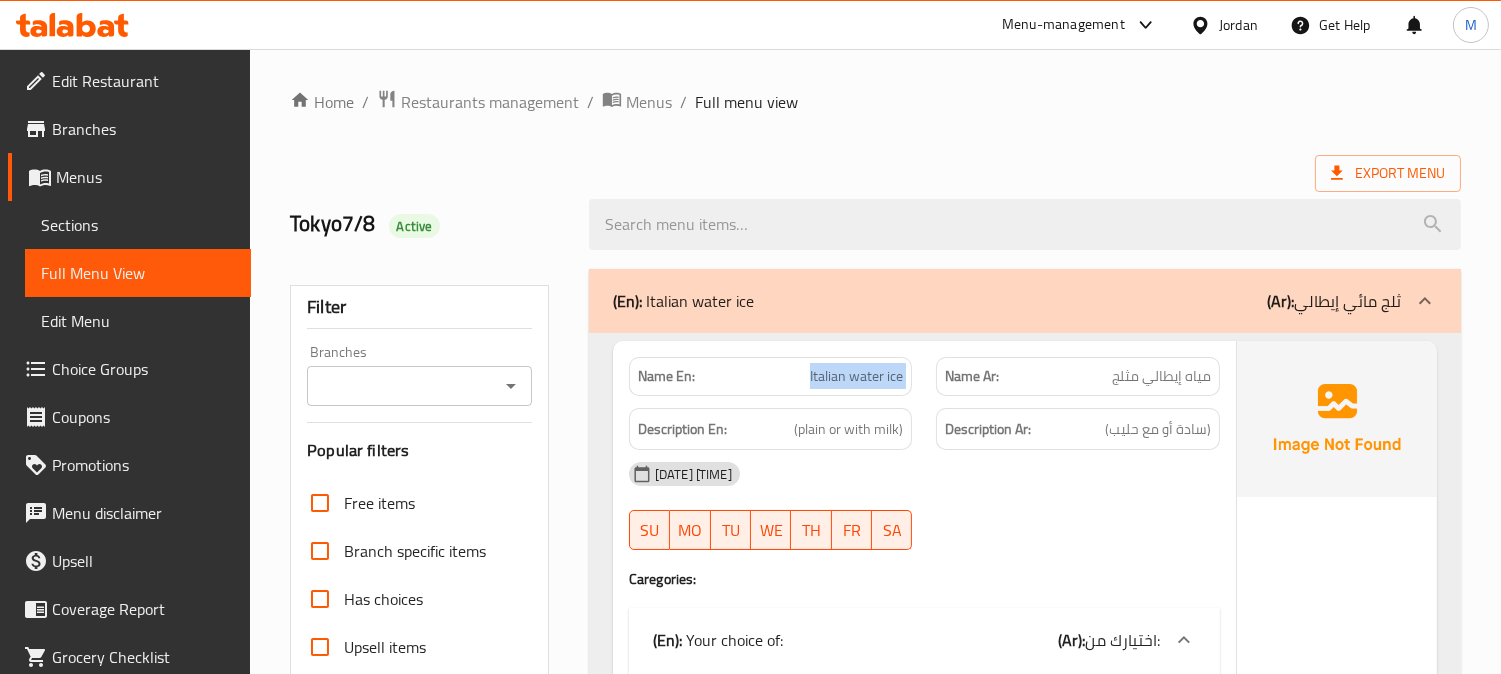 click on "Italian water ice" at bounding box center [856, 376] 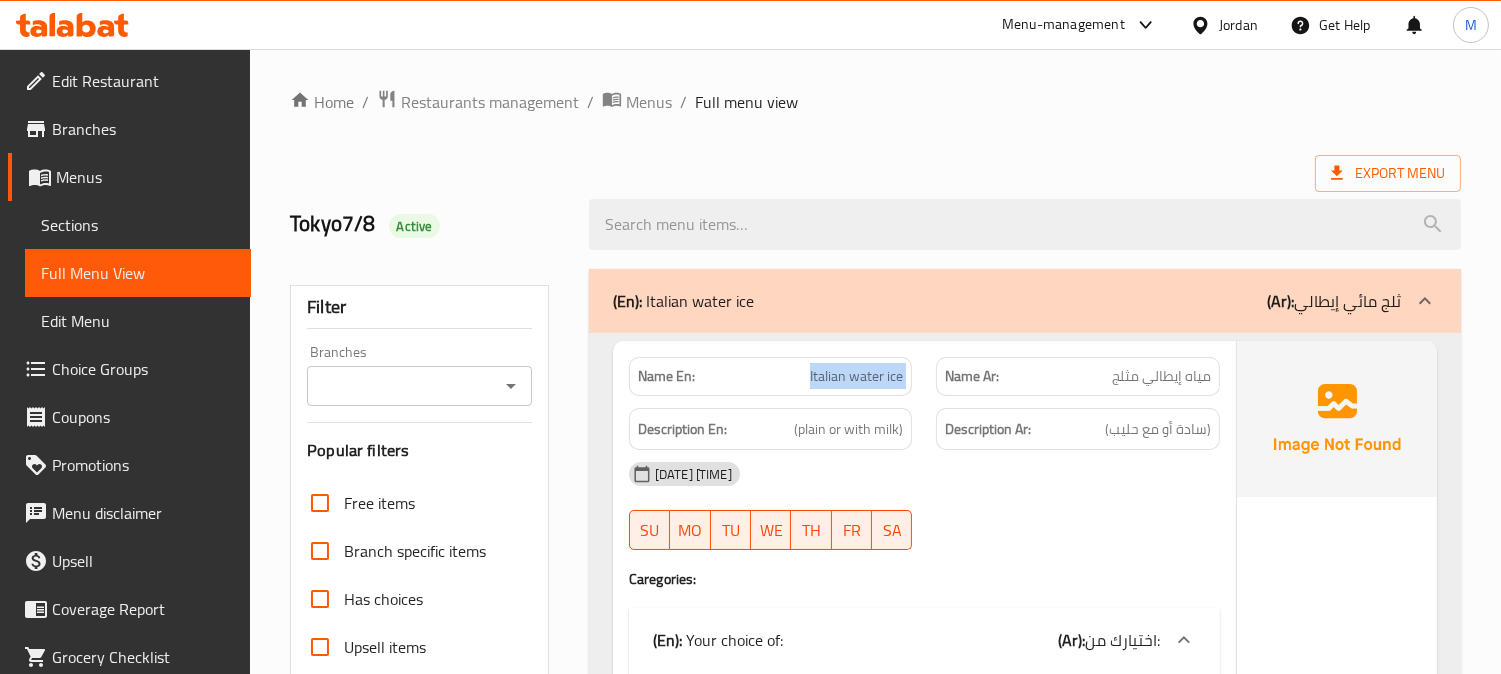 copy on "Italian water ice" 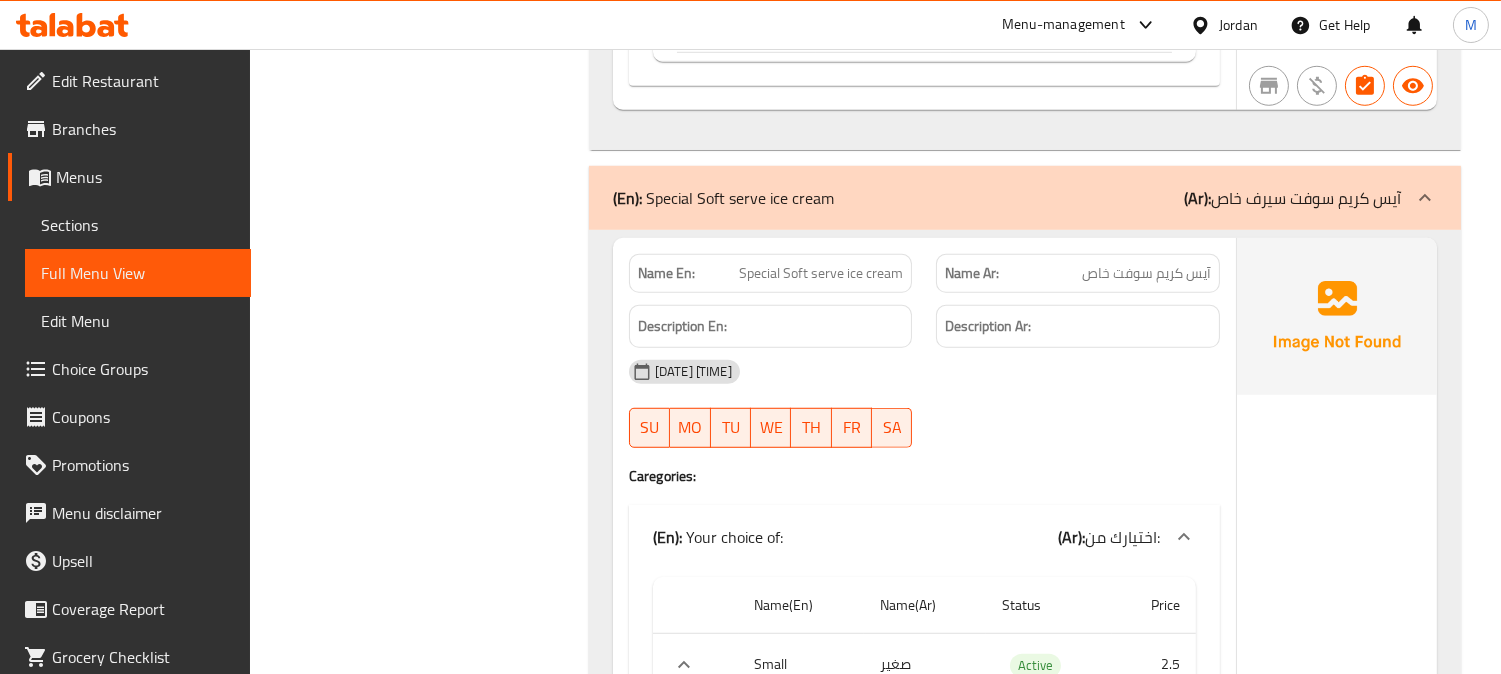 scroll, scrollTop: 3270, scrollLeft: 0, axis: vertical 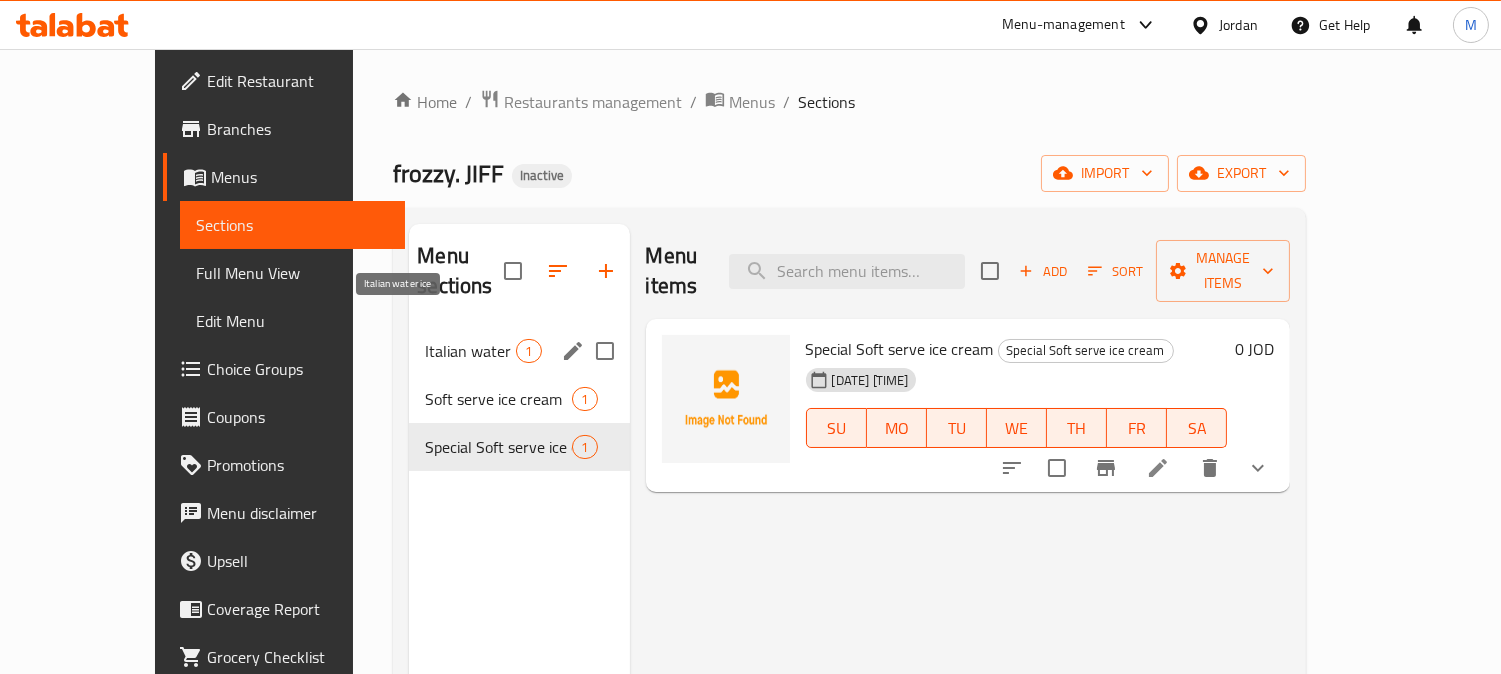click on "Italian water ice" at bounding box center [470, 351] 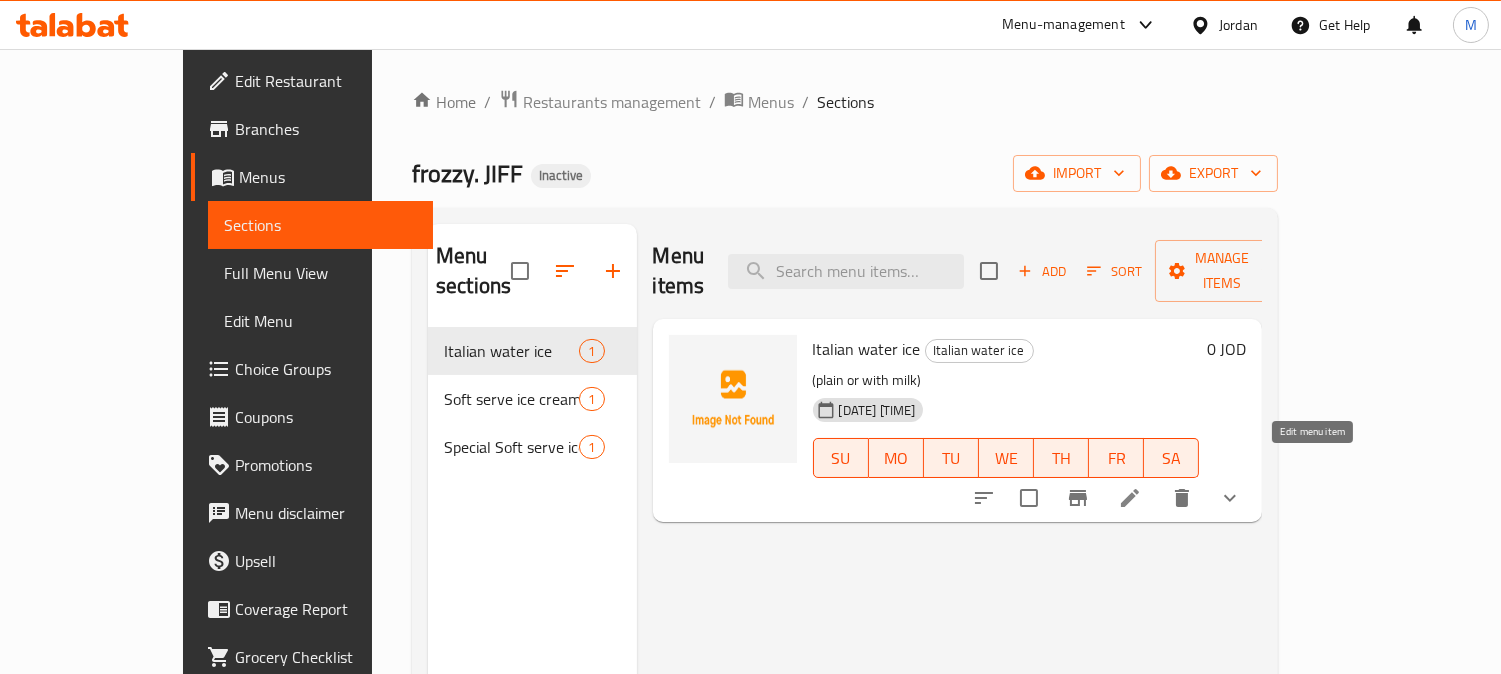 click 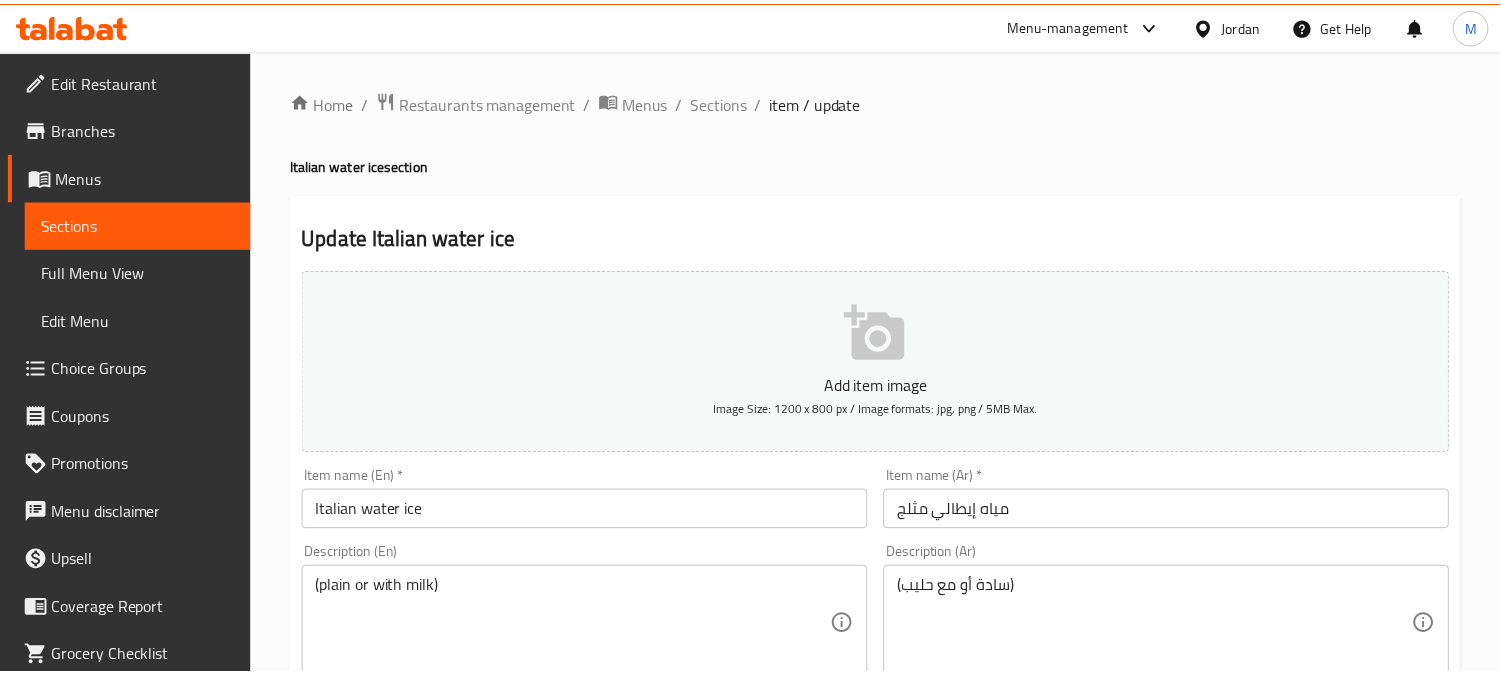 scroll, scrollTop: 333, scrollLeft: 0, axis: vertical 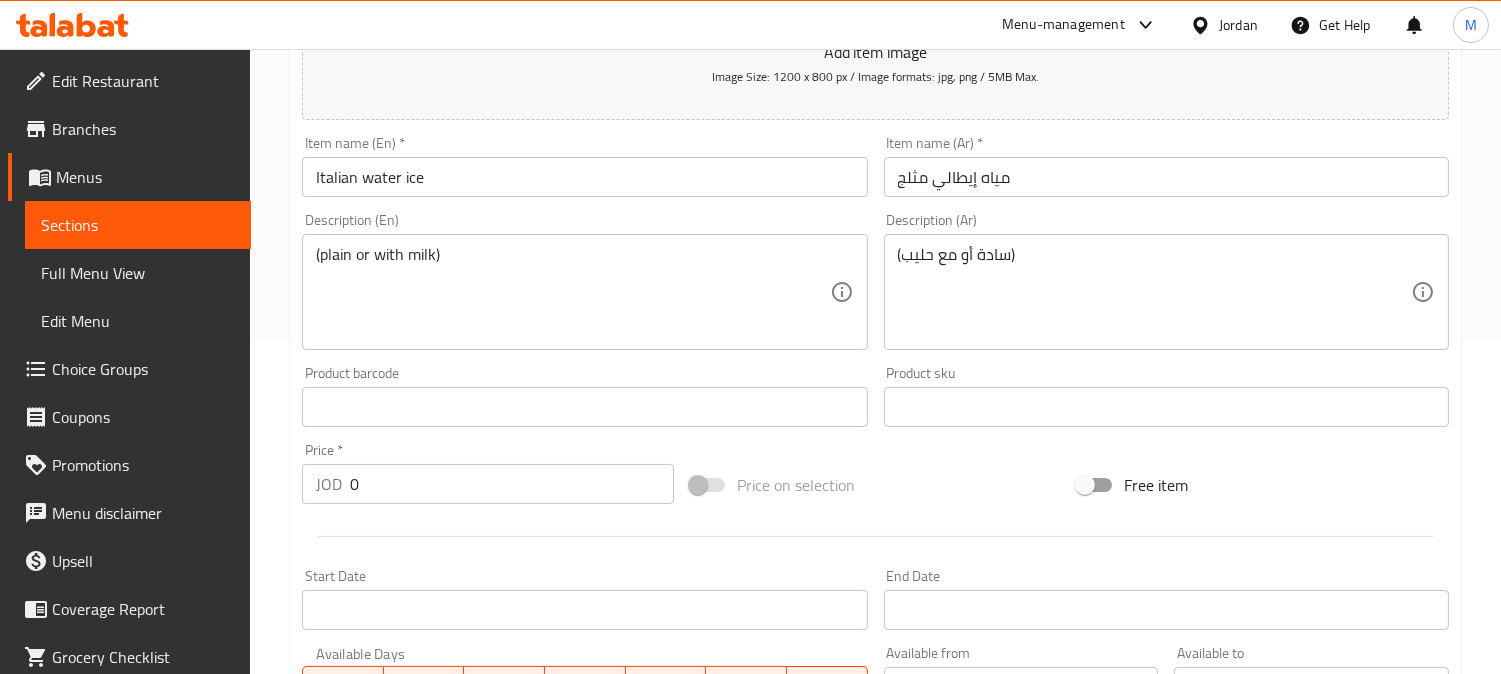 click on "مياه إيطالي مثلج" at bounding box center (1166, 177) 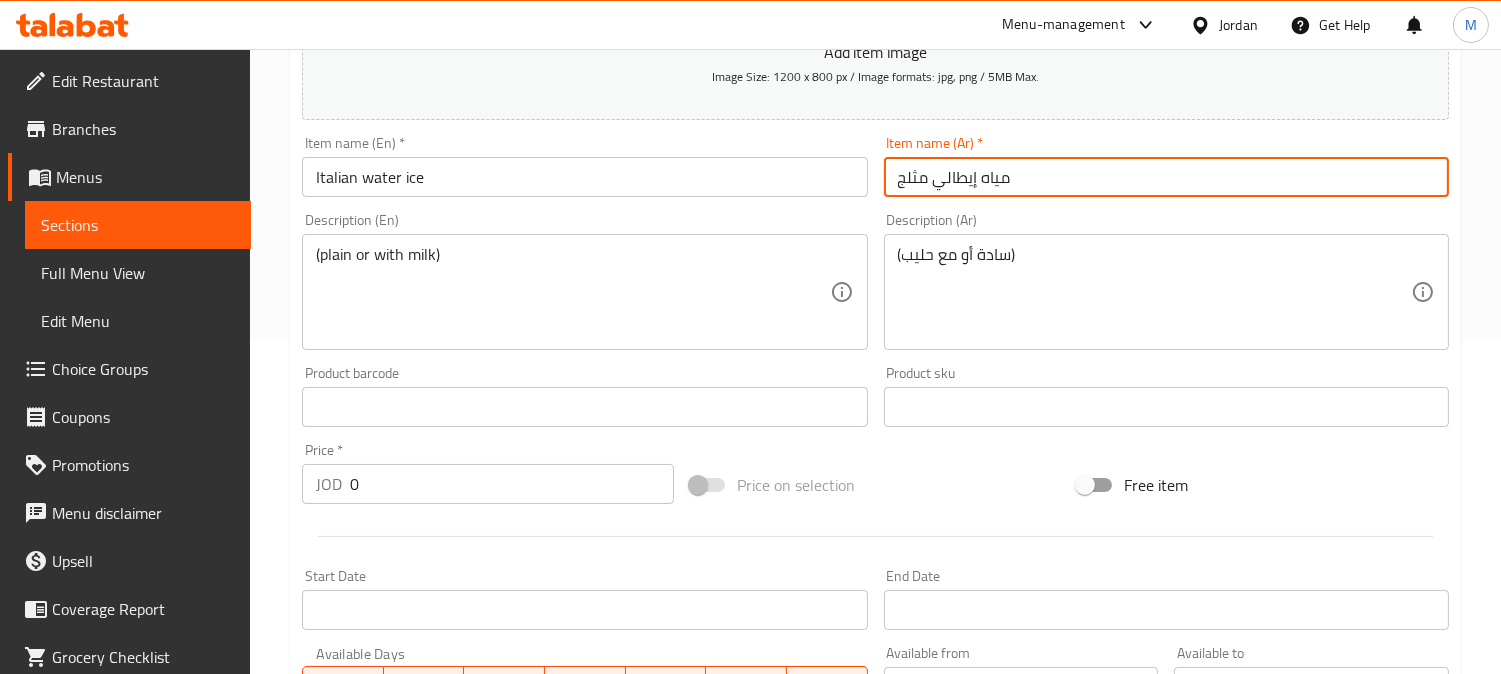 click on "مياه إيطالي مثلج" at bounding box center (1166, 177) 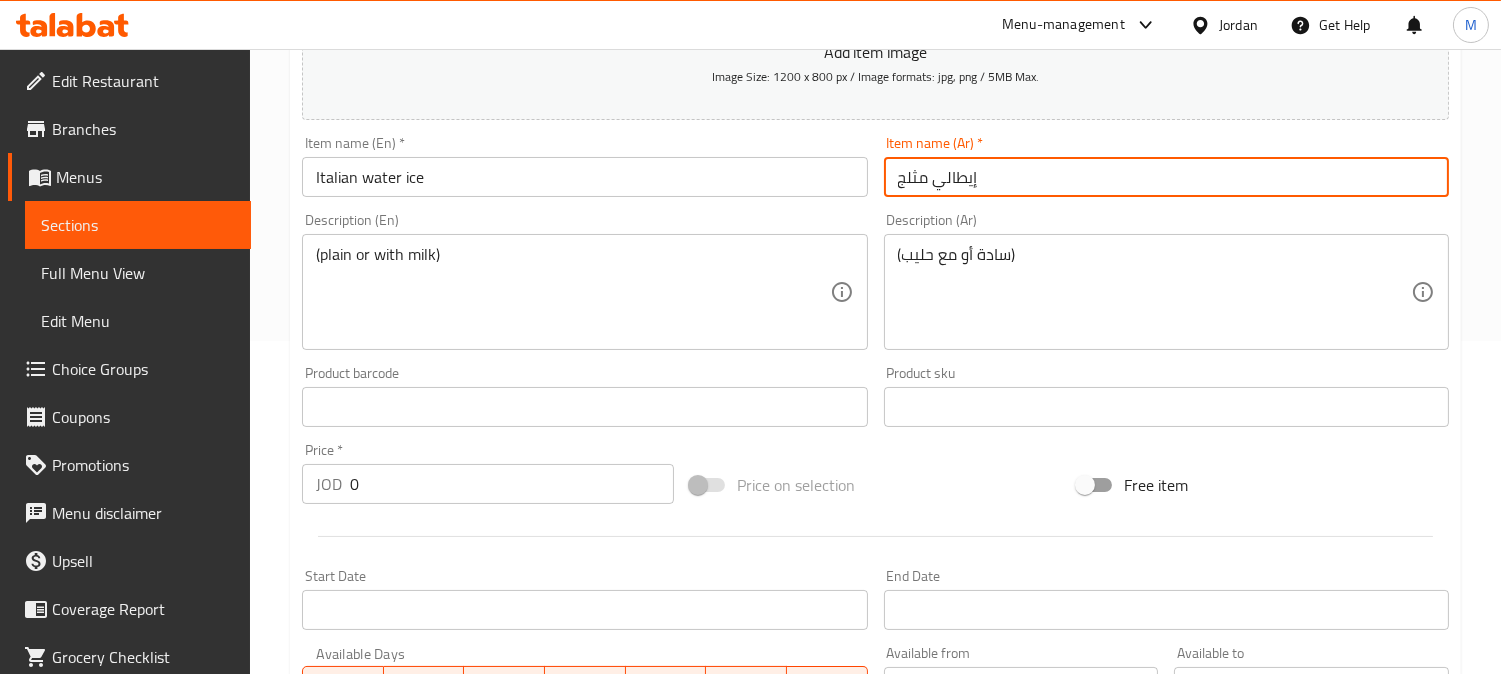 click on "إيطالي مثلج" at bounding box center [1166, 177] 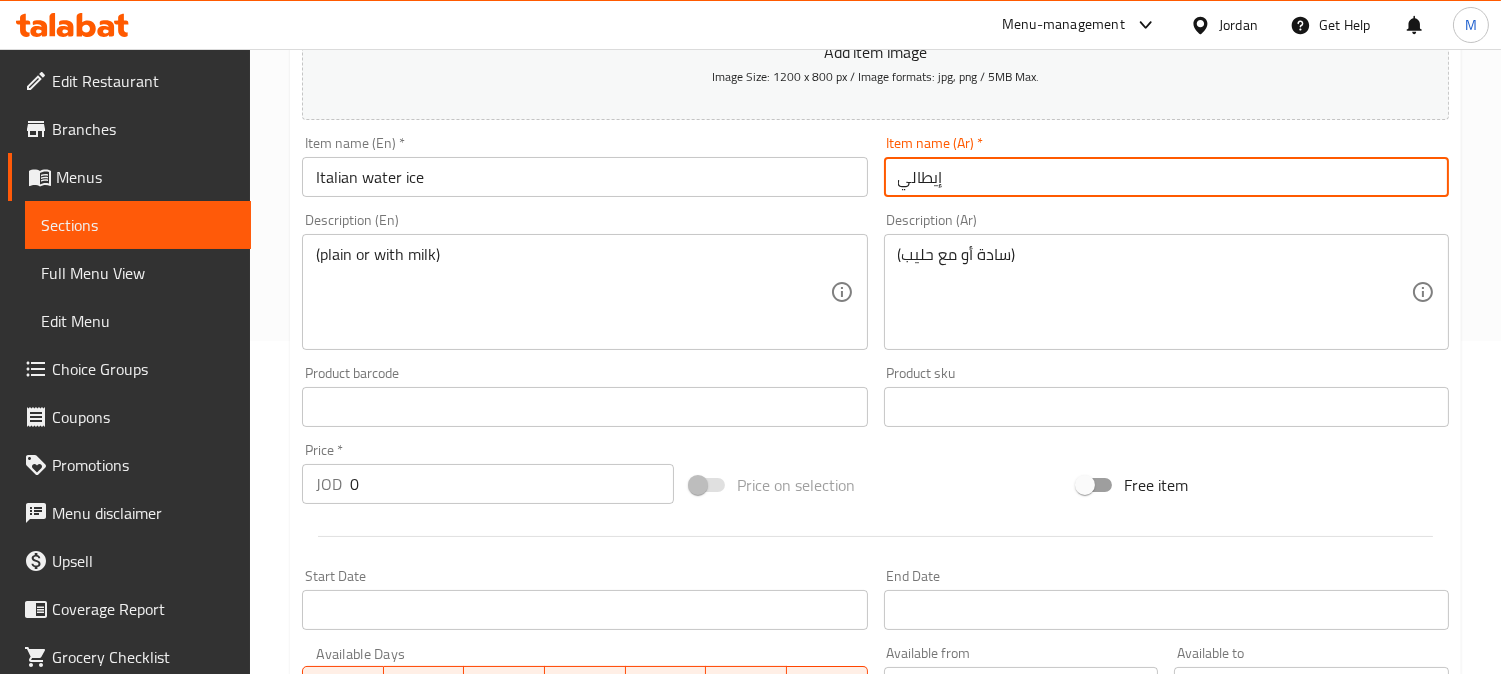 click on "إيطالي" at bounding box center (1166, 177) 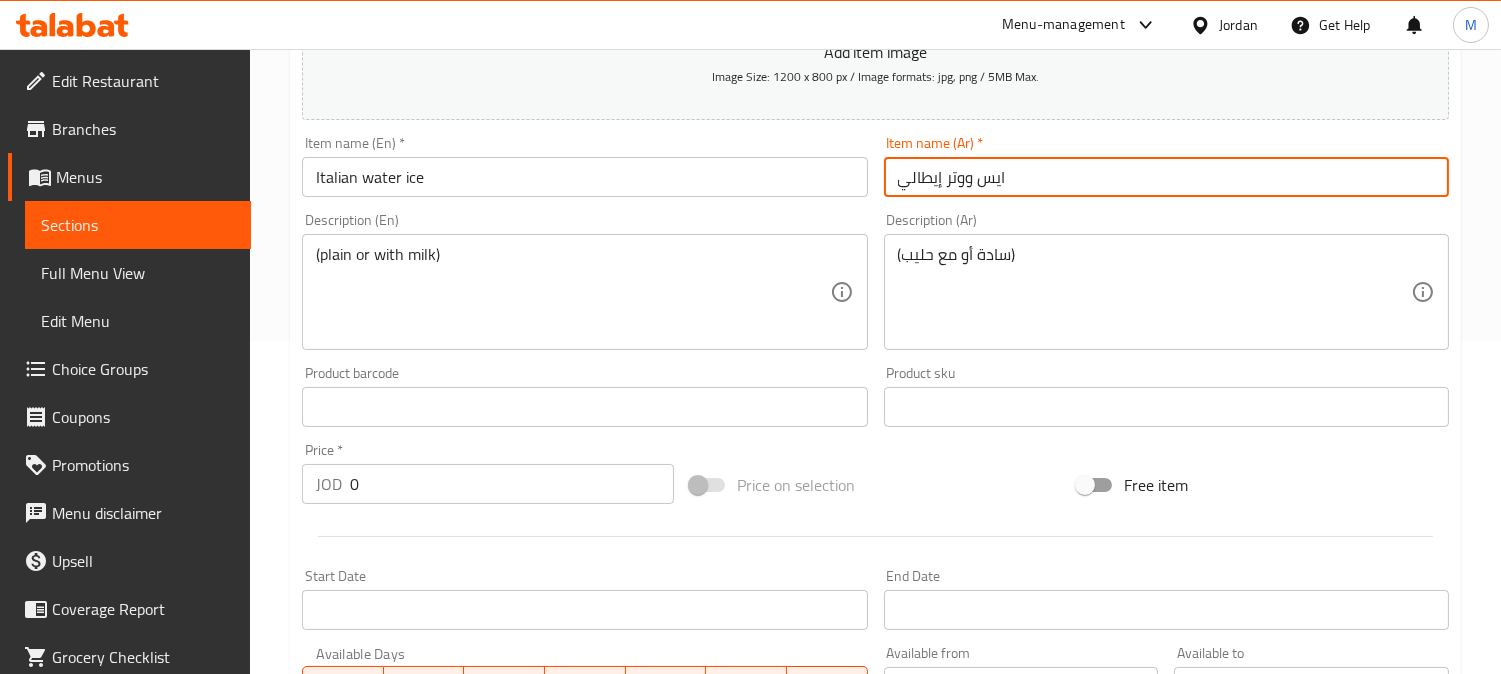click on "ايس ووتر إيطالي" at bounding box center (1166, 177) 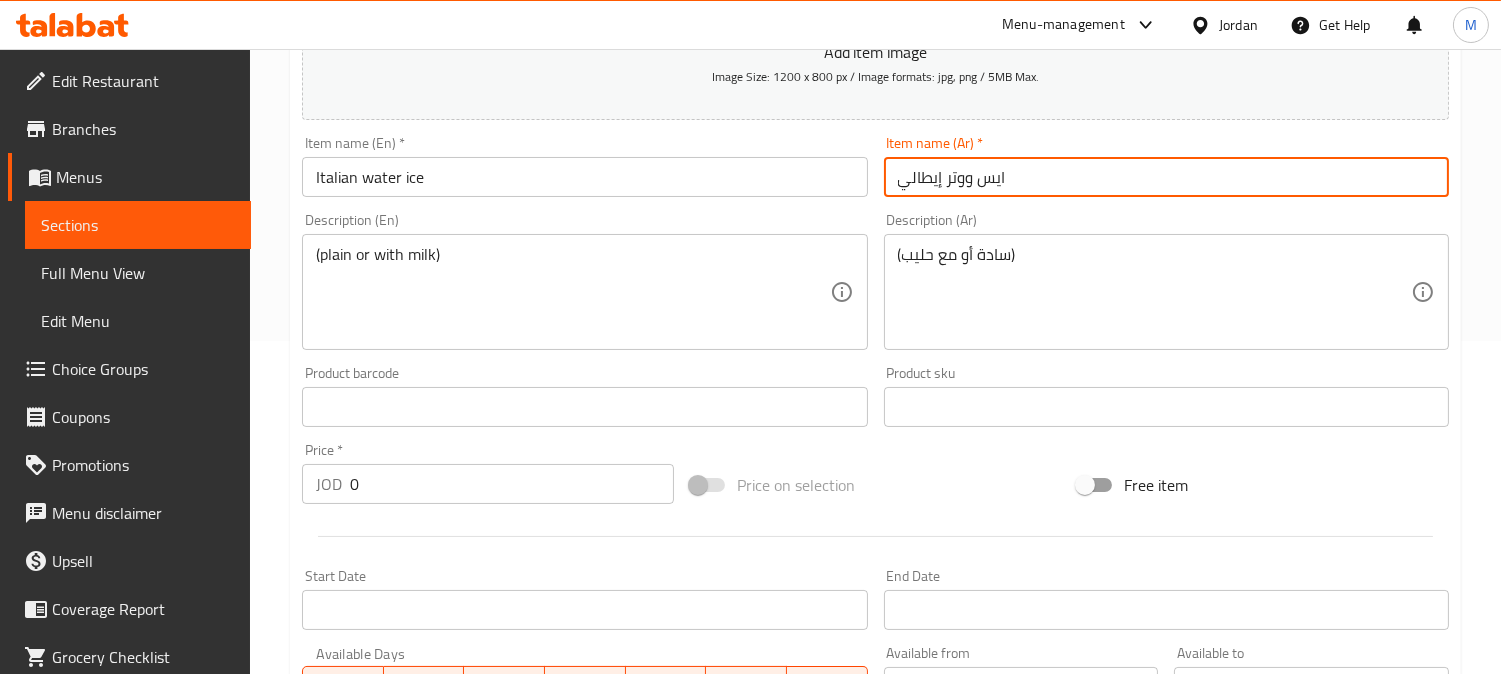 click on "ايس ووتر إيطالي" at bounding box center (1166, 177) 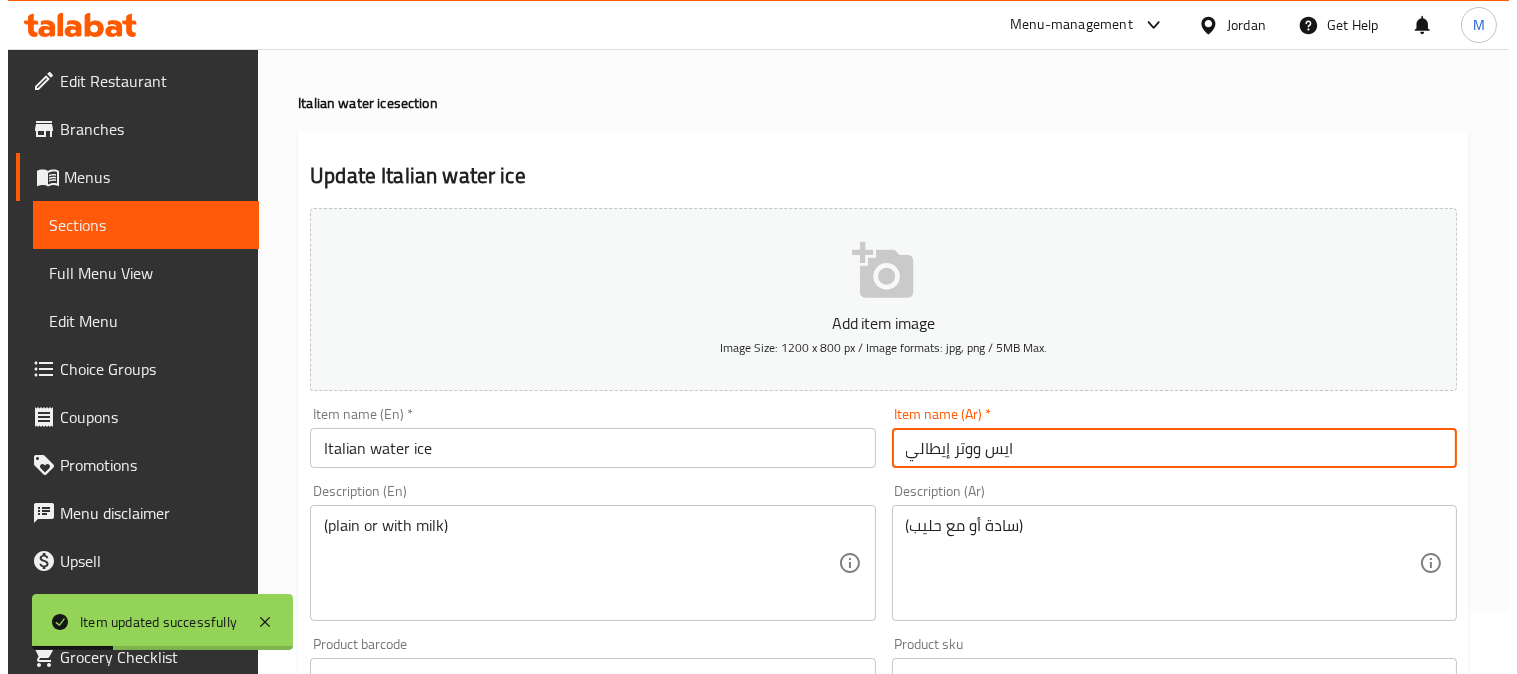 scroll, scrollTop: 0, scrollLeft: 0, axis: both 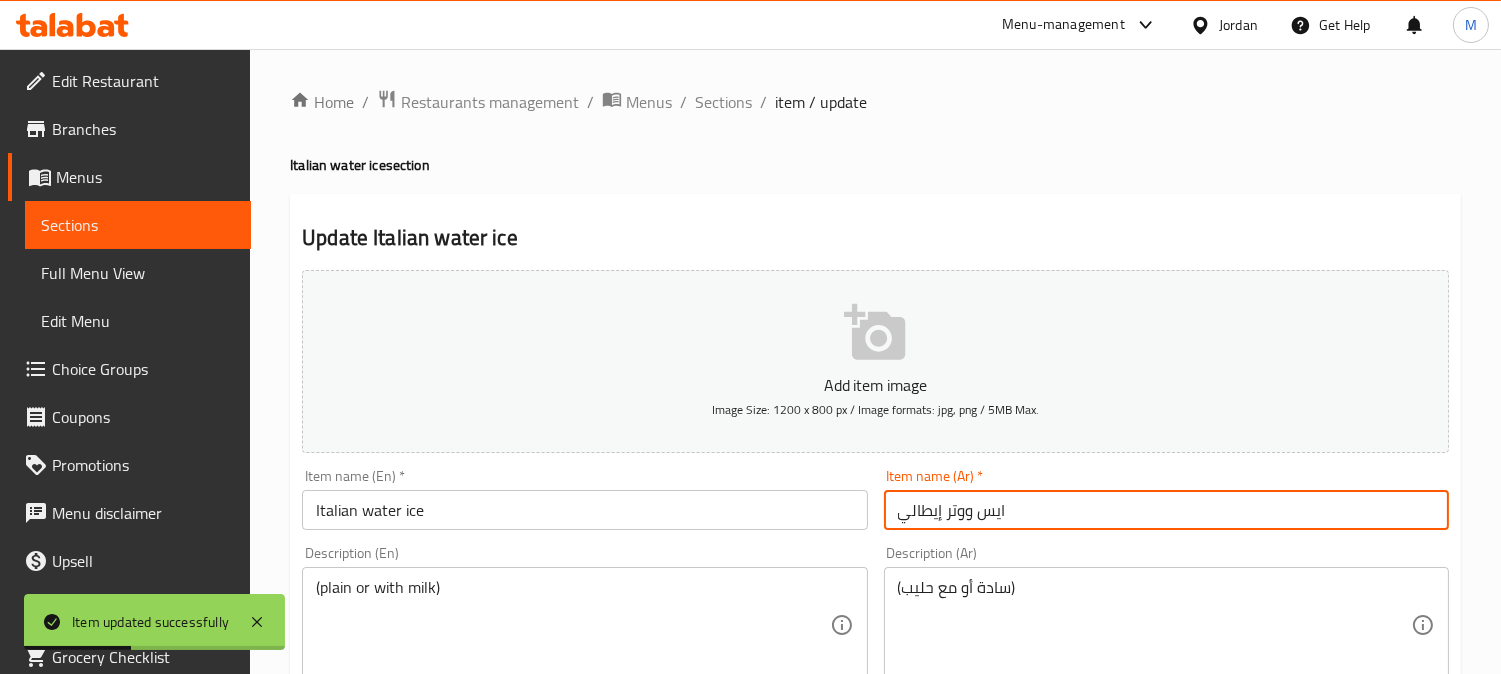 click on "ايس ووتر إيطالي" at bounding box center [1166, 510] 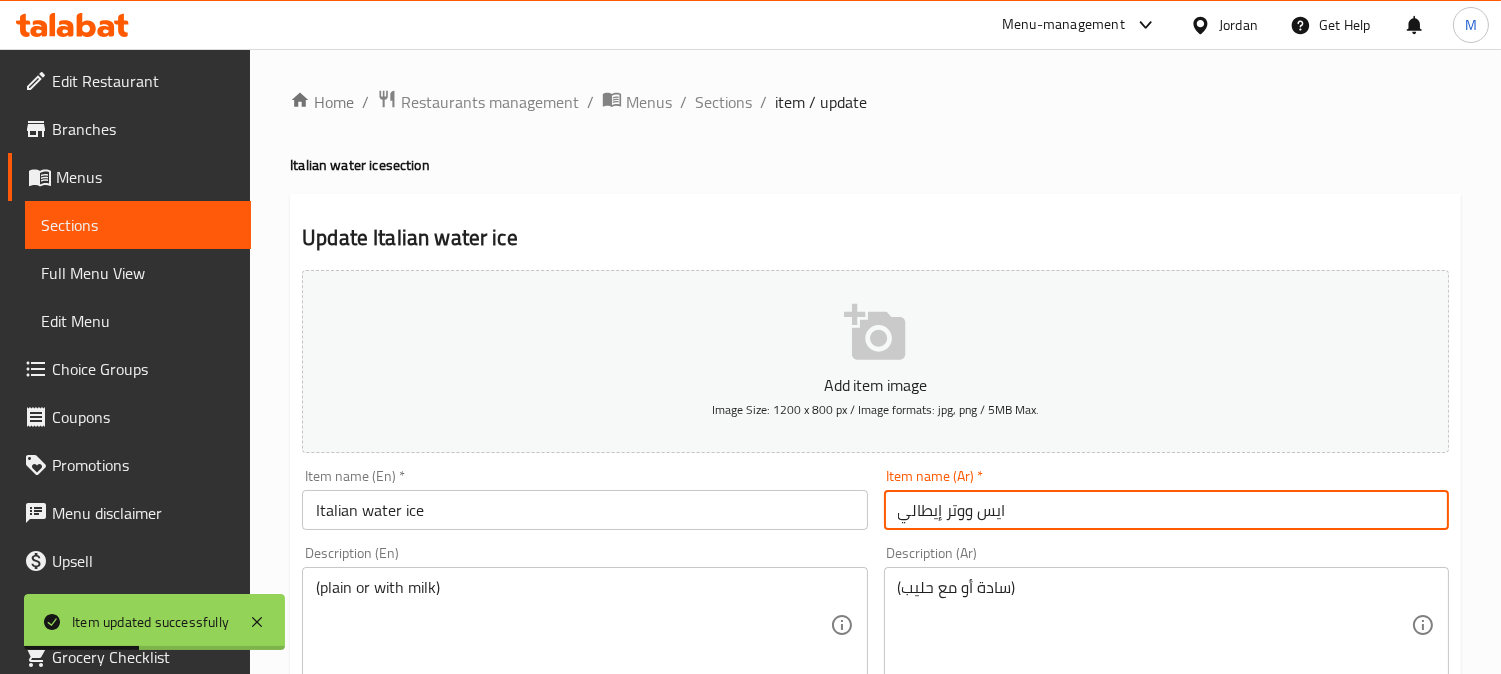 click on "ايس ووتر إيطالي" at bounding box center [1166, 510] 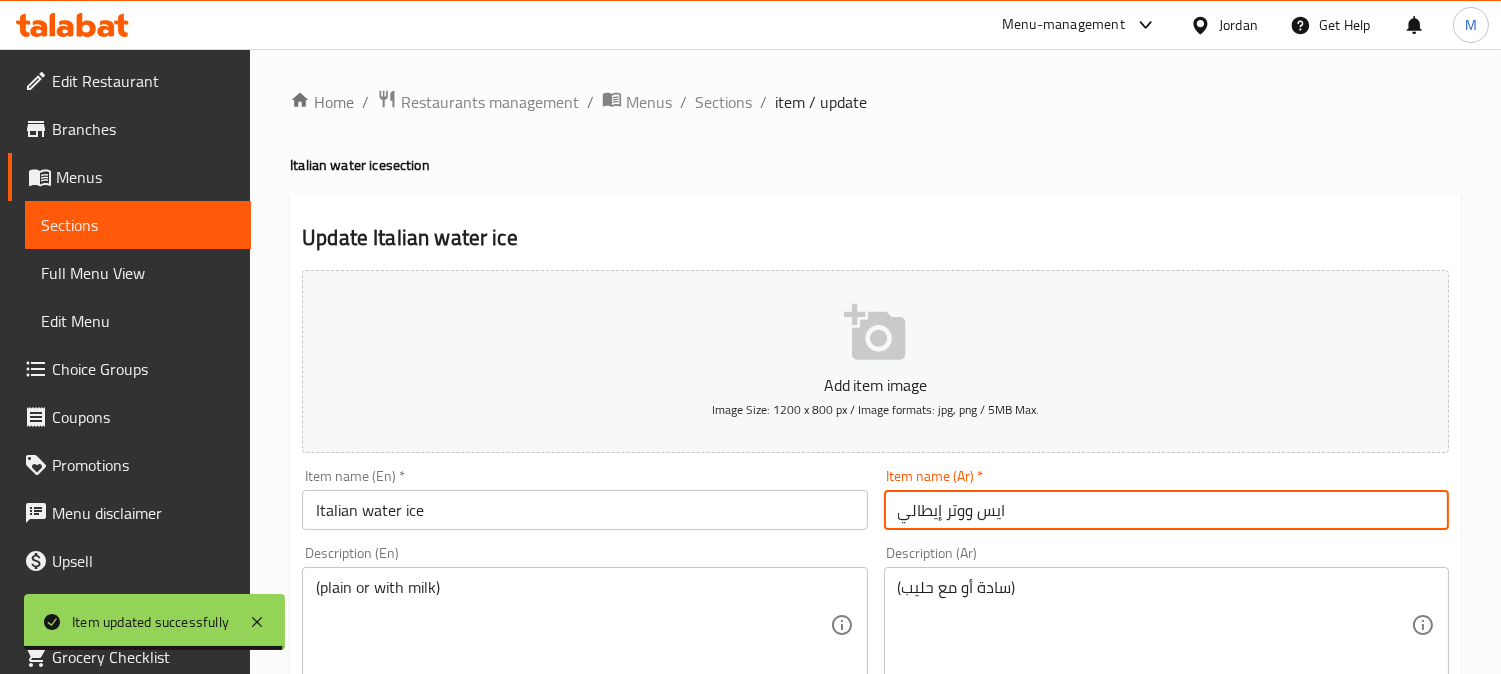 click on "Sections" at bounding box center (723, 102) 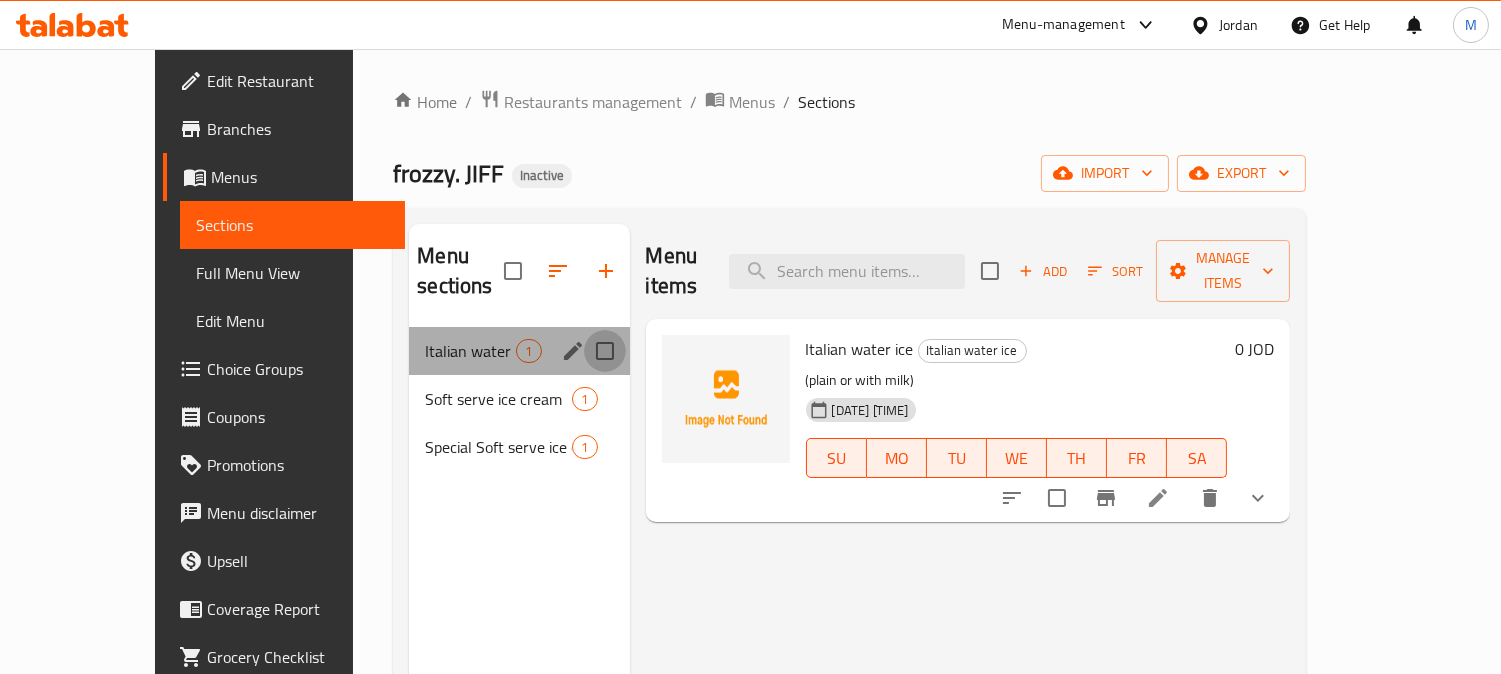 click at bounding box center [605, 351] 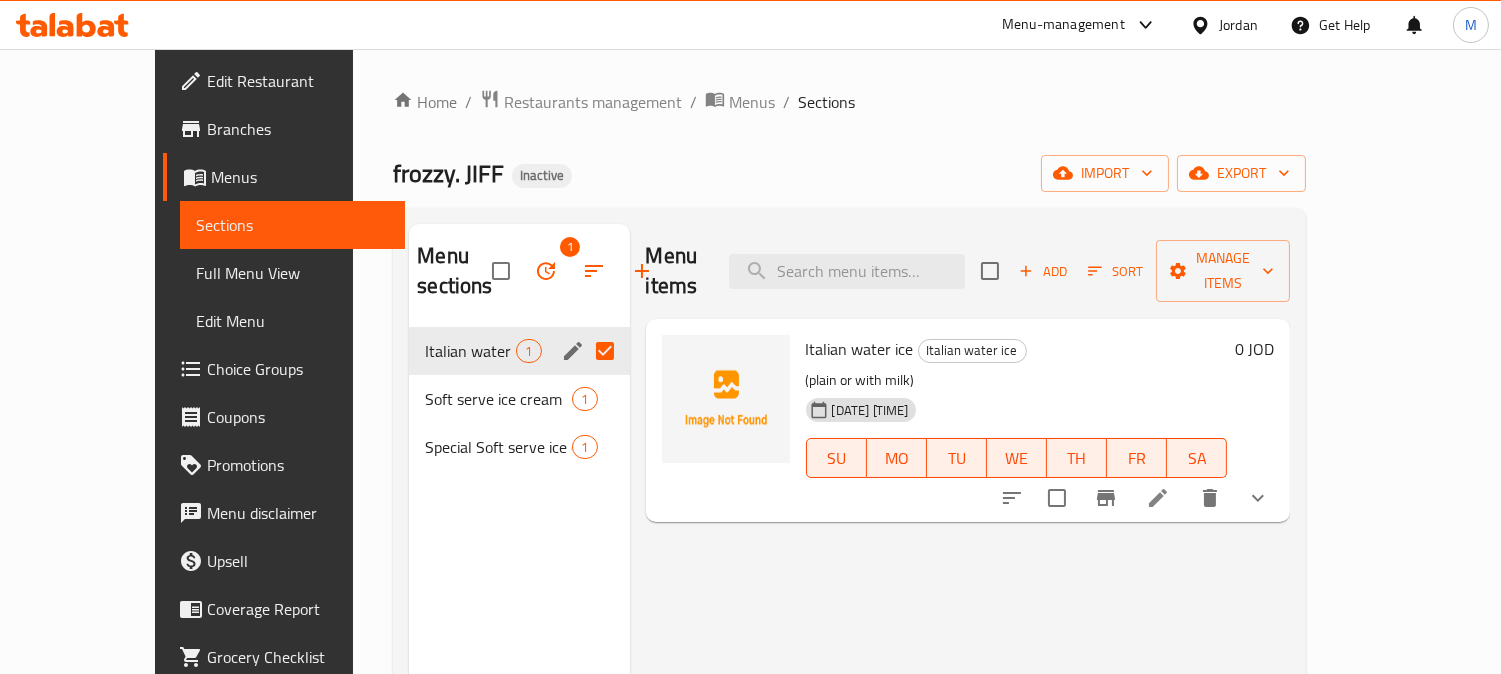 click 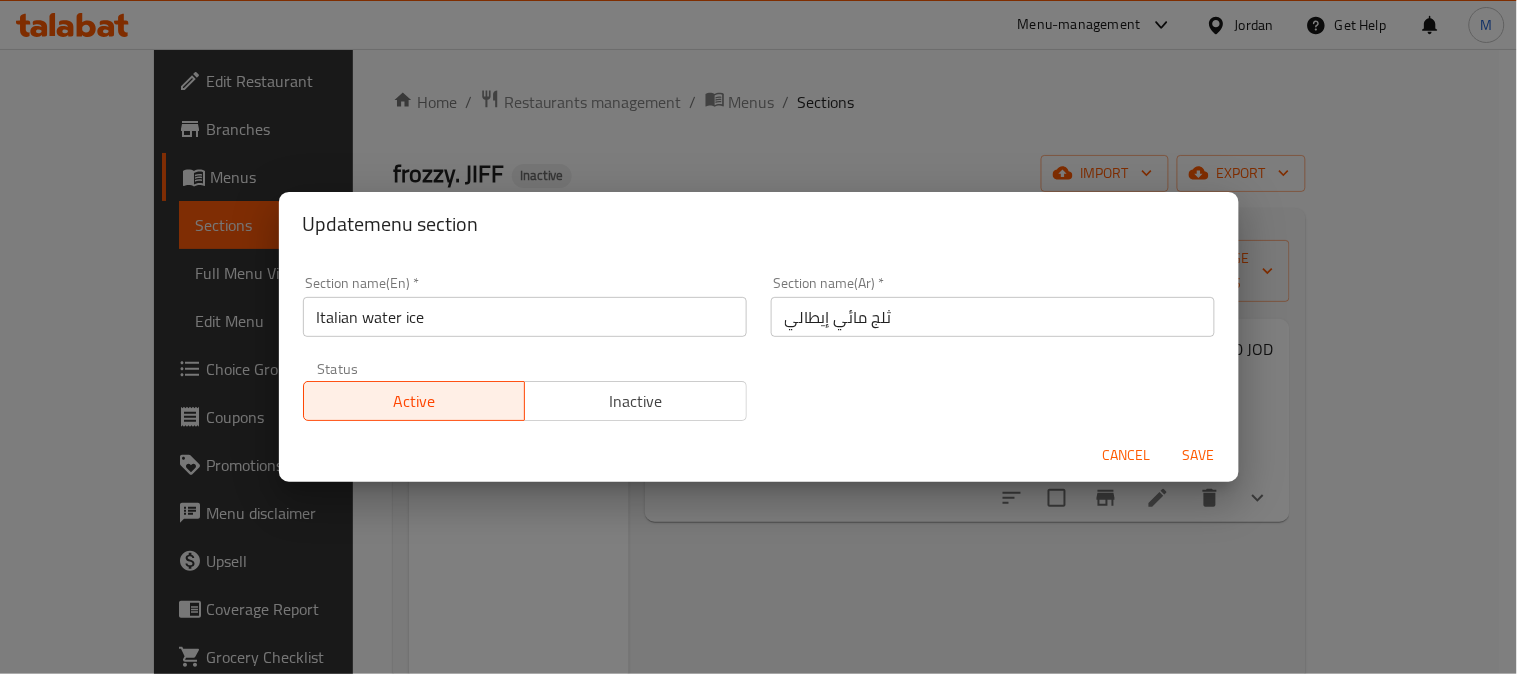 click on "ثلج مائي إيطالي" at bounding box center [993, 317] 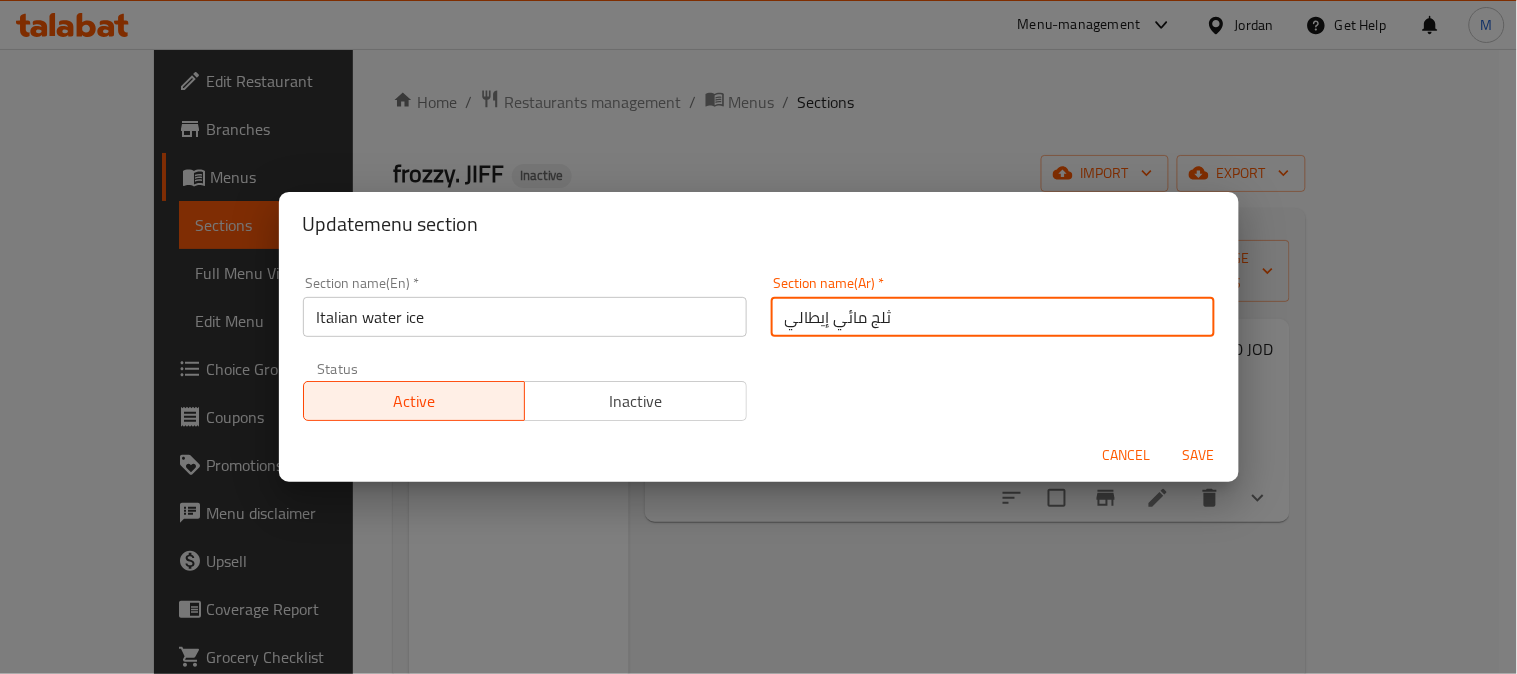 click on "ثلج مائي إيطالي" at bounding box center (993, 317) 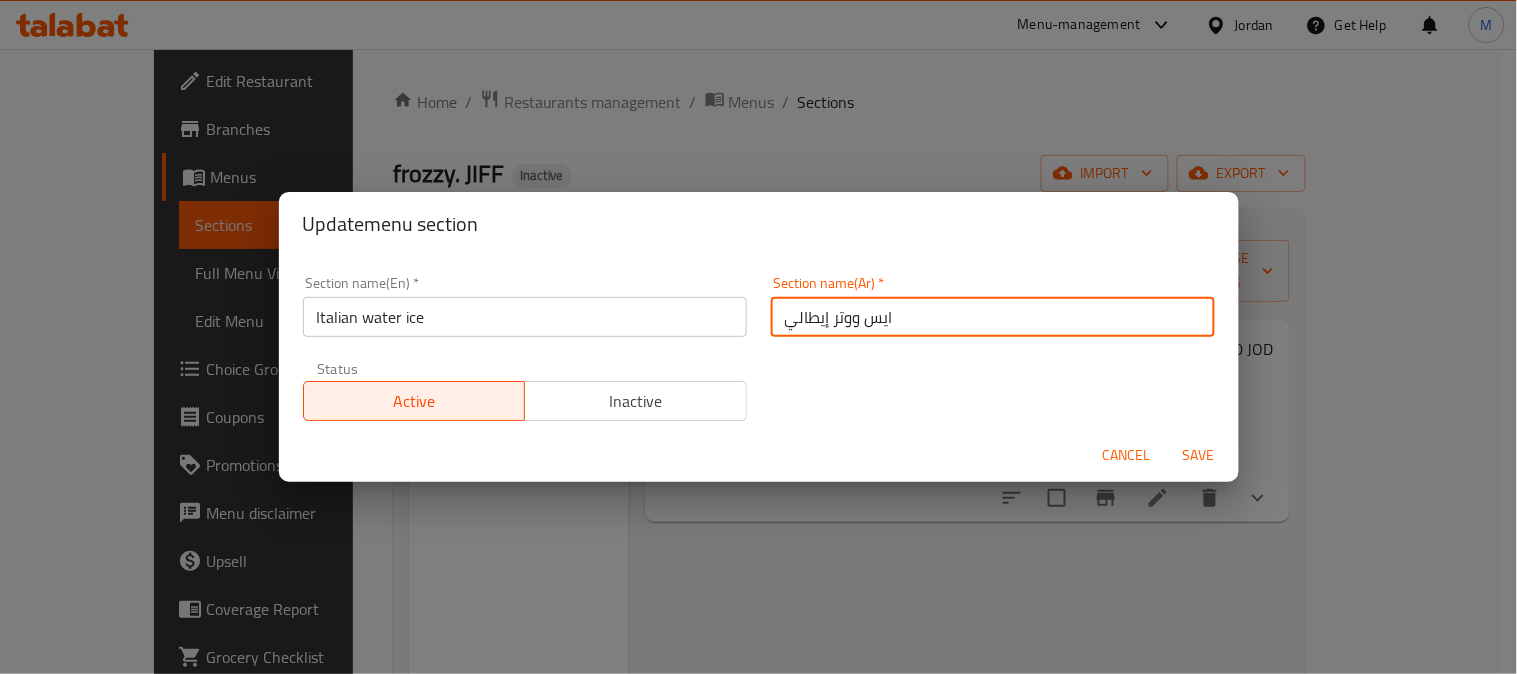 type on "ايس ووتر إيطالي" 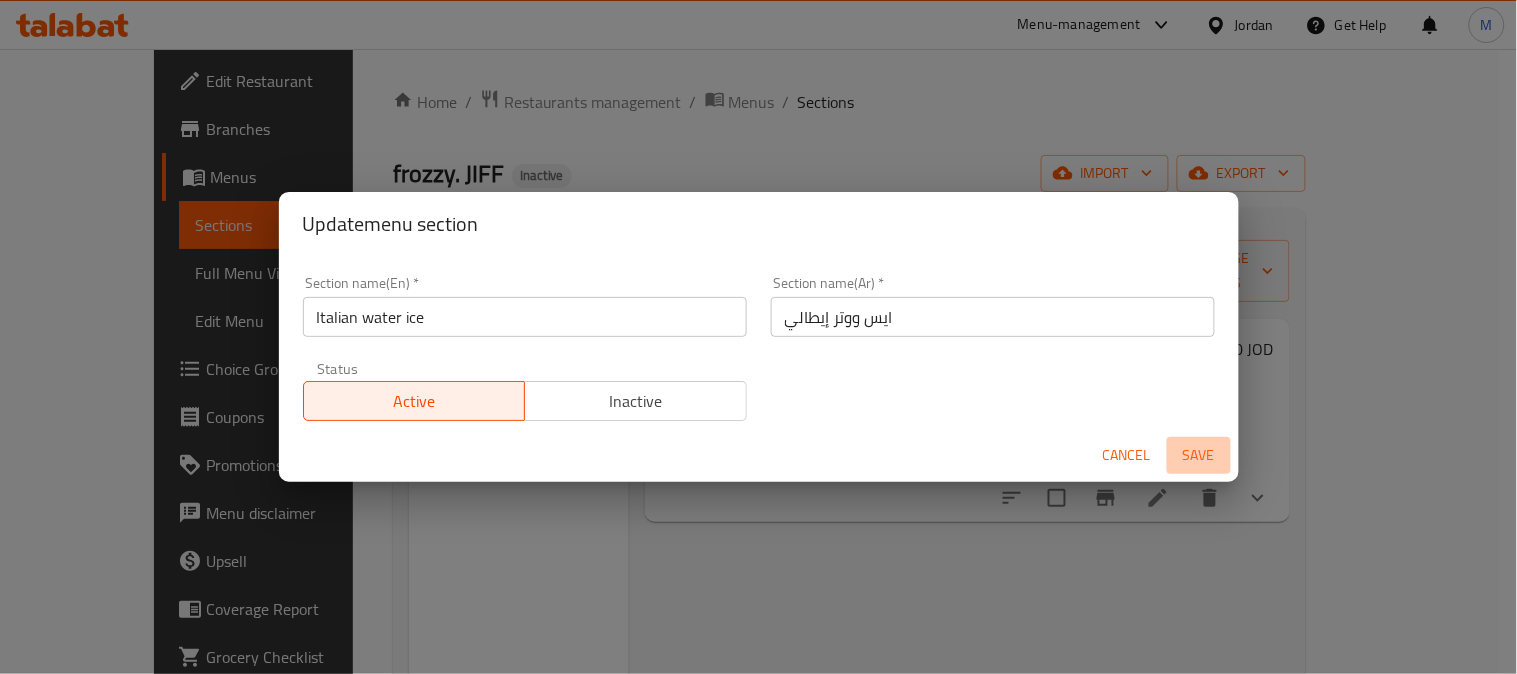 click on "Save" at bounding box center [1199, 455] 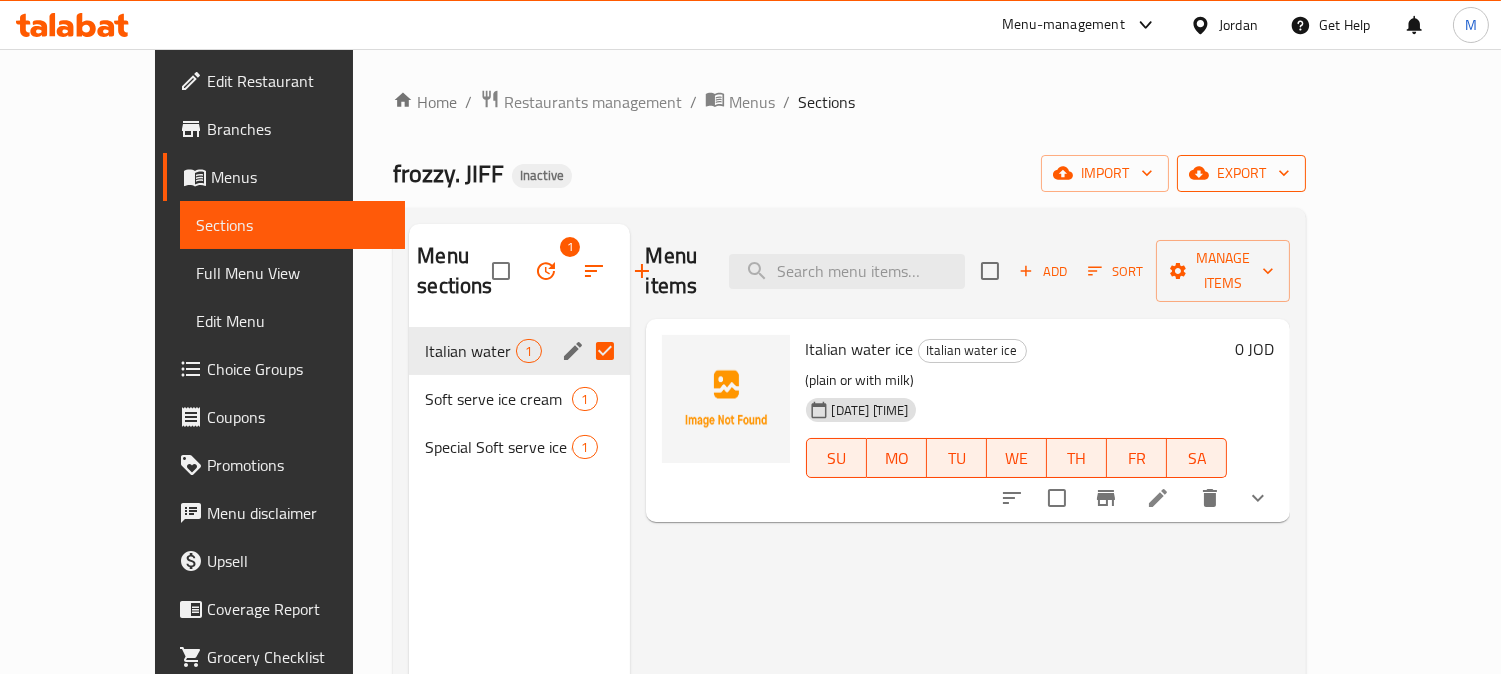 click on "export" at bounding box center (1241, 173) 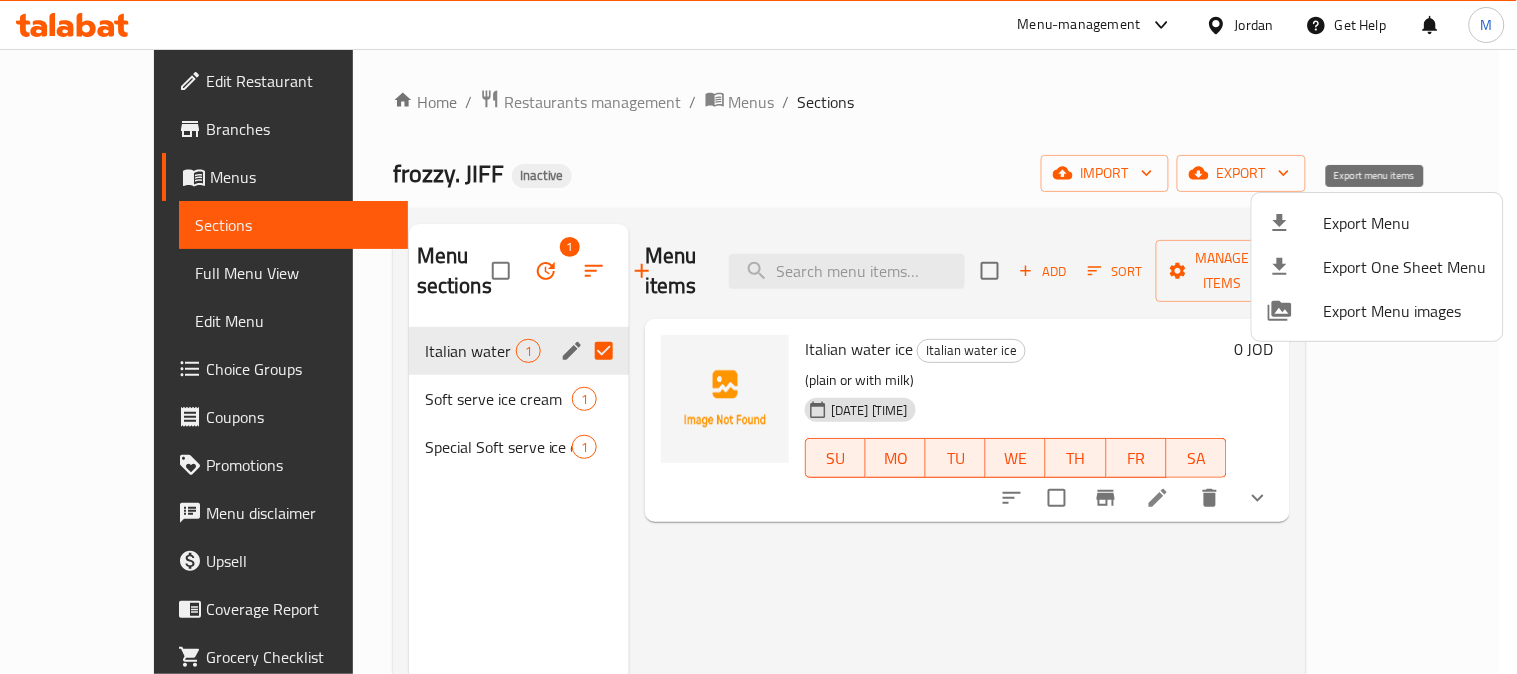 click on "Export Menu" at bounding box center [1405, 223] 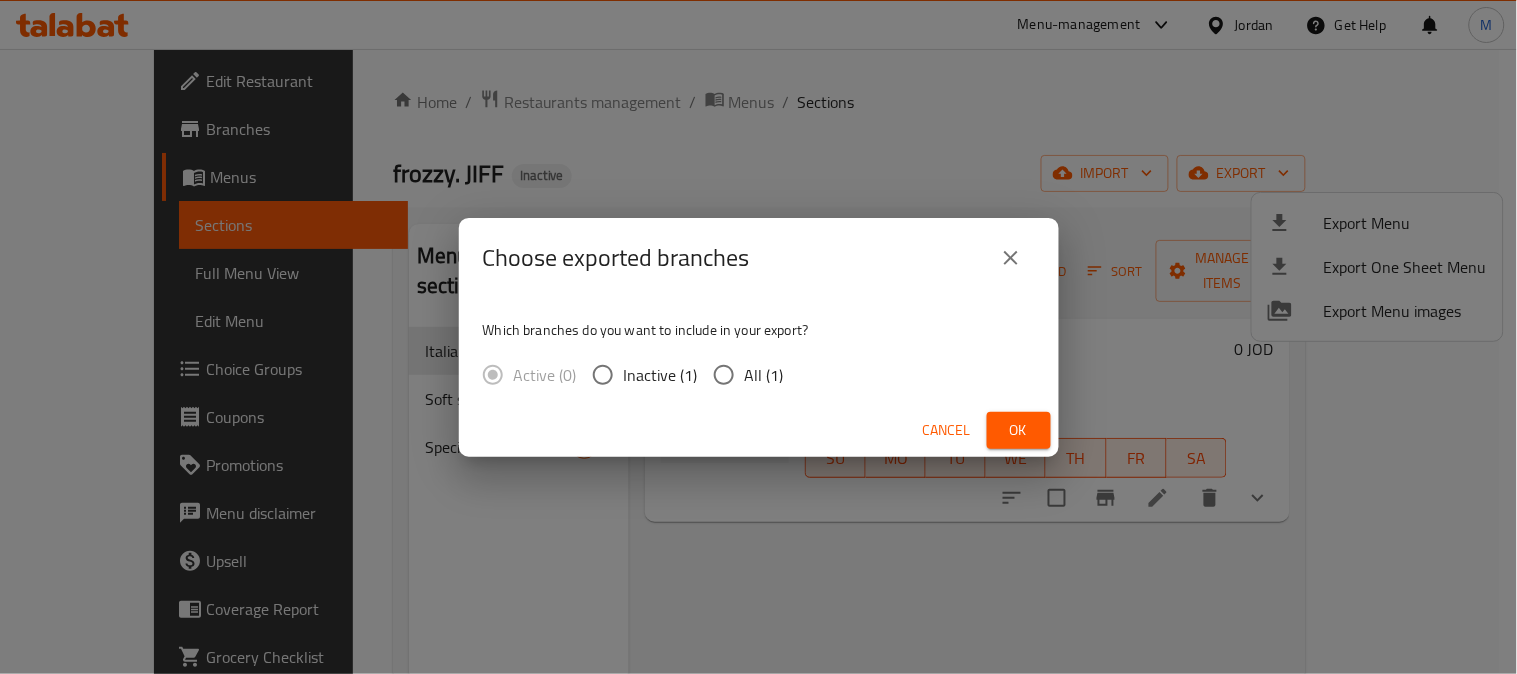 drag, startPoint x: 738, startPoint y: 360, endPoint x: 771, endPoint y: 378, distance: 37.589893 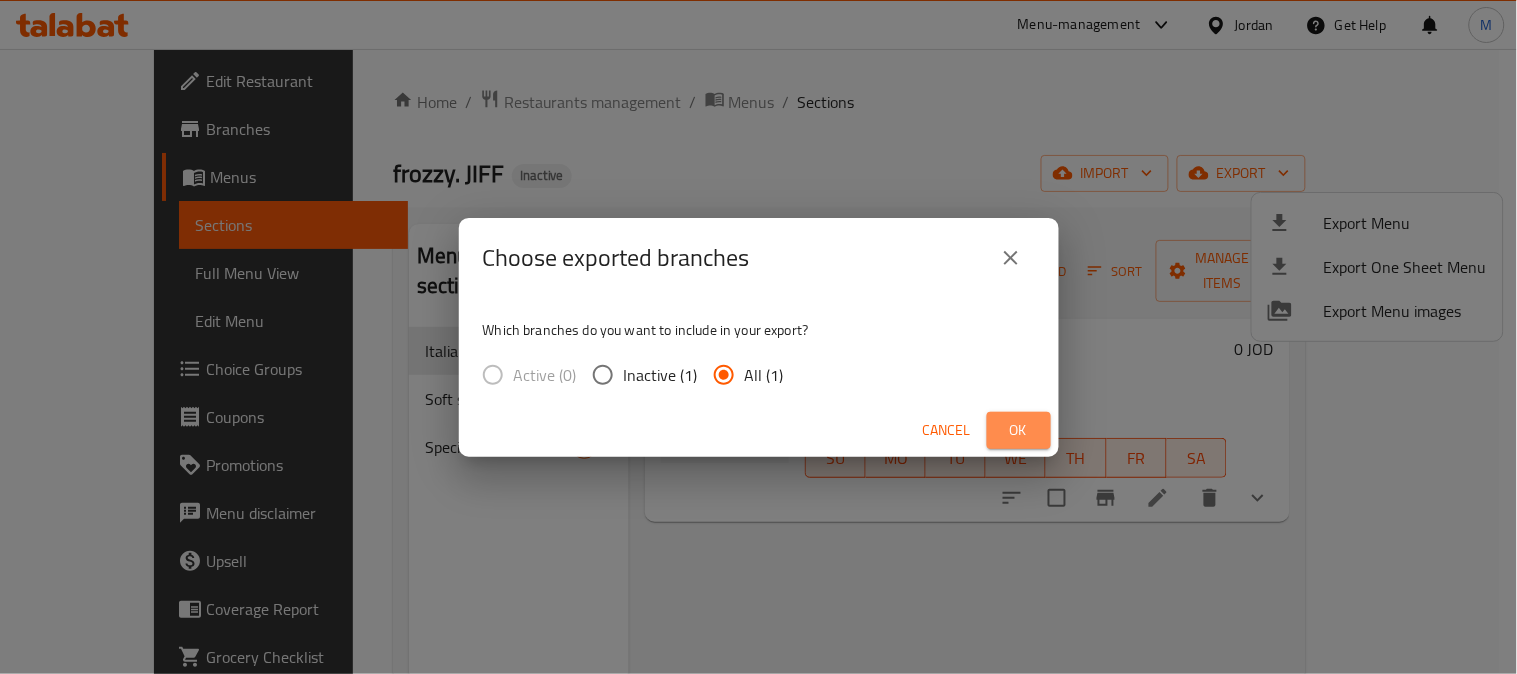 click on "Ok" at bounding box center (1019, 430) 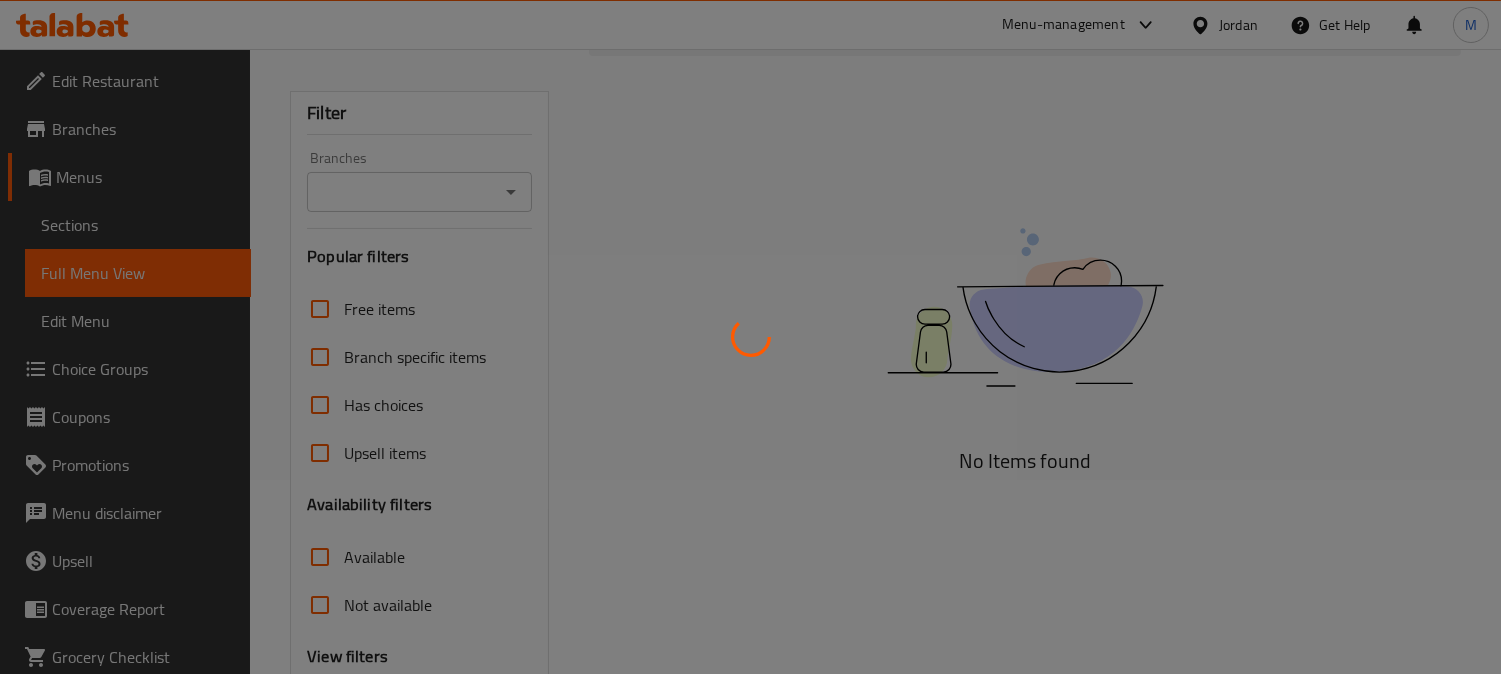 scroll, scrollTop: 333, scrollLeft: 0, axis: vertical 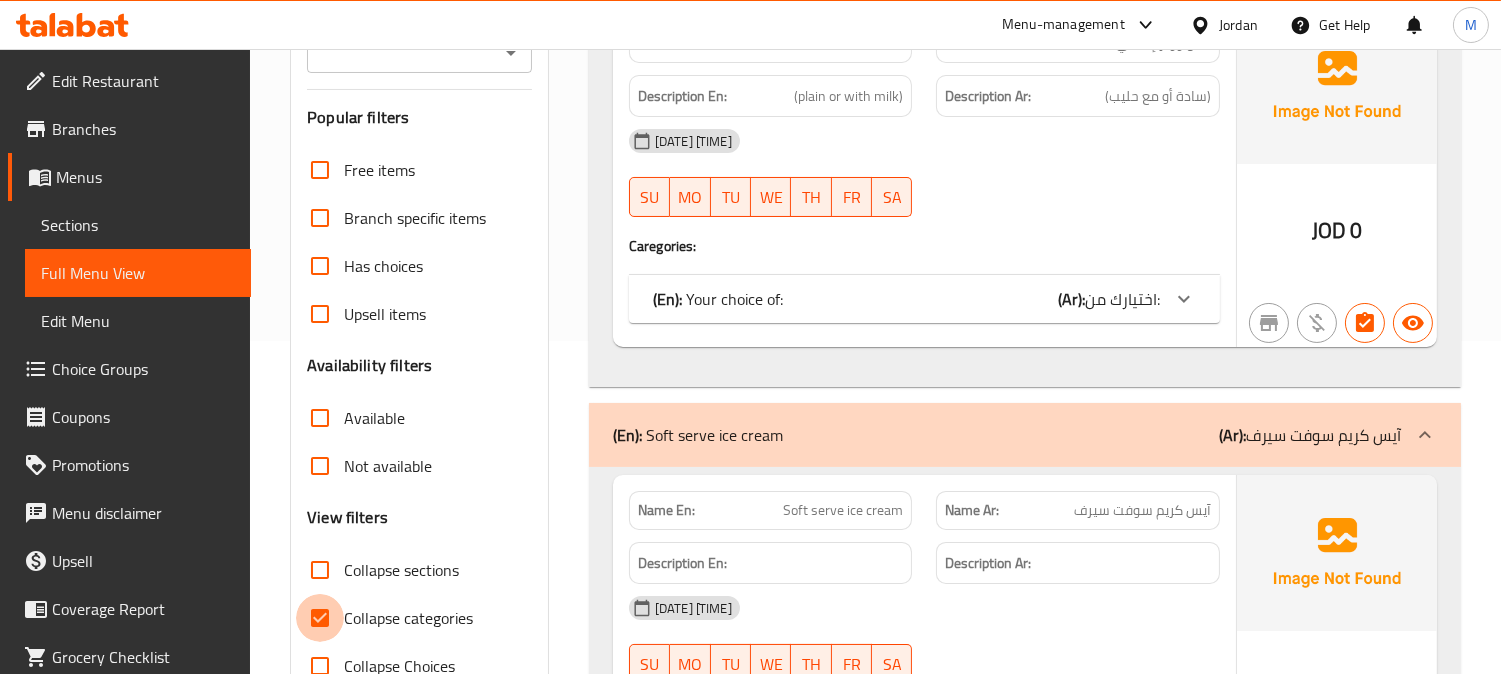 click on "Collapse categories" at bounding box center (320, 618) 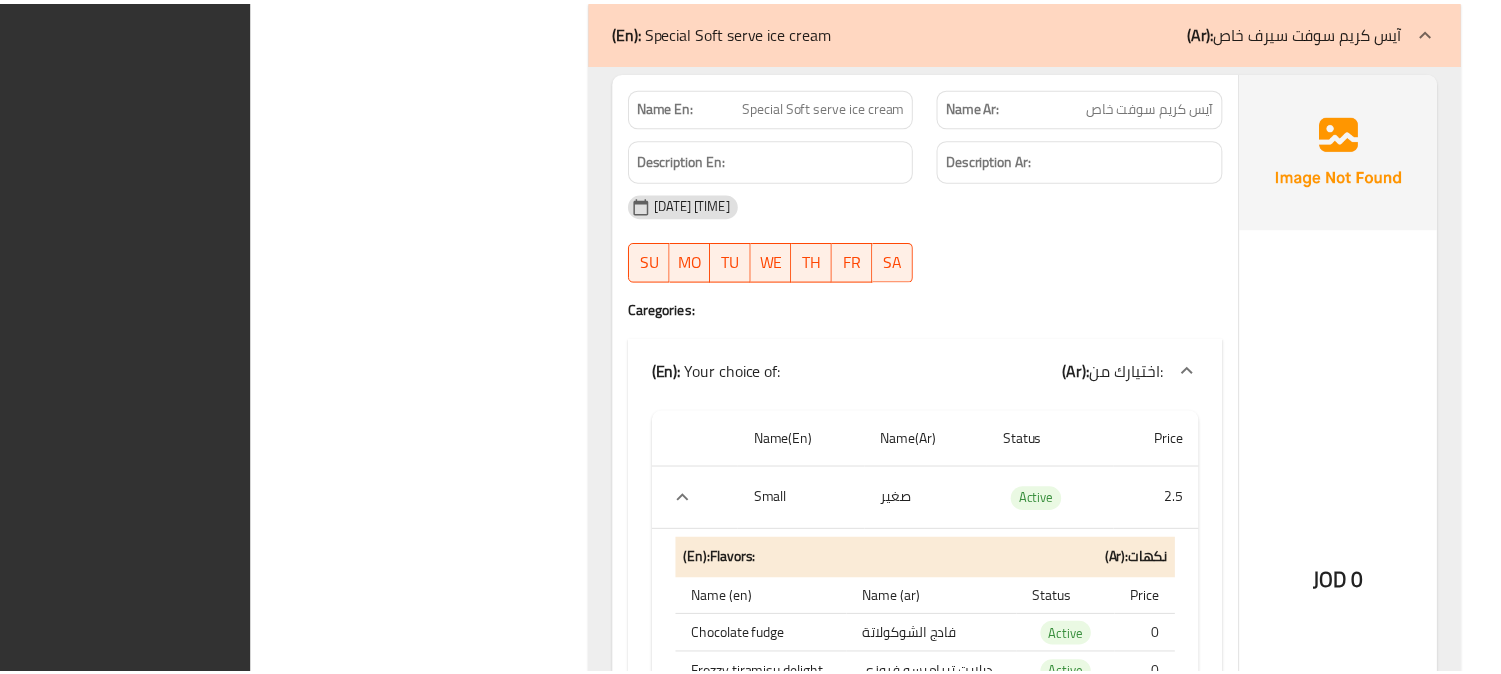 scroll, scrollTop: 3221, scrollLeft: 0, axis: vertical 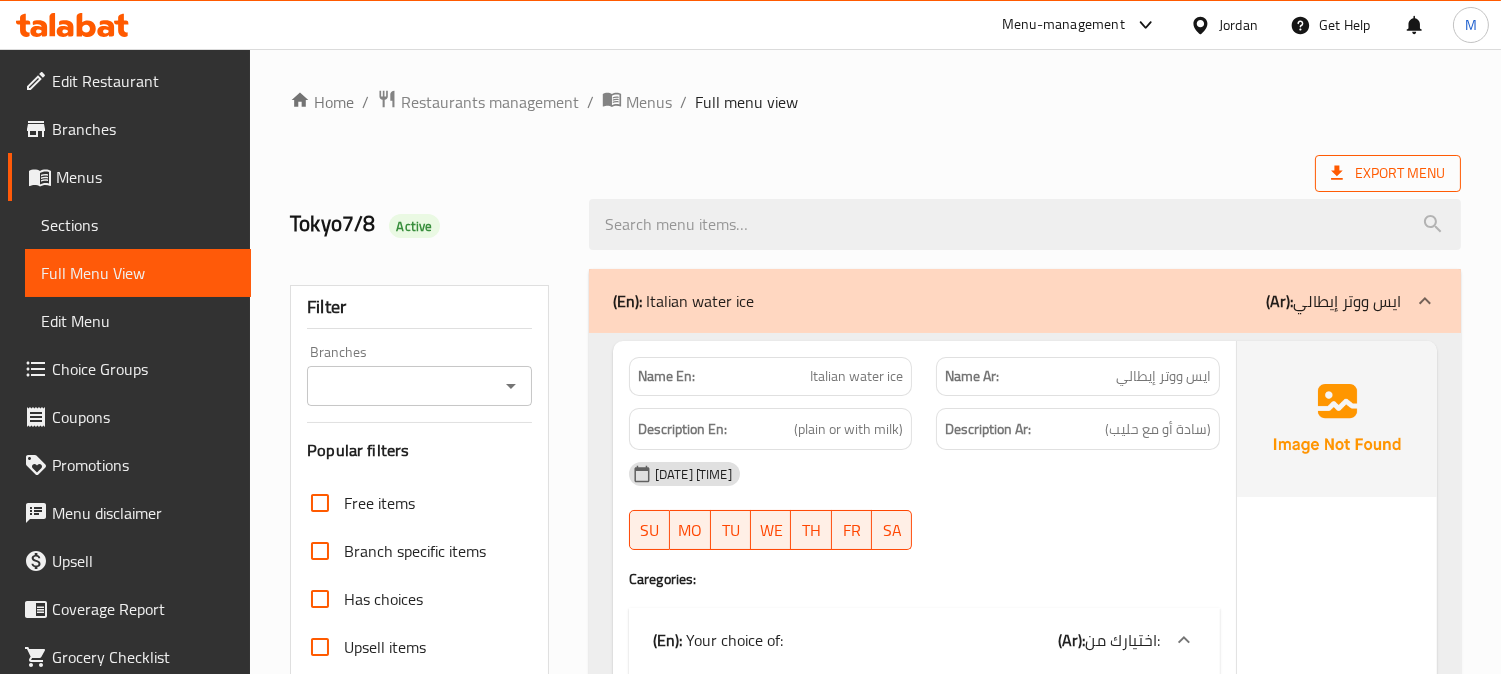 click on "Export Menu" at bounding box center (1388, 173) 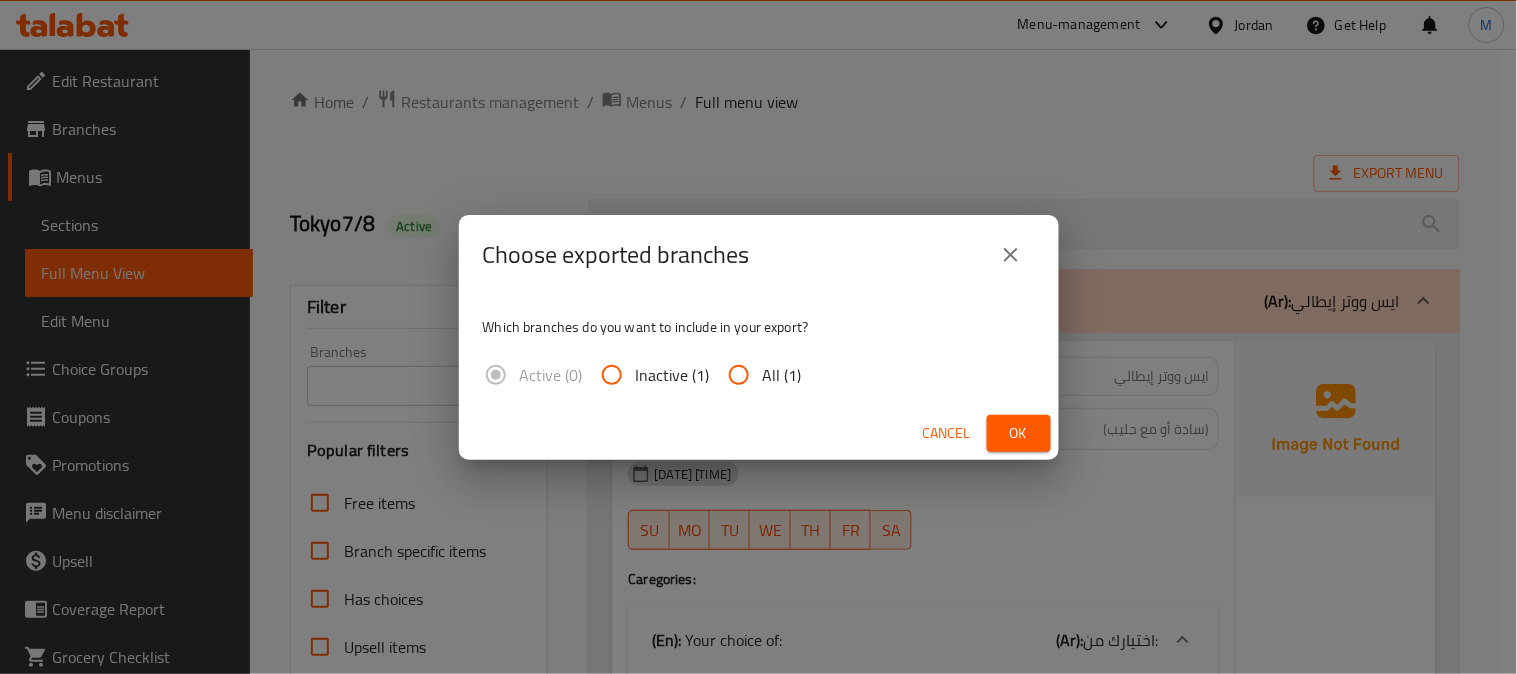click on "All (1)" at bounding box center [739, 375] 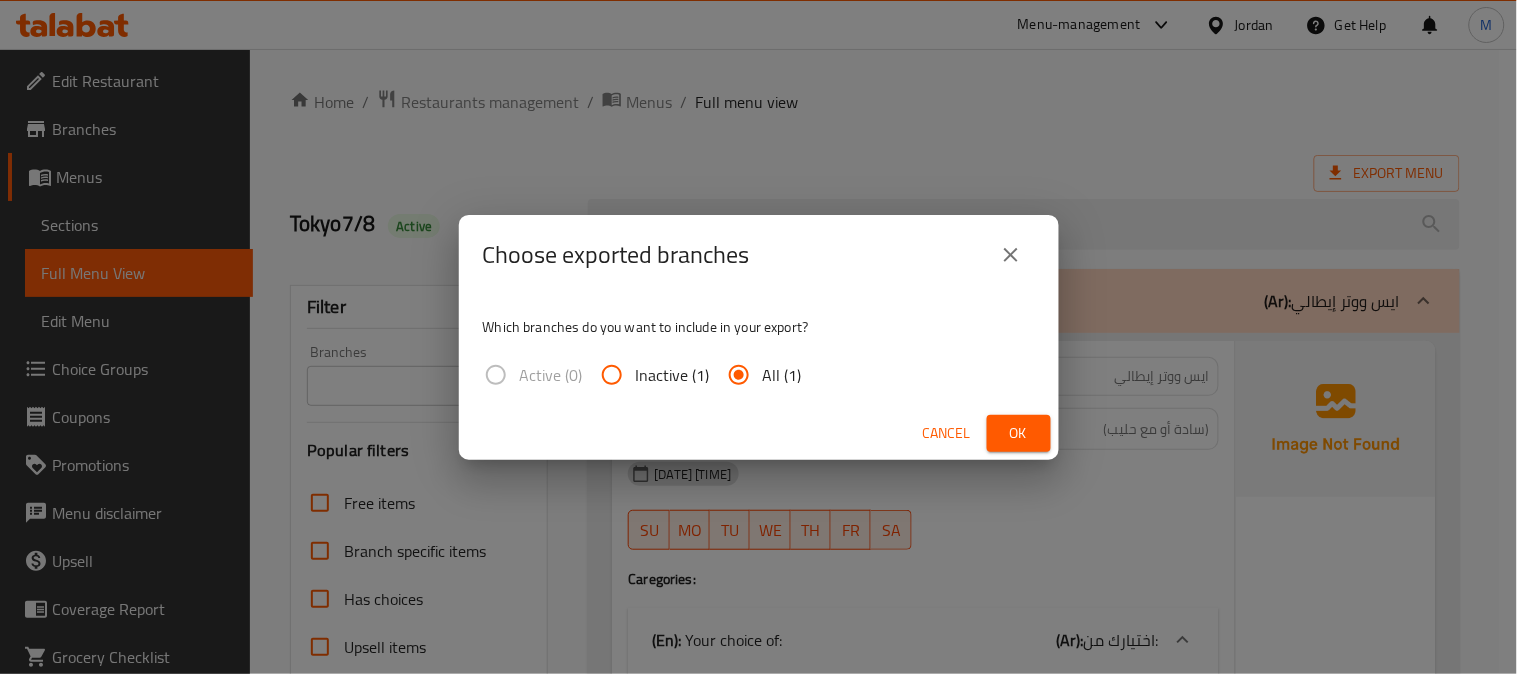 click on "Ok" at bounding box center [1019, 433] 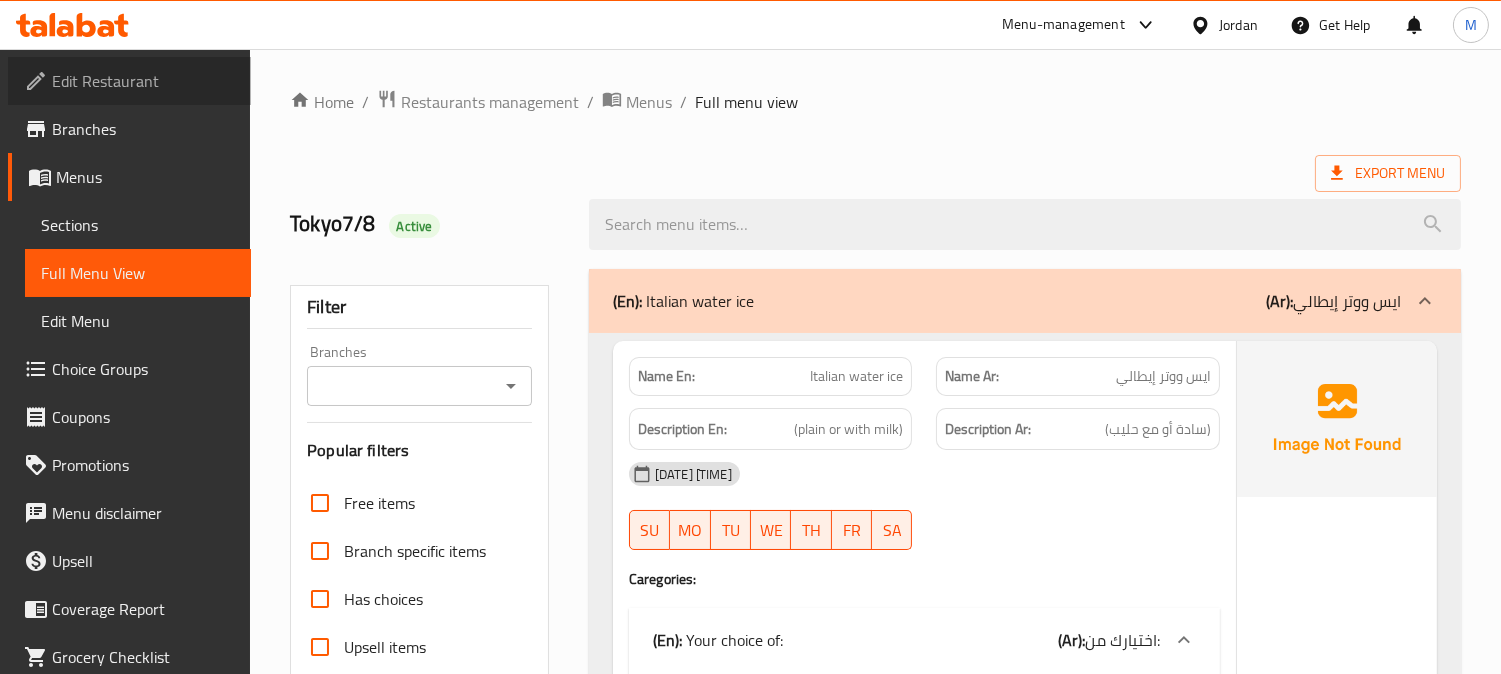 click on "Edit Restaurant" at bounding box center [143, 81] 